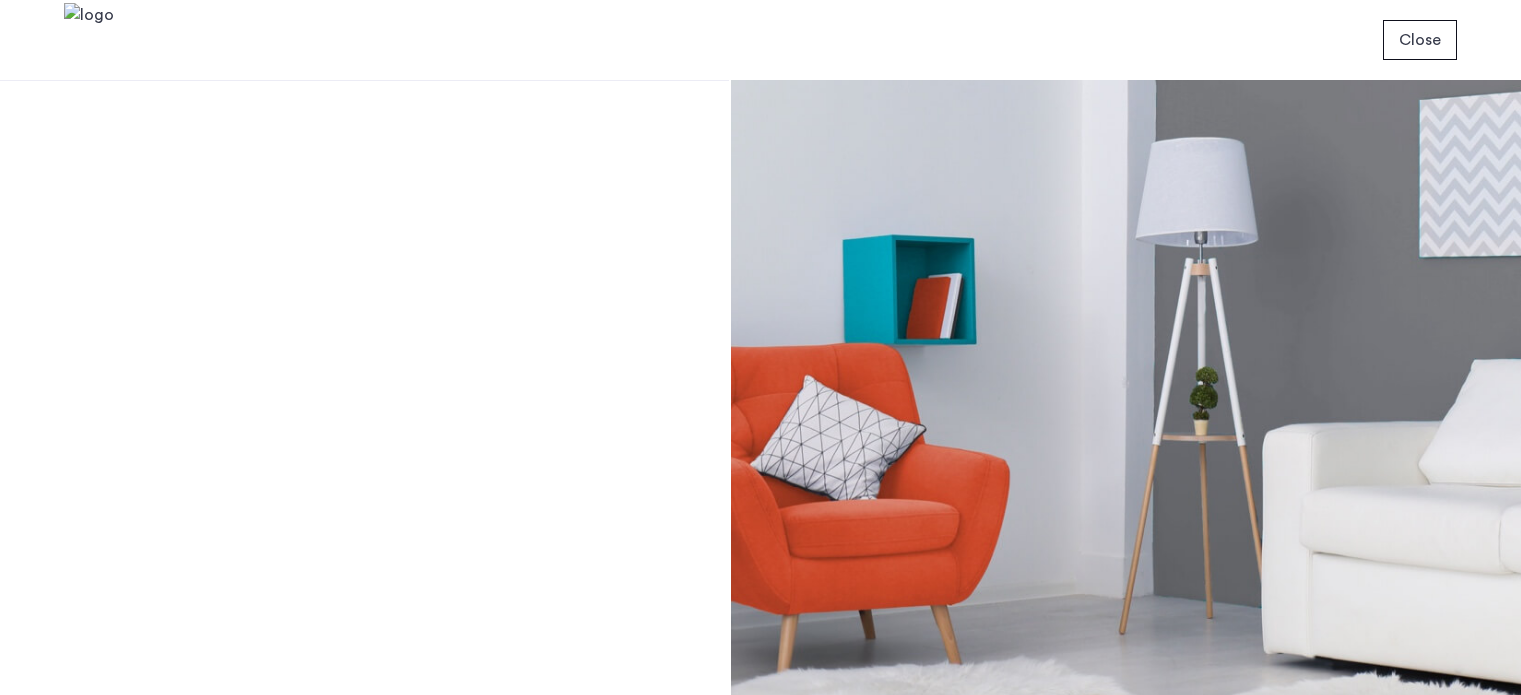 scroll, scrollTop: 0, scrollLeft: 0, axis: both 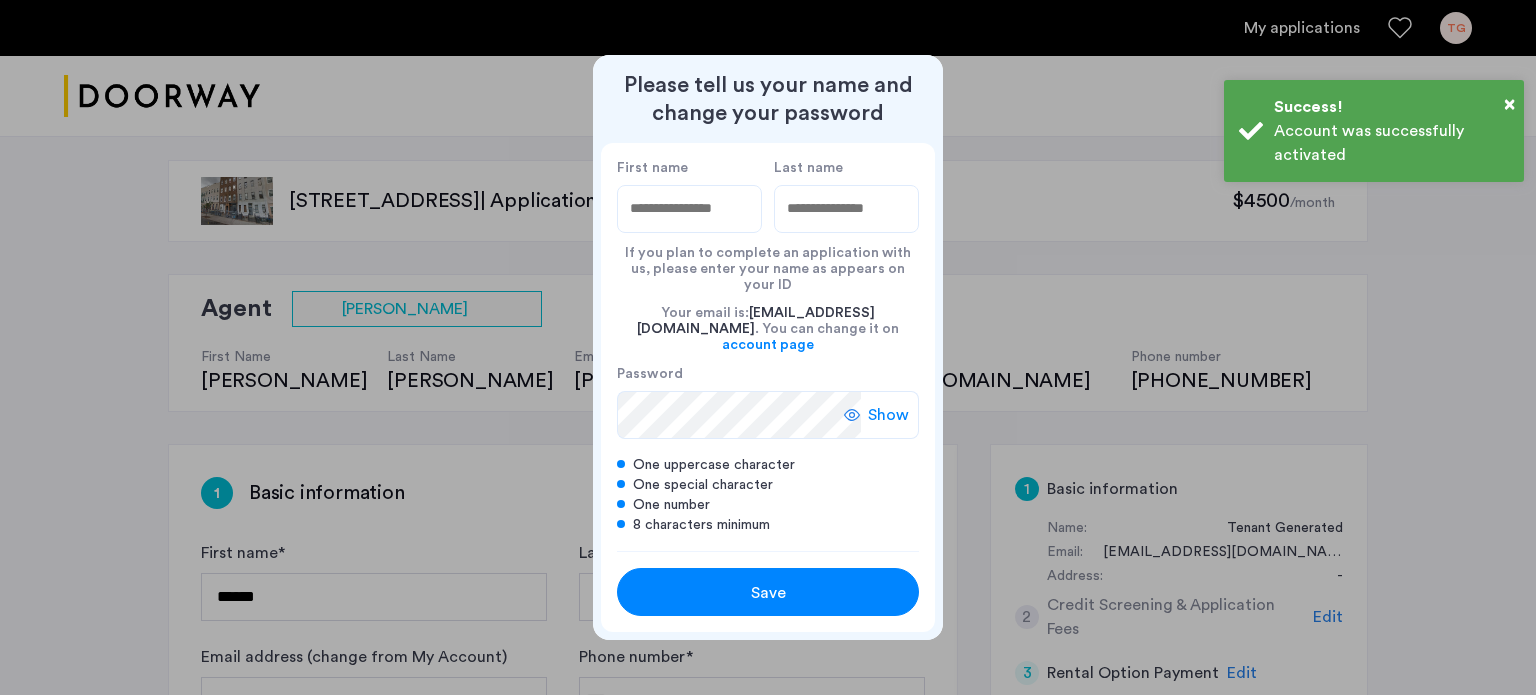 click at bounding box center (768, 347) 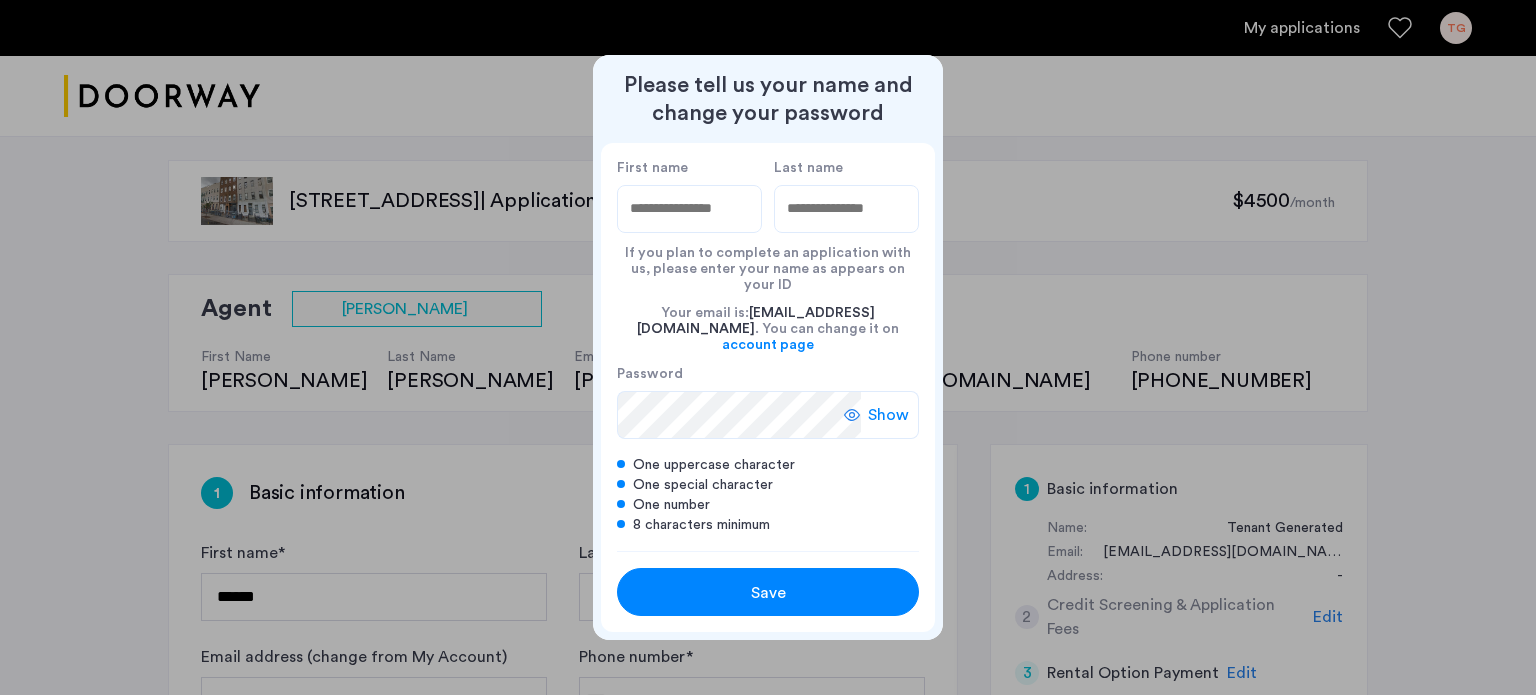 click on "Save" at bounding box center (768, 593) 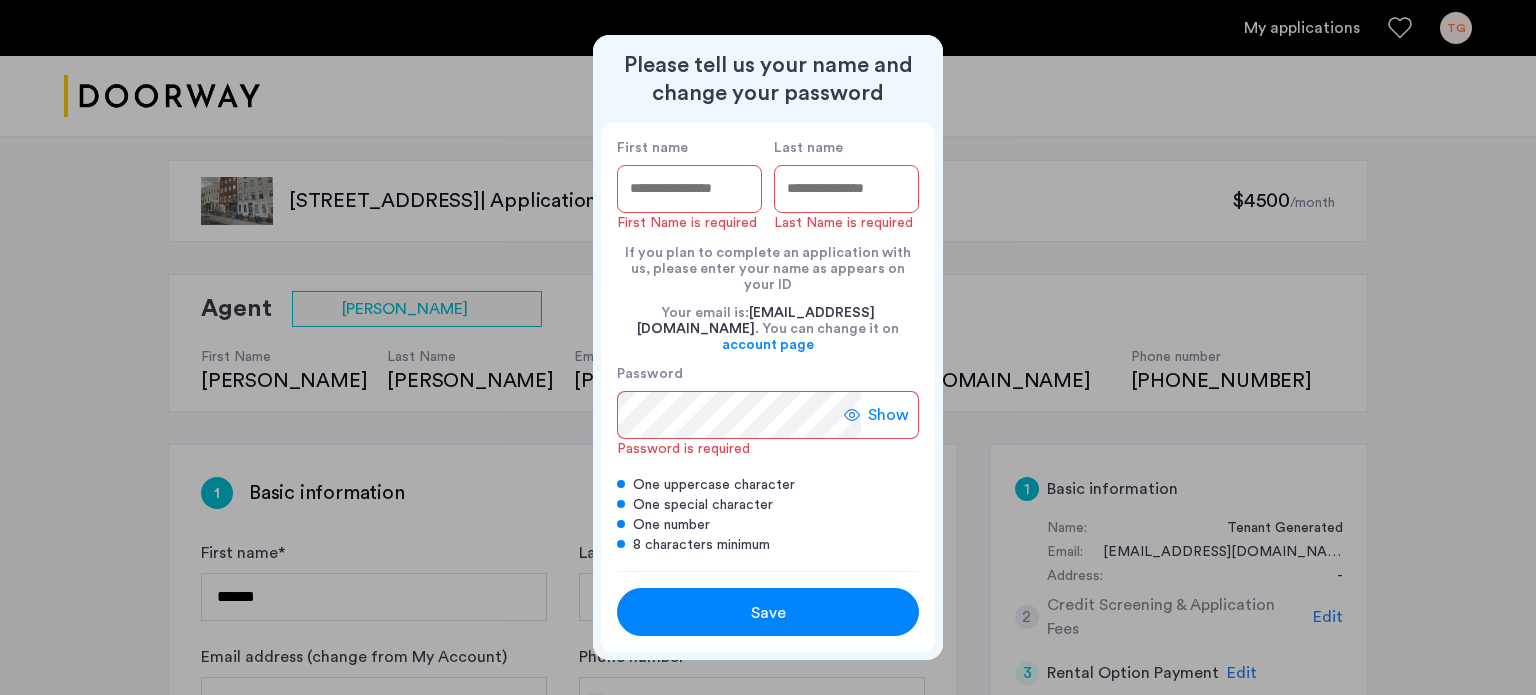 click on "First name" at bounding box center [689, 189] 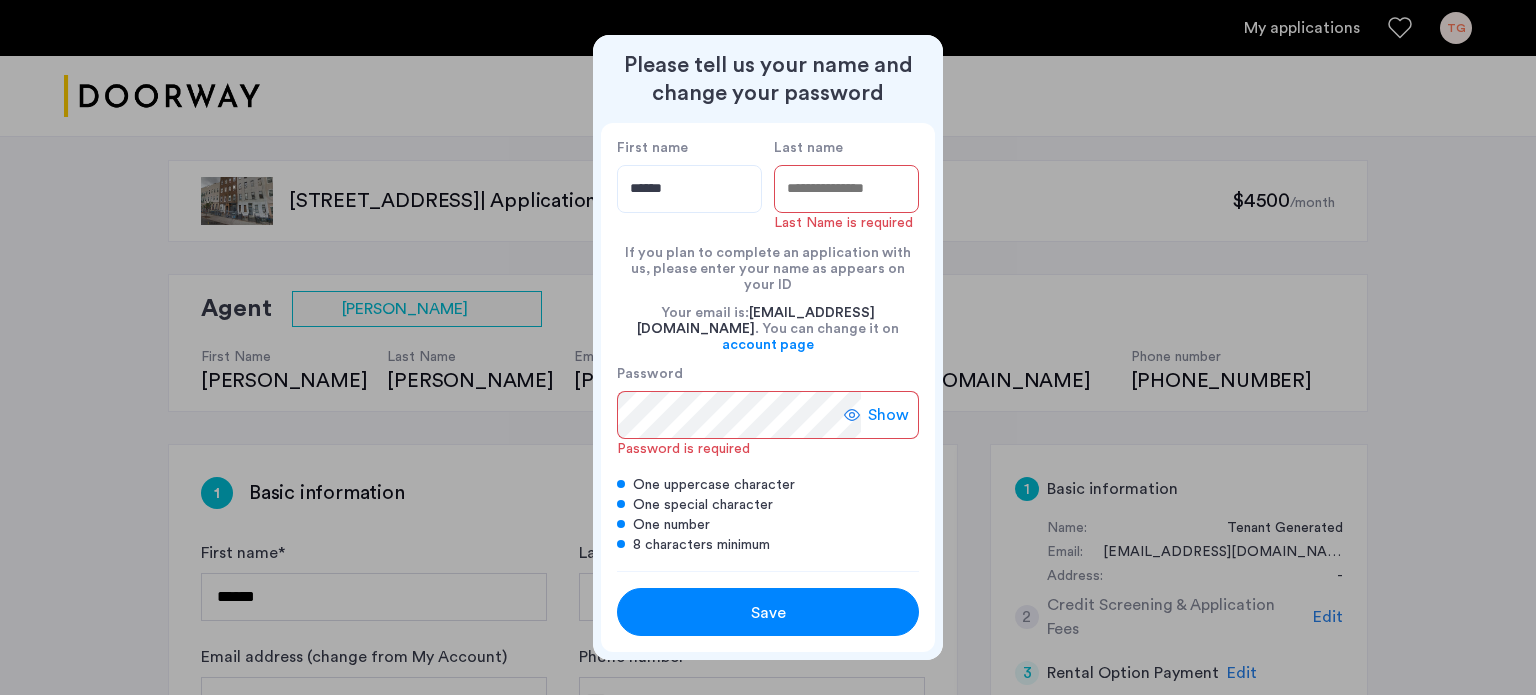 type on "******" 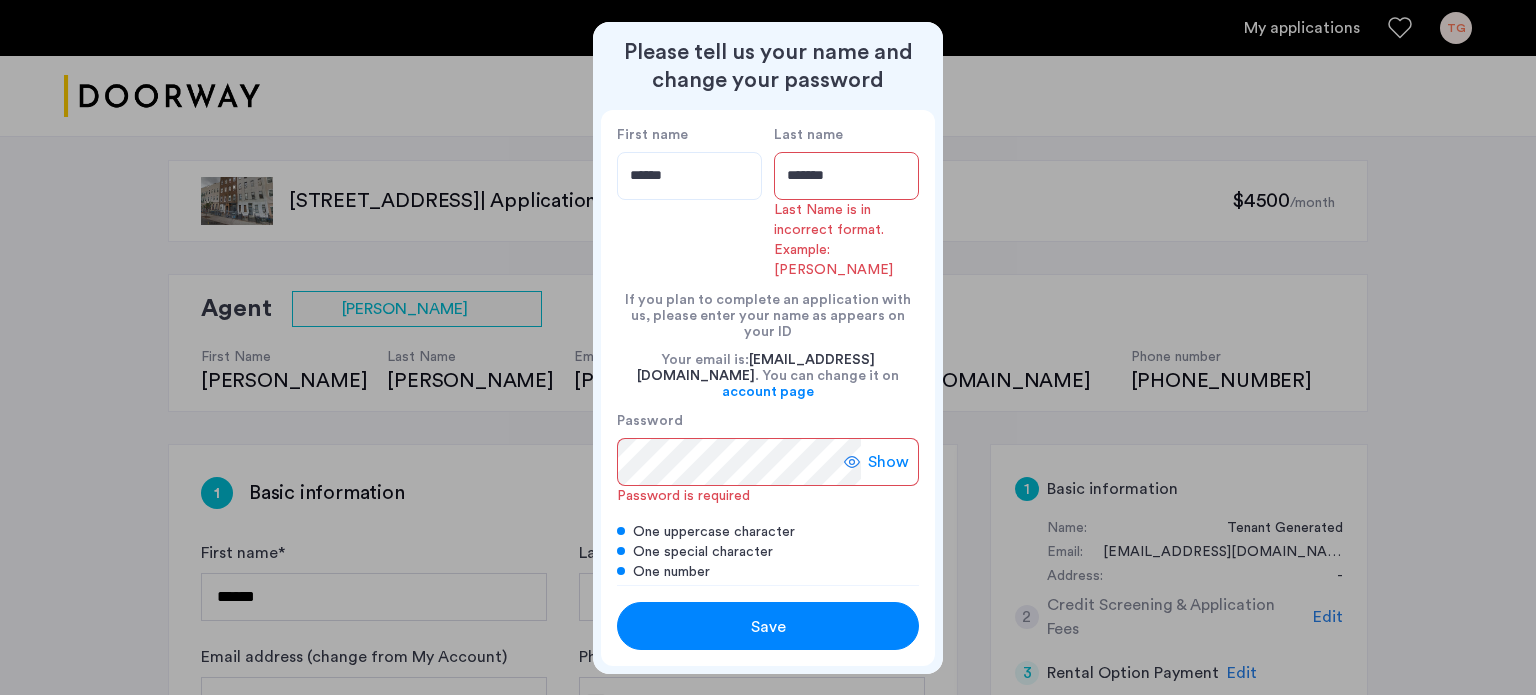 click on "First name ******" at bounding box center (689, 203) 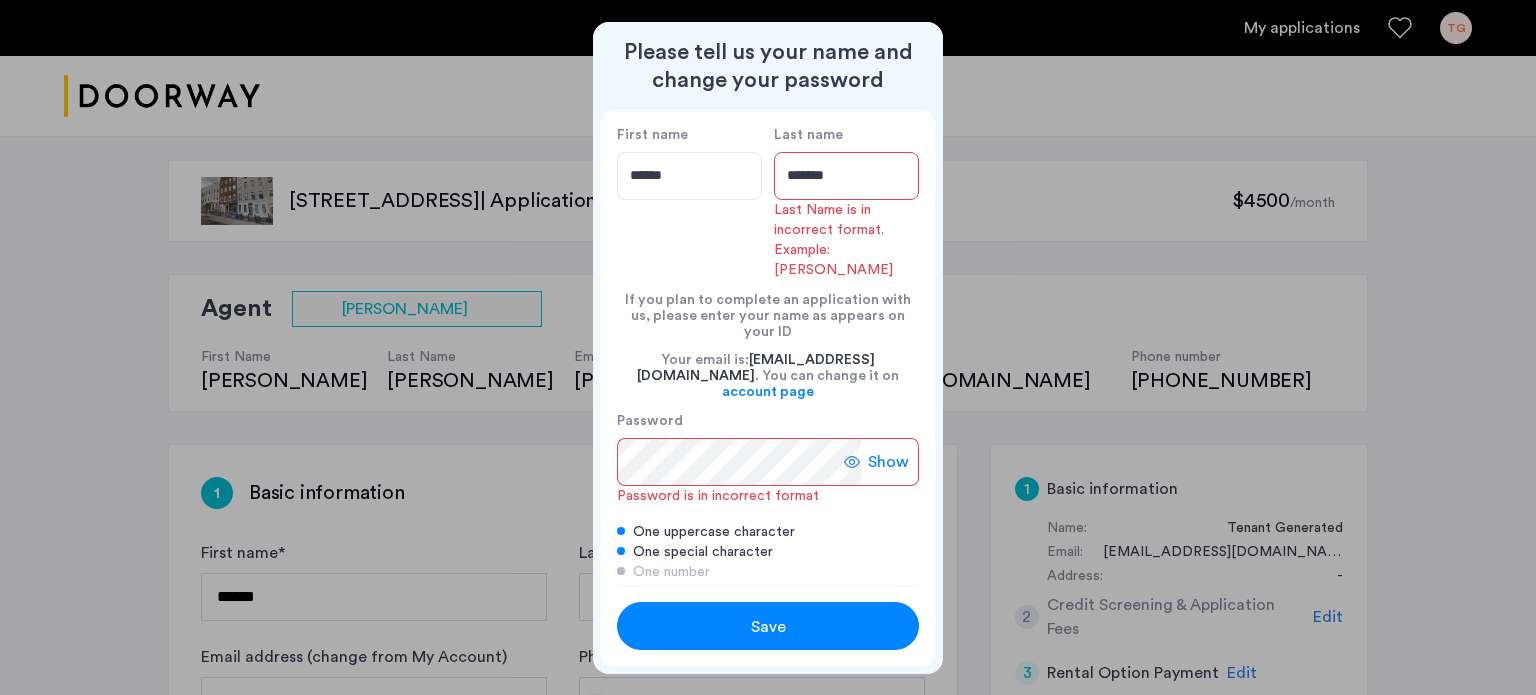 click on "Please tell us your name and change your password First name ****** Last name ****** Last Name is in incorrect format. Example: Smith  If you plan to complete an application with us, please enter your name as appears on your ID   Your email is:  warrenfactor@gmail.com . You can change it on  account page Password Show Password is in incorrect format  One uppercase character   One special character   One number   8 characters minimum  Save" at bounding box center (768, 347) 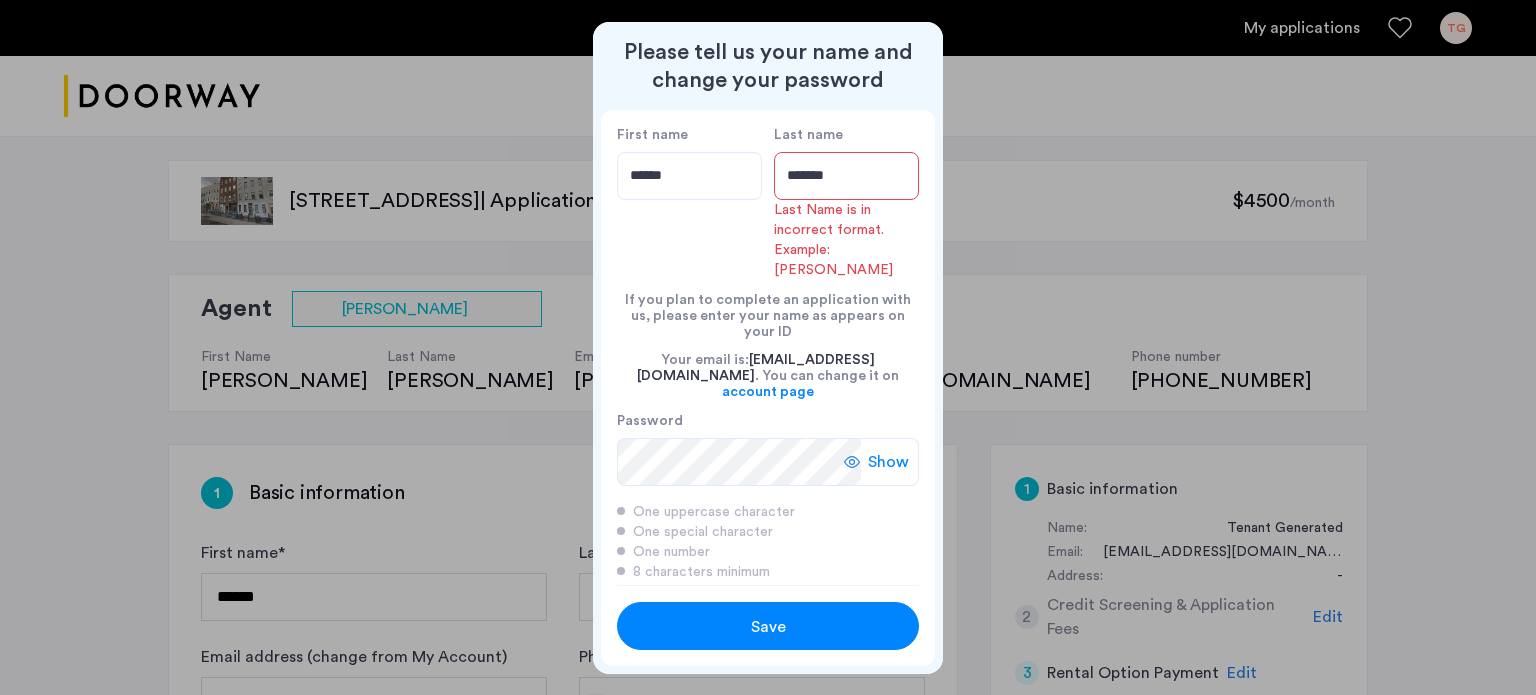 click on "******" at bounding box center (846, 176) 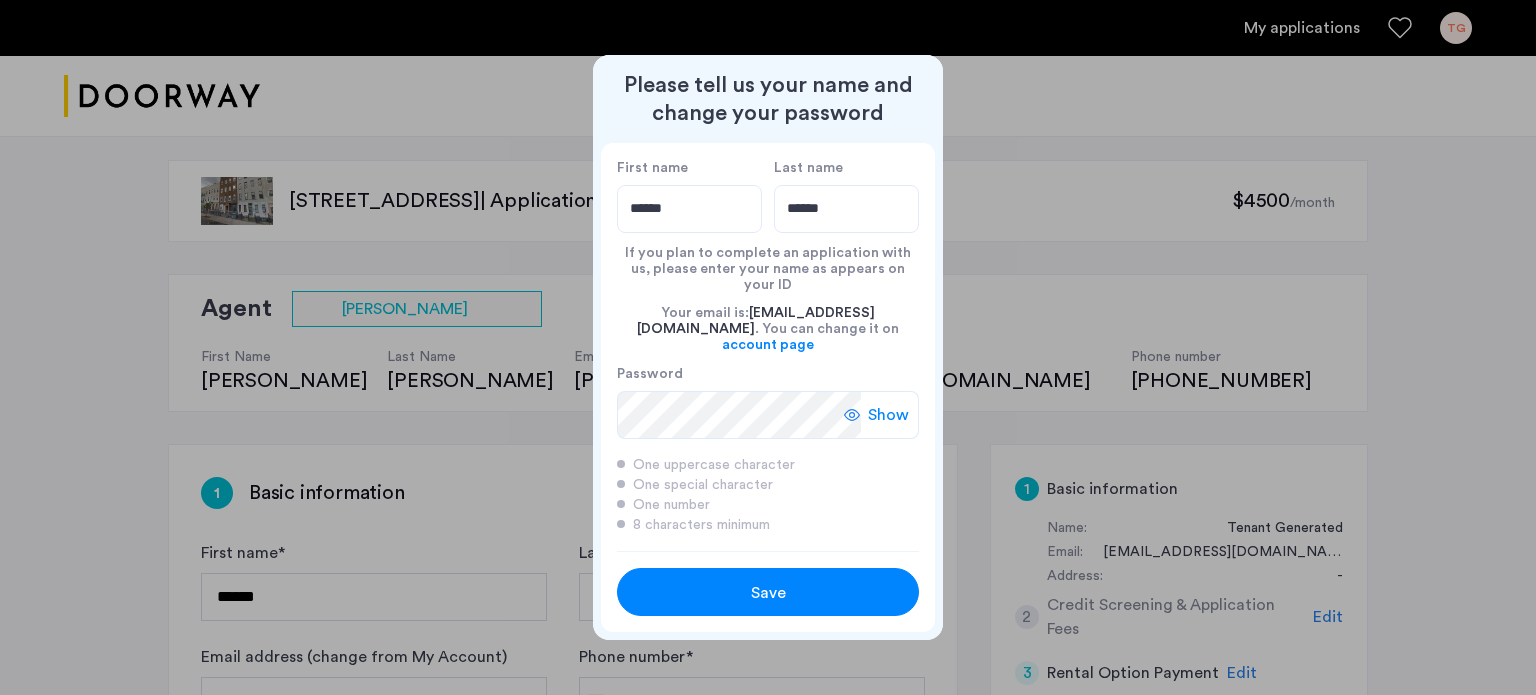 type on "******" 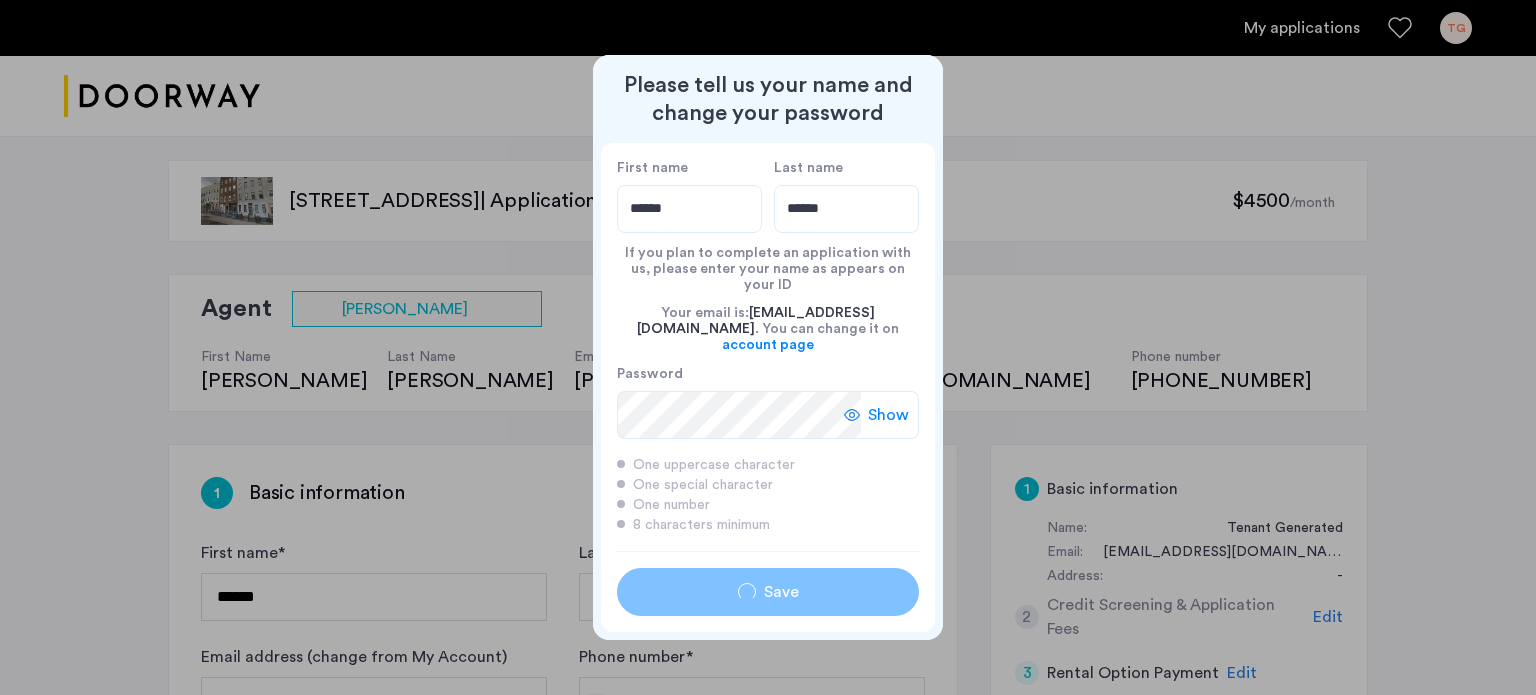 type on "******" 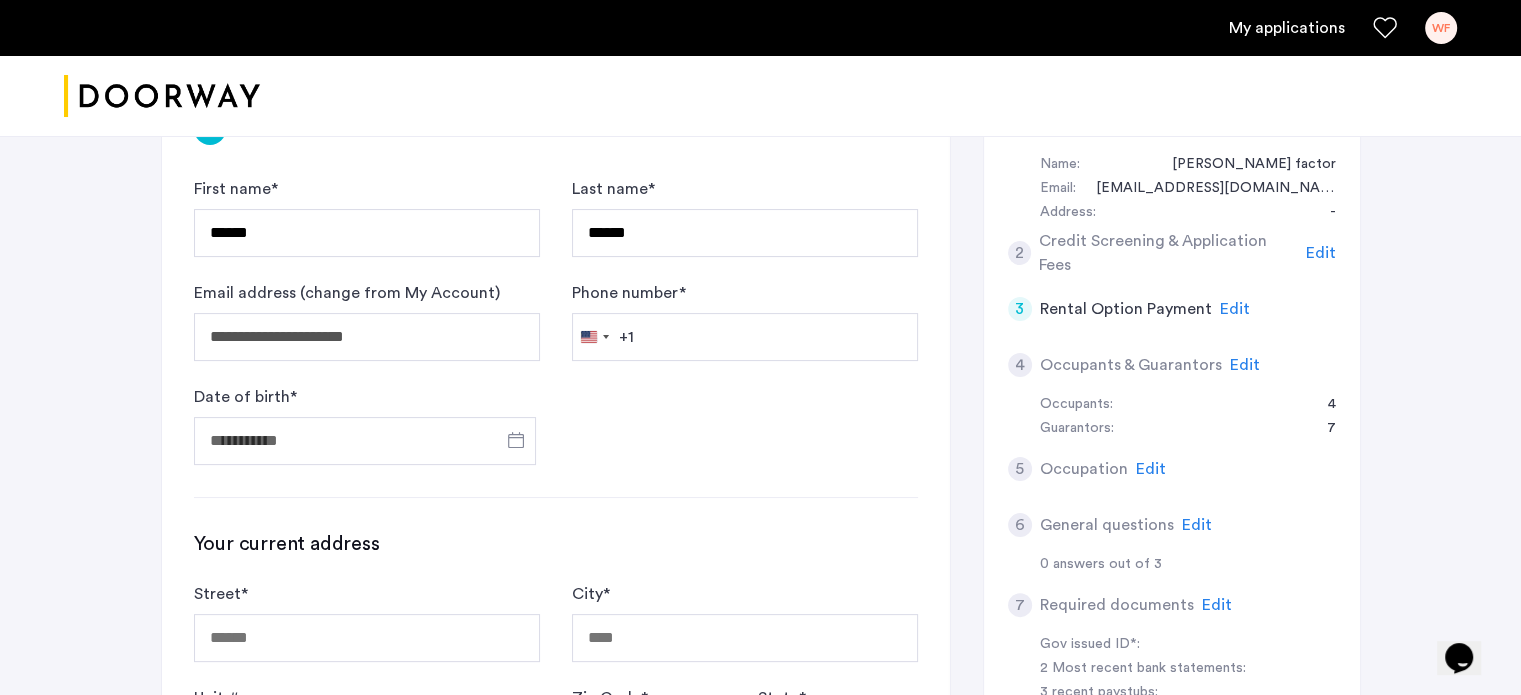scroll, scrollTop: 400, scrollLeft: 0, axis: vertical 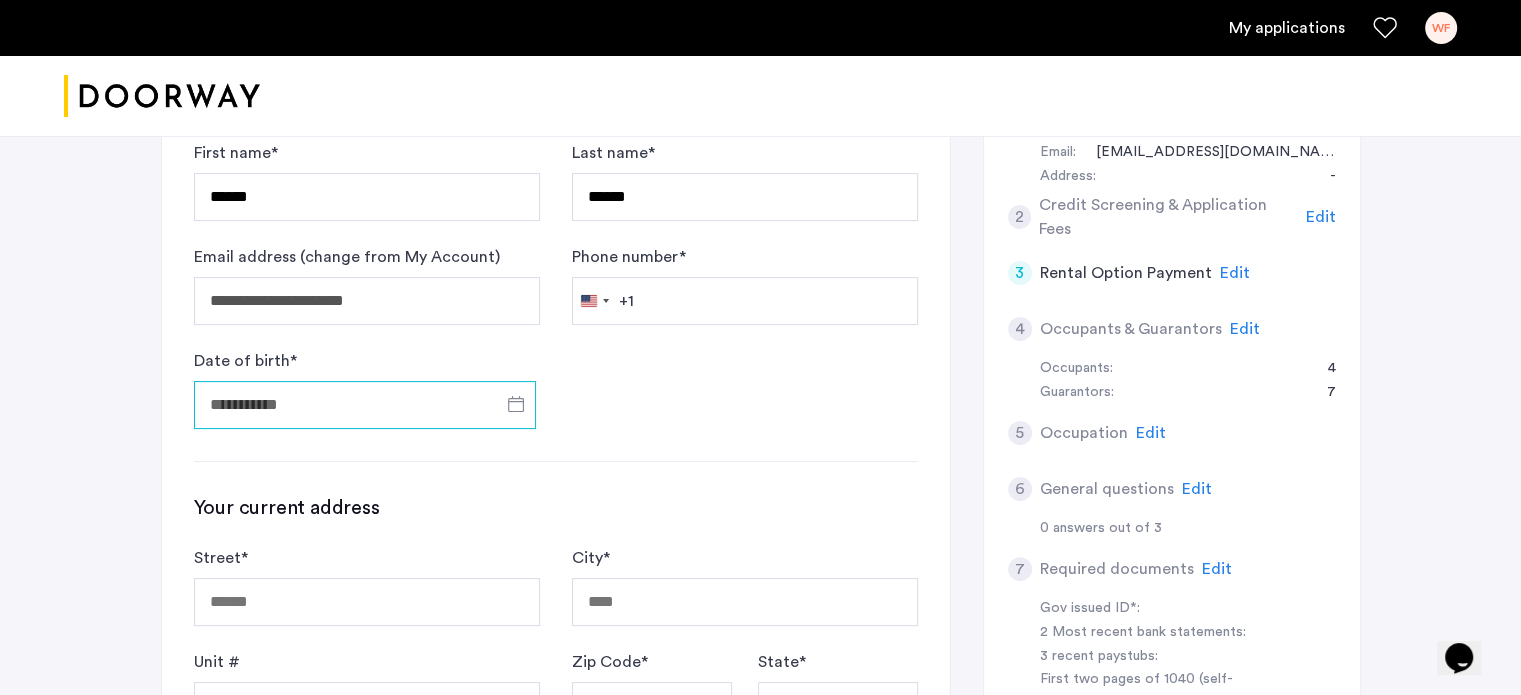 click on "Date of birth  *" at bounding box center [365, 405] 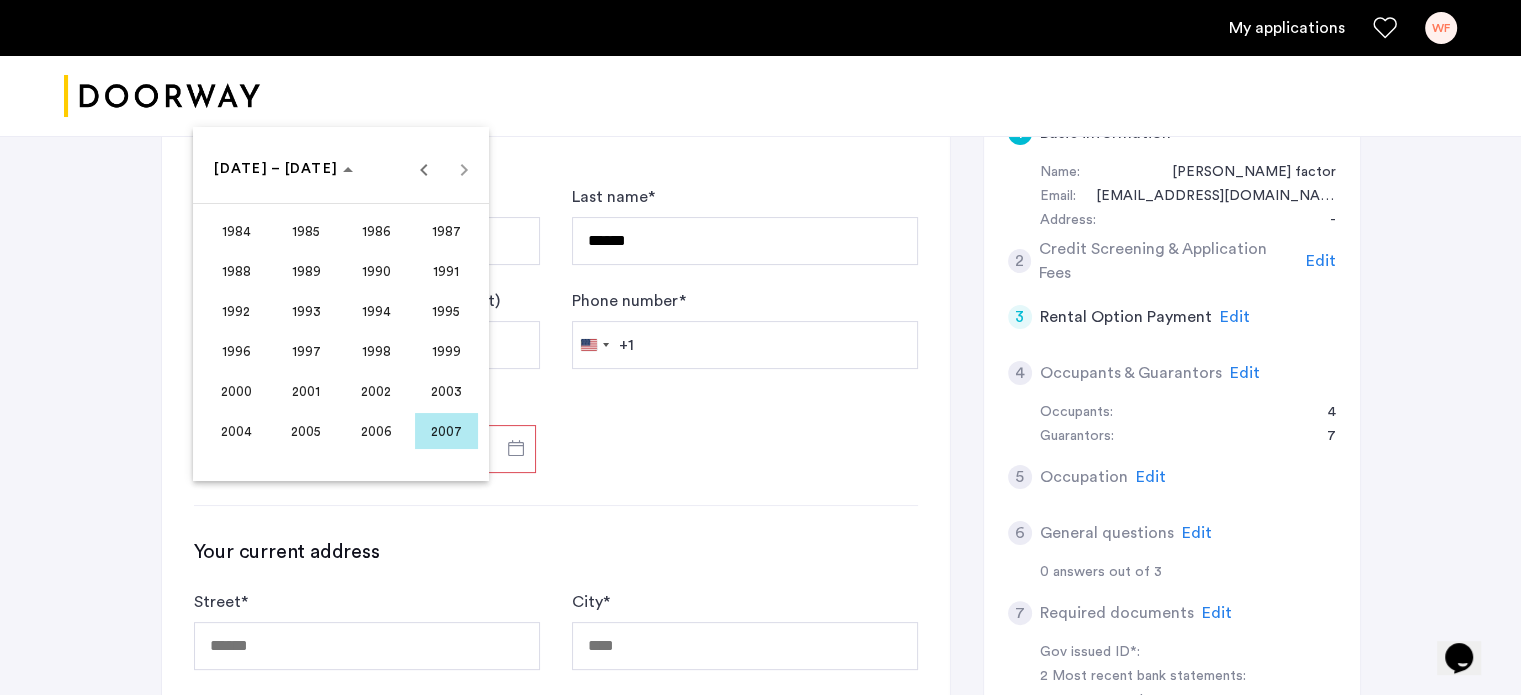 scroll, scrollTop: 400, scrollLeft: 0, axis: vertical 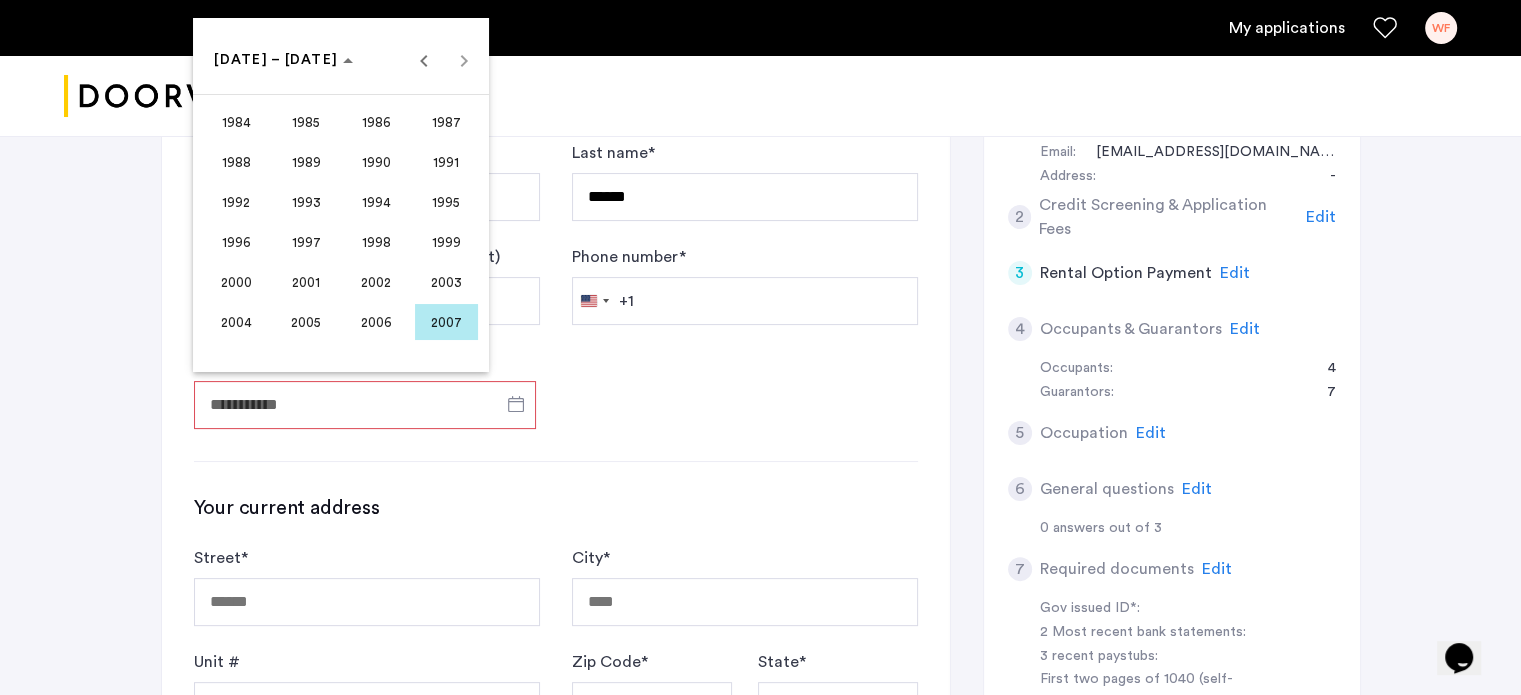 click on "1984 to 2007 1984 – 2007" at bounding box center (341, 60) 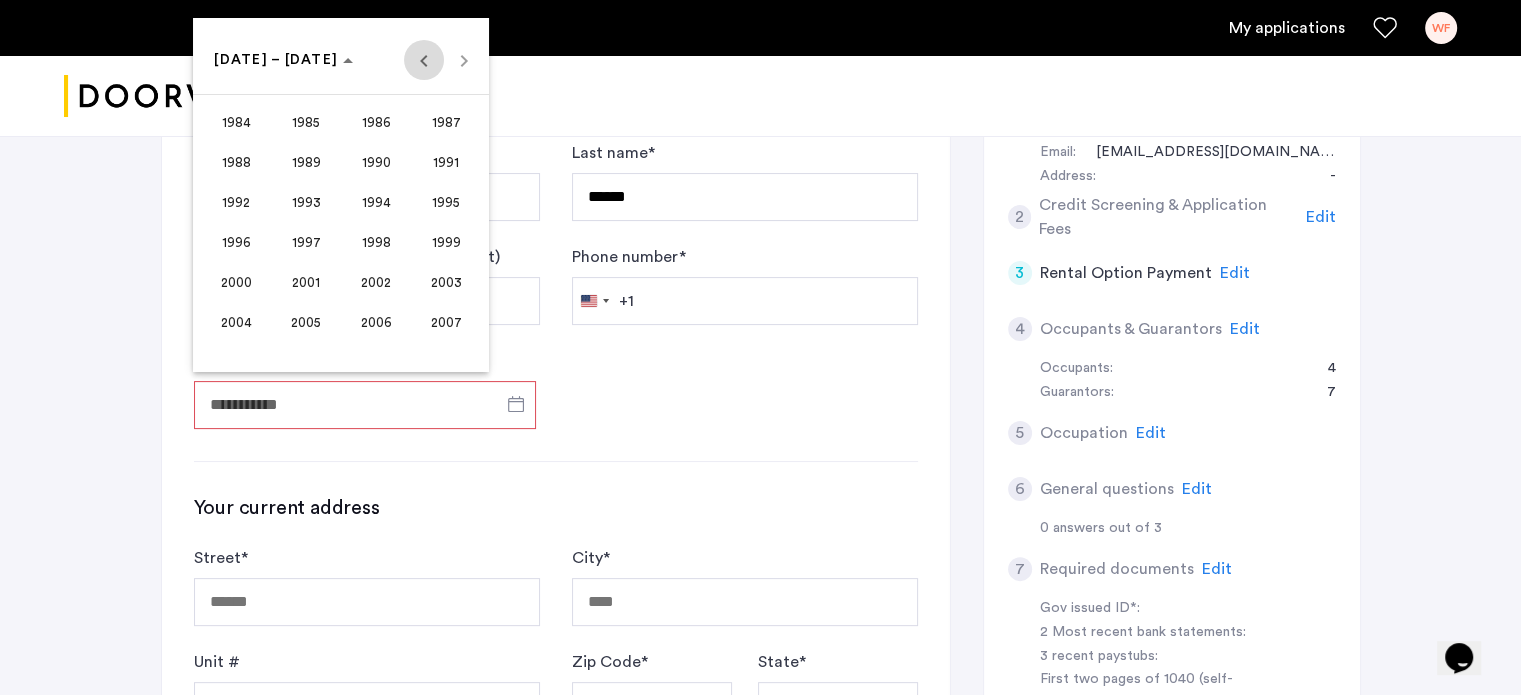 click at bounding box center (424, 60) 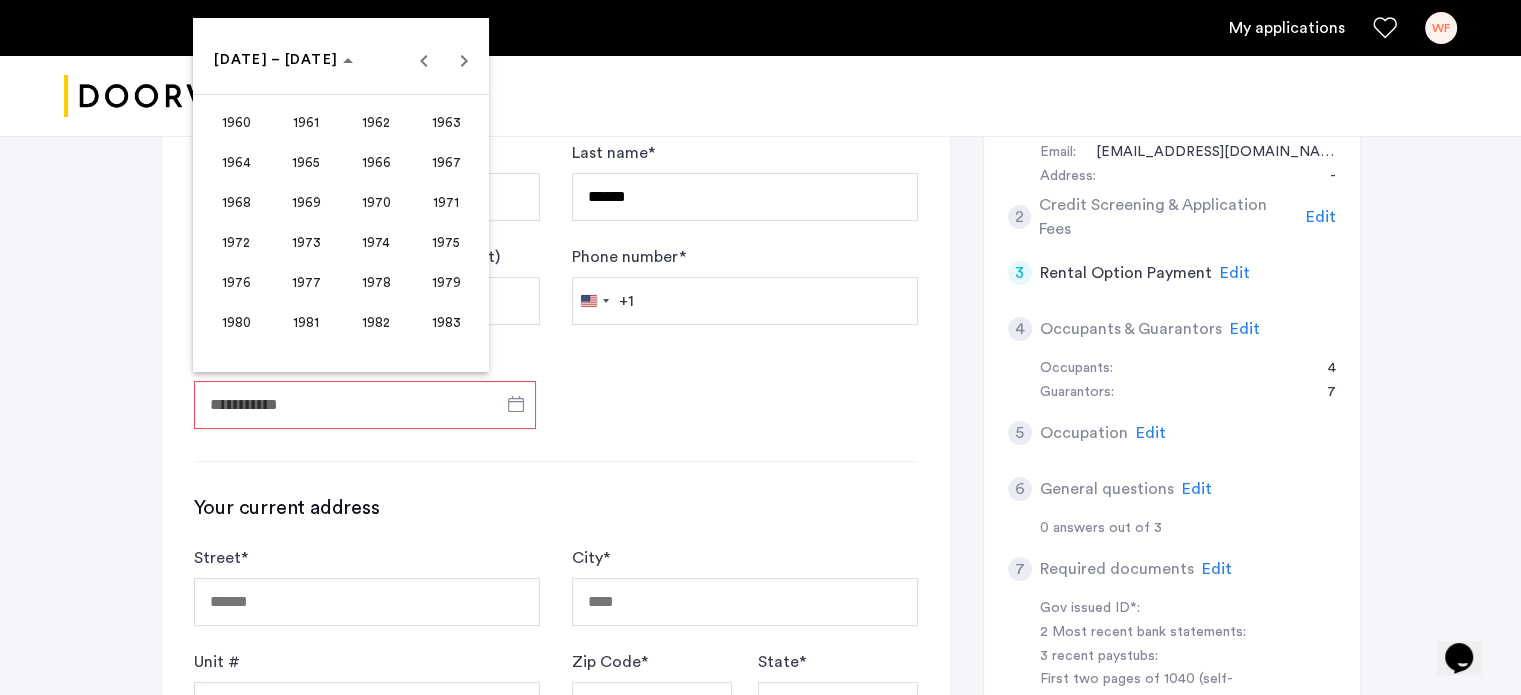 click on "1966" at bounding box center [376, 162] 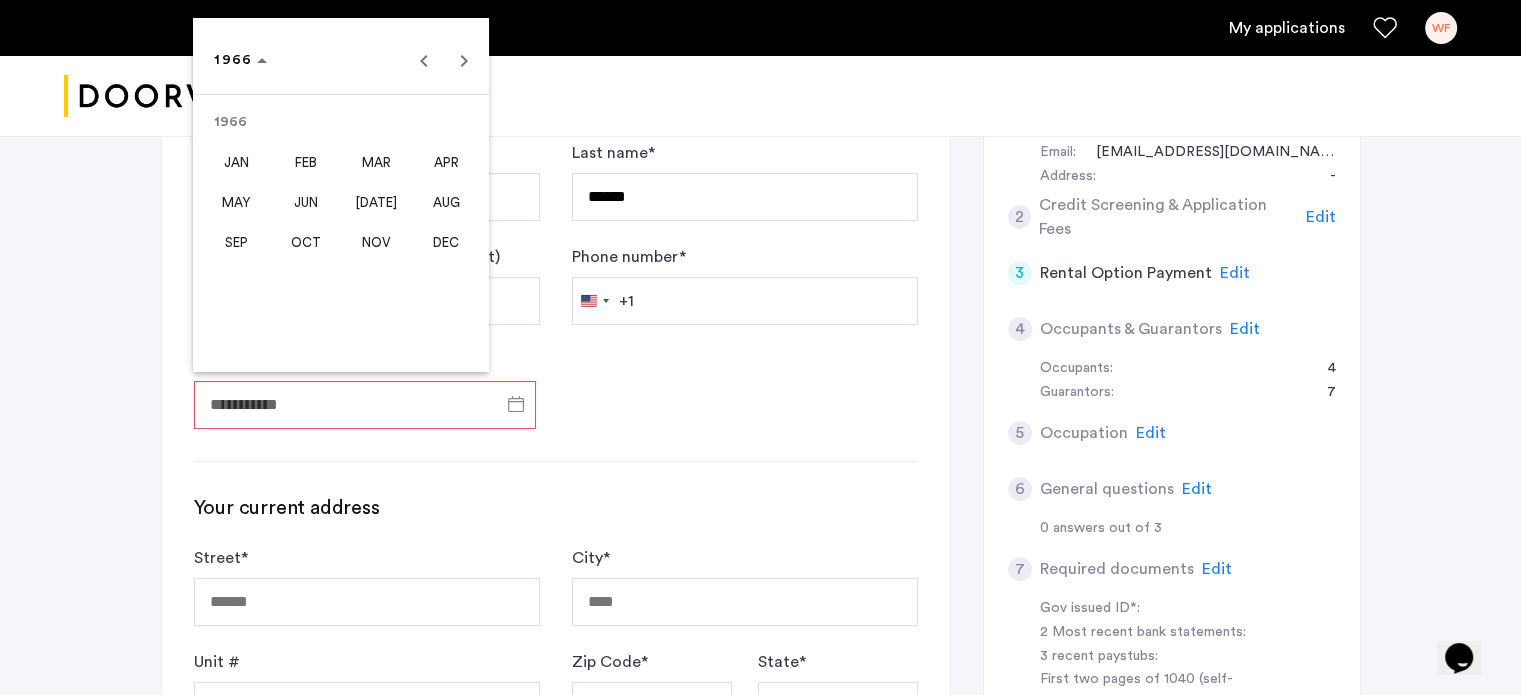 click on "APR" at bounding box center [446, 162] 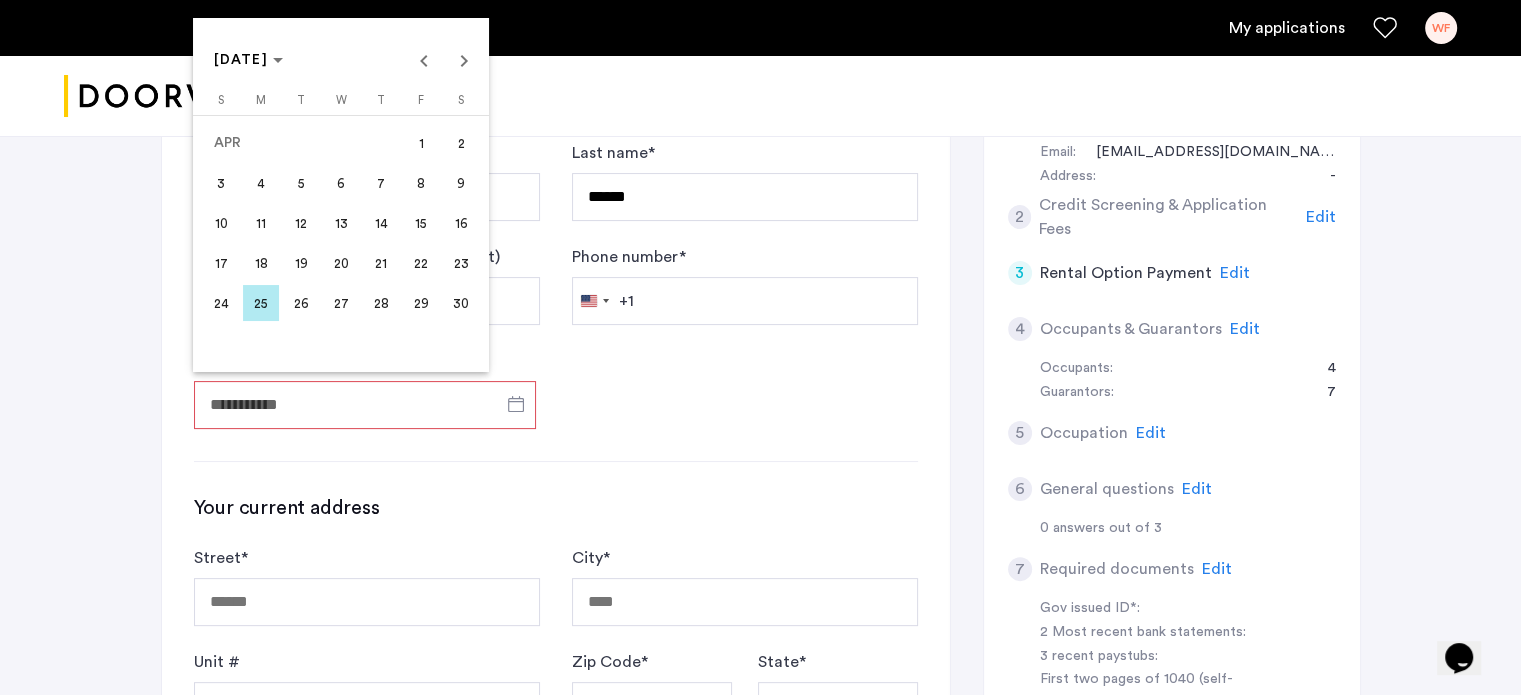 click on "22" at bounding box center [421, 263] 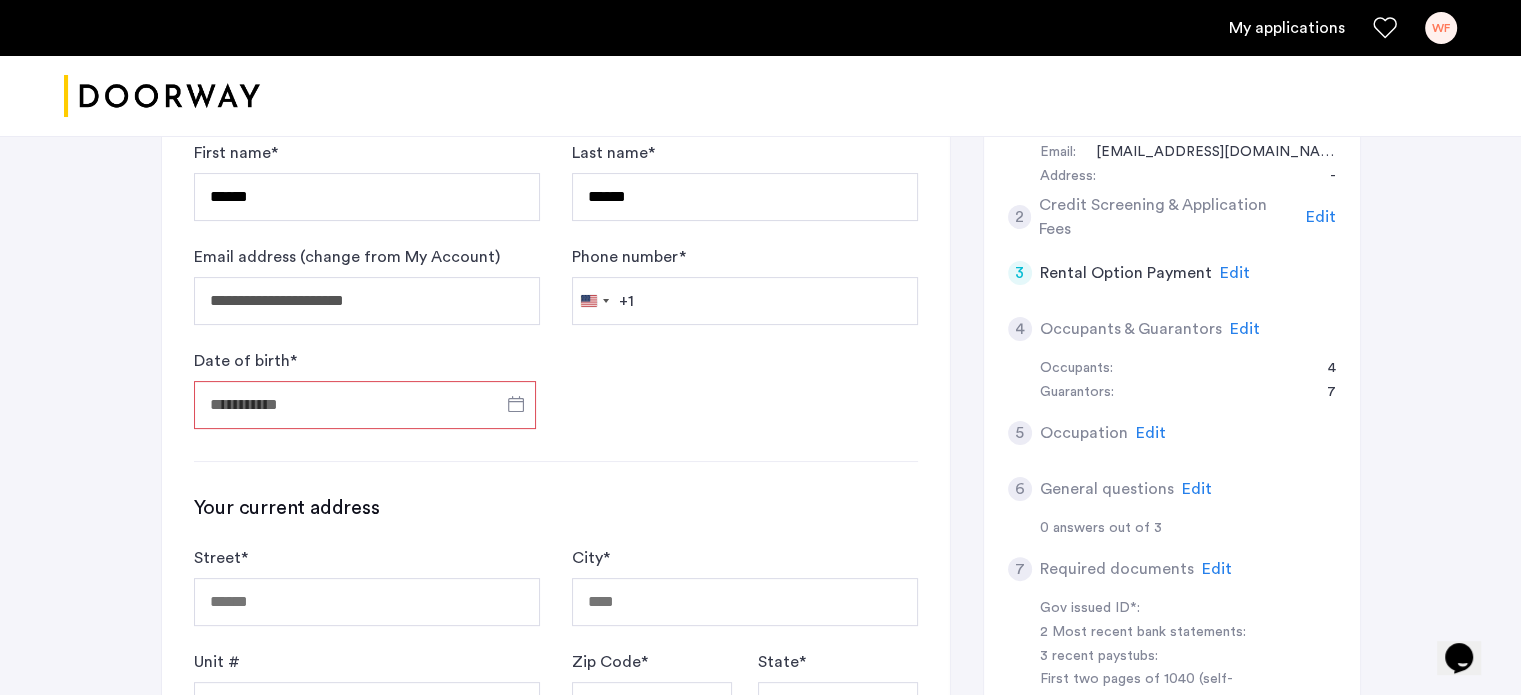 type on "**********" 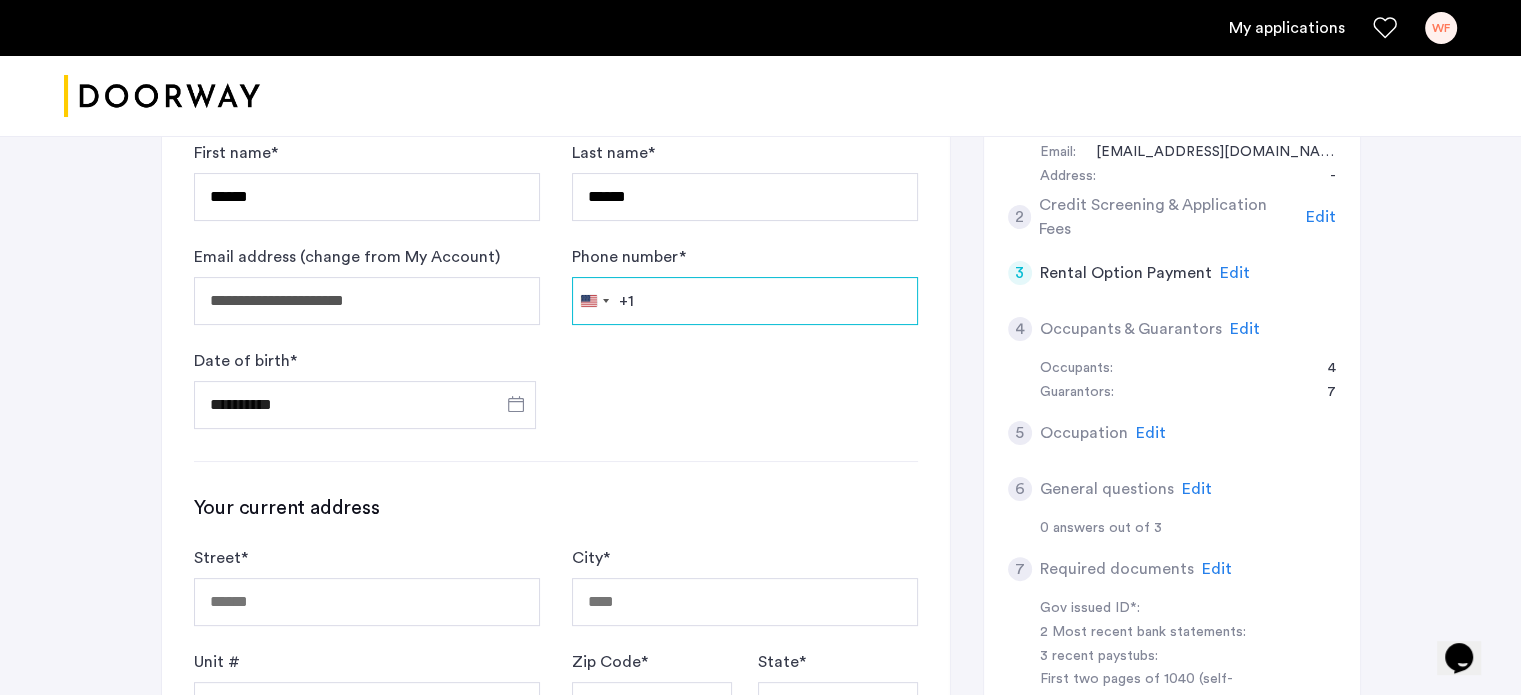click on "Phone number  *" at bounding box center (745, 301) 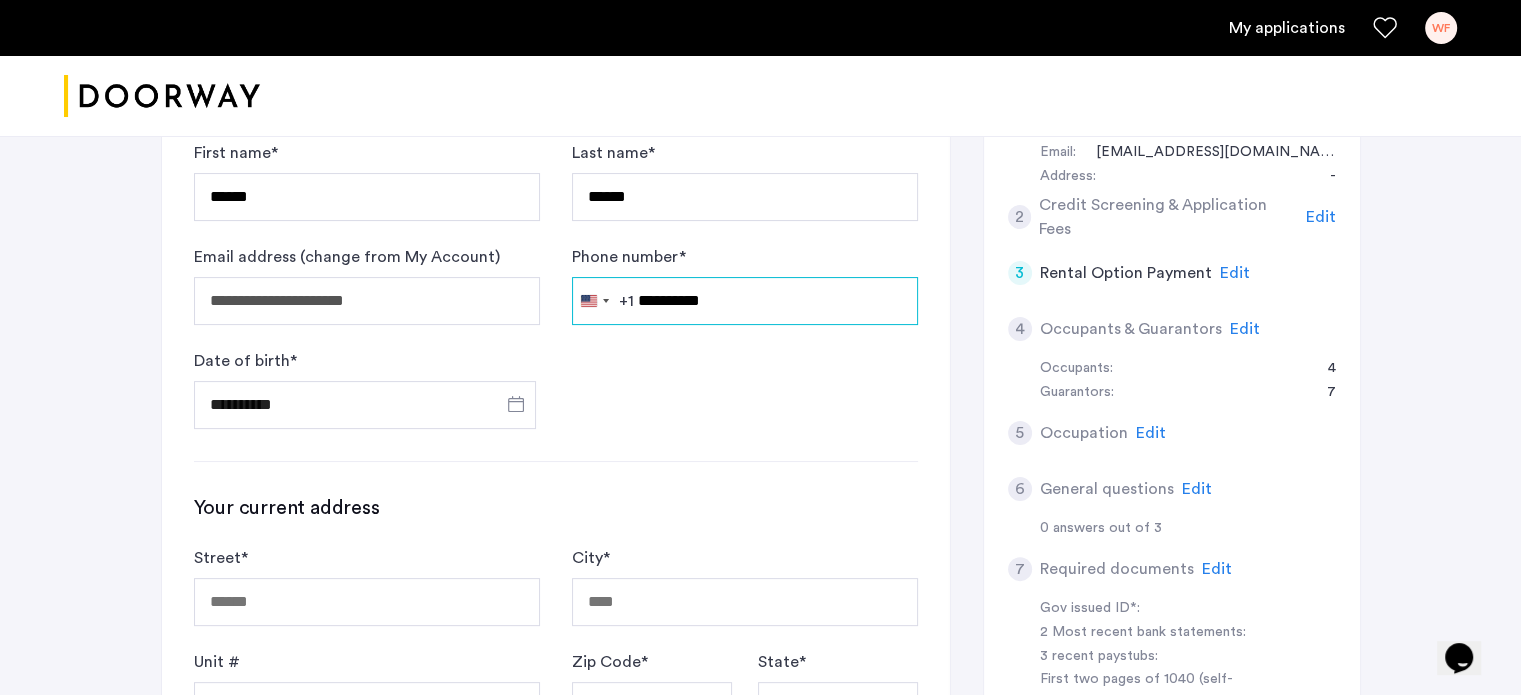 drag, startPoint x: 773, startPoint y: 287, endPoint x: 768, endPoint y: 298, distance: 12.083046 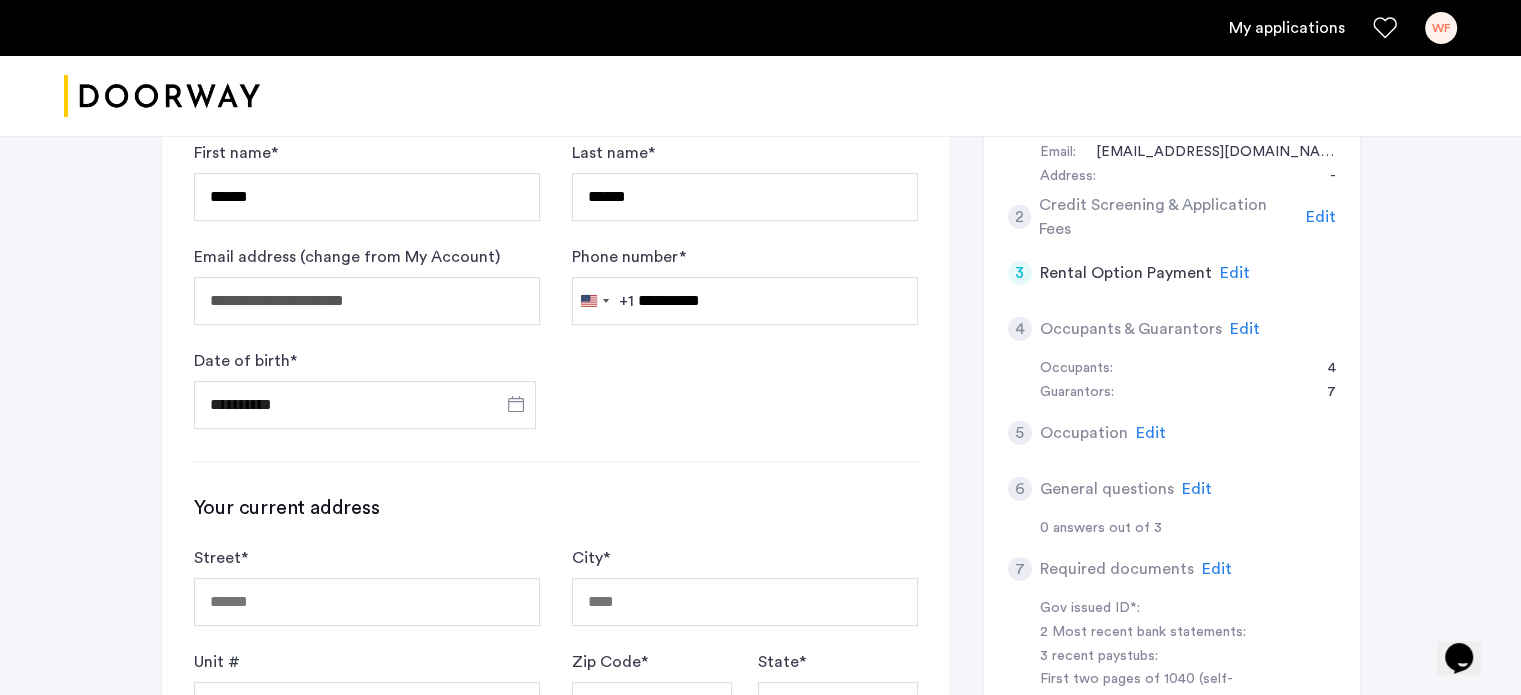 click on "**********" 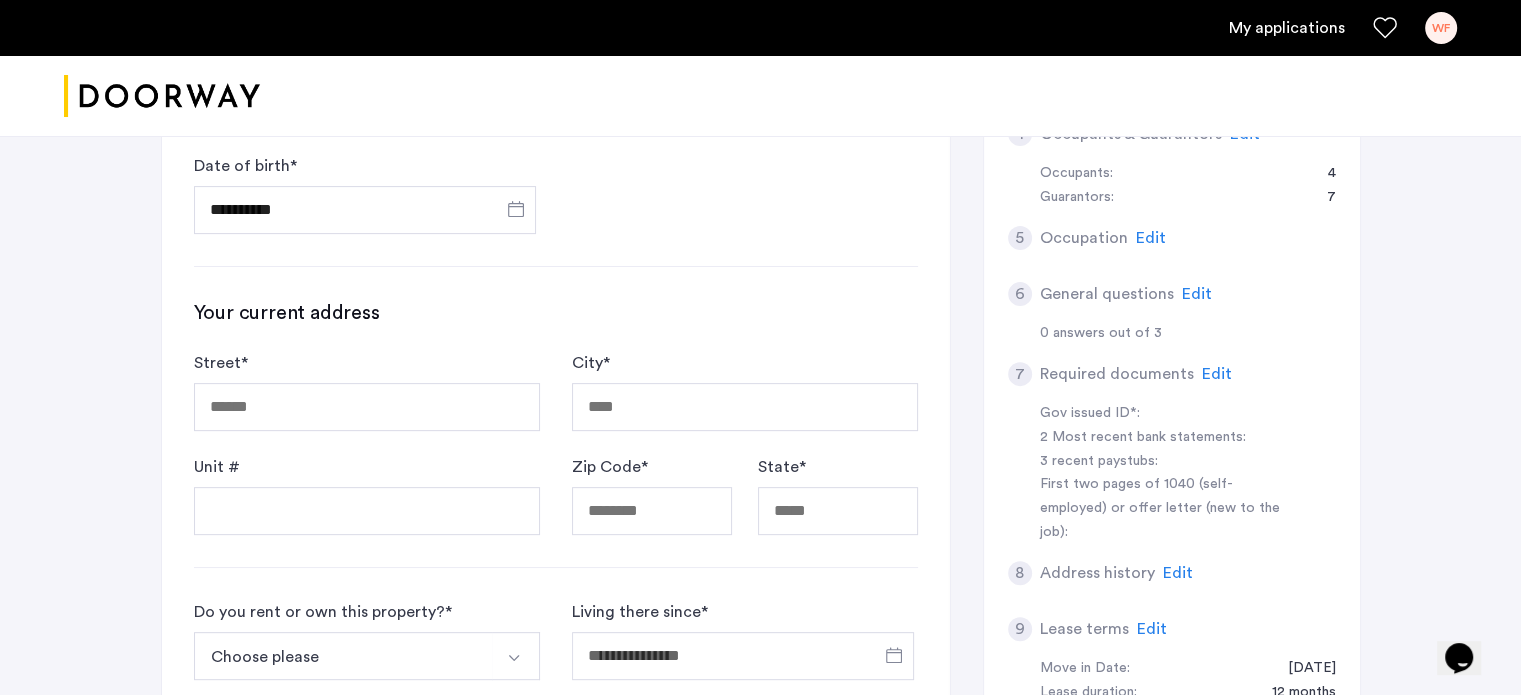 scroll, scrollTop: 600, scrollLeft: 0, axis: vertical 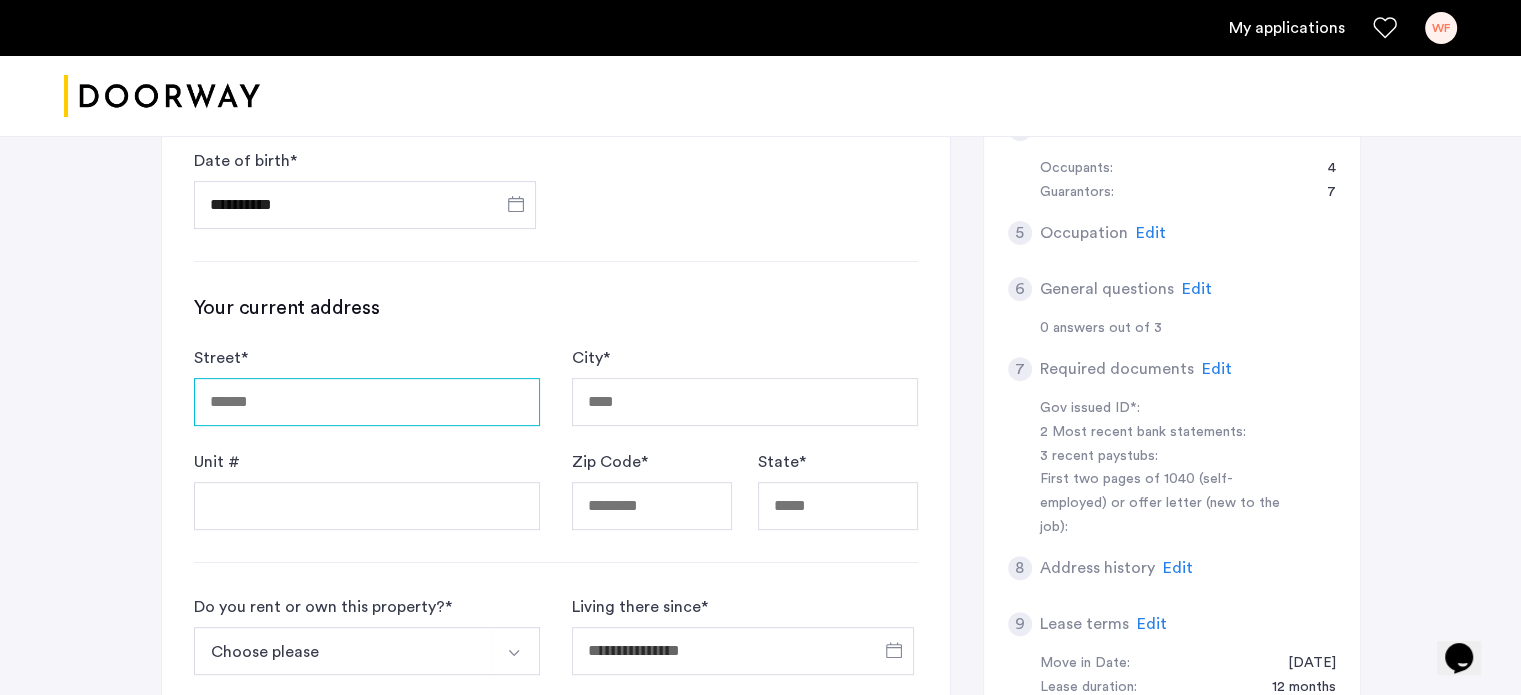 click on "Street  *" at bounding box center [367, 402] 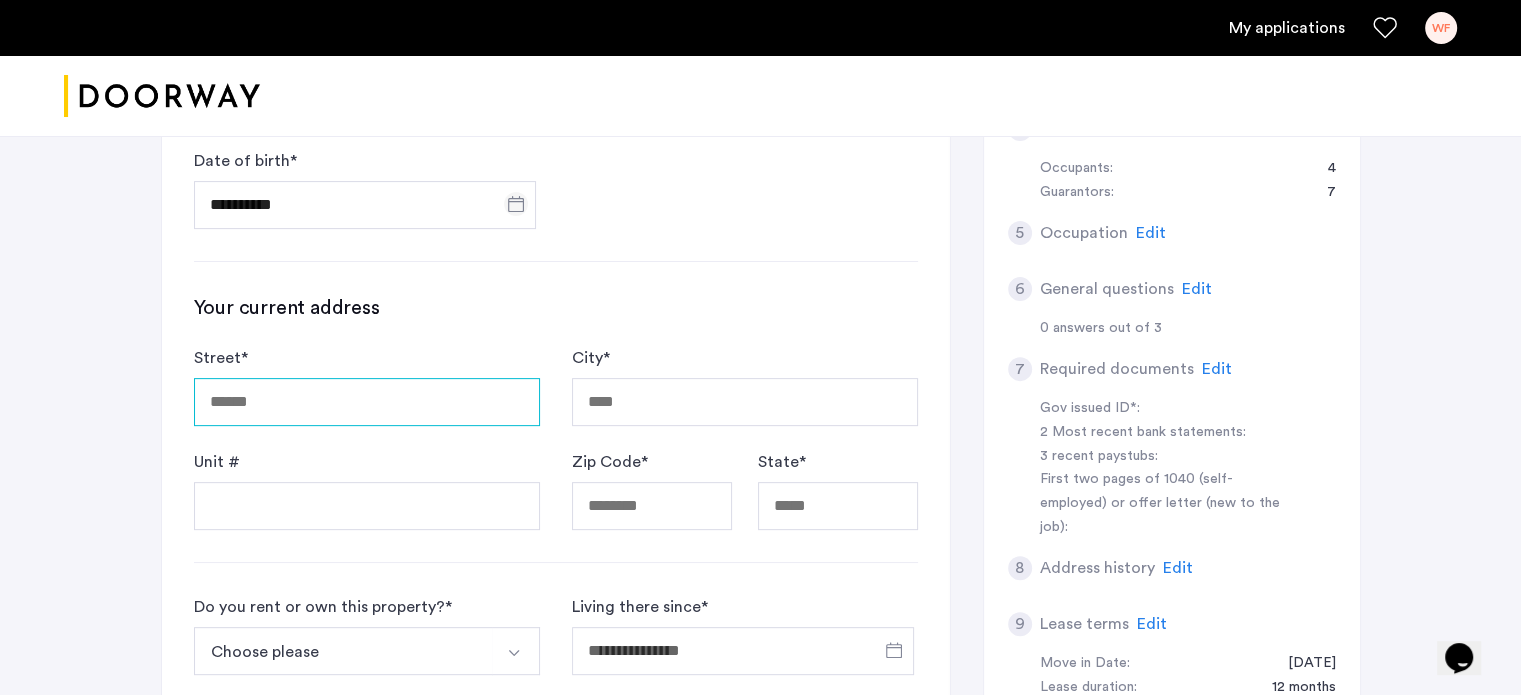 type on "**********" 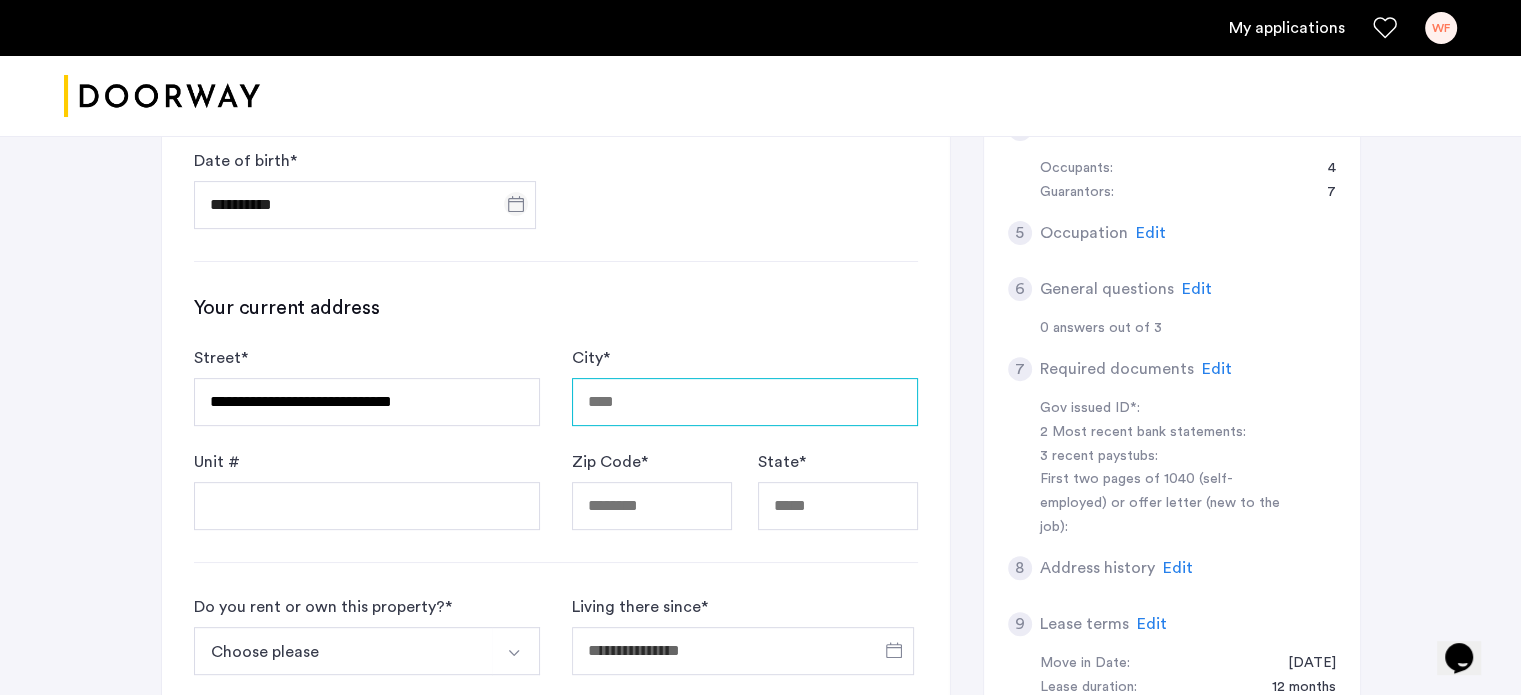 type on "**********" 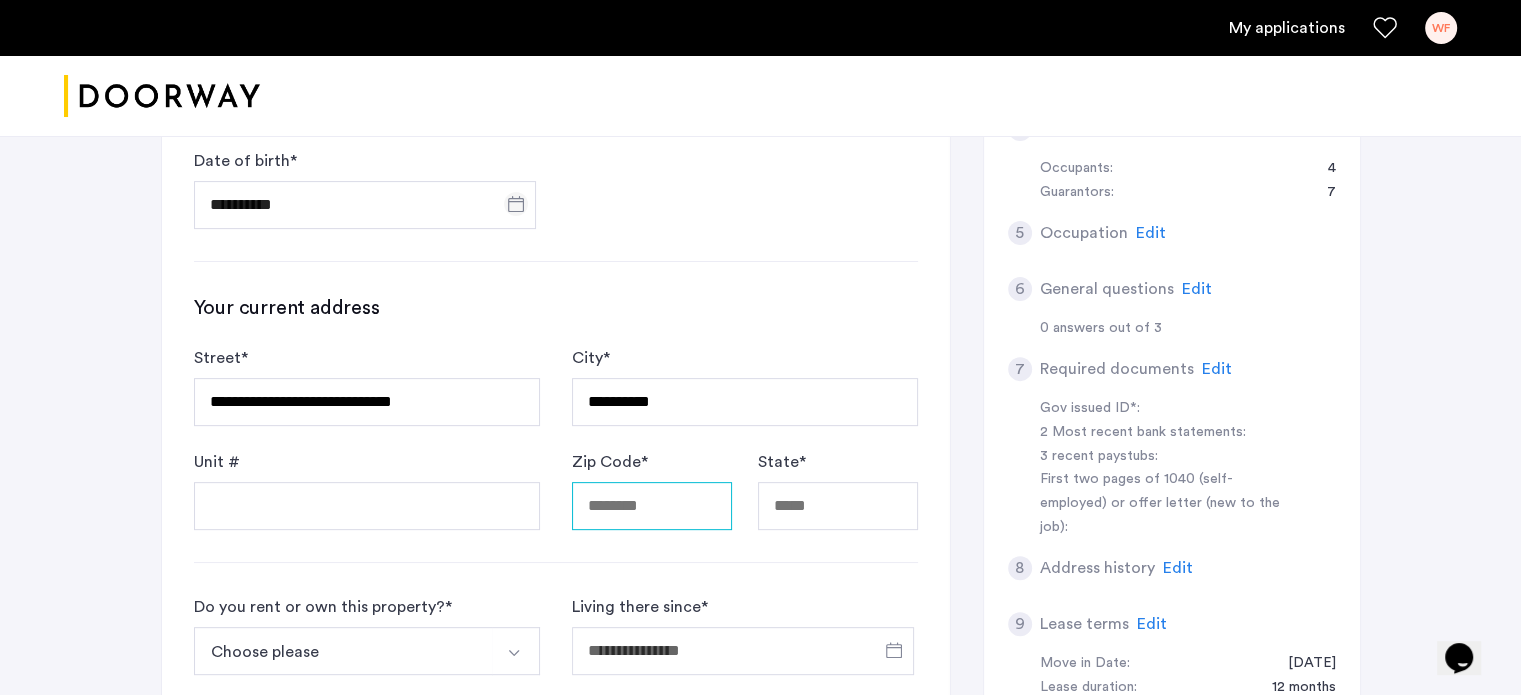 type on "*****" 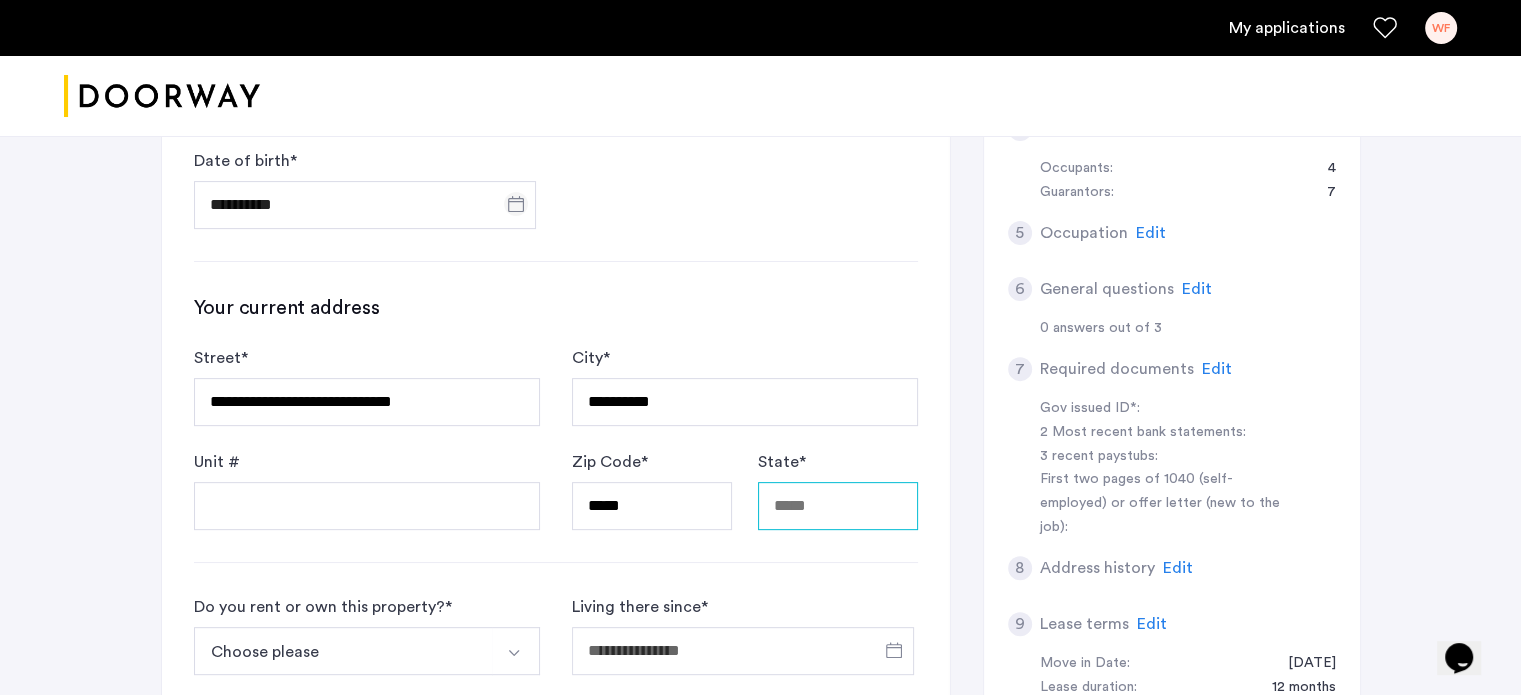 type on "**" 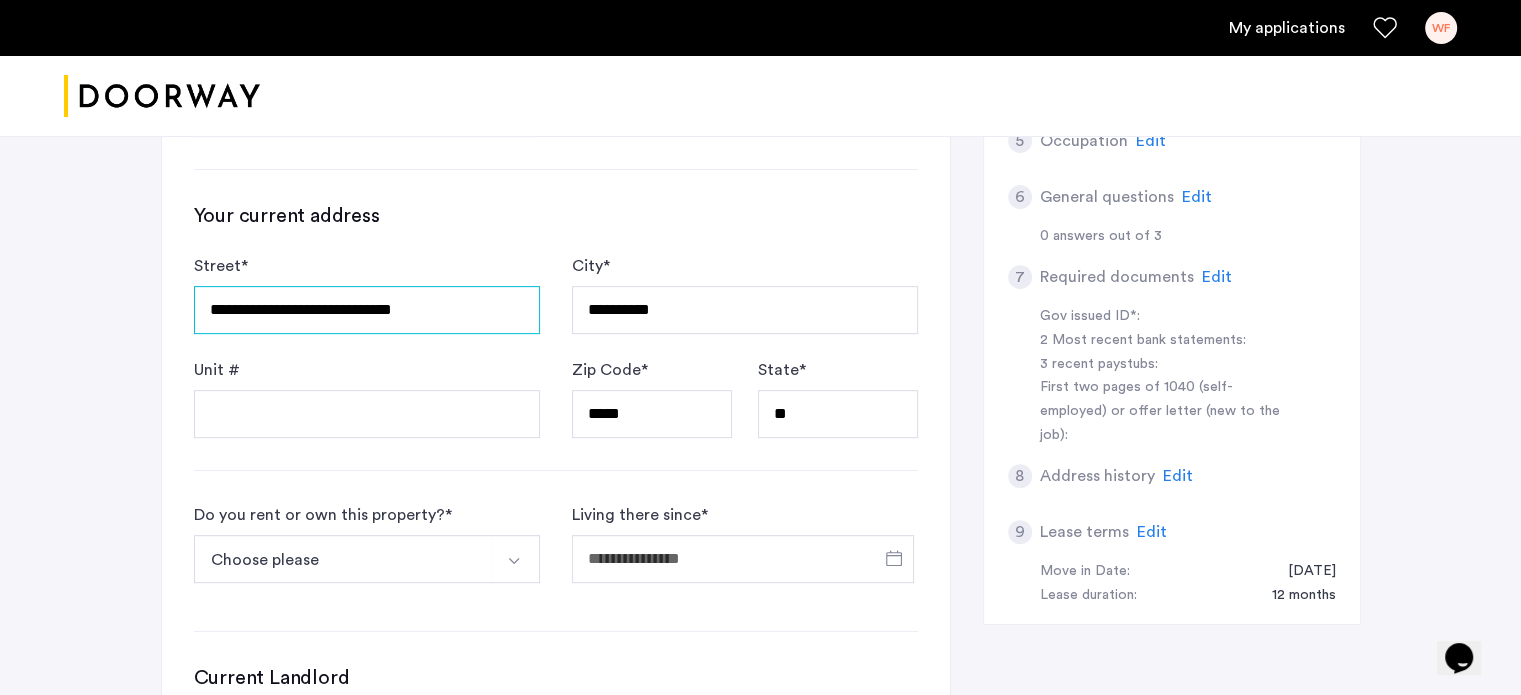 scroll, scrollTop: 800, scrollLeft: 0, axis: vertical 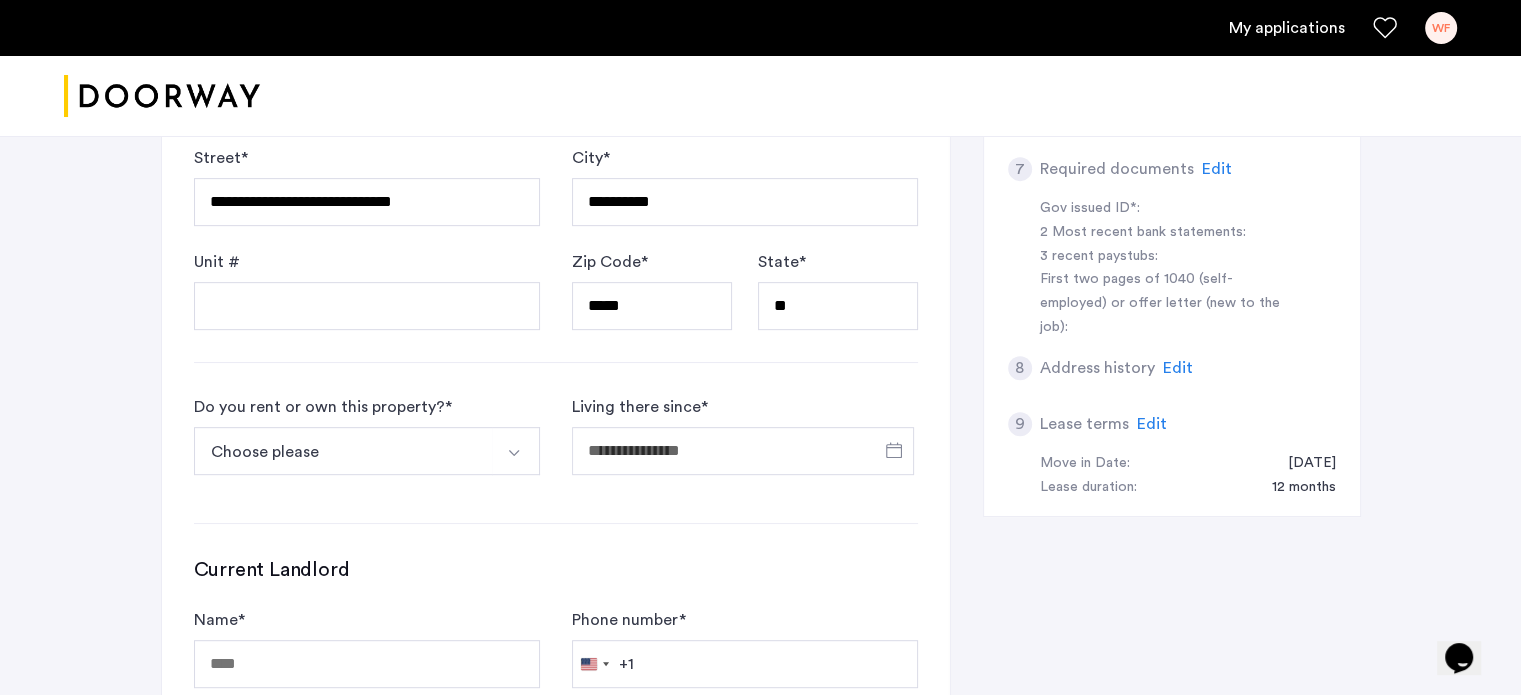 click on "Choose please" at bounding box center (343, 451) 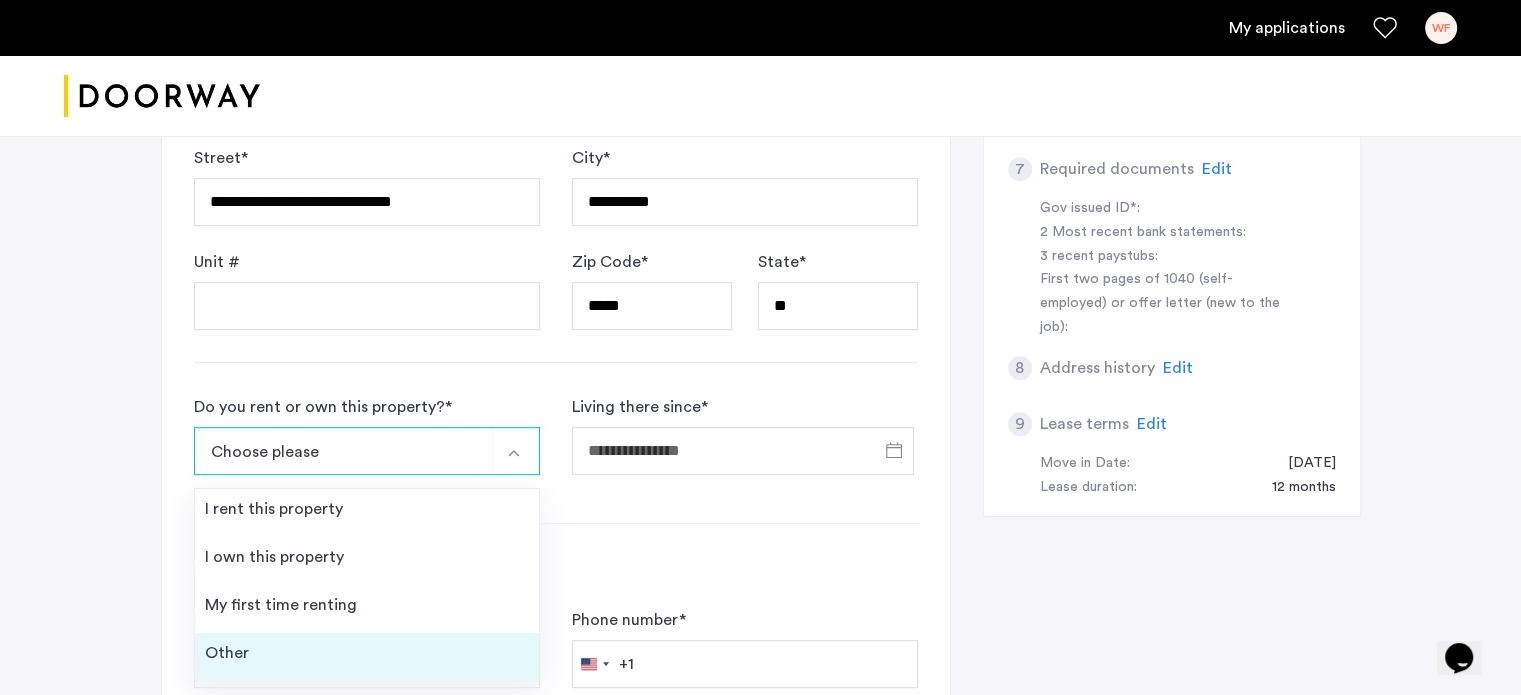 click on "Other" at bounding box center [227, 653] 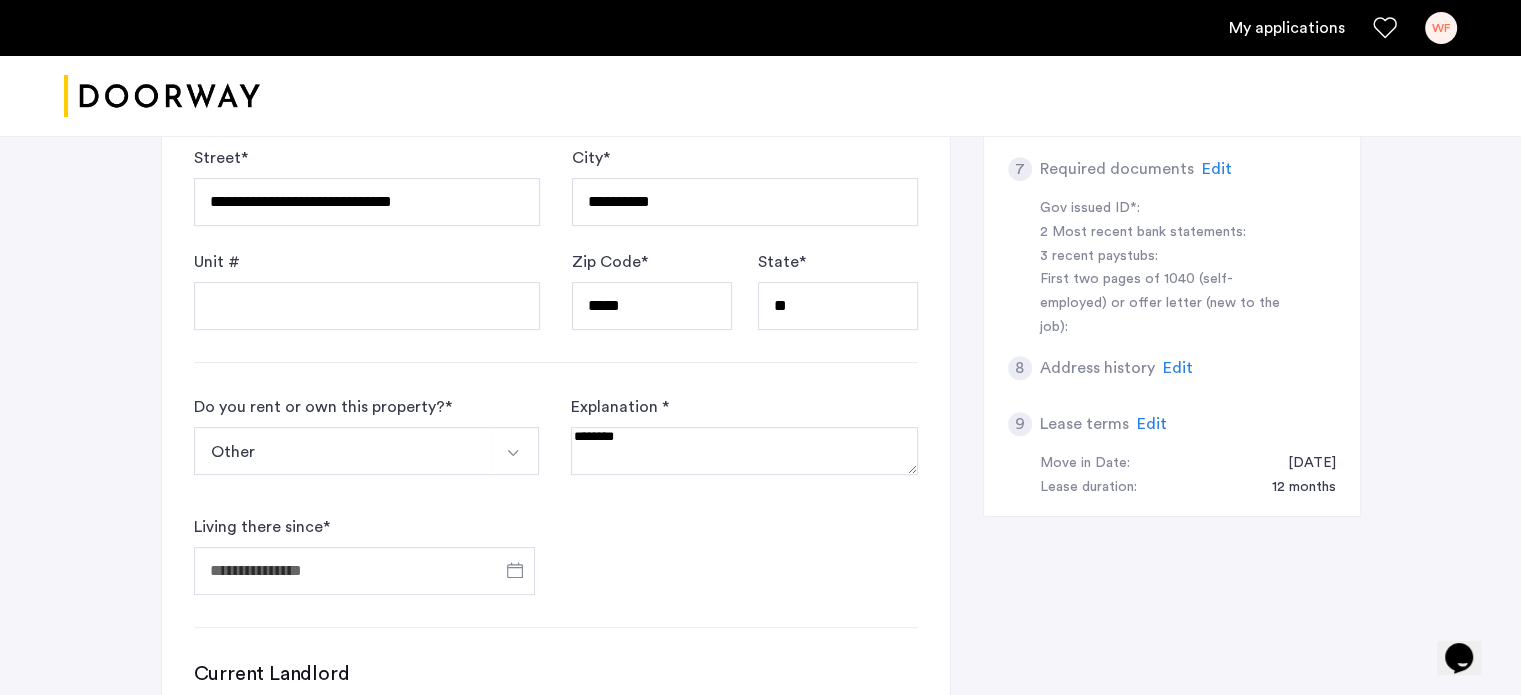 click on "Other" at bounding box center [343, 451] 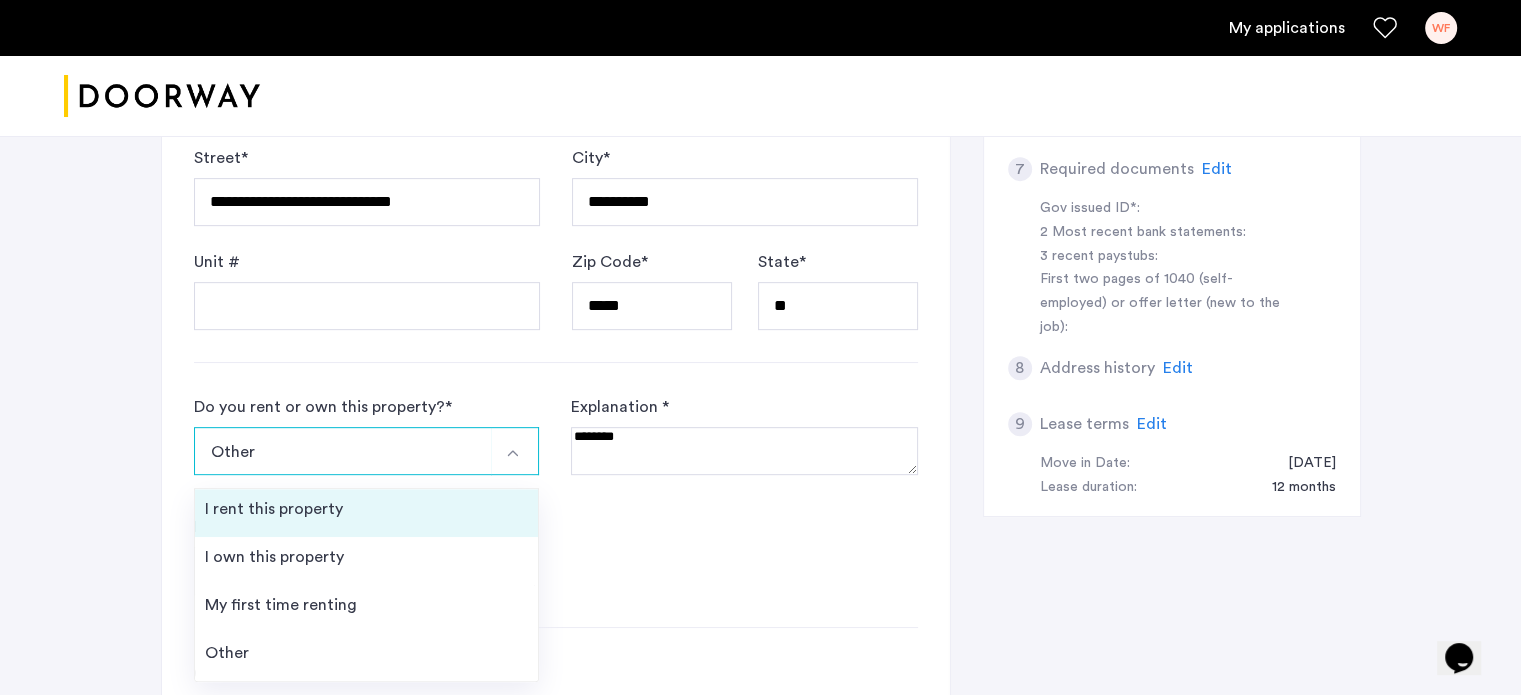click on "I rent this property" at bounding box center (274, 509) 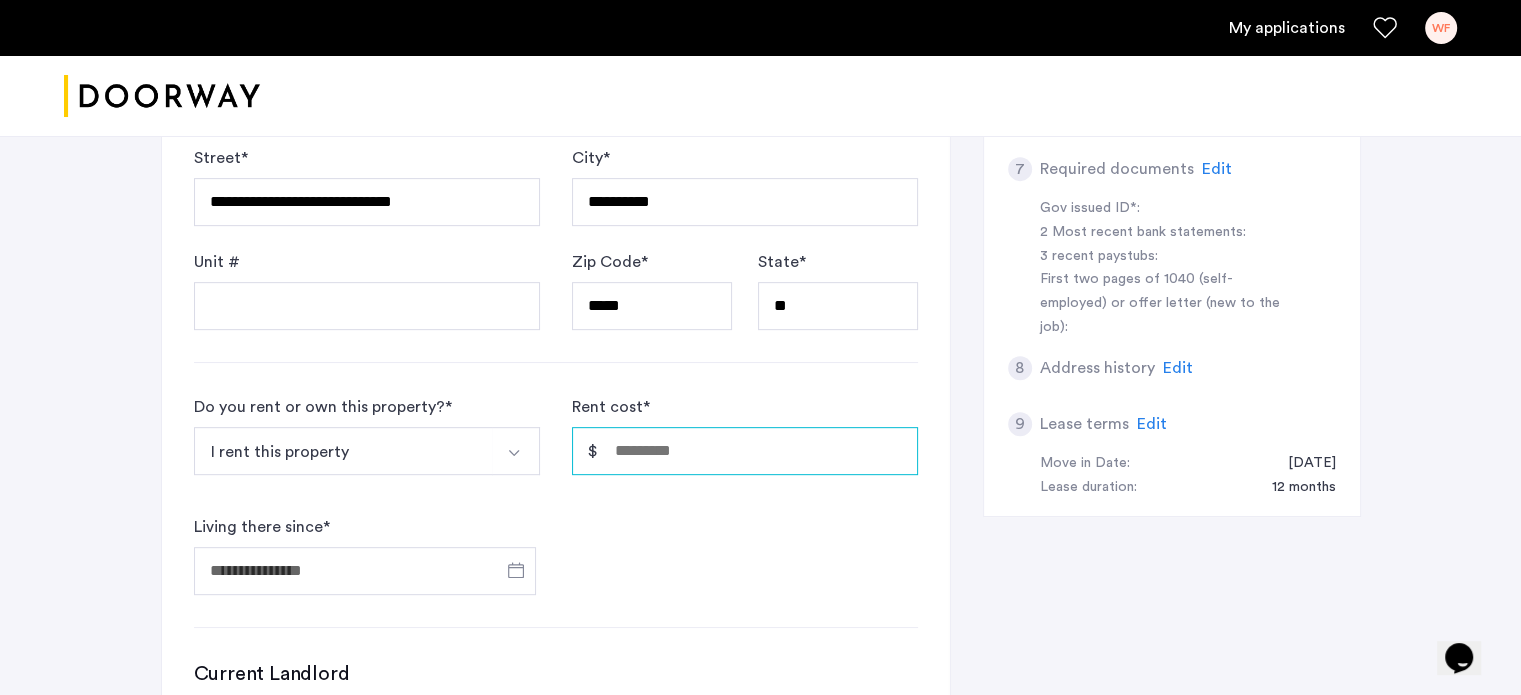 click on "Rent cost  *" at bounding box center (745, 451) 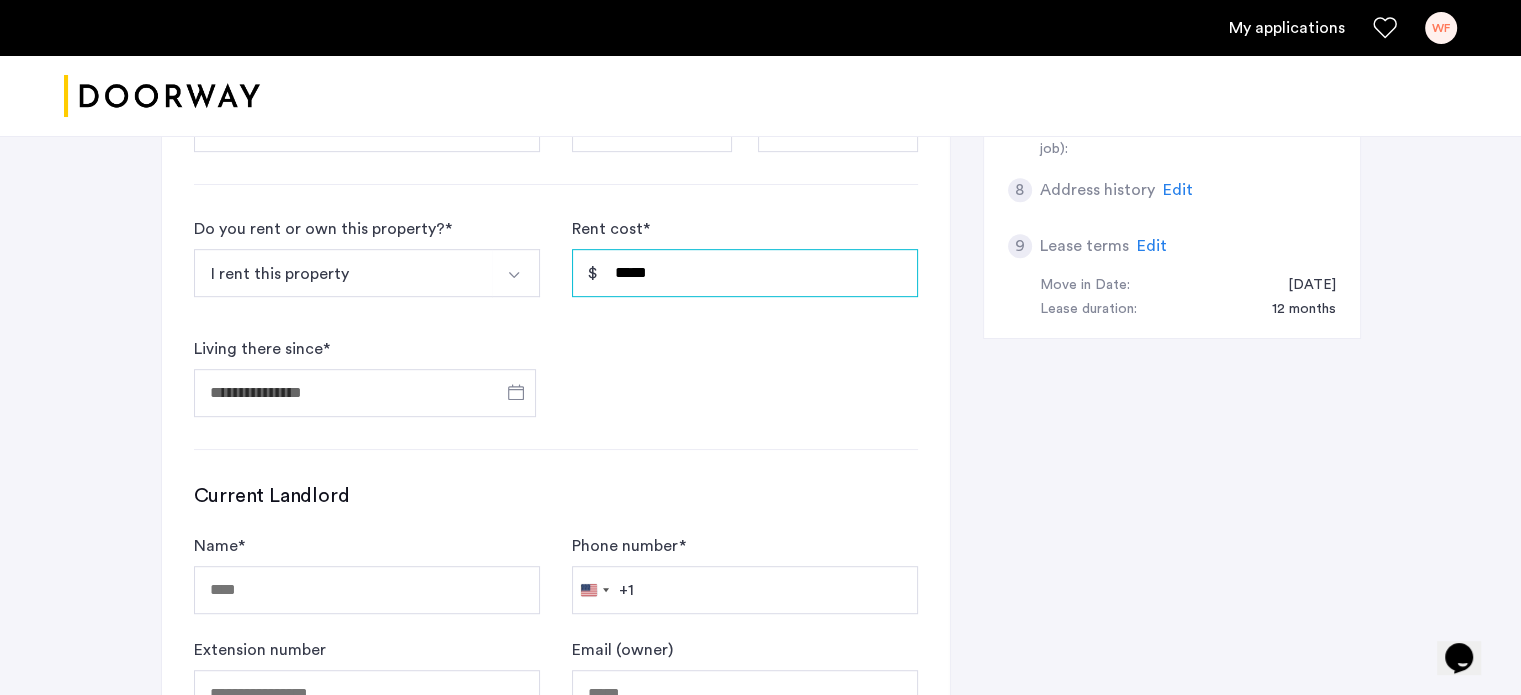 scroll, scrollTop: 1000, scrollLeft: 0, axis: vertical 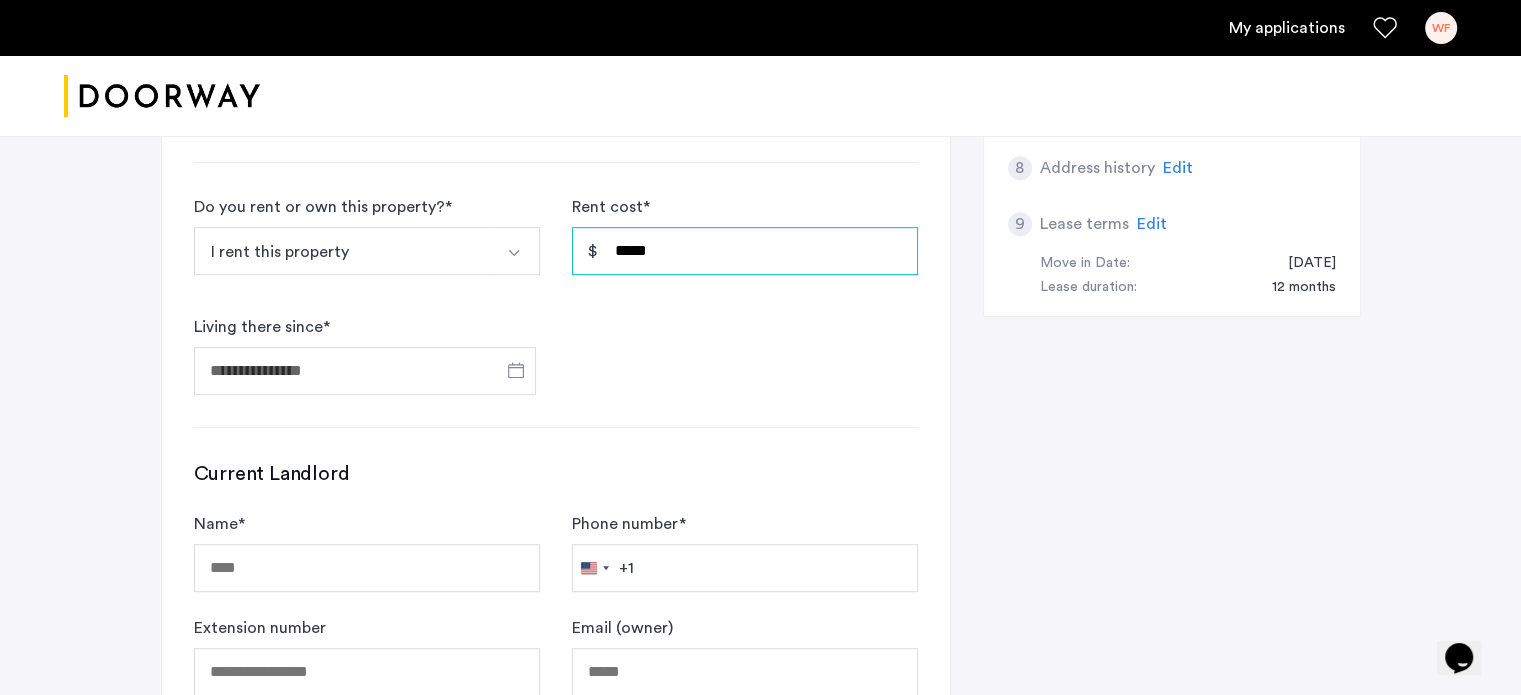 type on "*****" 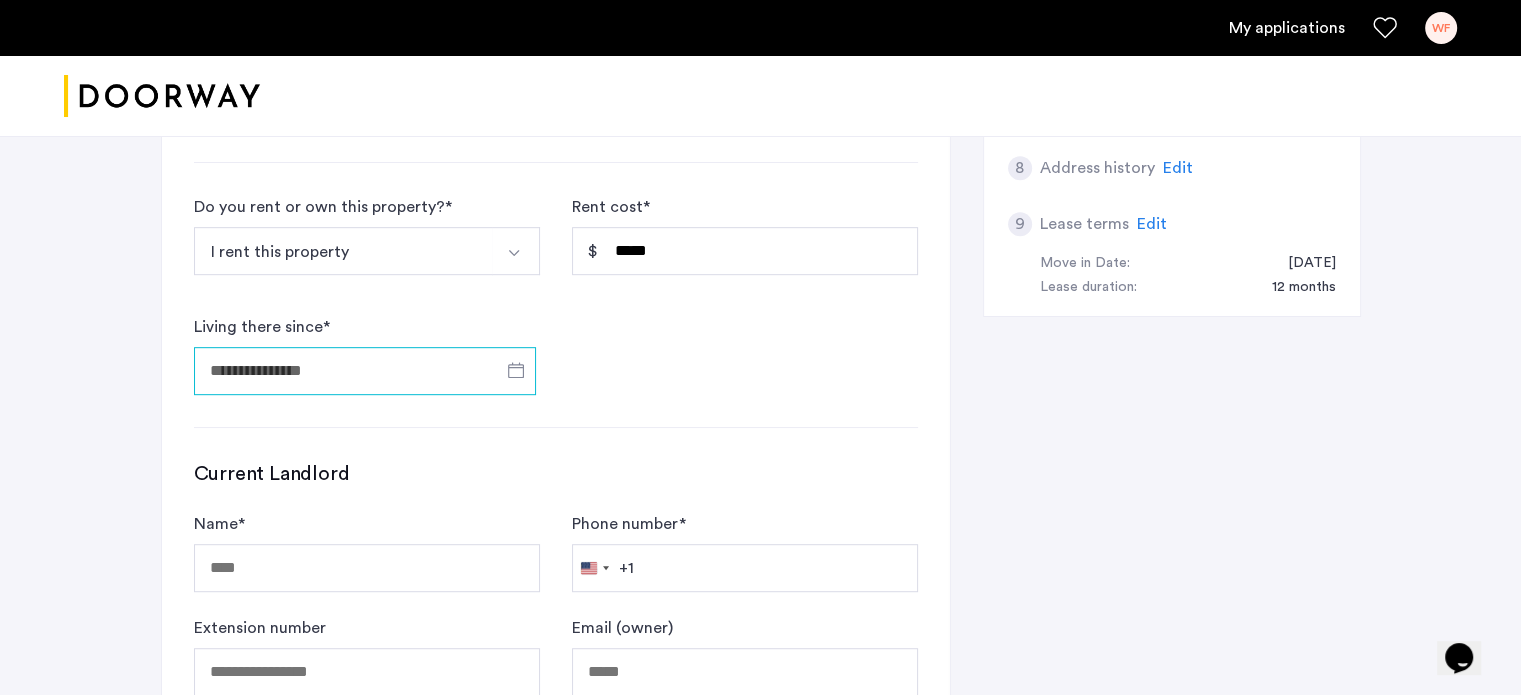 click on "Living there since  *" at bounding box center (365, 371) 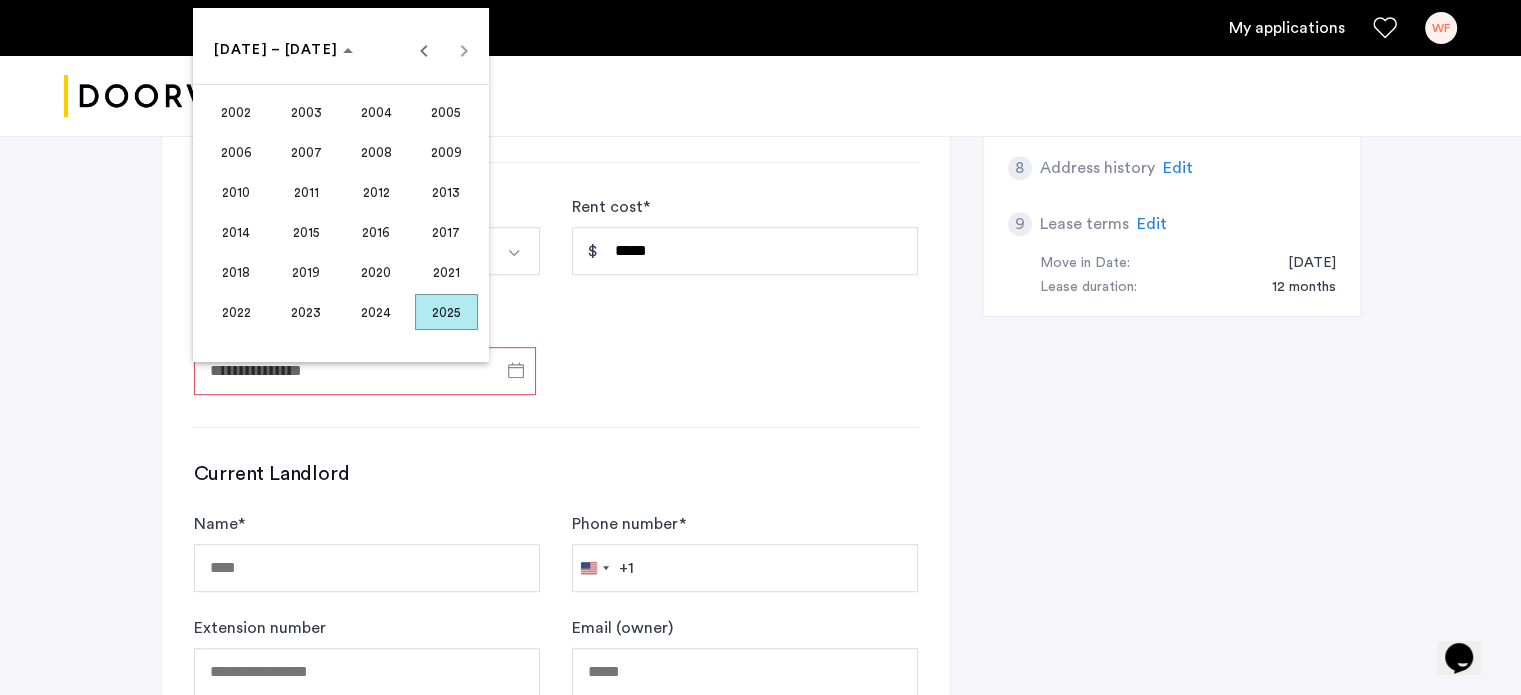 click on "2002 to 2025 2002 – 2025  2002   2003   2004   2005   2006   2007   2008   2009   2010   2011   2012   2013   2014   2015   2016   2017   2018   2019   2020   2021   2022   2023   2024   2025" at bounding box center [341, 185] 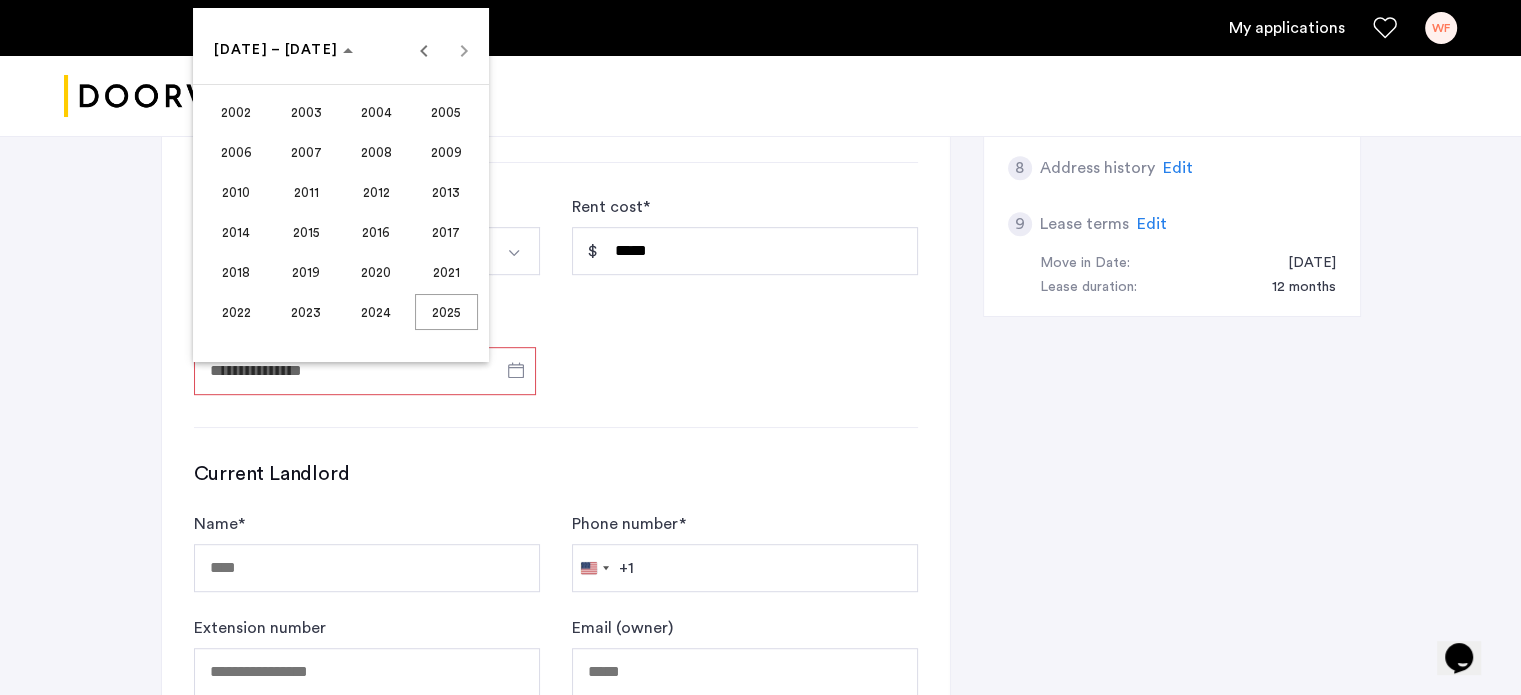 click at bounding box center (760, 347) 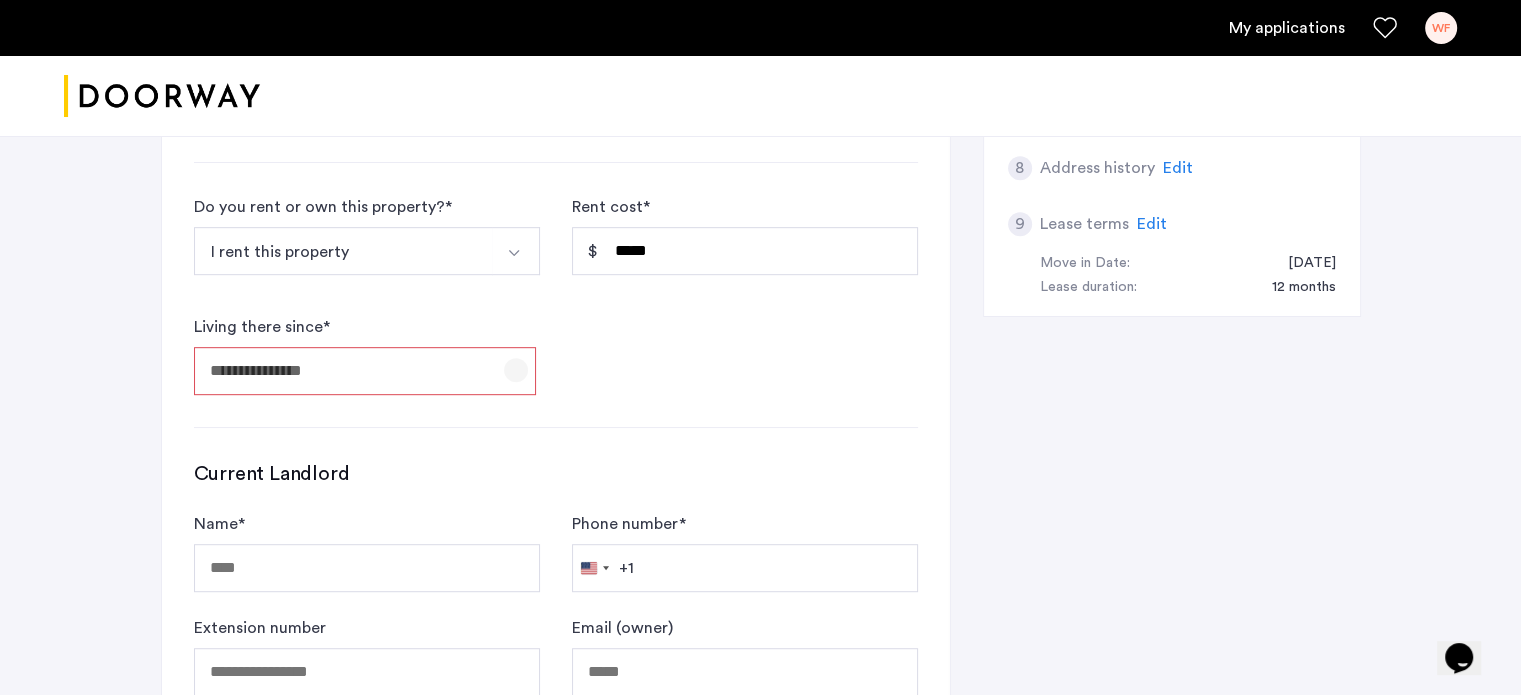 click 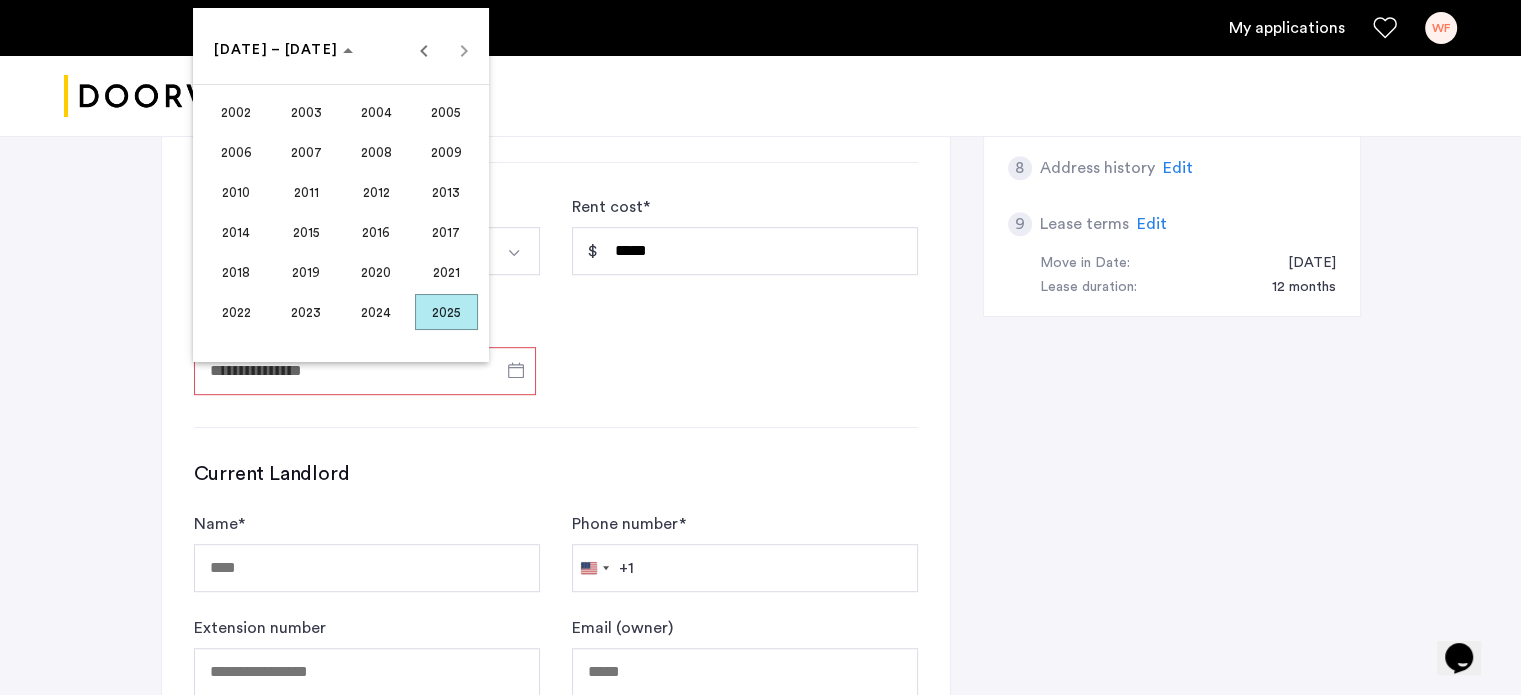 click on "2025" at bounding box center (446, 312) 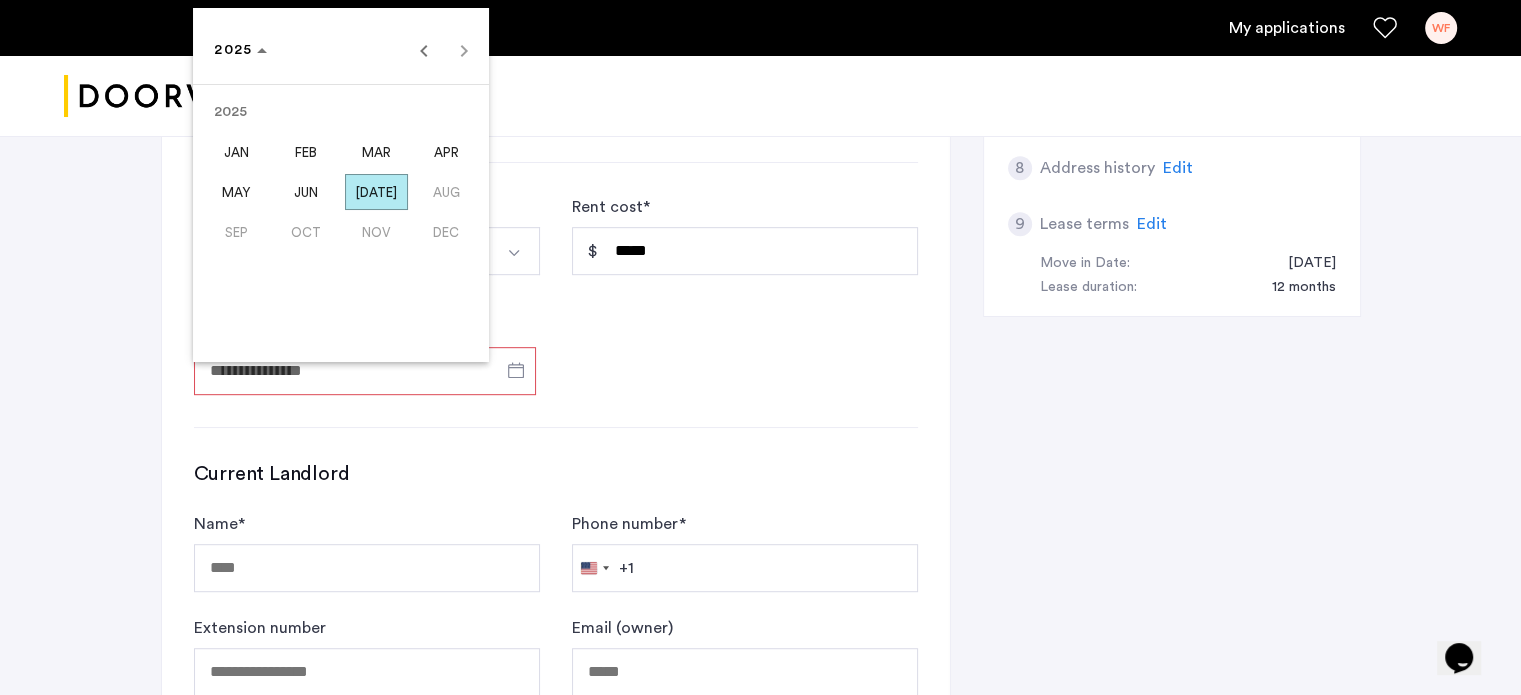 click at bounding box center [760, 347] 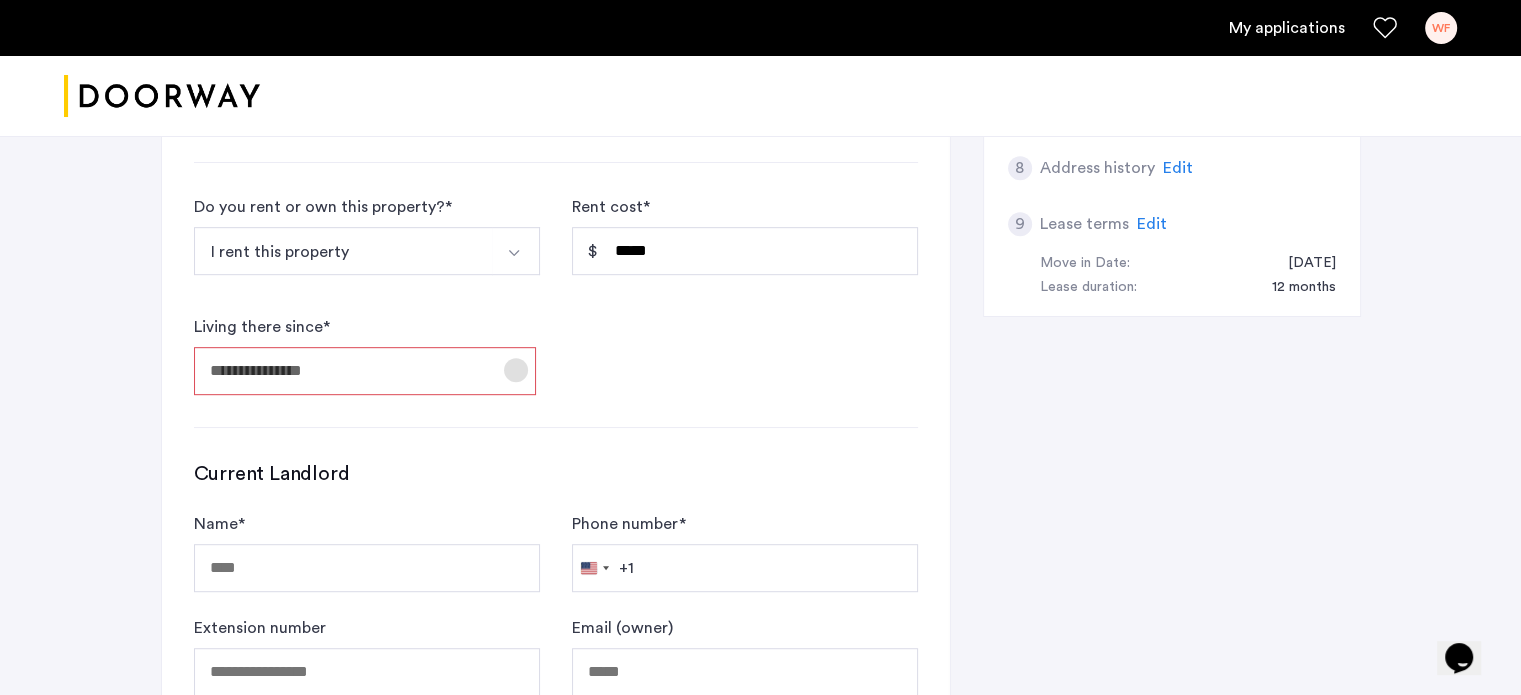 scroll, scrollTop: 1200, scrollLeft: 0, axis: vertical 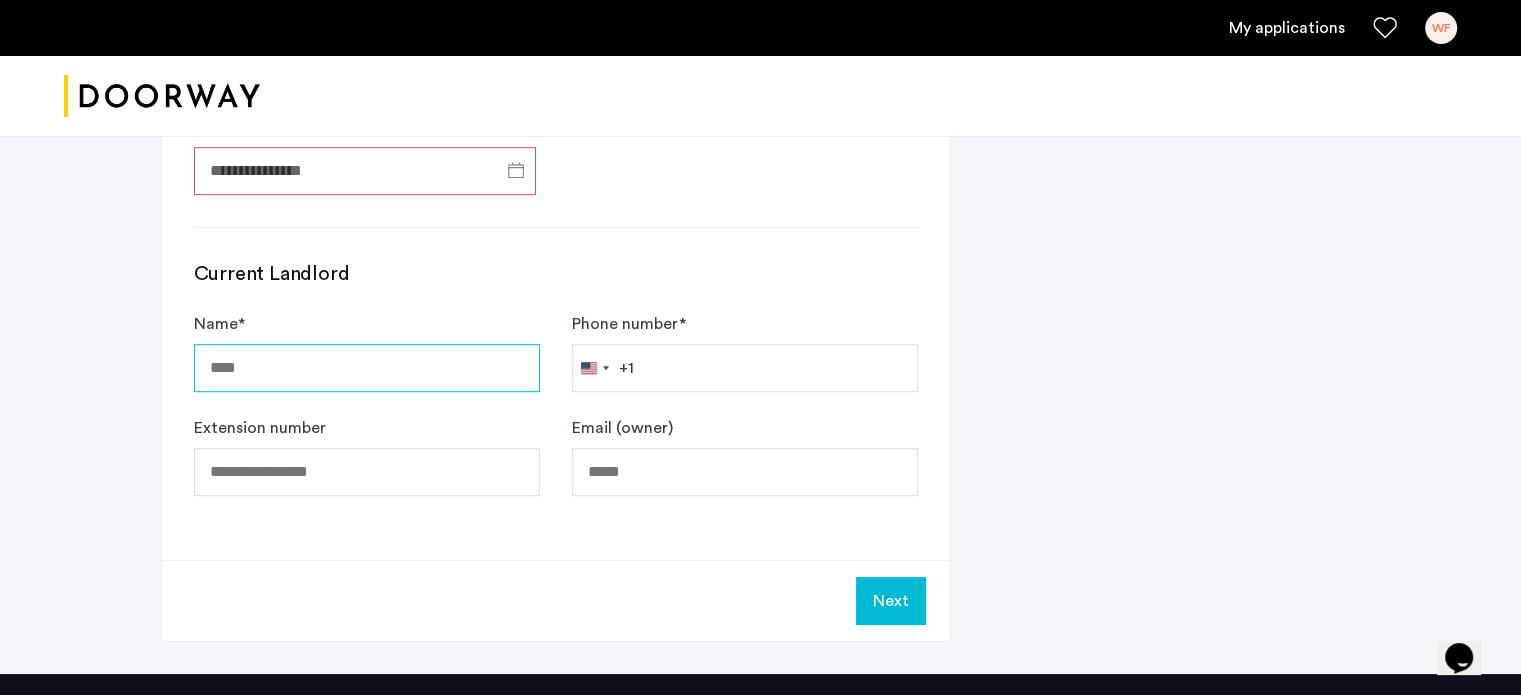 click on "Name  *" at bounding box center (367, 368) 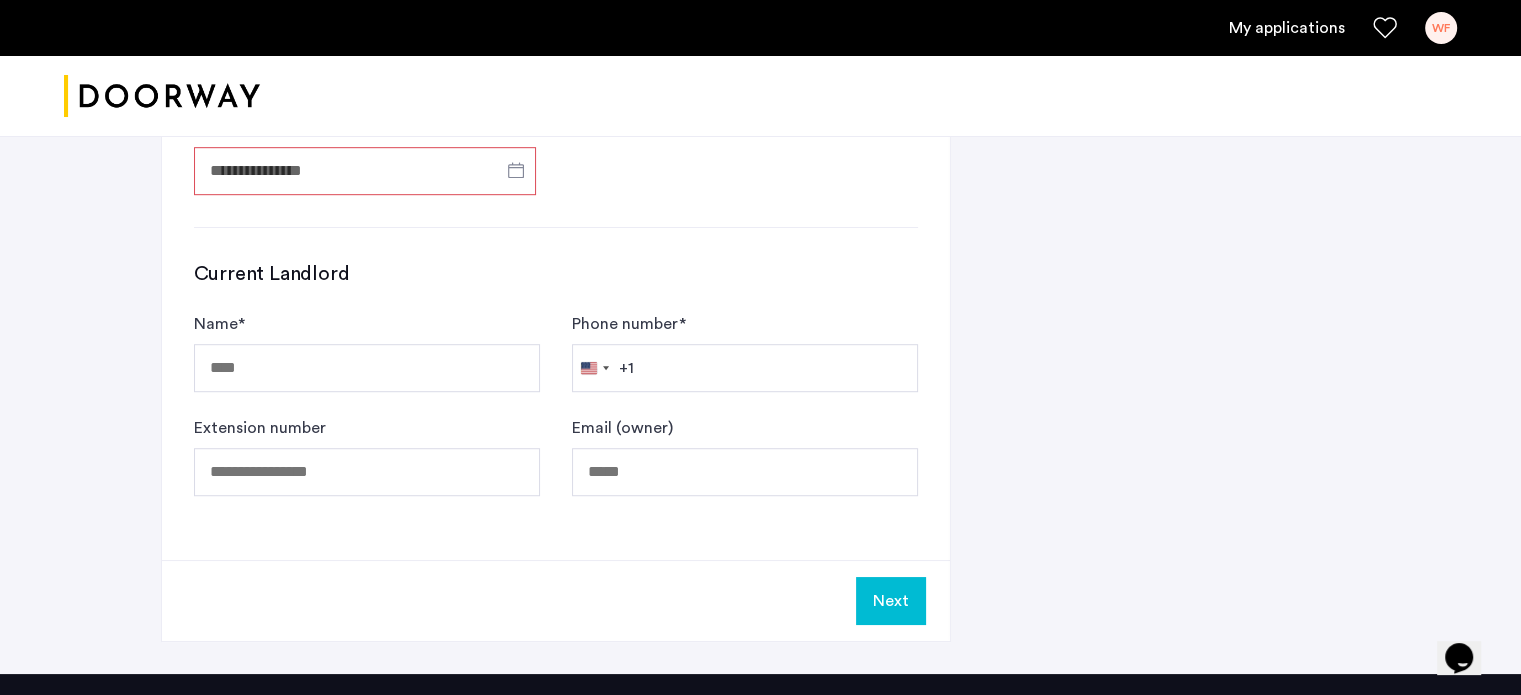 click on "Current Landlord Name  * Phone number  *  United States +1 +1 244 results found Afghanistan +93 Åland Islands +358 Albania +355 Algeria +213 American Samoa +1 Andorra +376 Angola +244 Anguilla +1 Antigua & Barbuda +1 Argentina +54 Armenia +374 Aruba +297 Ascension Island +247 Australia +61 Austria +43 Azerbaijan +994 Bahamas +1 Bahrain +973 Bangladesh +880 Barbados +1 Belarus +375 Belgium +32 Belize +501 Benin +229 Bermuda +1 Bhutan +975 Bolivia +591 Bosnia & Herzegovina +387 Botswana +267 Brazil +55 British Indian Ocean Territory +246 British Virgin Islands +1 Brunei +673 Bulgaria +359 Burkina Faso +226 Burundi +257 Cambodia +855 Cameroon +237 Canada +1 Cape Verde +238 Caribbean Netherlands +599 Cayman Islands +1 Central African Republic +236 Chad +235 Chile +56 China +86 Christmas Island +61 Cocos (Keeling) Islands +61 Colombia +57 Comoros +269 Congo - Brazzaville +242 Congo - Kinshasa +243 Cook Islands +682 Costa Rica +506 Côte d’Ivoire +225 Croatia +385 Cuba +53 Curaçao +599 Cyprus +357 Czechia +420" 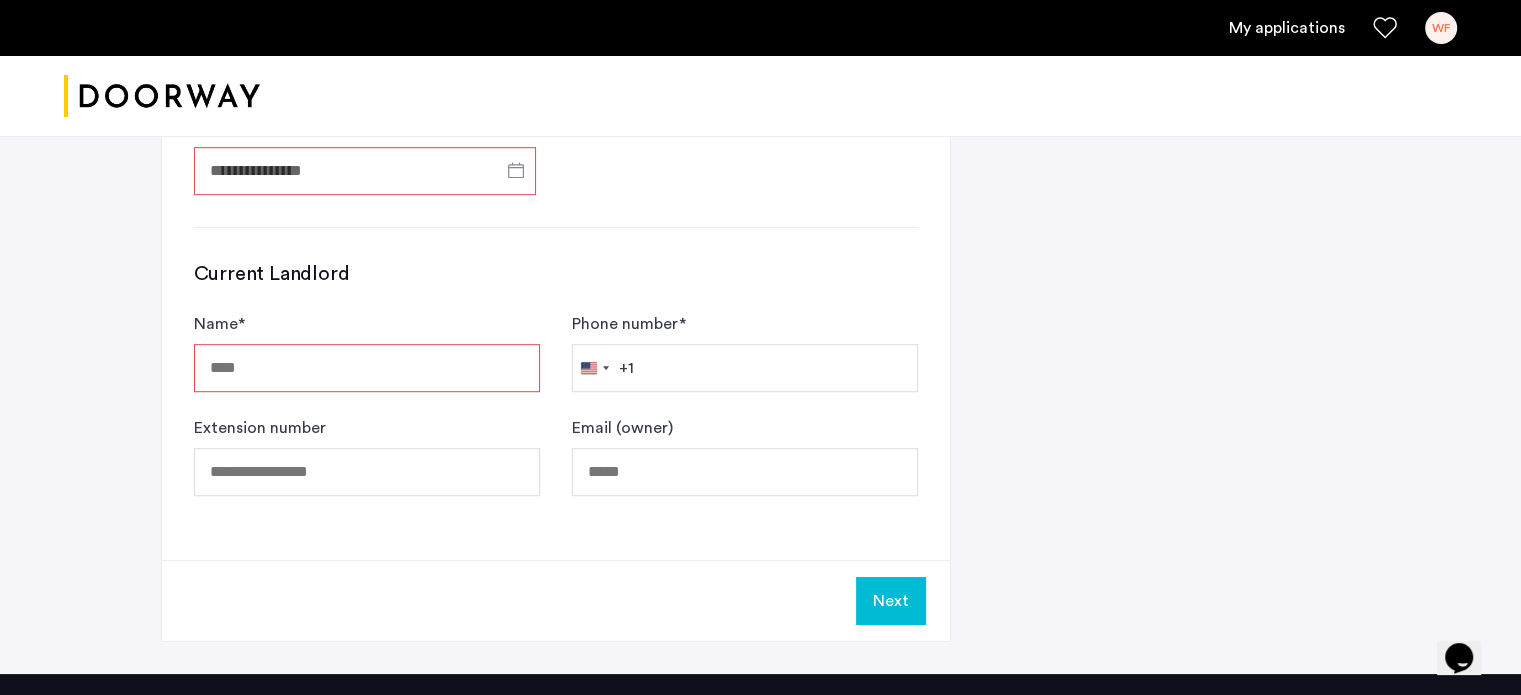 click on "Name  *" at bounding box center (367, 368) 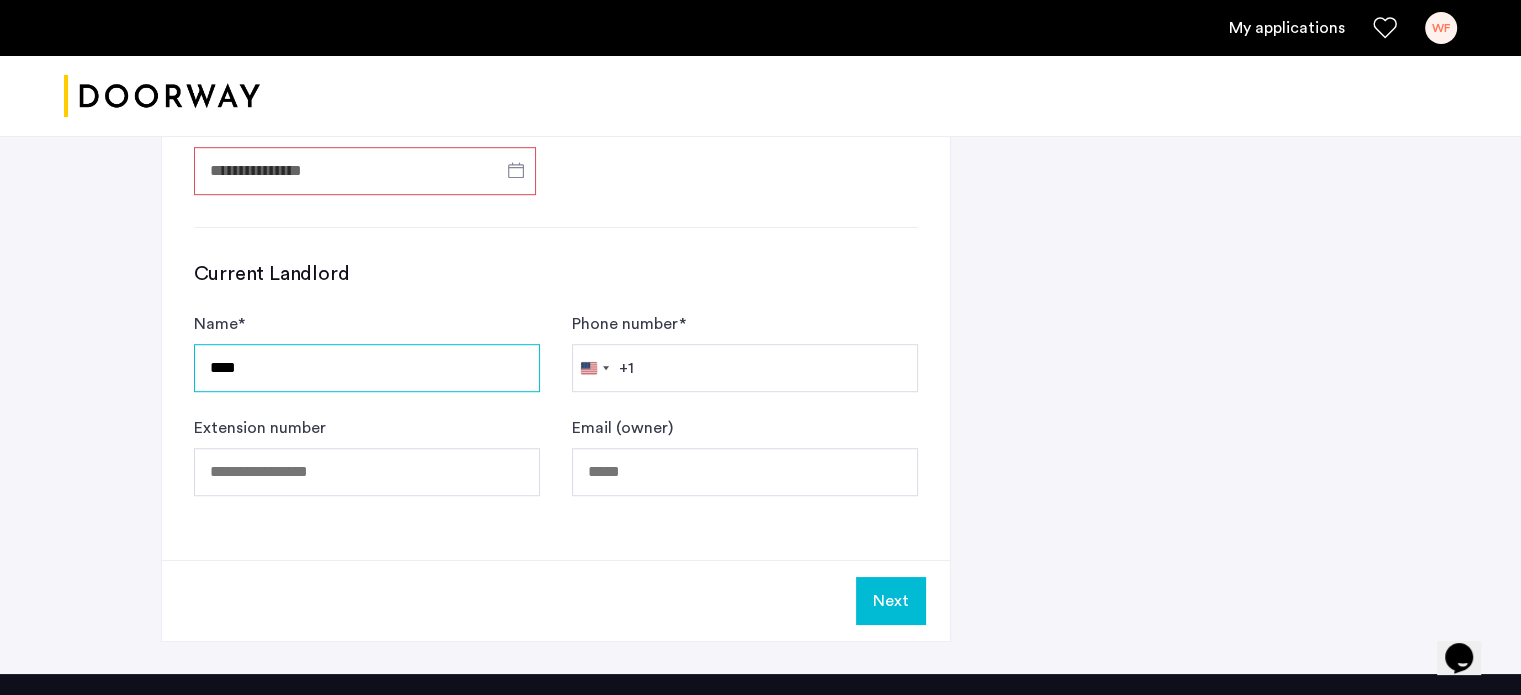 type on "**********" 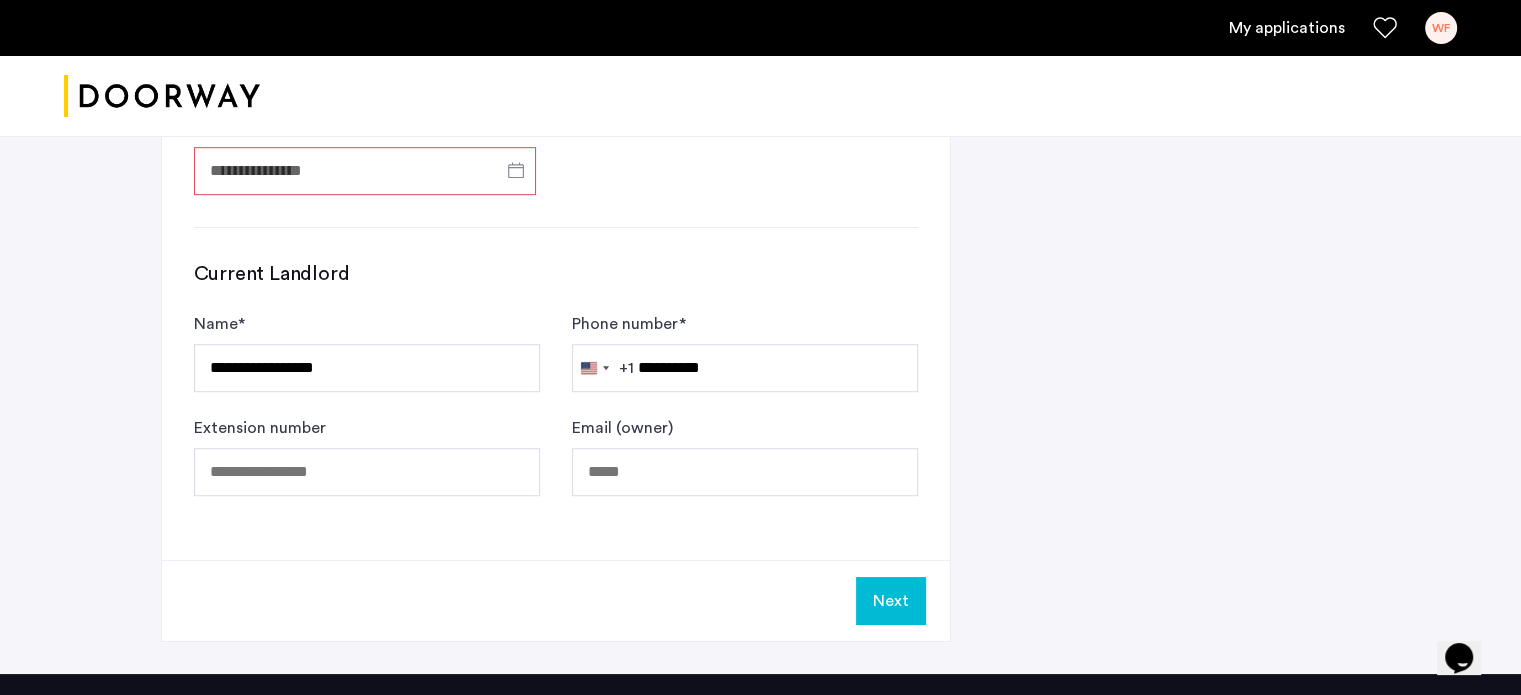 click on "Next" 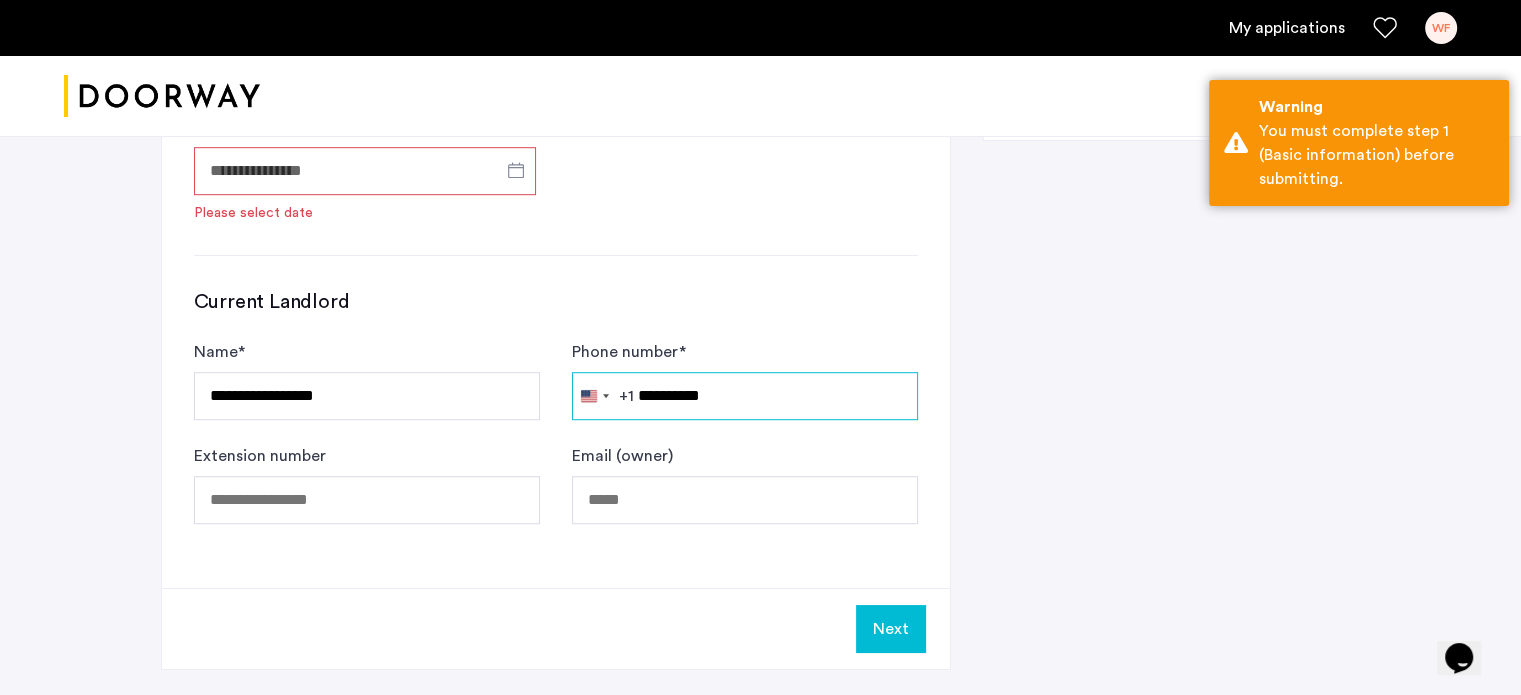drag, startPoint x: 729, startPoint y: 395, endPoint x: 512, endPoint y: 391, distance: 217.03687 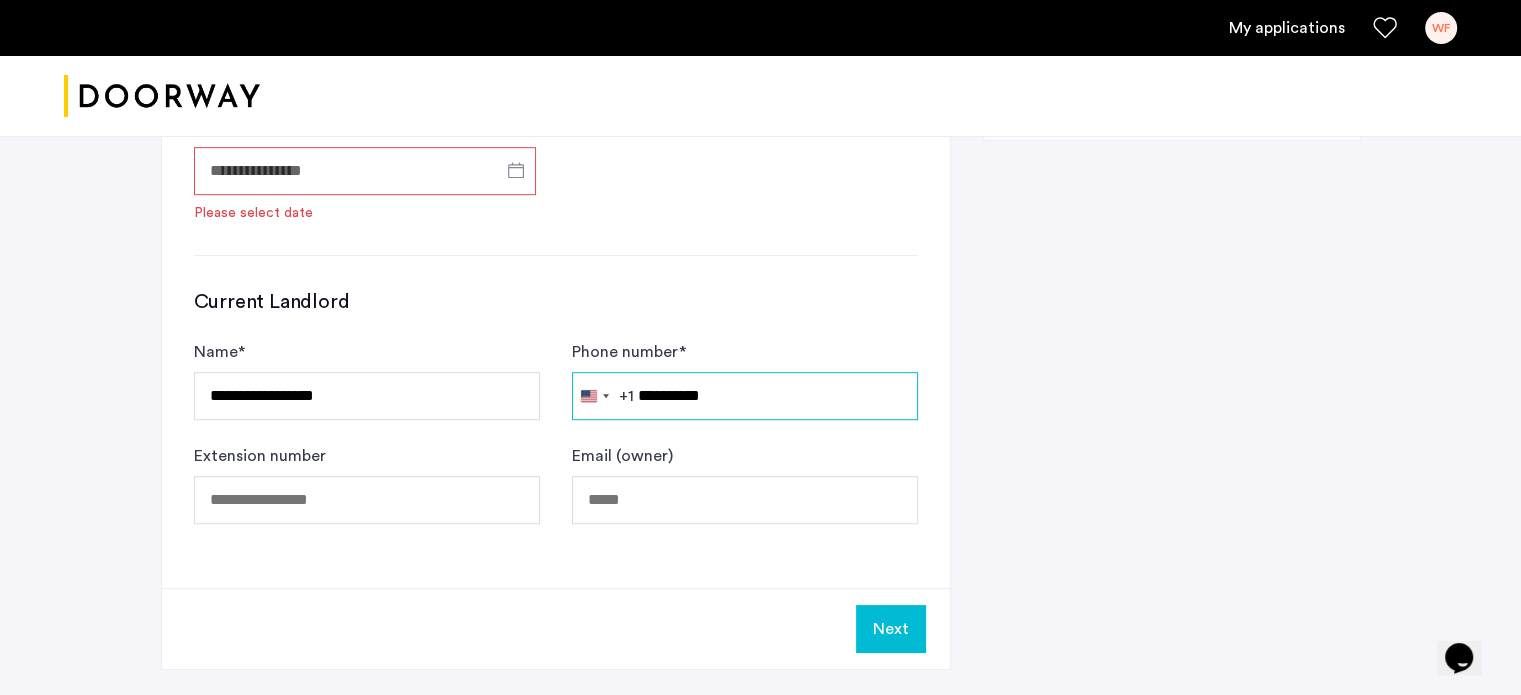 type on "**********" 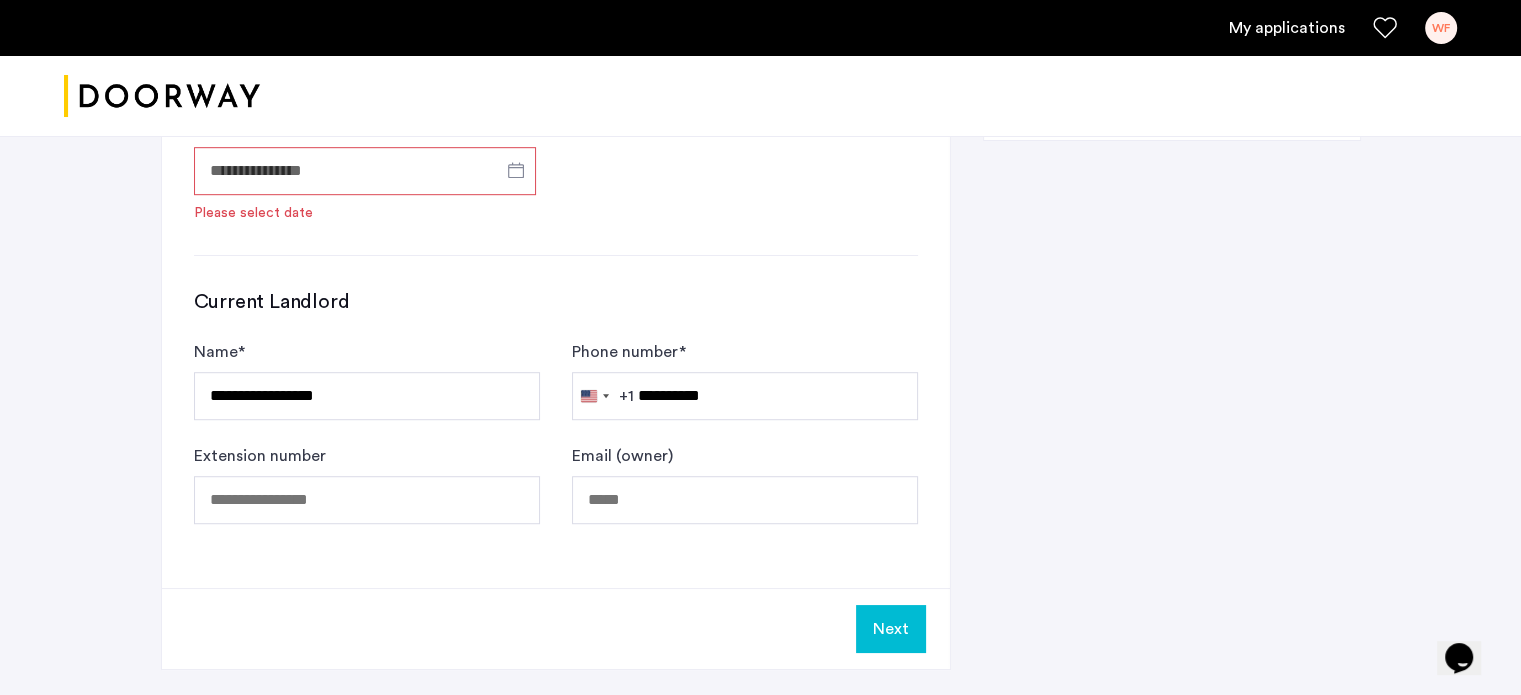 click on "Next" 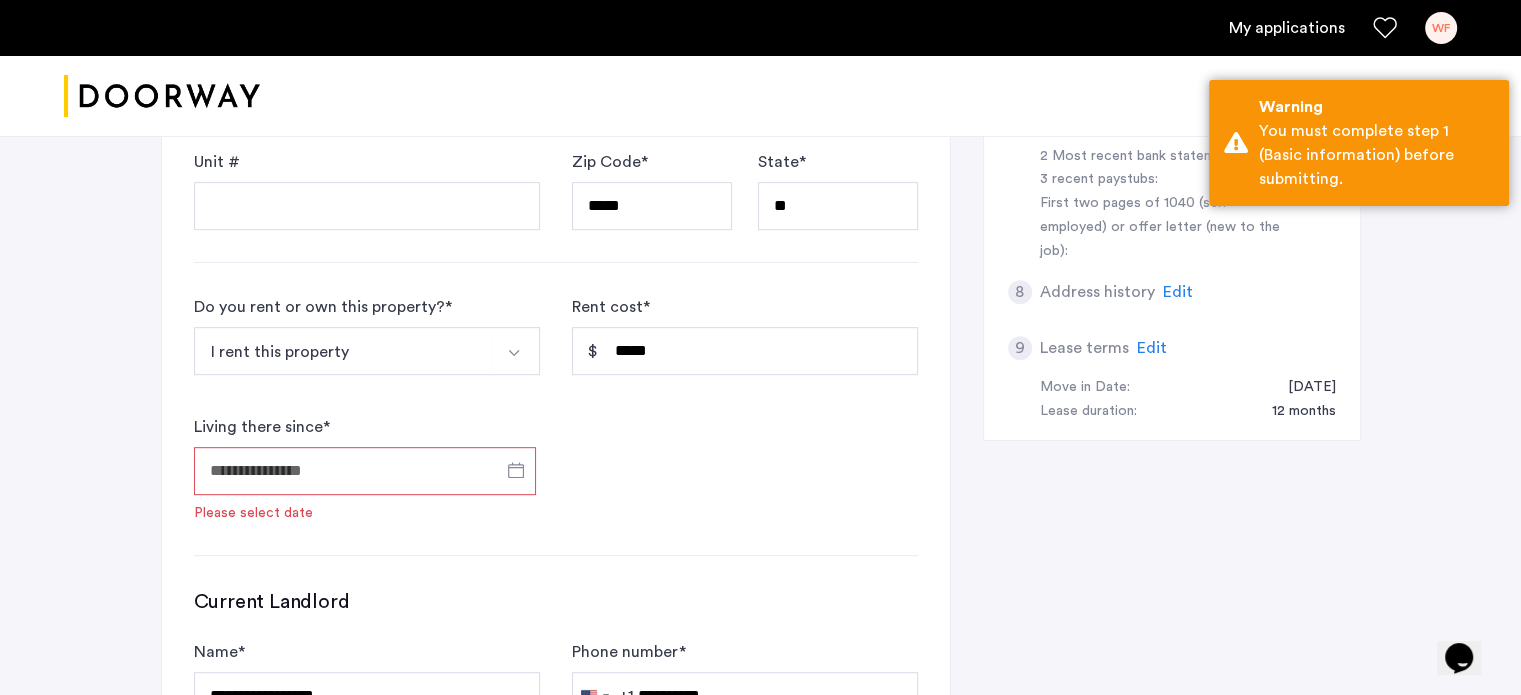 scroll, scrollTop: 1000, scrollLeft: 0, axis: vertical 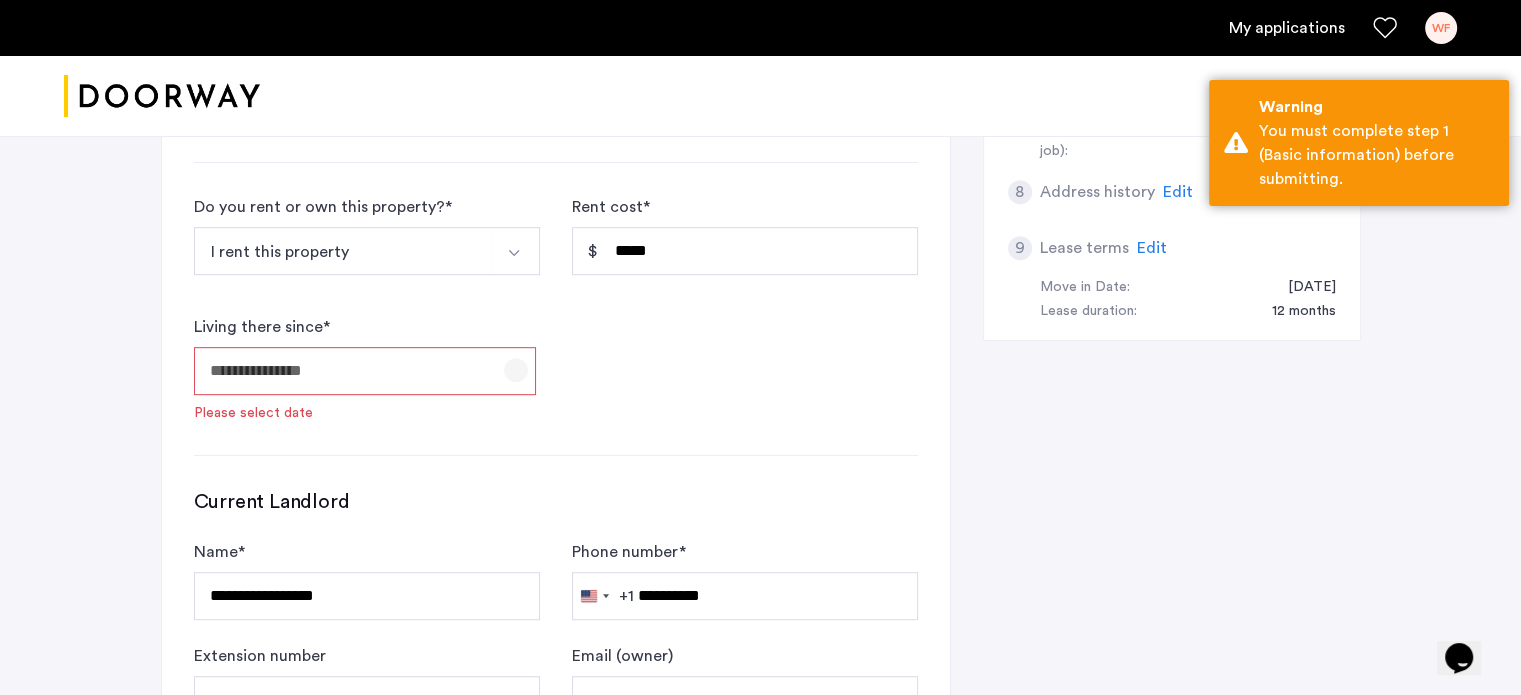 click 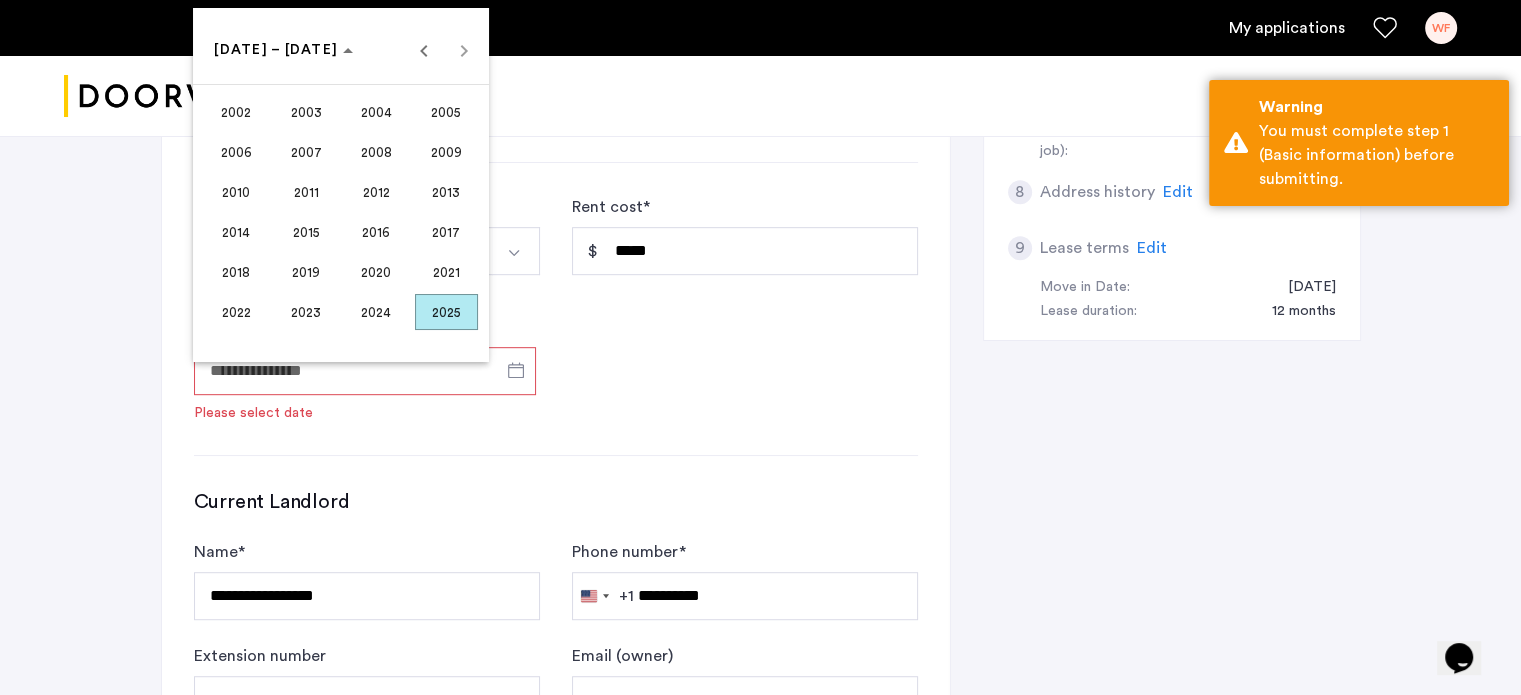 click on "2025" at bounding box center [446, 312] 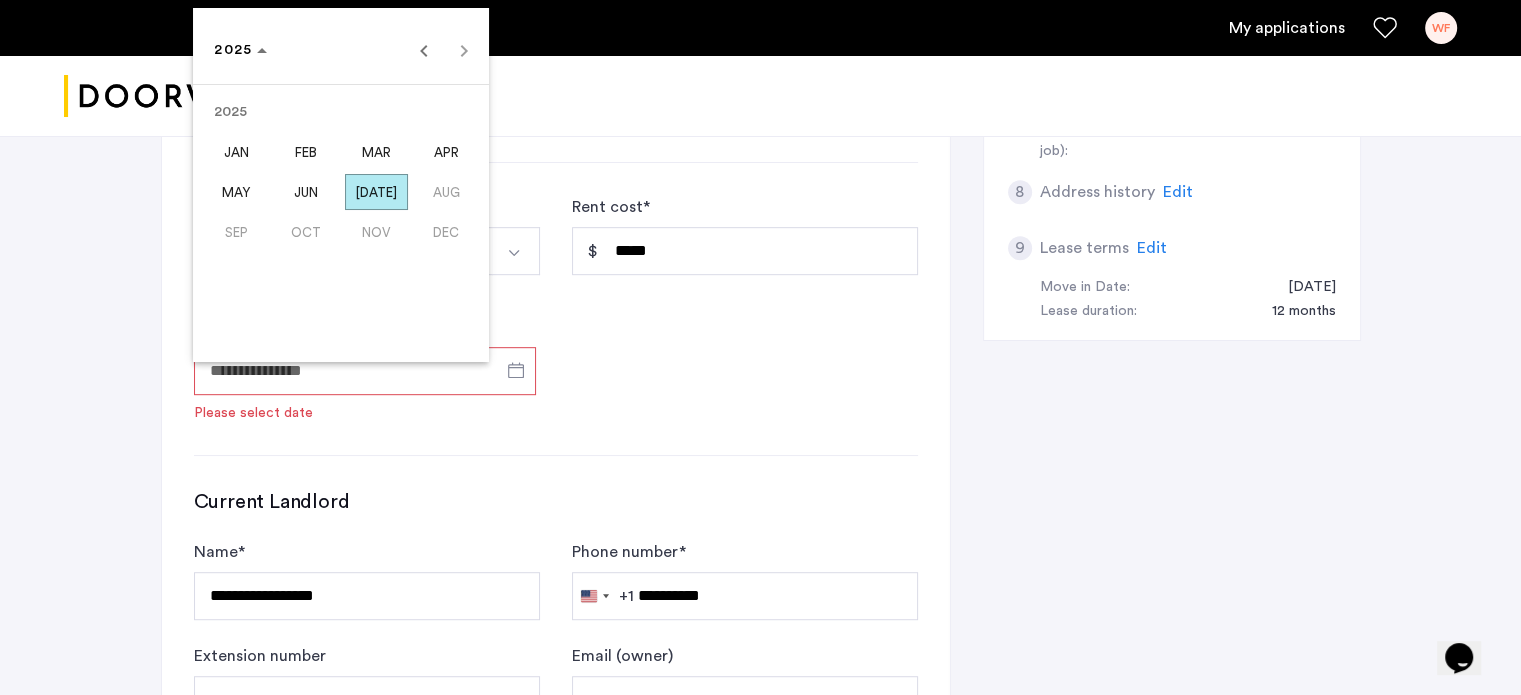 click on "JUL" at bounding box center [376, 192] 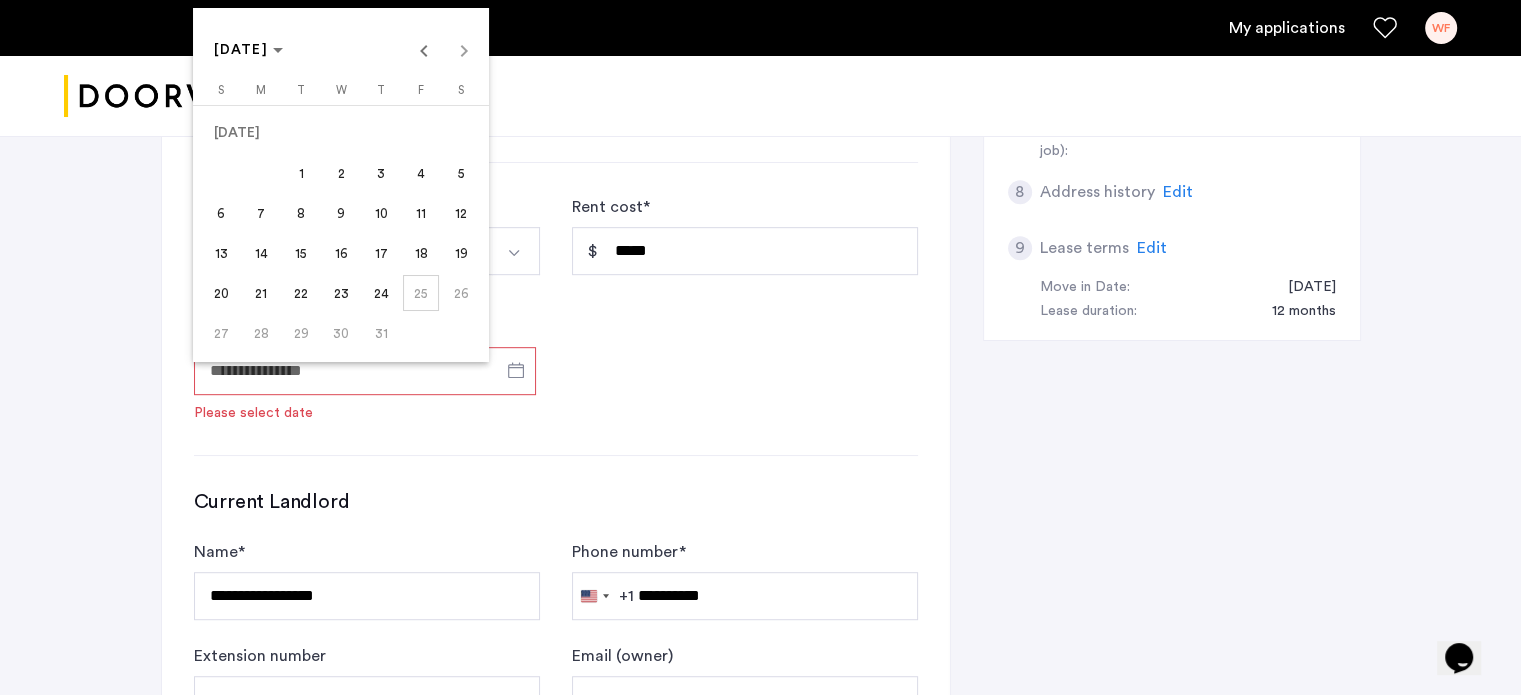 click on "1" at bounding box center (301, 173) 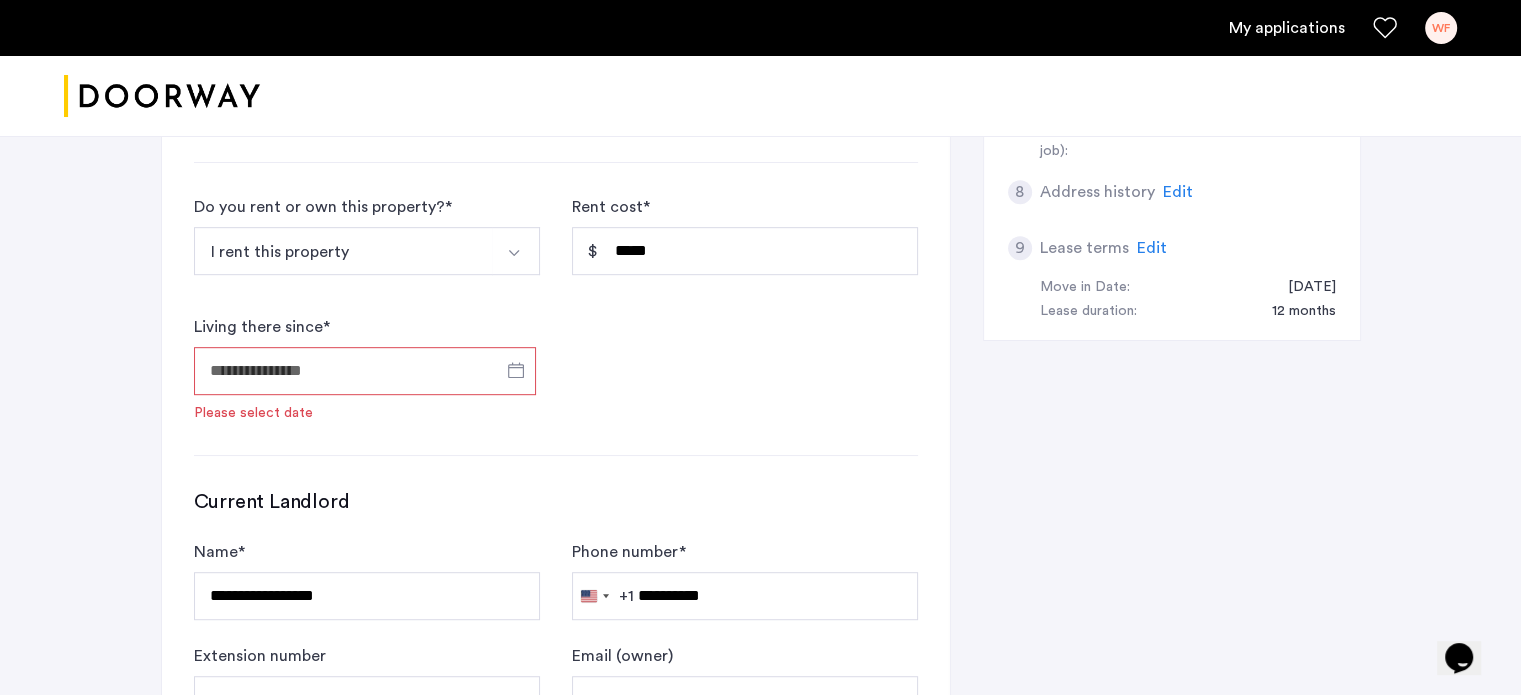 type on "**********" 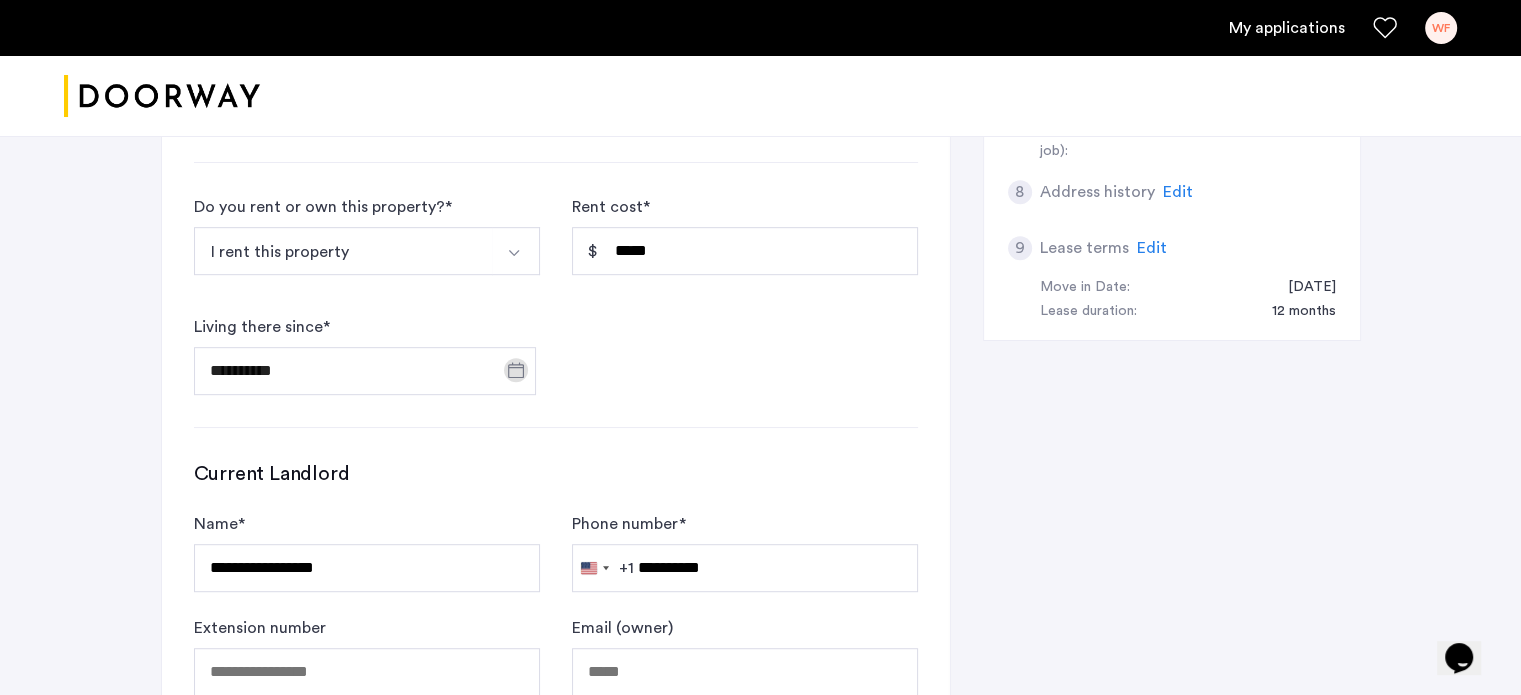 click on "**********" 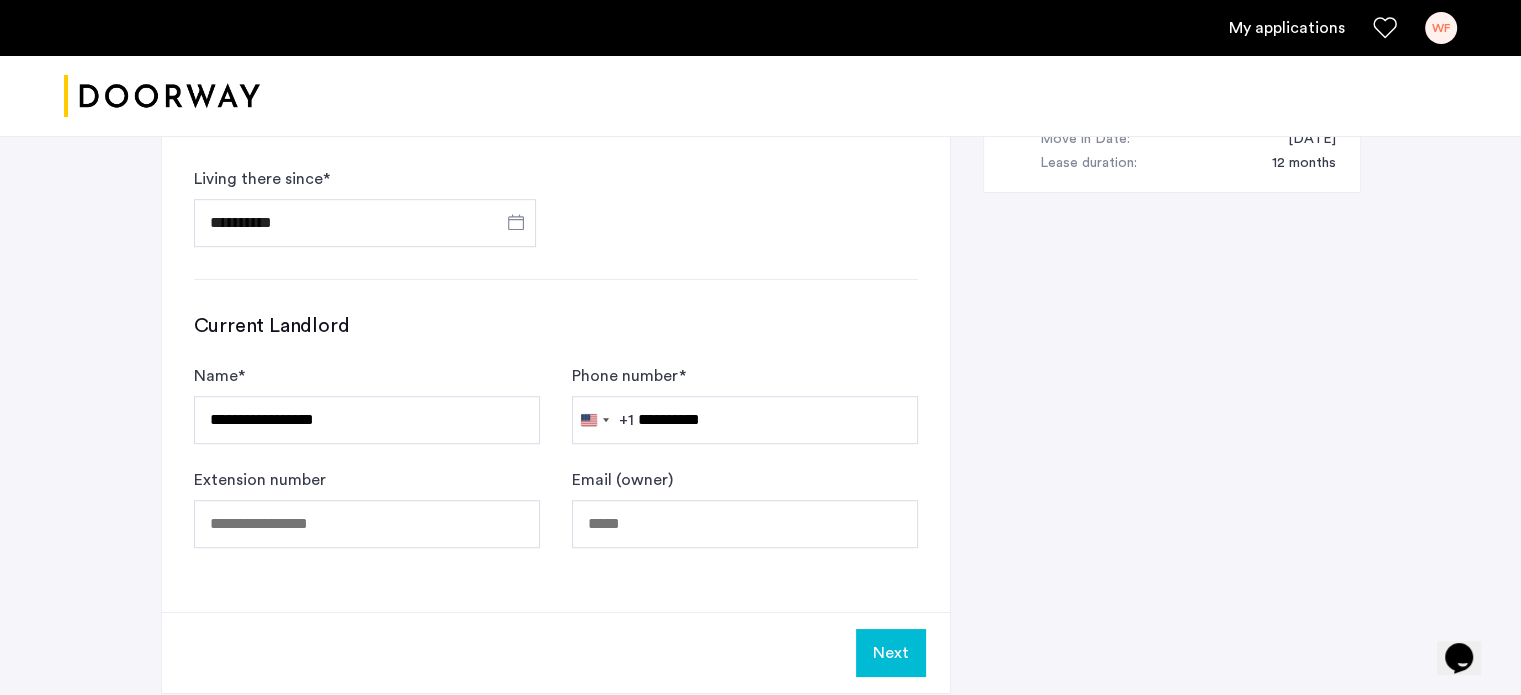 scroll, scrollTop: 1300, scrollLeft: 0, axis: vertical 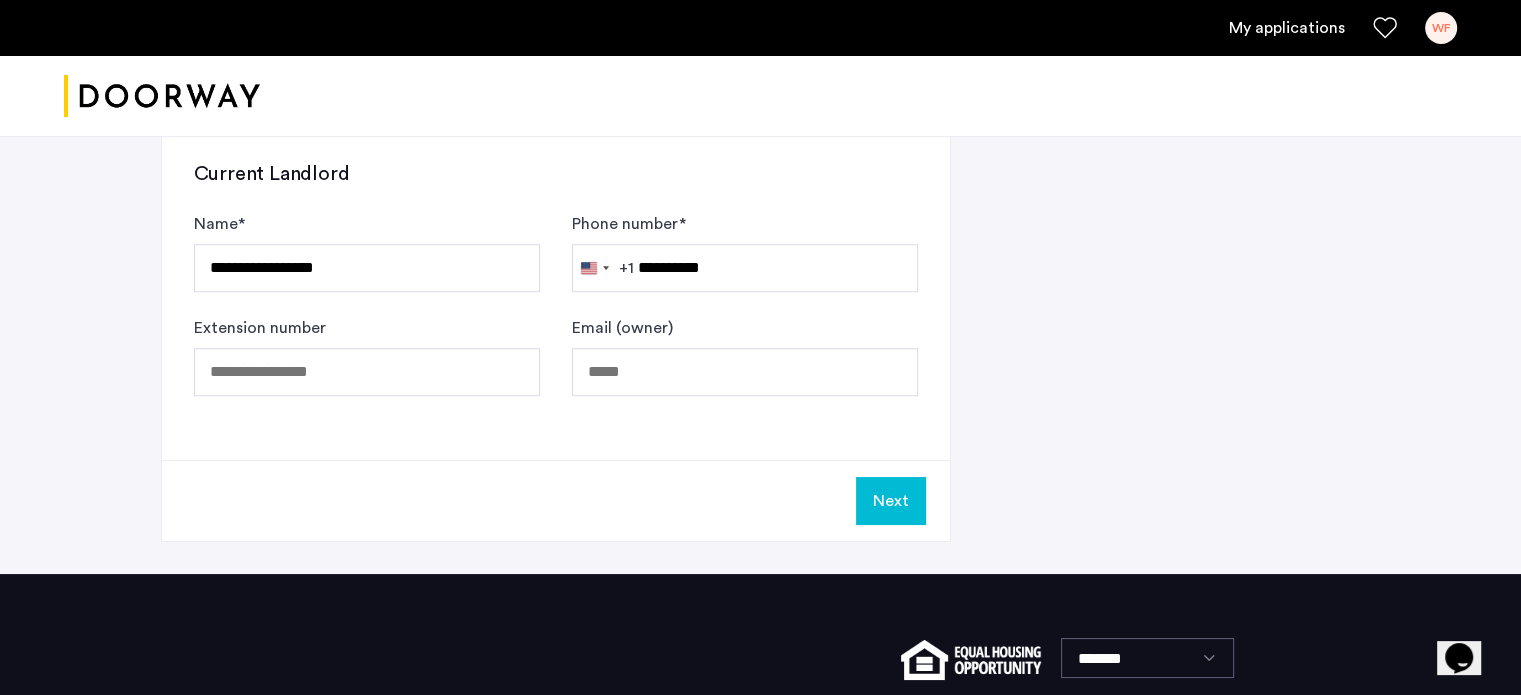 click on "Next" 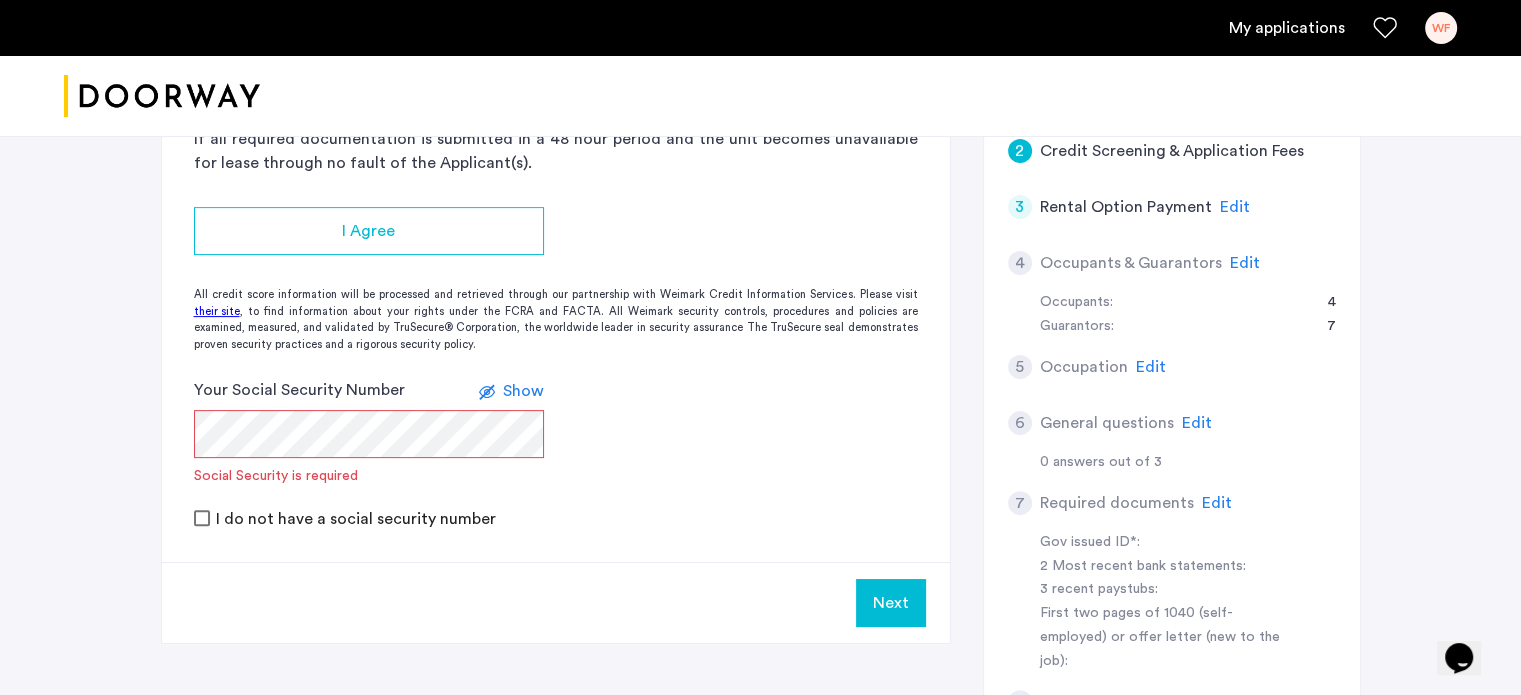 scroll, scrollTop: 500, scrollLeft: 0, axis: vertical 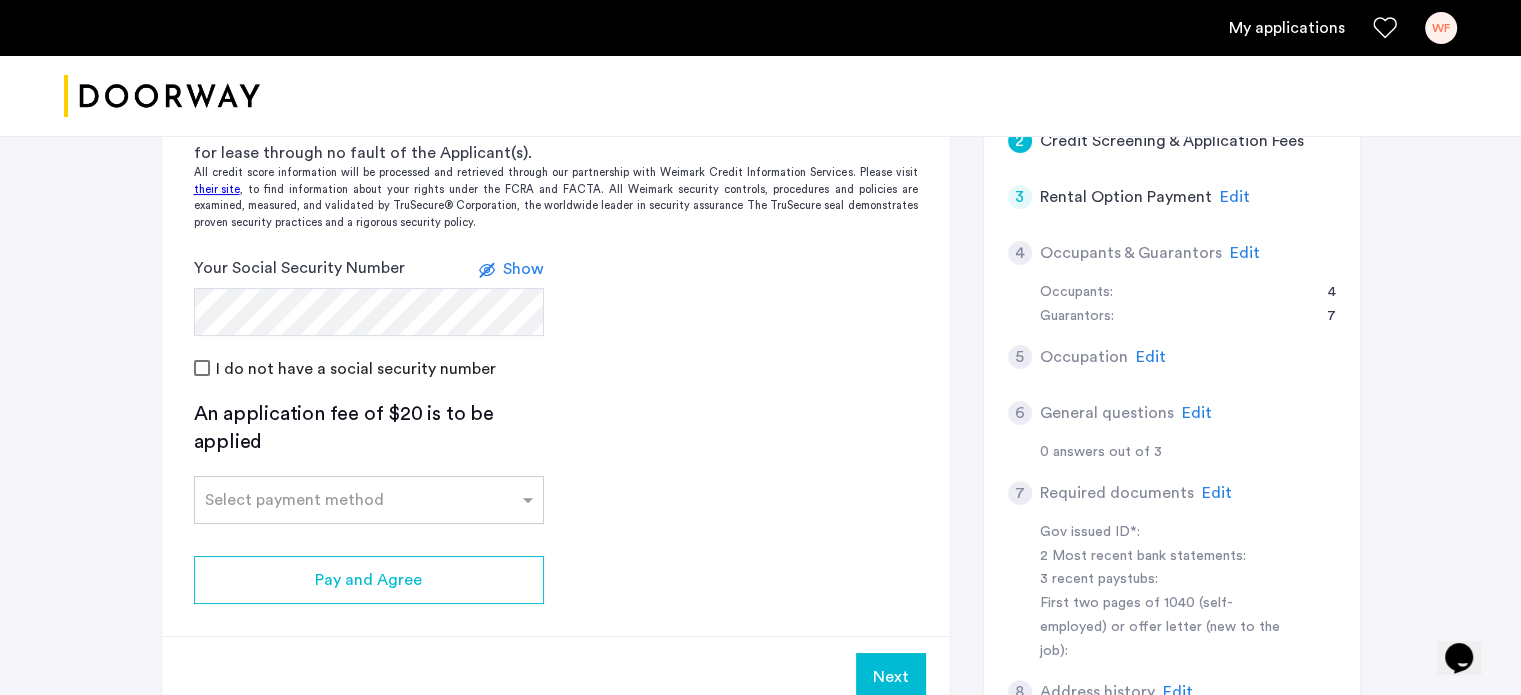 click on "2 Credit Screening & Application Fees Application Fees Please submit your application and processing fees. The application fee is $20 per applicant AND per guarantor. A 3% processing fees is applied to this total amount. If all required documentation is submitted in a 48 hour period and the unit becomes unavailable for lease through no fault of the Applicant(s). All credit score information will be processed and retrieved through our partnership with Weimark Credit Information Services. Please visit  their site , to find information about your rights under the FCRA and FACTA. All Weimark security controls, procedures and policies are examined, measured, and validated by TruSecure® Corporation, the worldwide leader in security assurance The TruSecure seal demonstrates proven security practices and a rigorous security policy. Your Social Security Number Show I do not have a social security number An application fee of $20 is to be applied Select payment method Pay and Agree Next" 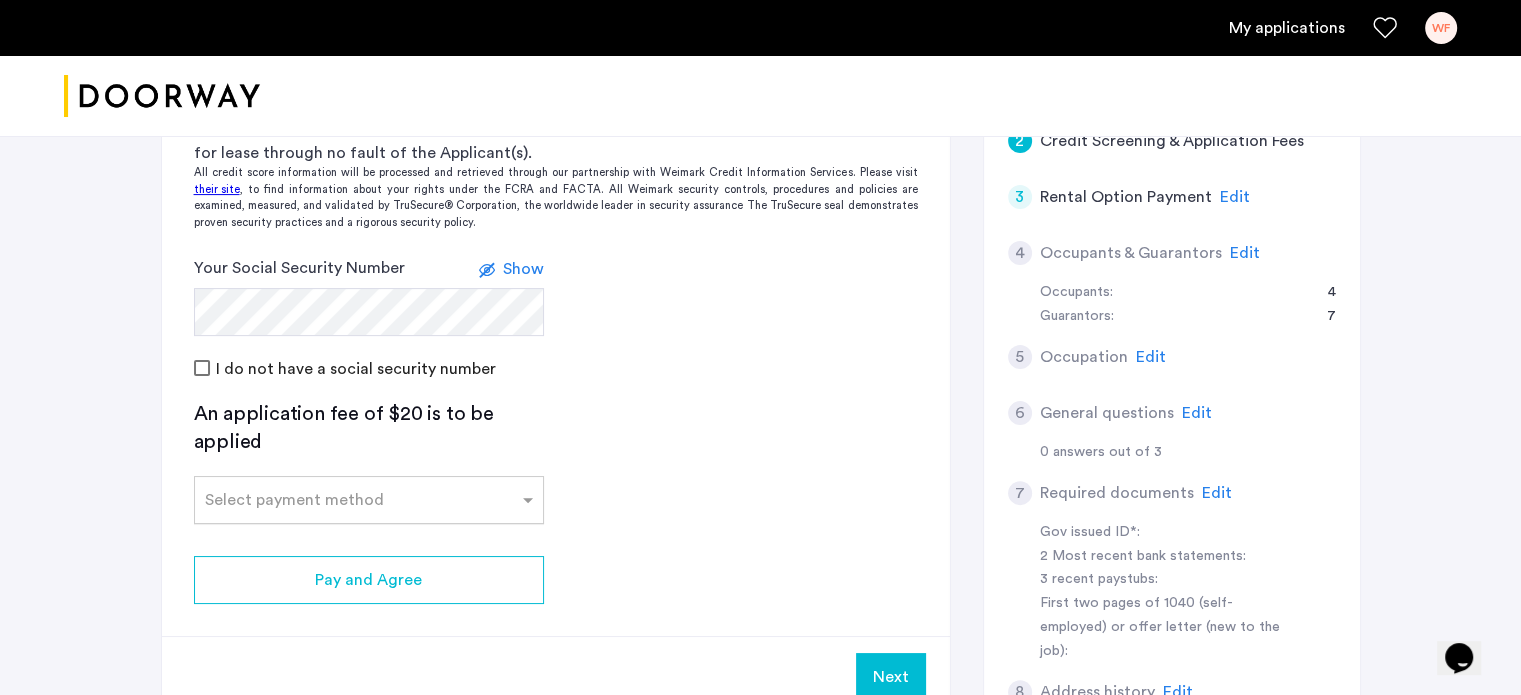 click on "Select payment method" 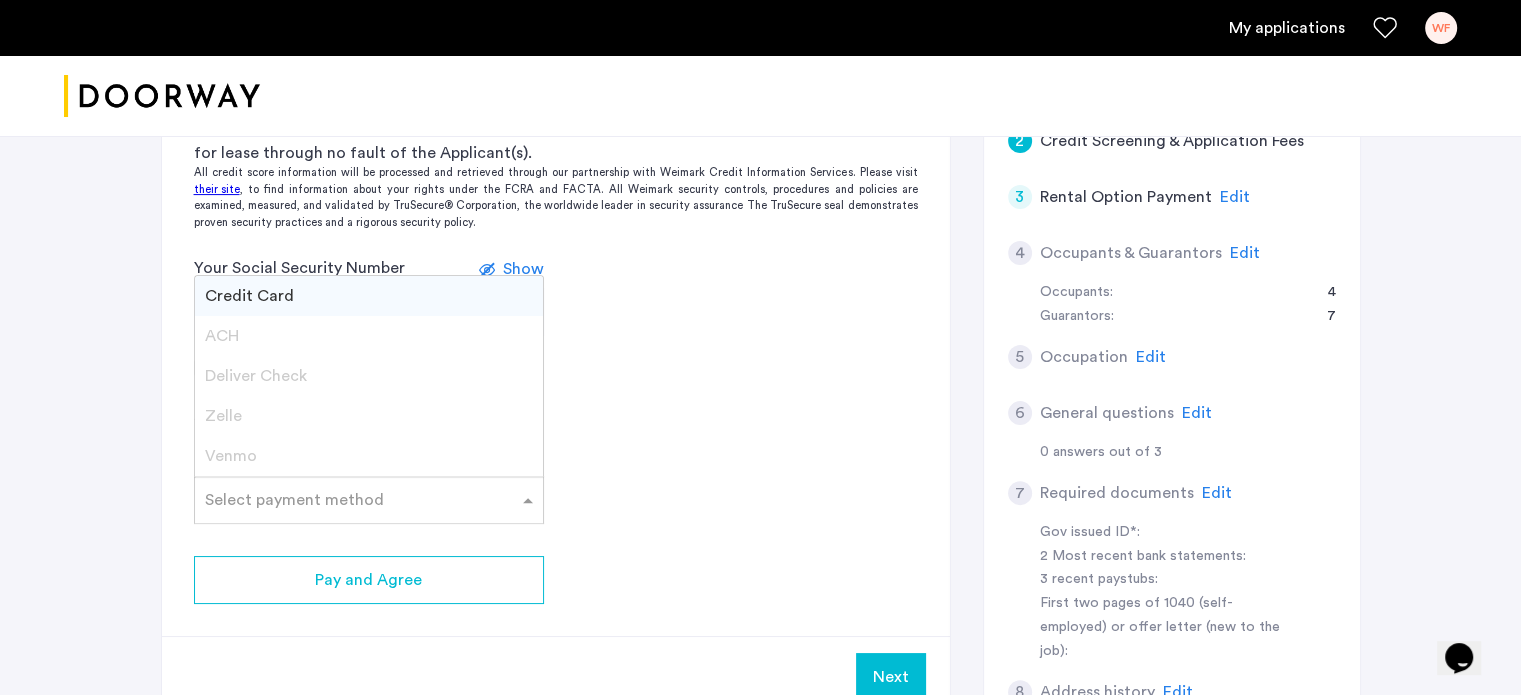 click on "Credit Card" at bounding box center (249, 296) 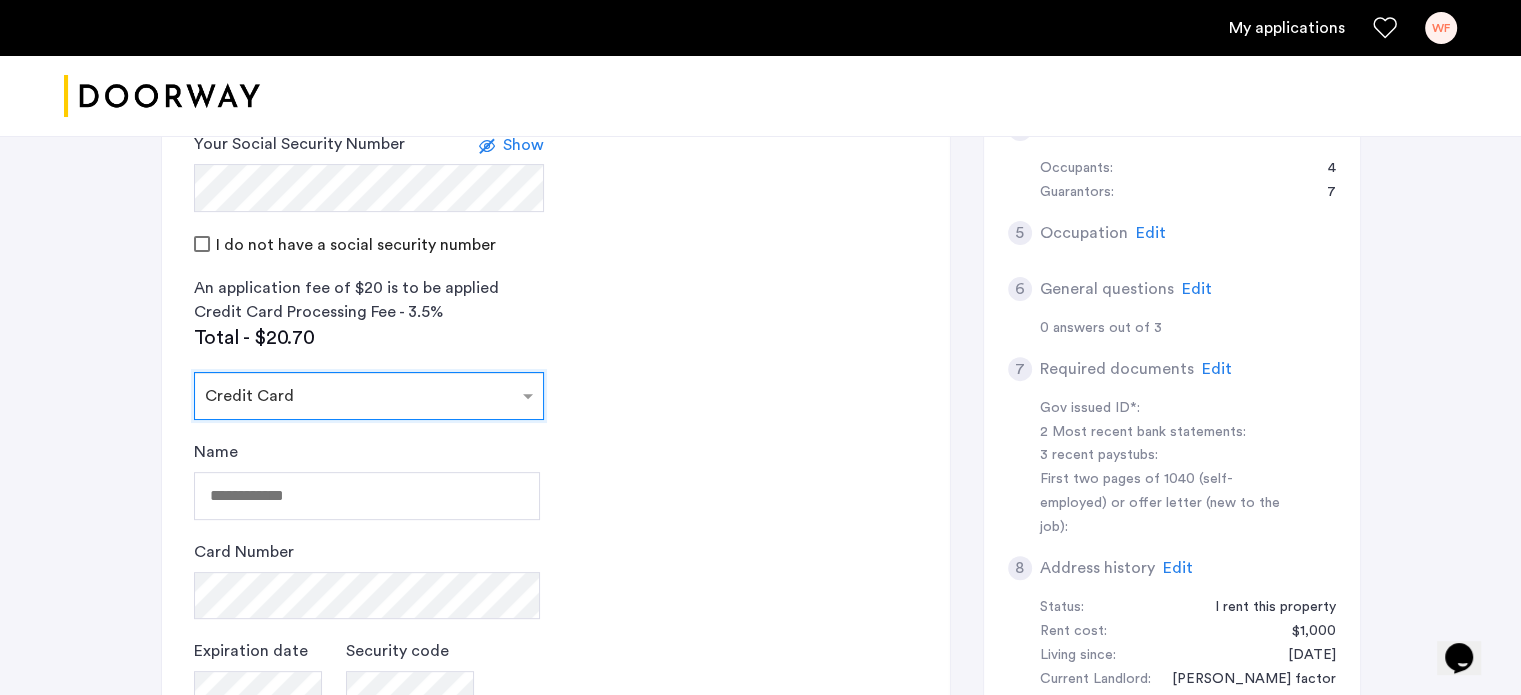 scroll, scrollTop: 700, scrollLeft: 0, axis: vertical 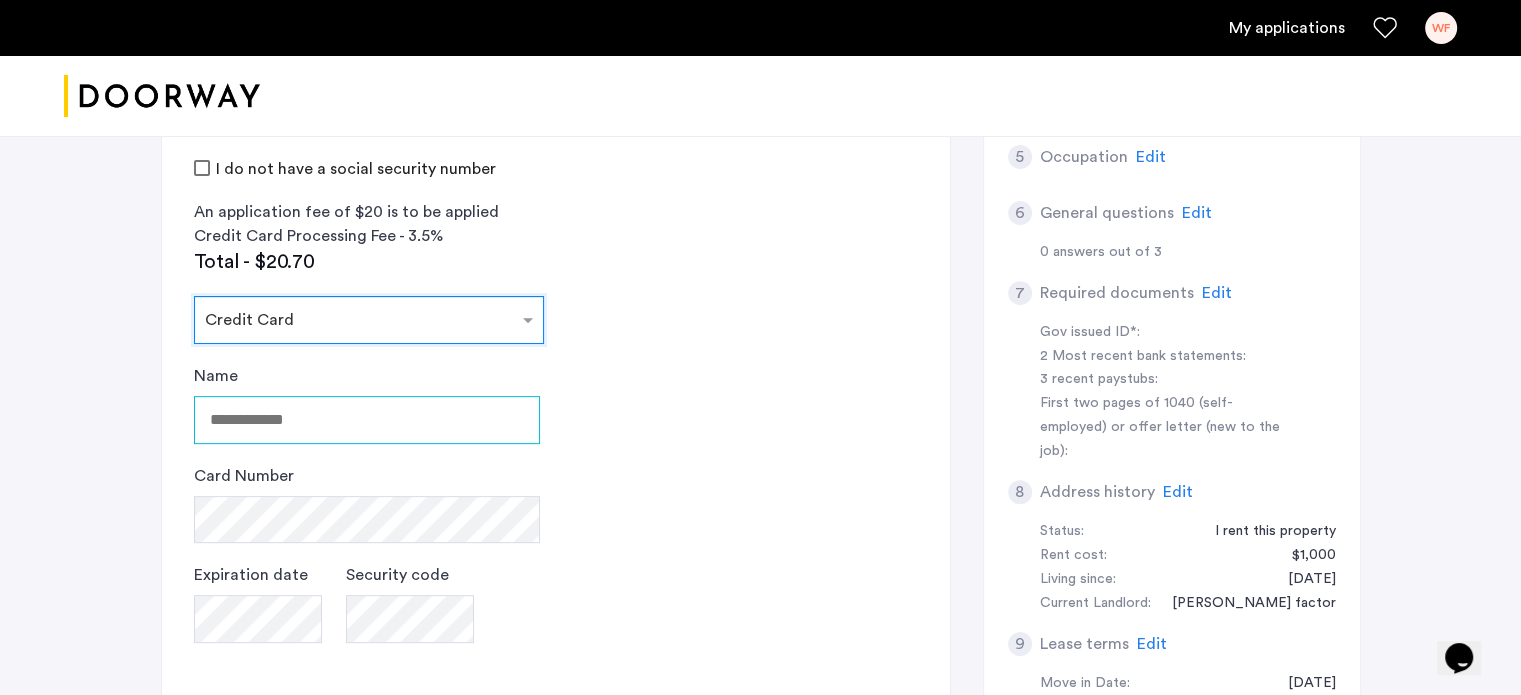 click on "Name" at bounding box center (367, 420) 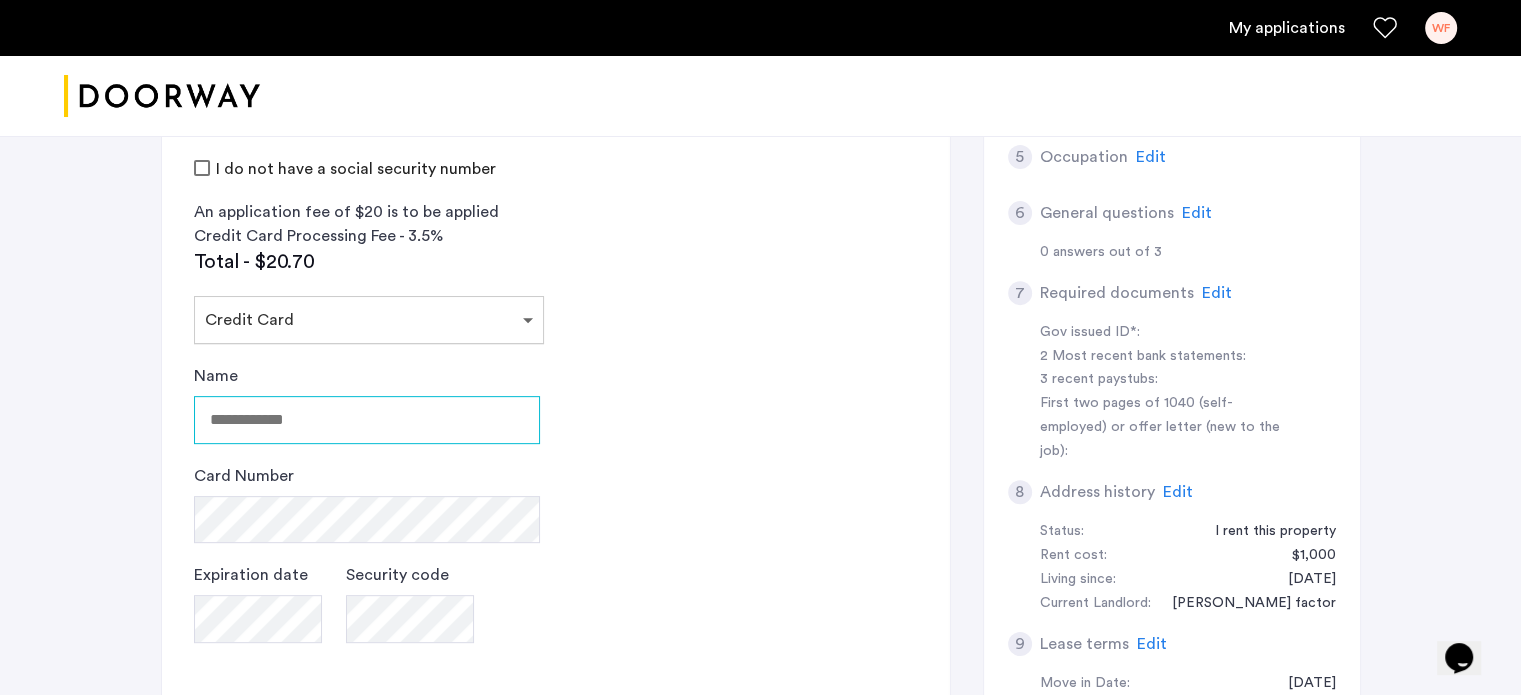 type on "**********" 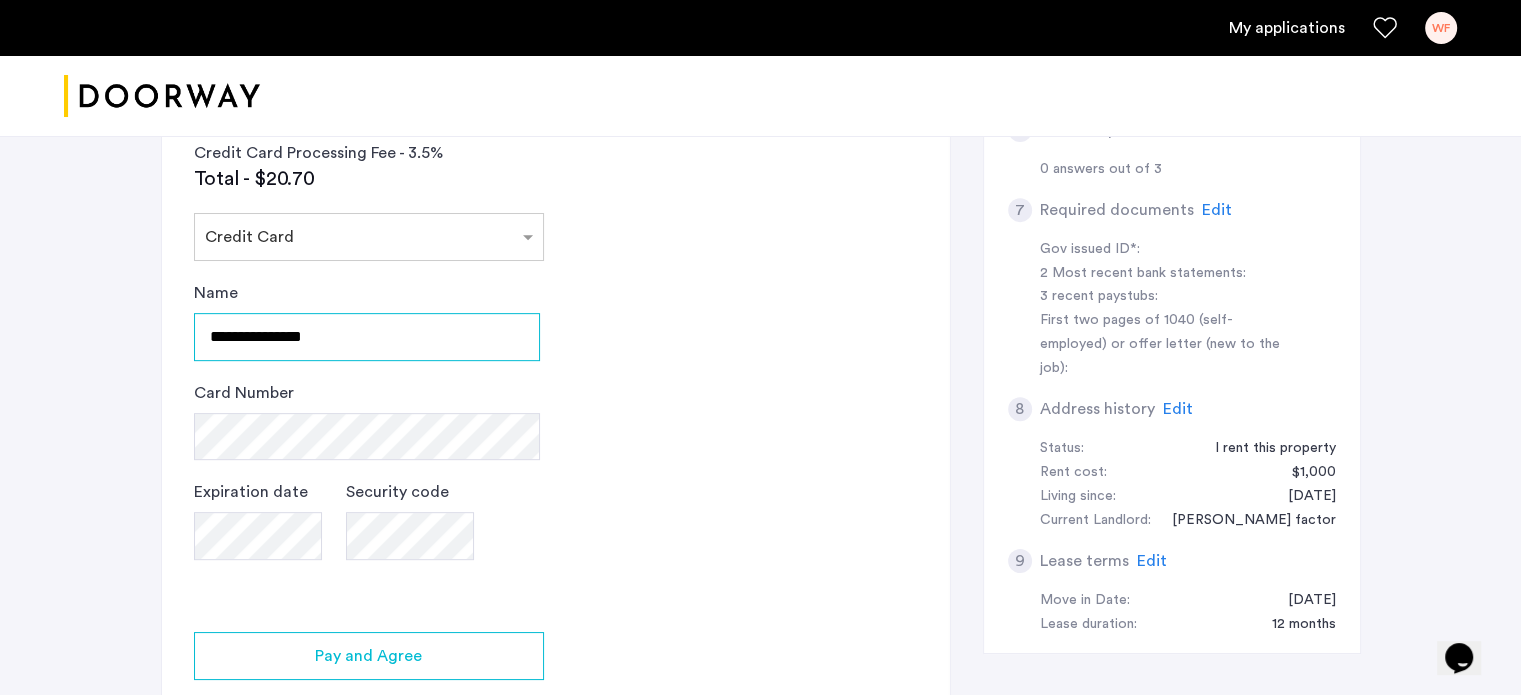 scroll, scrollTop: 800, scrollLeft: 0, axis: vertical 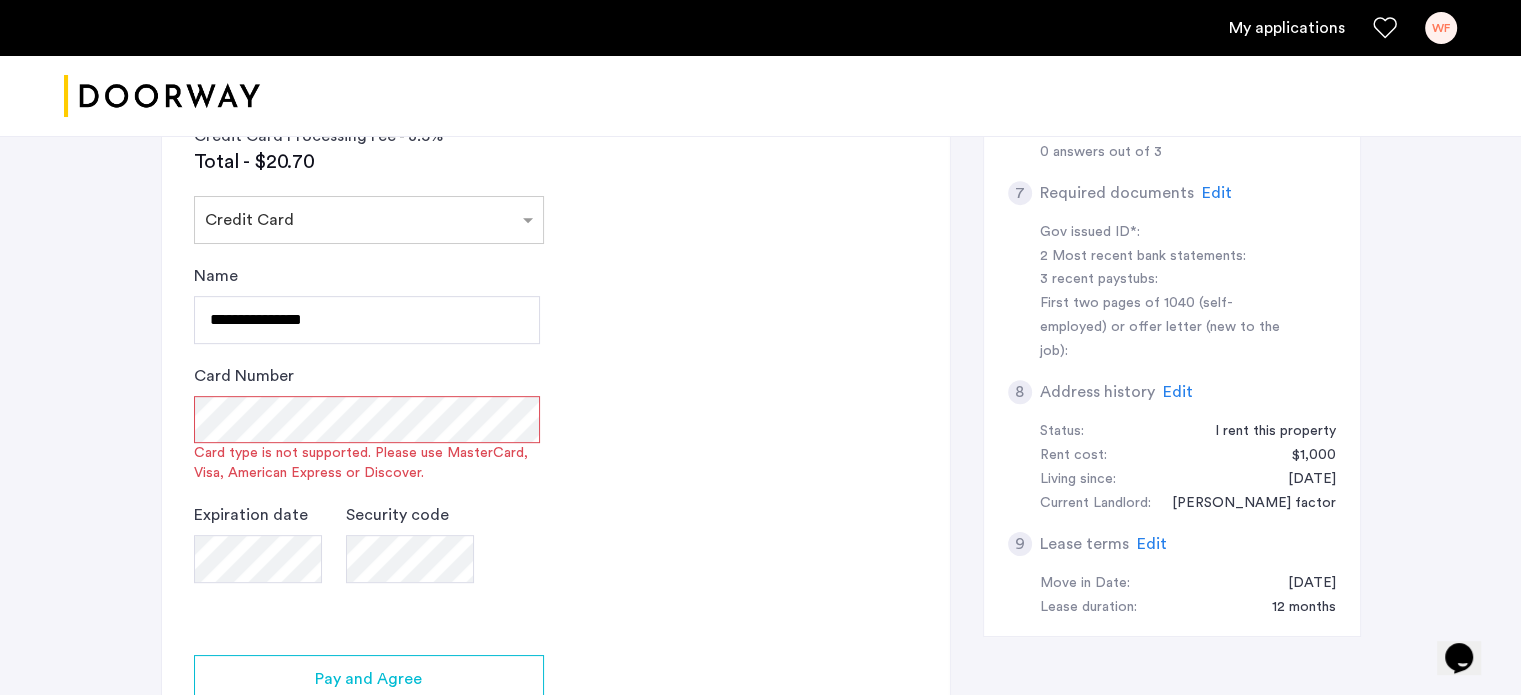 click on "2 Credit Screening & Application Fees Application Fees Please submit your application and processing fees. The application fee is $20 per applicant AND per guarantor. A 3% processing fees is applied to this total amount. If all required documentation is submitted in a 48 hour period and the unit becomes unavailable for lease through no fault of the Applicant(s). All credit score information will be processed and retrieved through our partnership with Weimark Credit Information Services. Please visit  their site , to find information about your rights under the FCRA and FACTA. All Weimark security controls, procedures and policies are examined, measured, and validated by TruSecure® Corporation, the worldwide leader in security assurance The TruSecure seal demonstrates proven security practices and a rigorous security policy. Your Social Security Number Show I do not have a social security number An application fee of $20 is to be applied Credit Card Processing Fee - 3.5% Total - $20.70 Select payment method" 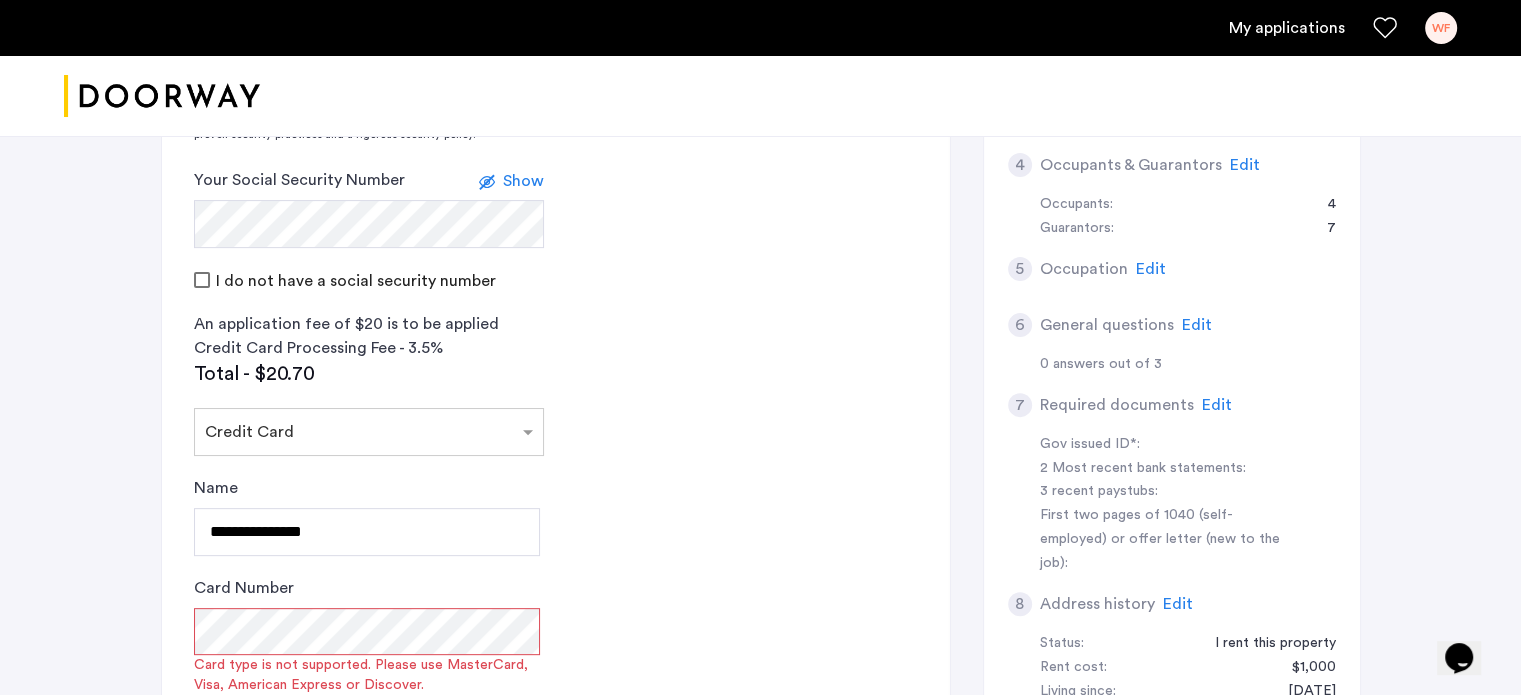 scroll, scrollTop: 500, scrollLeft: 0, axis: vertical 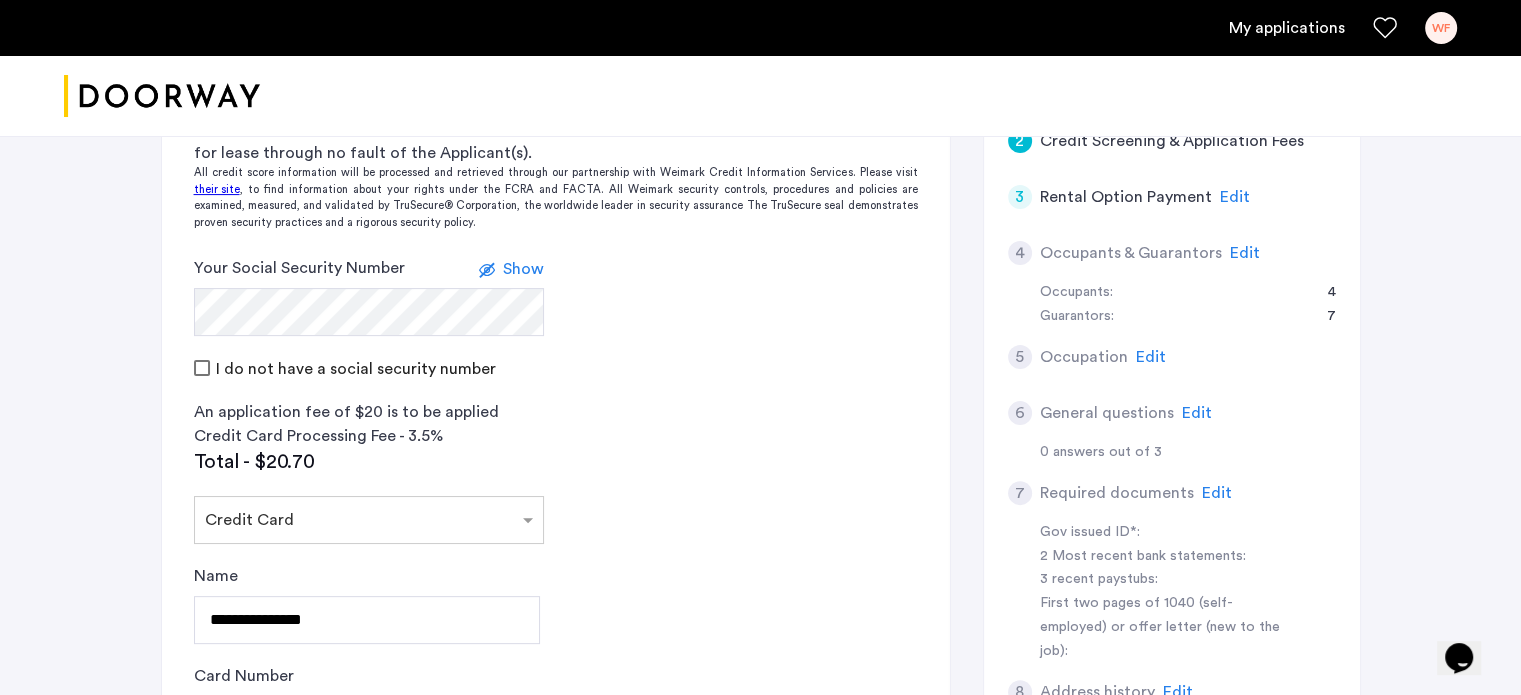 click on "Show" 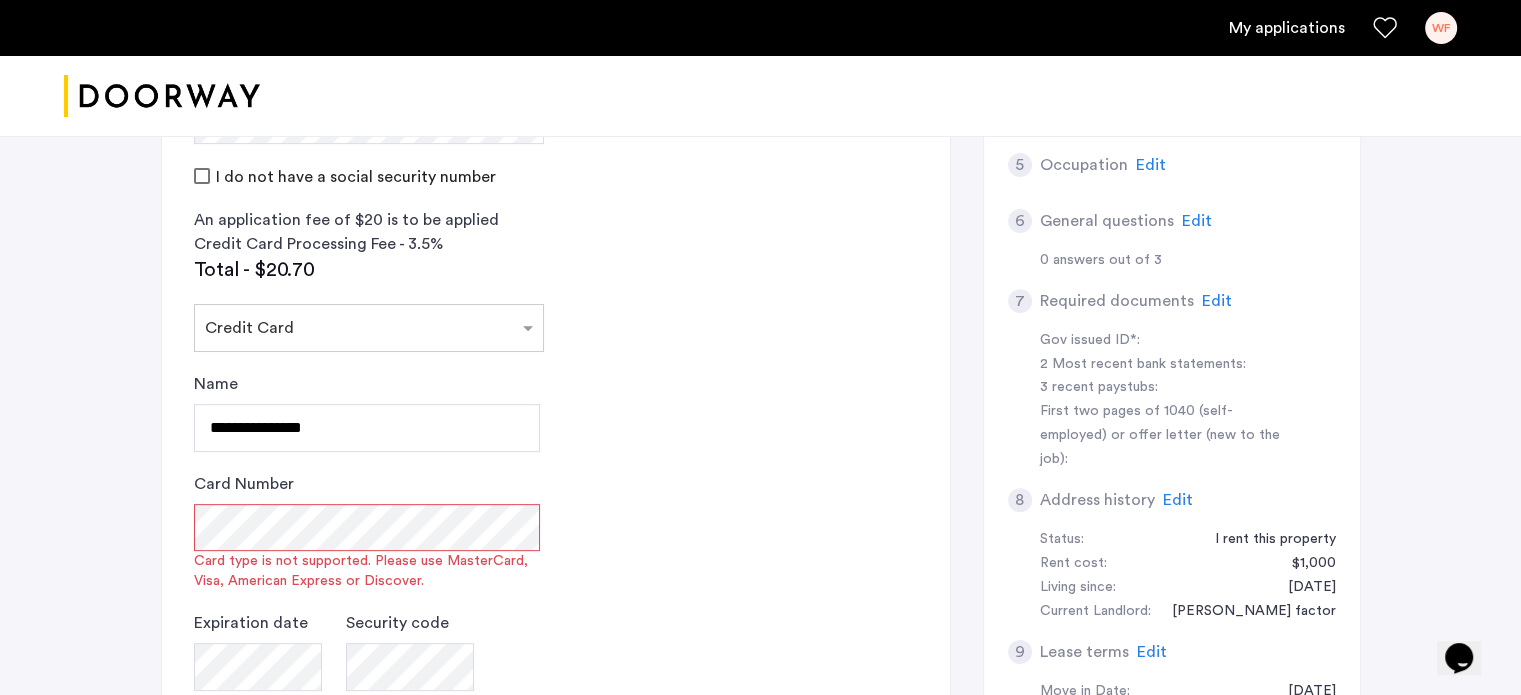scroll, scrollTop: 700, scrollLeft: 0, axis: vertical 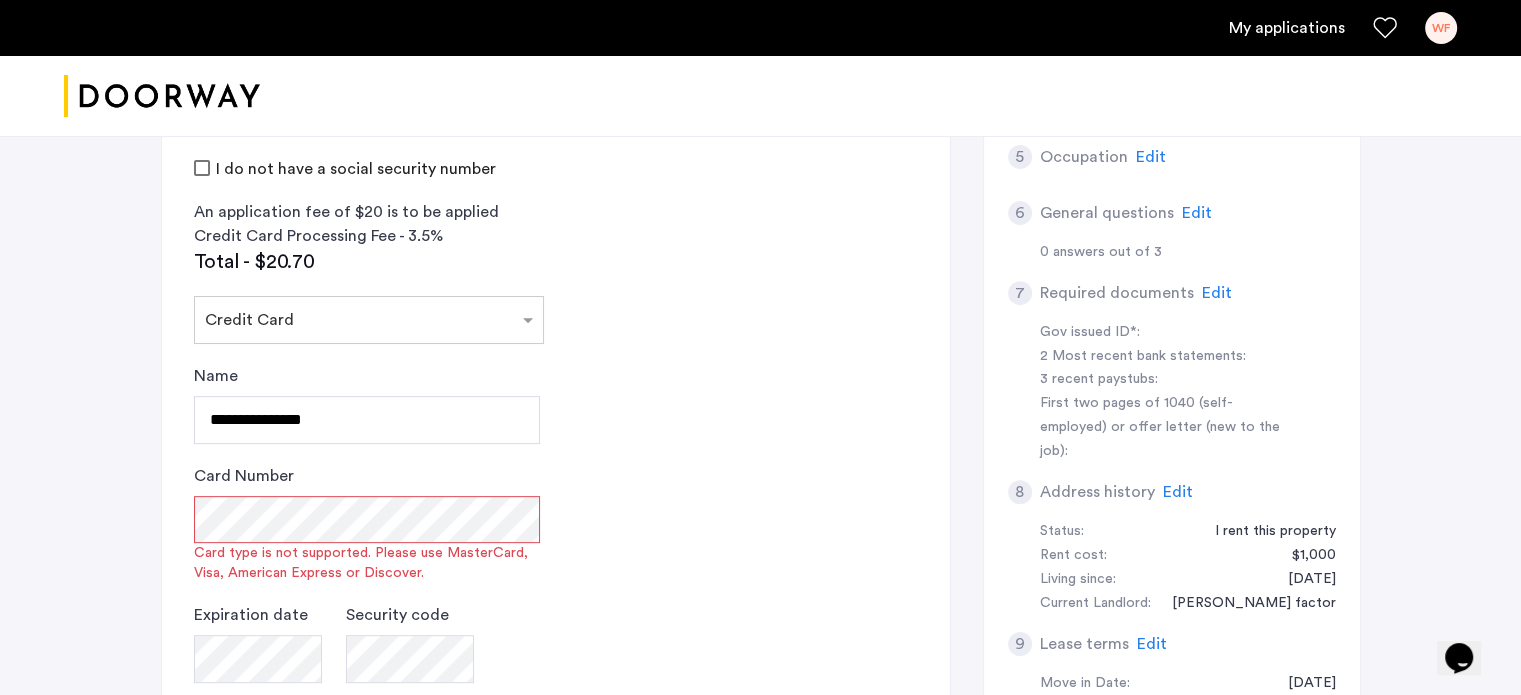 click on "**********" 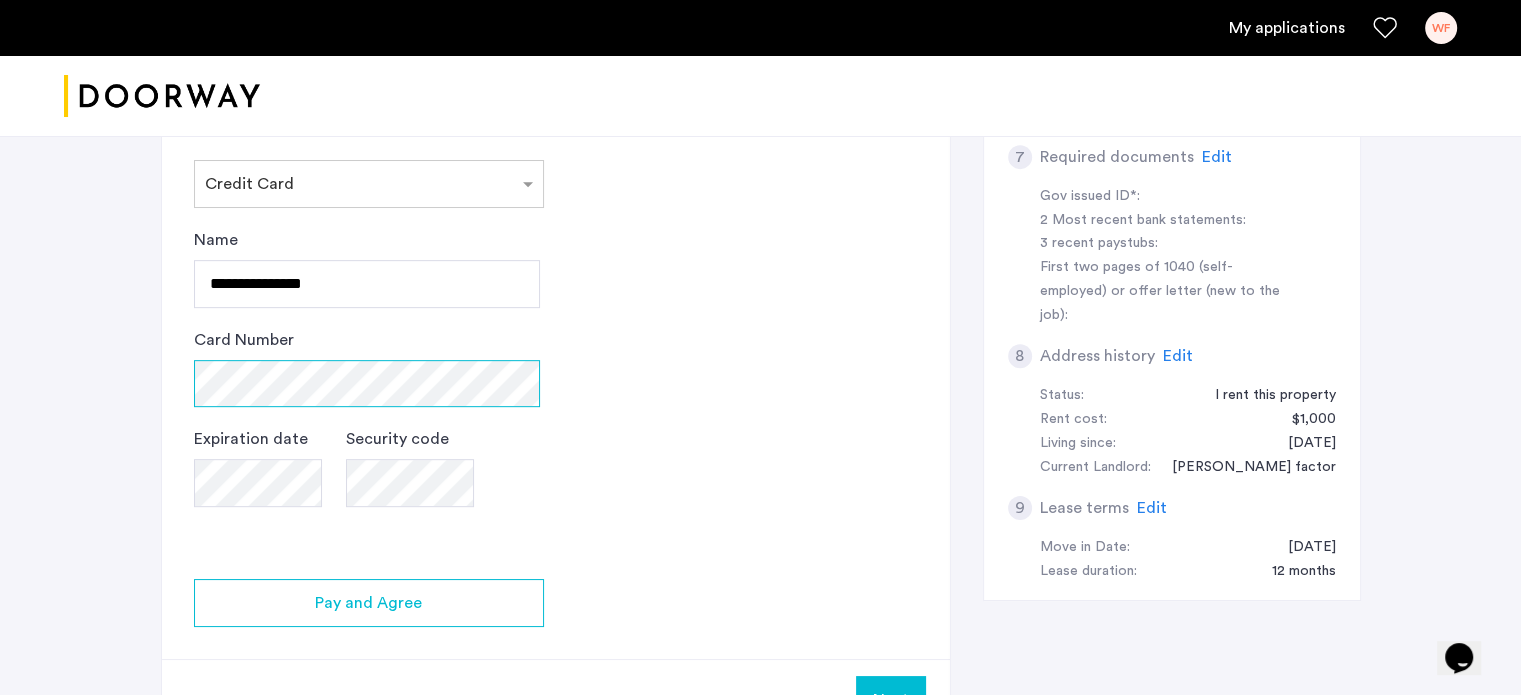 scroll, scrollTop: 900, scrollLeft: 0, axis: vertical 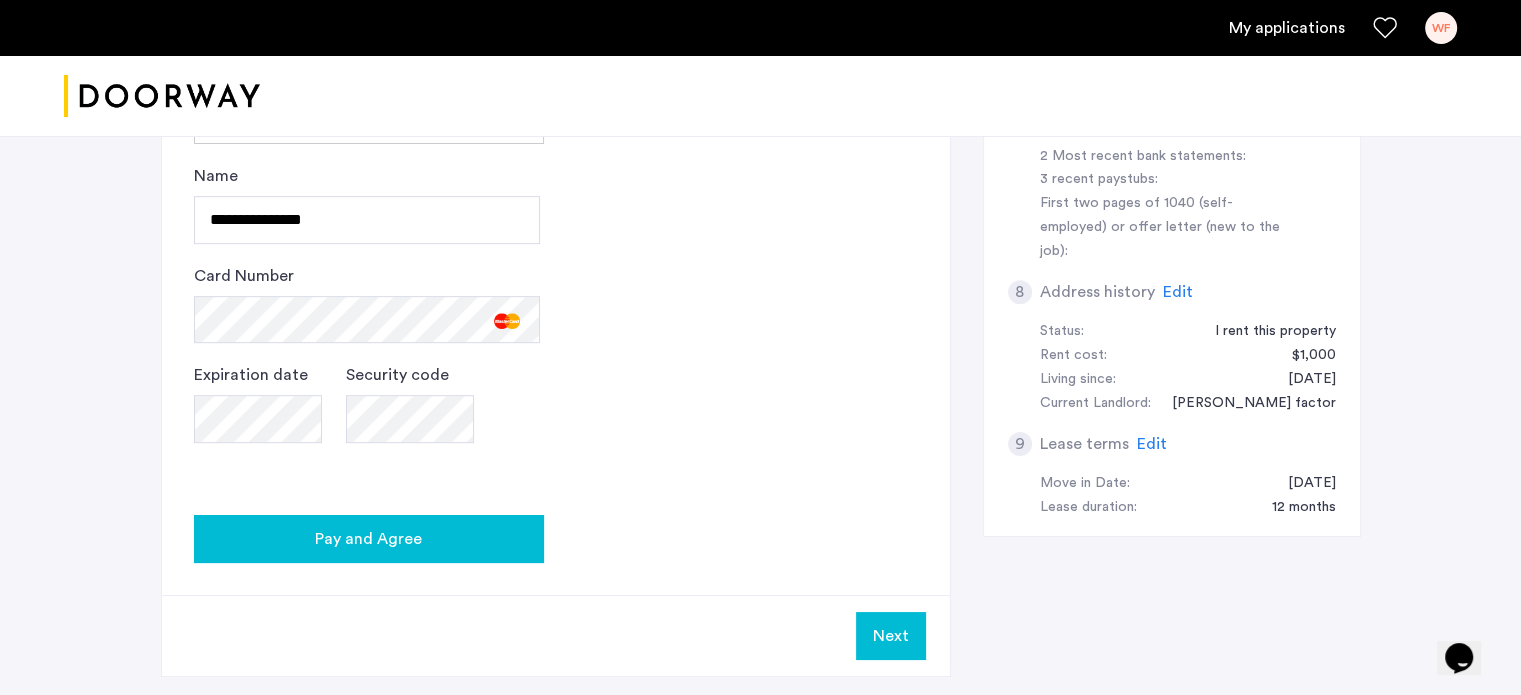 click on "Pay and Agree" 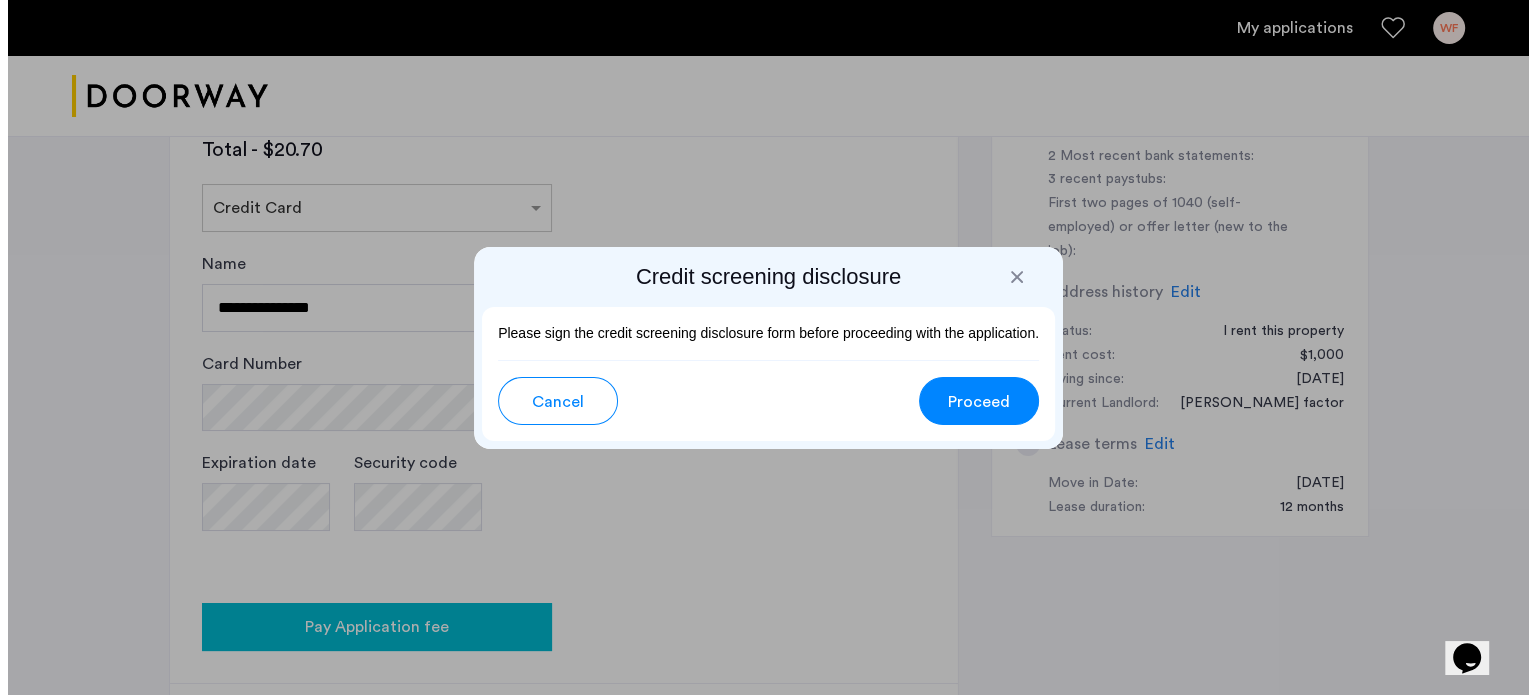 scroll, scrollTop: 0, scrollLeft: 0, axis: both 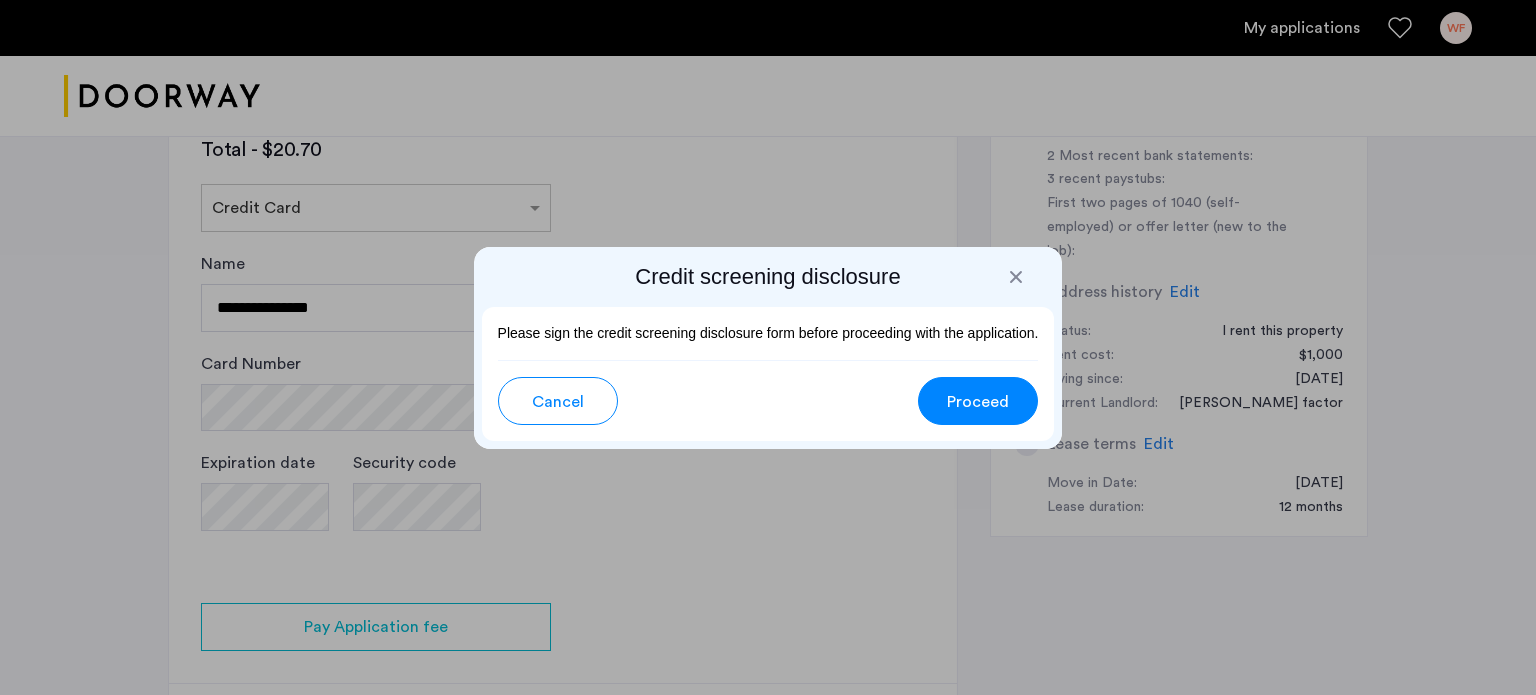 click on "Proceed" at bounding box center (978, 402) 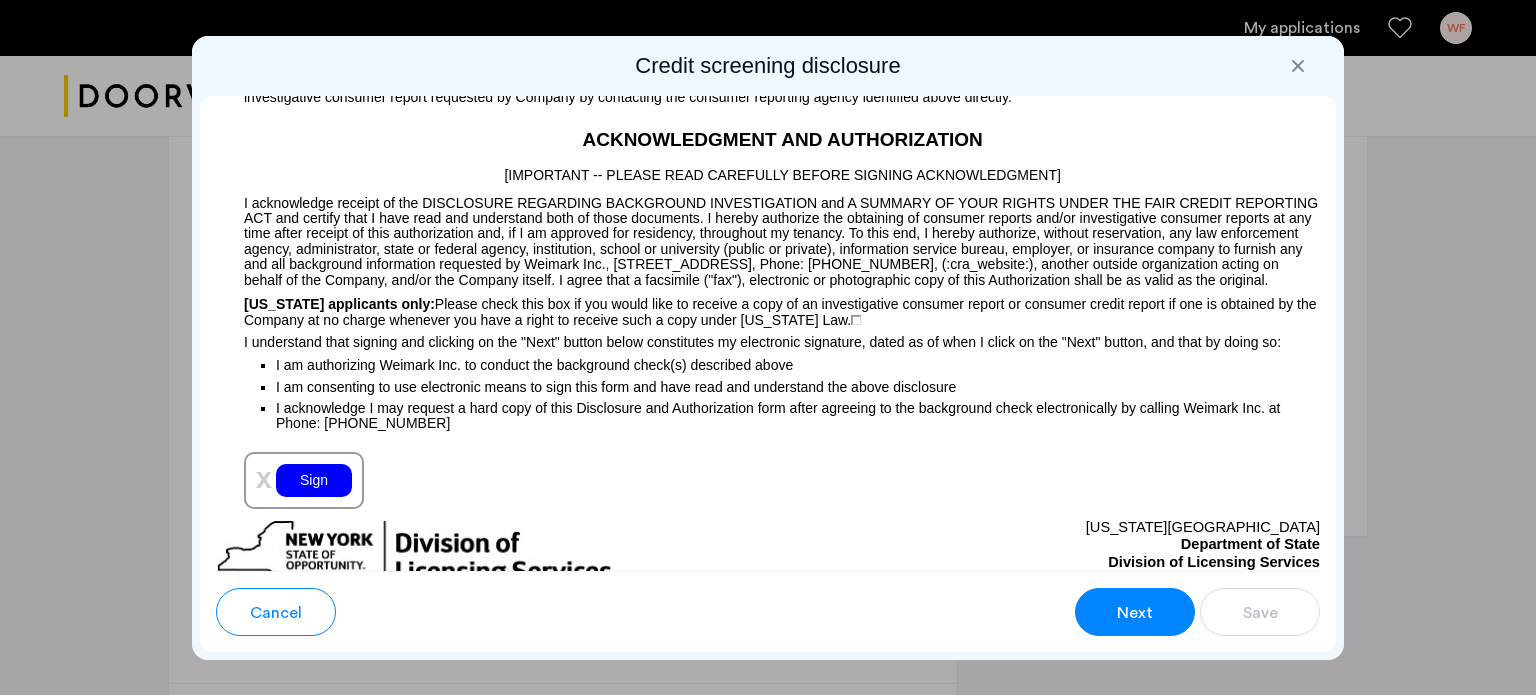 scroll, scrollTop: 2600, scrollLeft: 0, axis: vertical 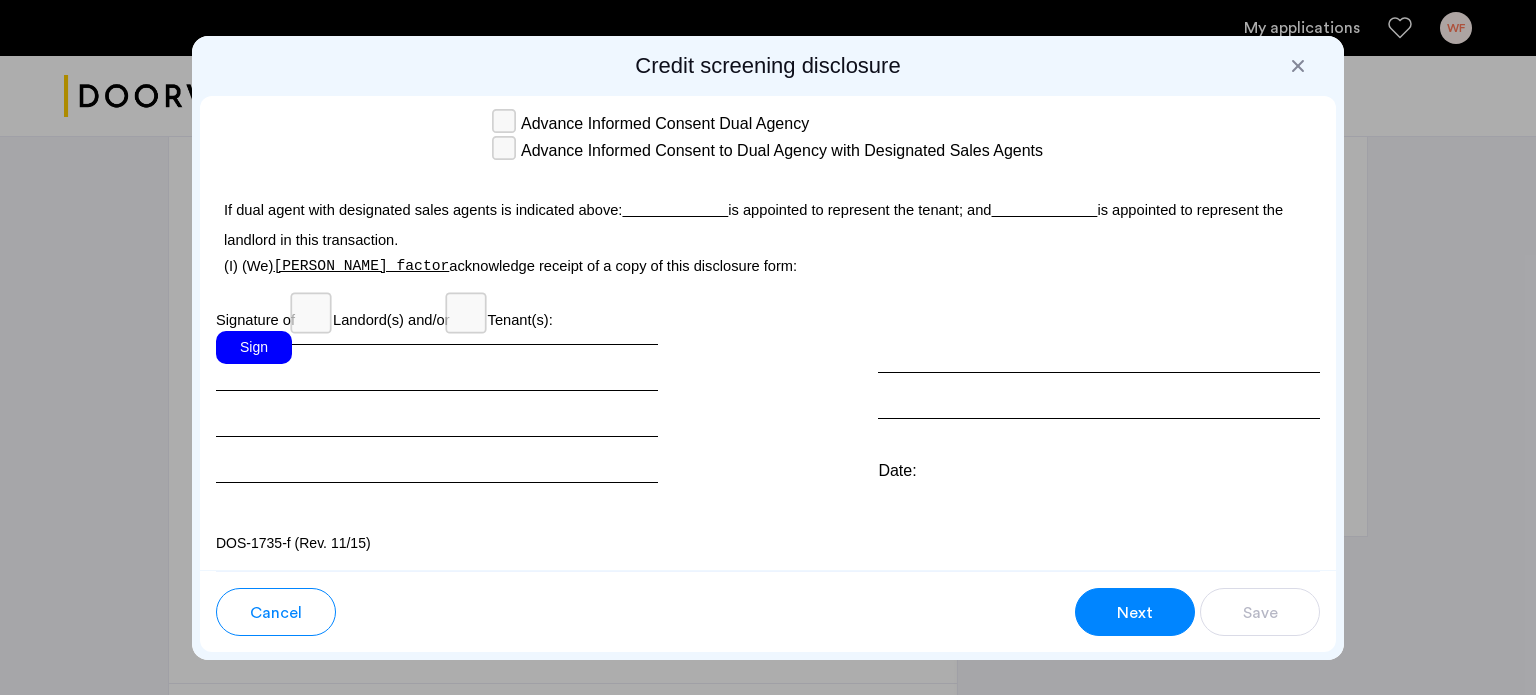 click on "Sign" at bounding box center (254, 347) 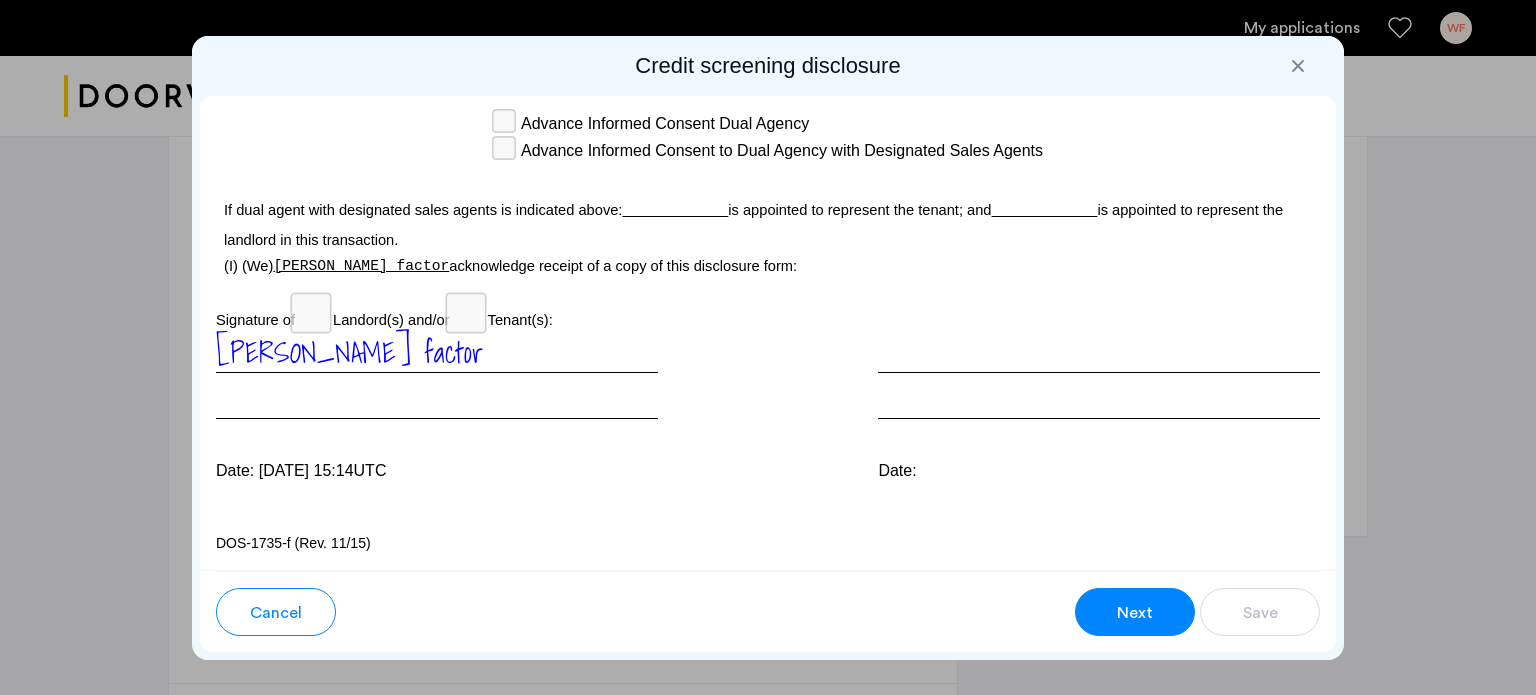 click on "Next" at bounding box center (1135, 613) 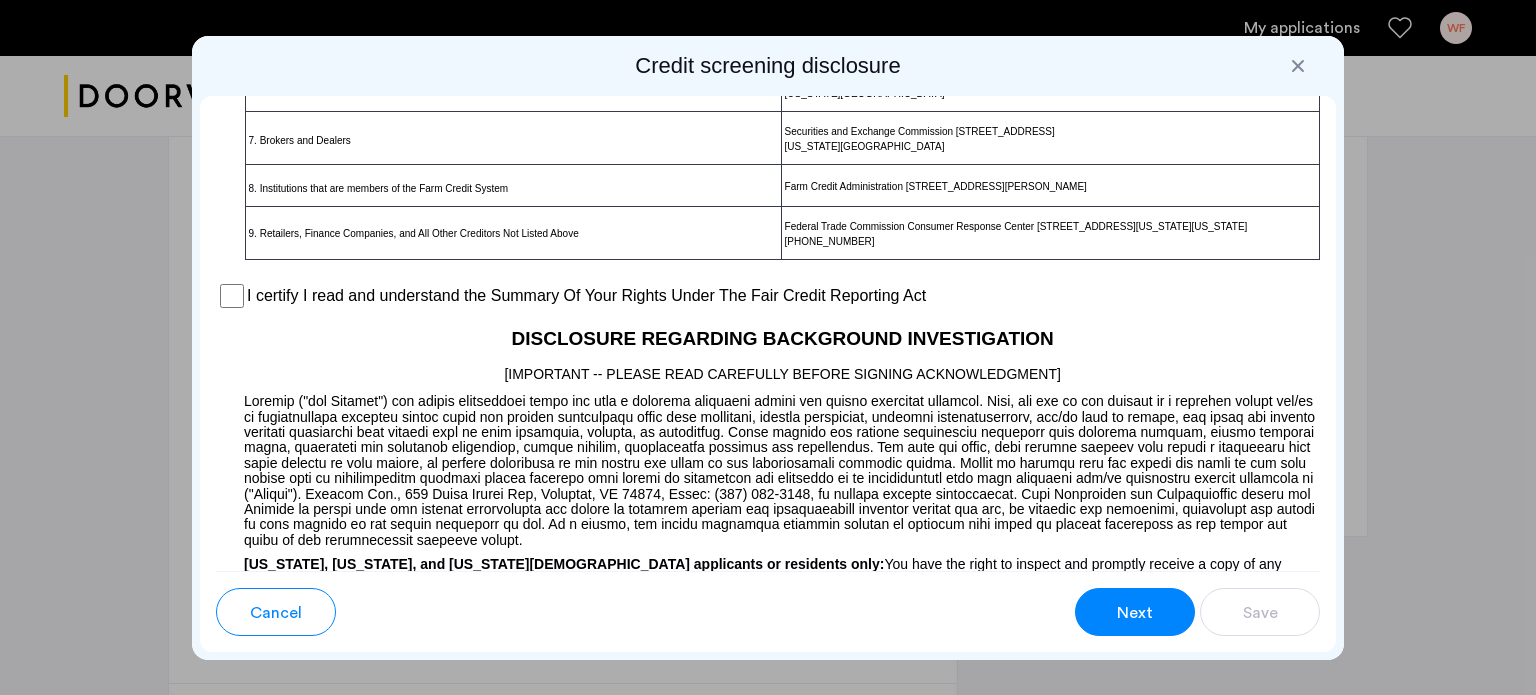 scroll, scrollTop: 1512, scrollLeft: 0, axis: vertical 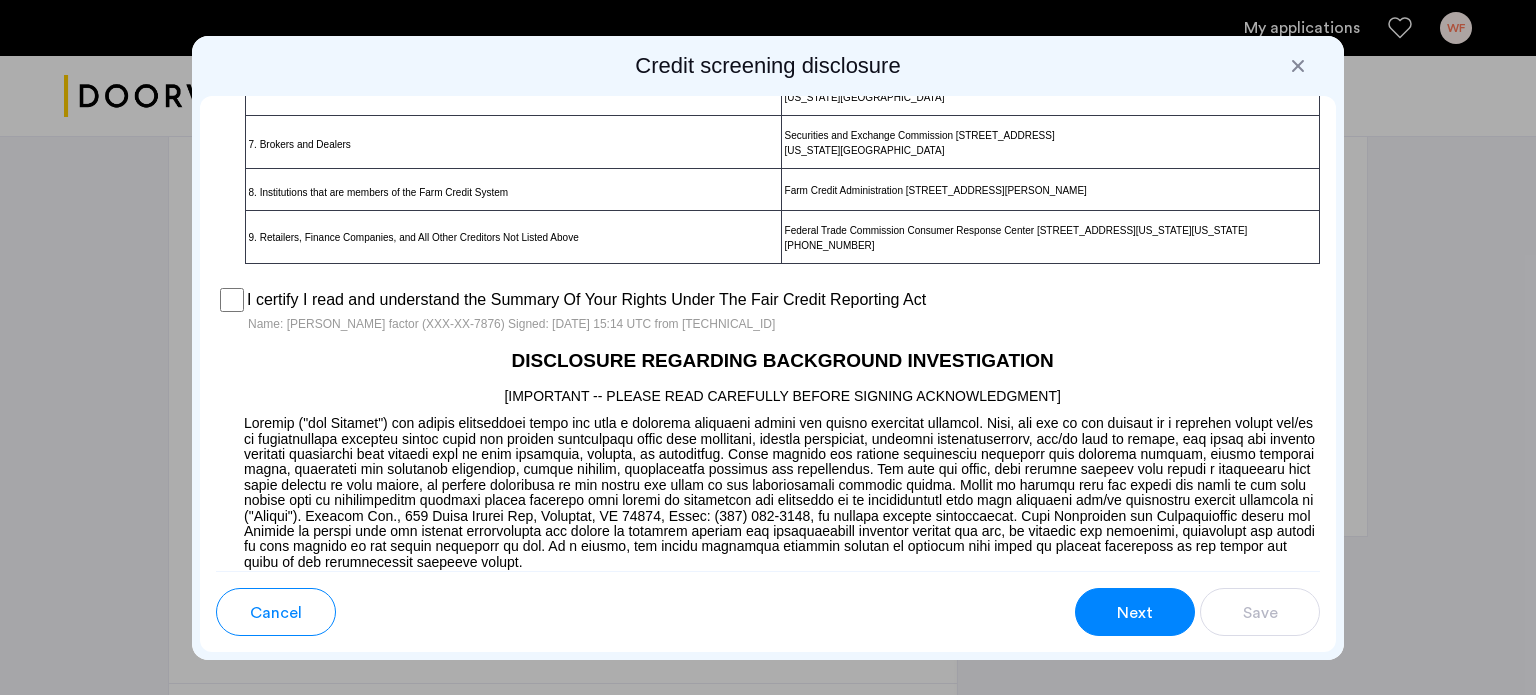click on "Next" at bounding box center (1135, 612) 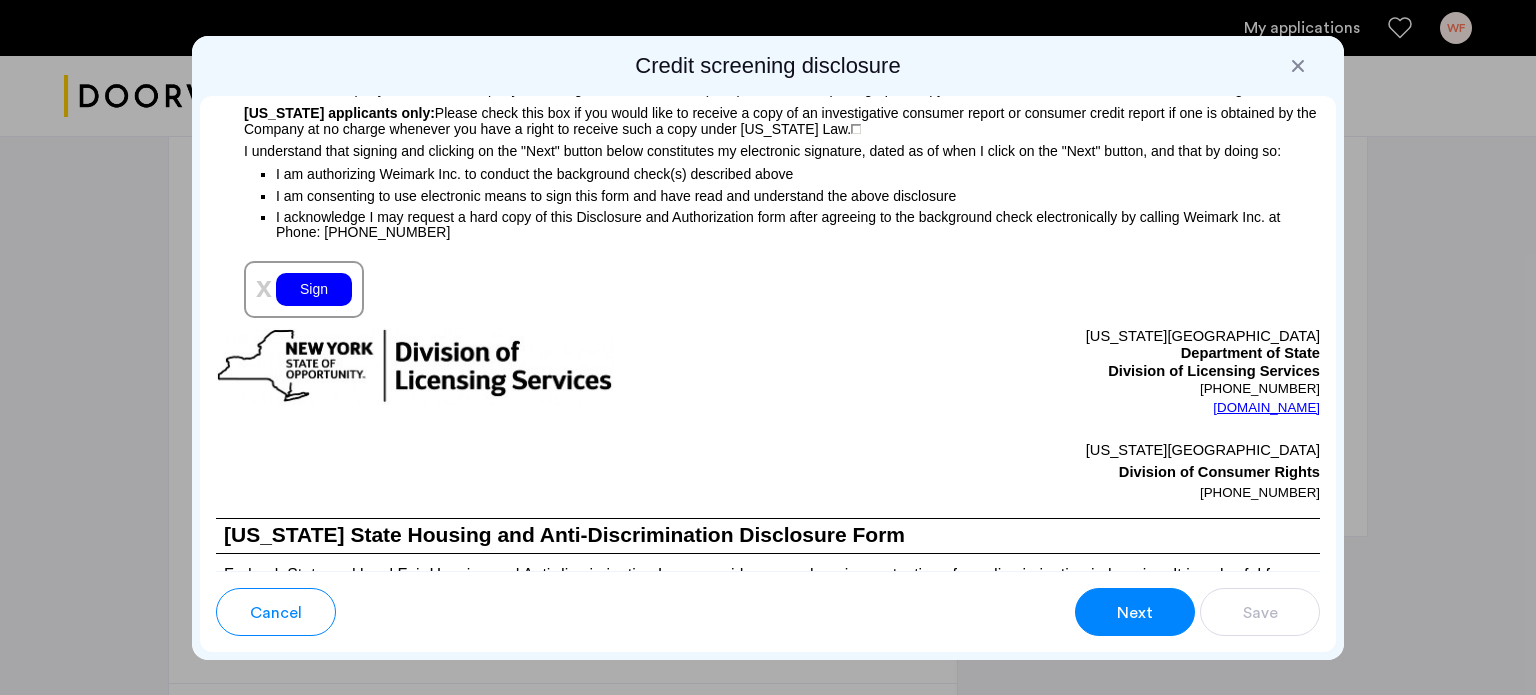scroll, scrollTop: 2213, scrollLeft: 0, axis: vertical 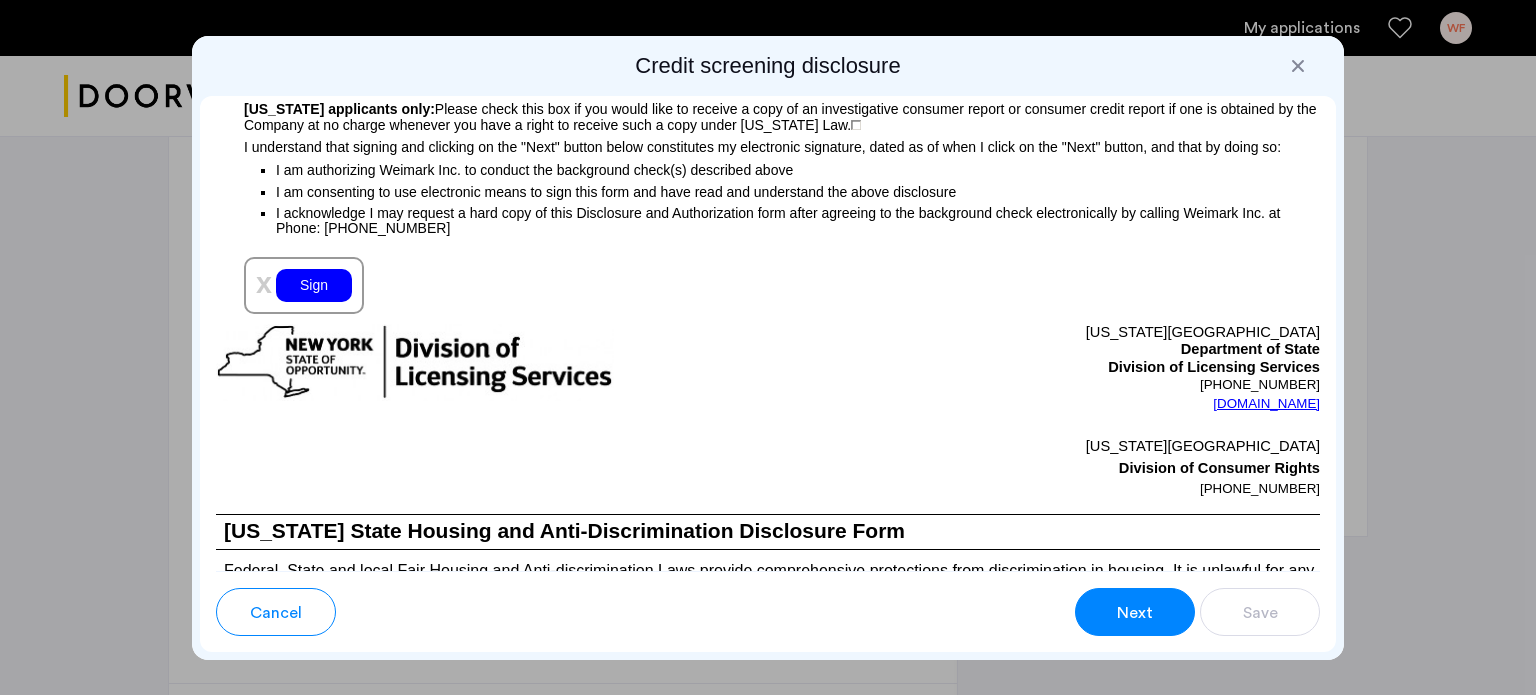 click on "Sign" at bounding box center [314, 285] 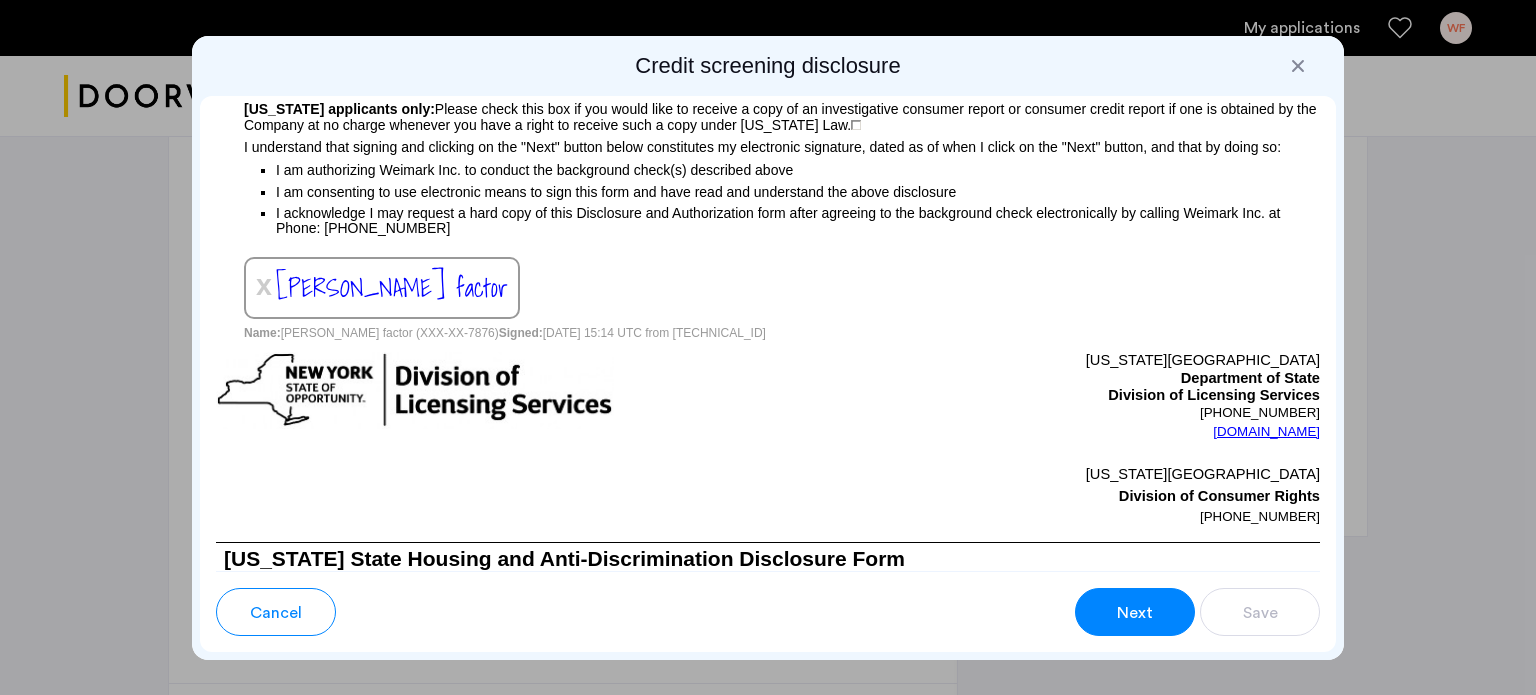 click on "Next" at bounding box center (1135, 613) 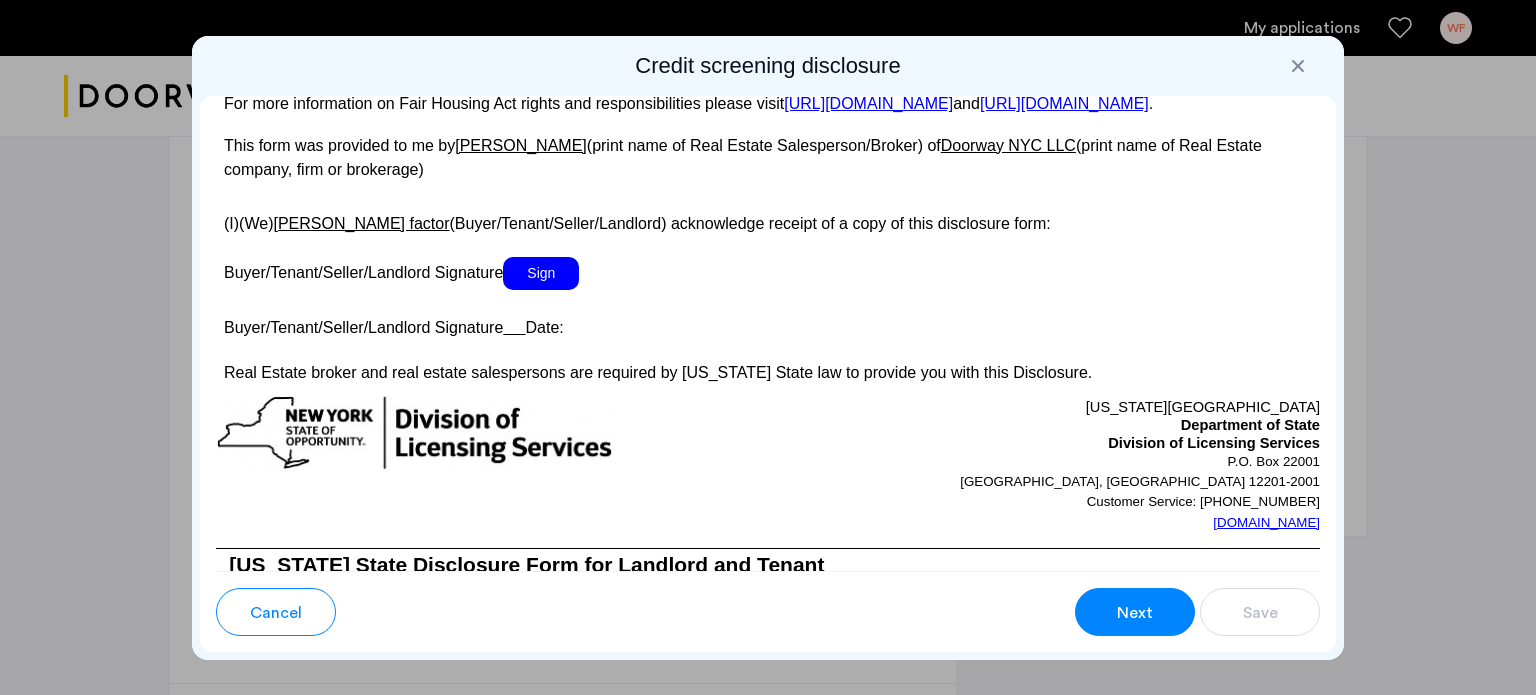 scroll, scrollTop: 3667, scrollLeft: 0, axis: vertical 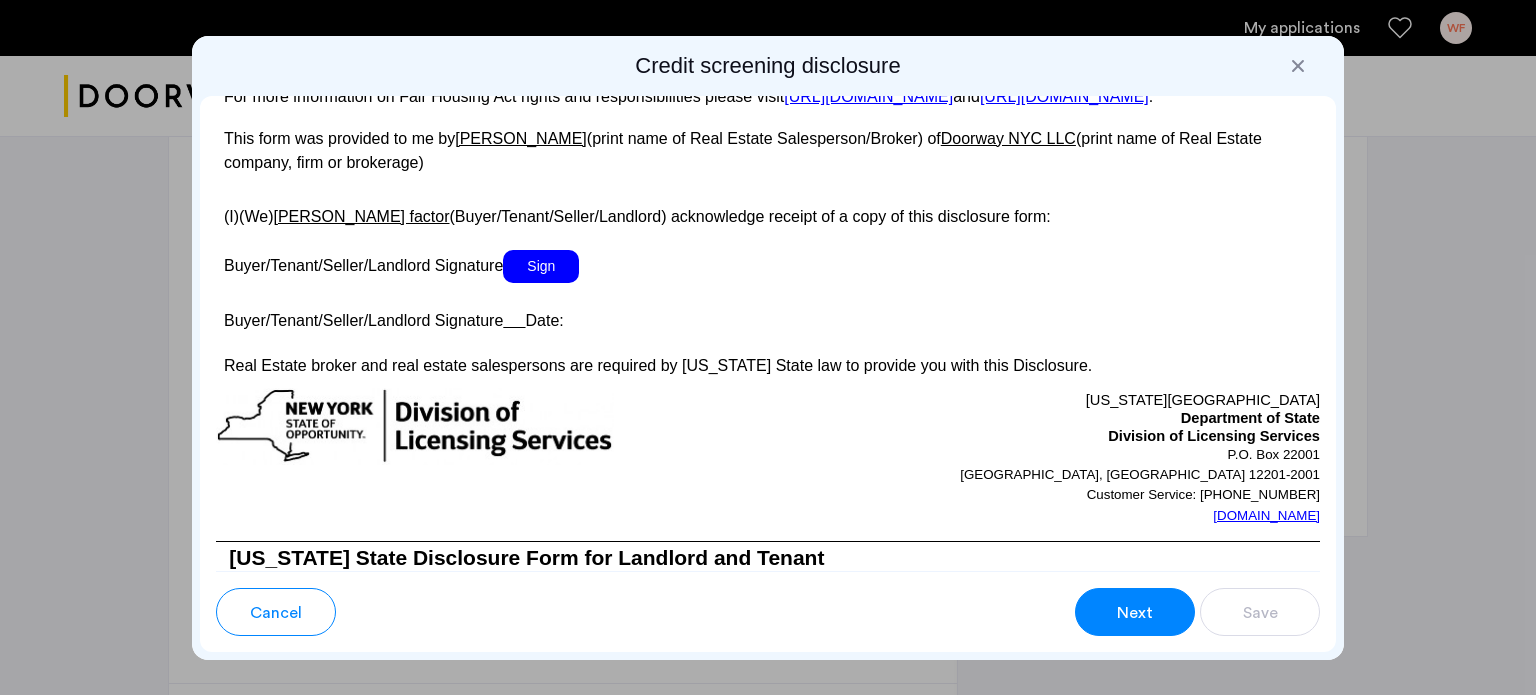 click on "Sign" at bounding box center [541, 266] 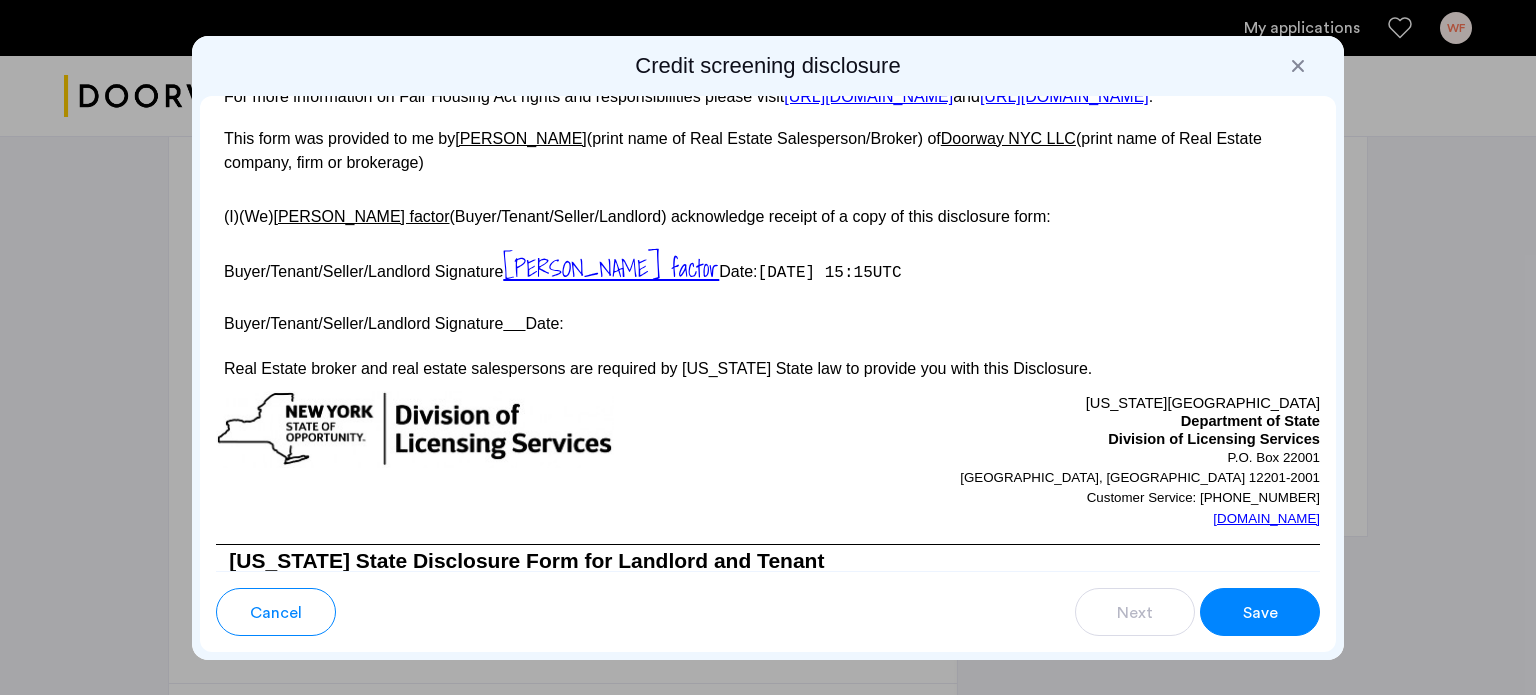 click on "Save" at bounding box center (1260, 613) 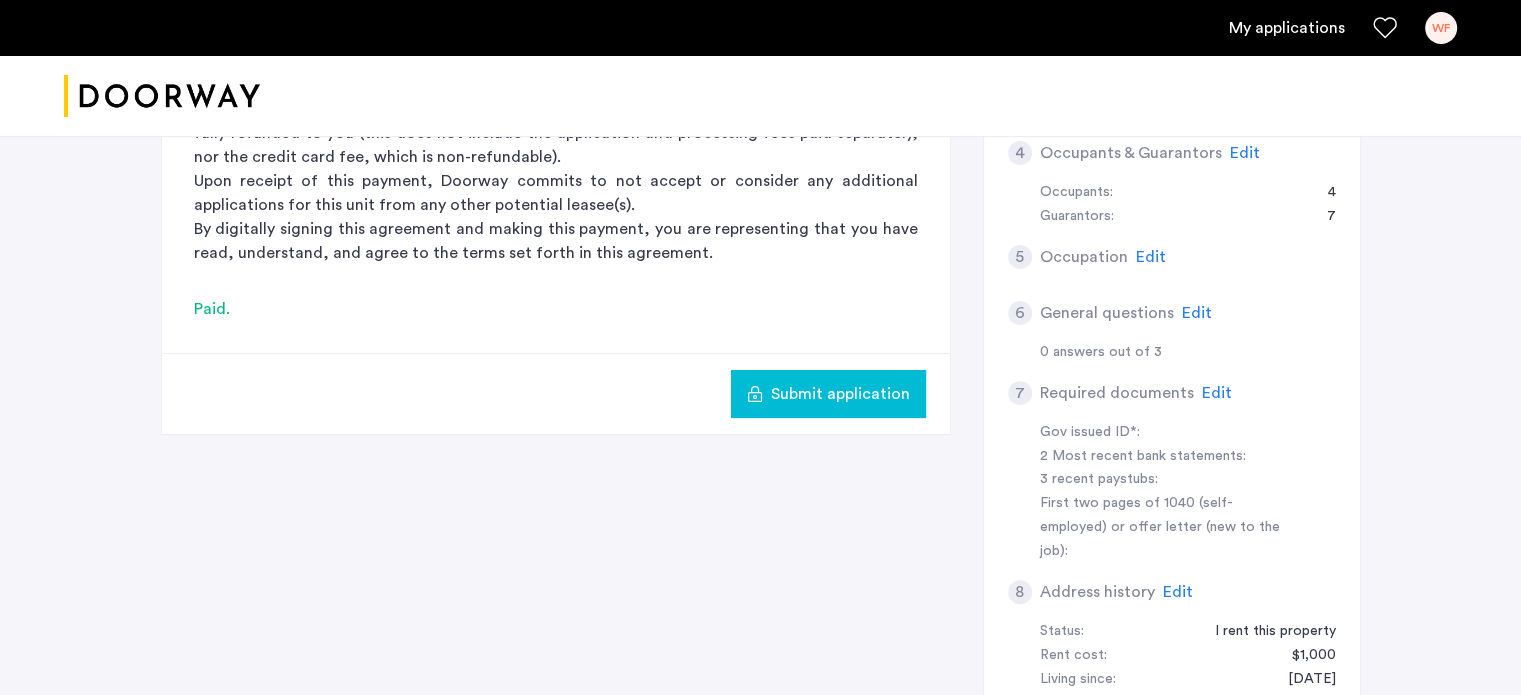 scroll, scrollTop: 500, scrollLeft: 0, axis: vertical 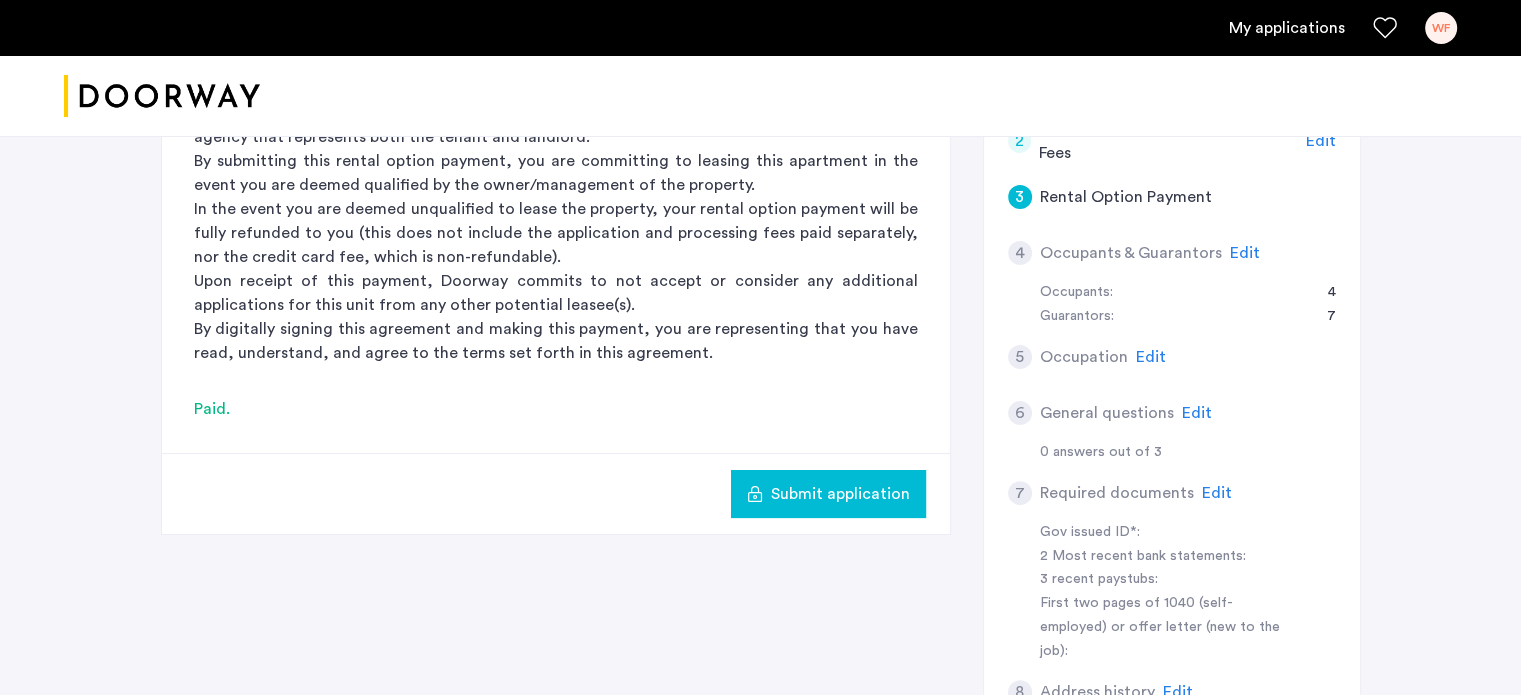 click on "Edit" 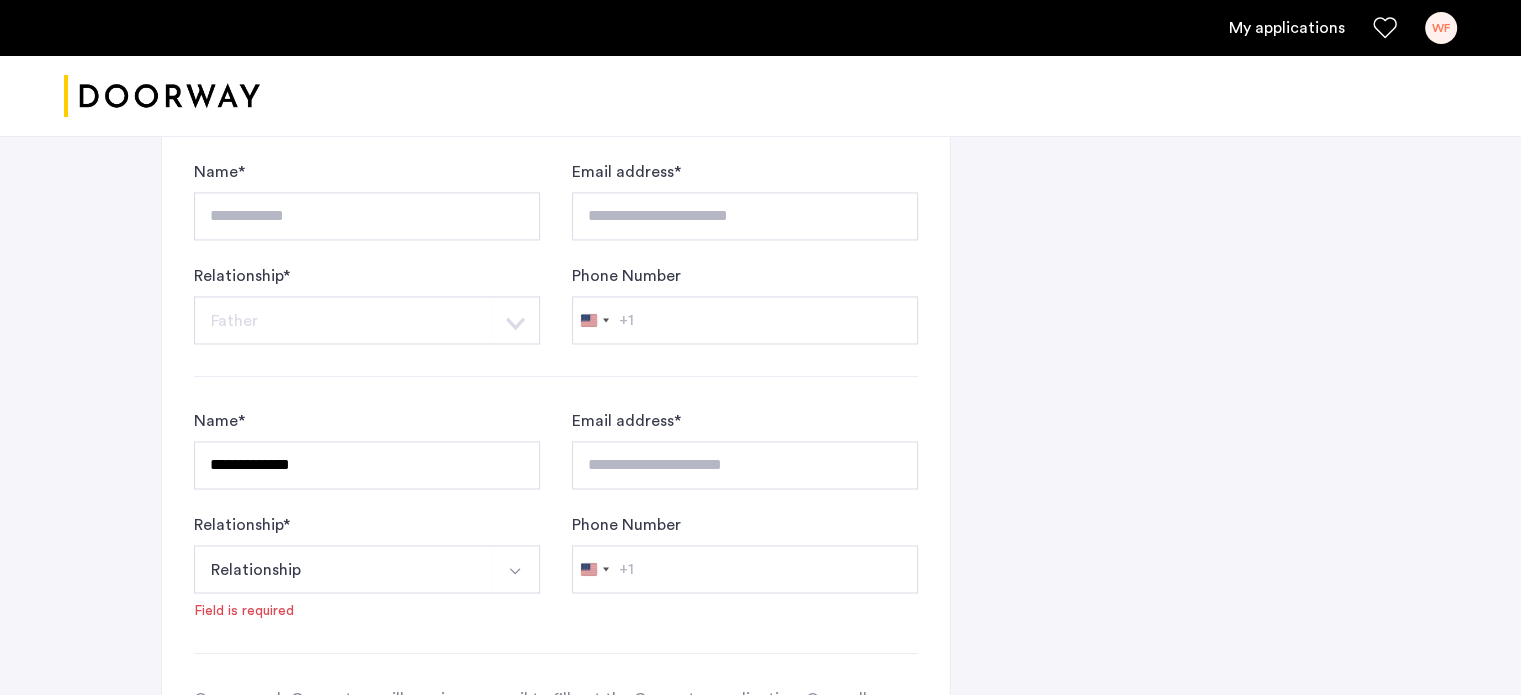 scroll, scrollTop: 3339, scrollLeft: 0, axis: vertical 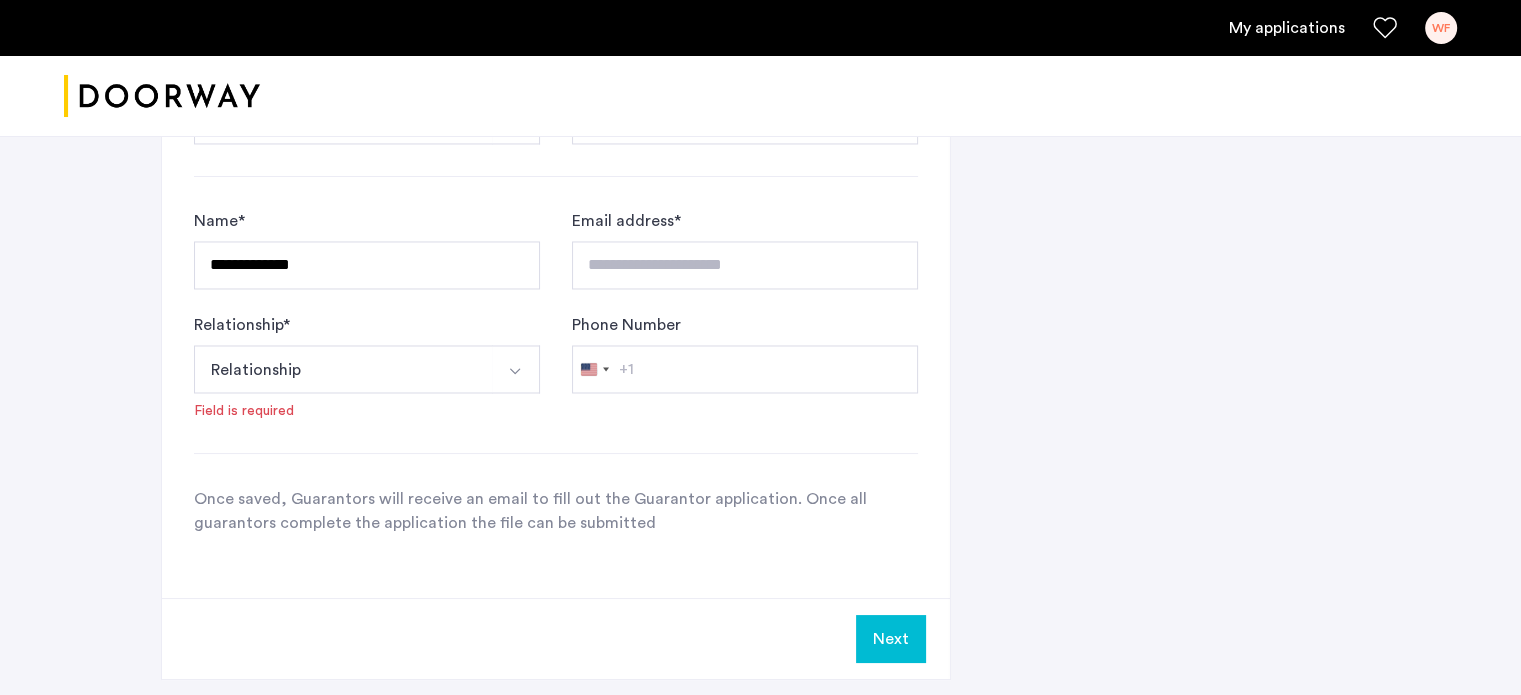 click on "Relationship" at bounding box center (343, 369) 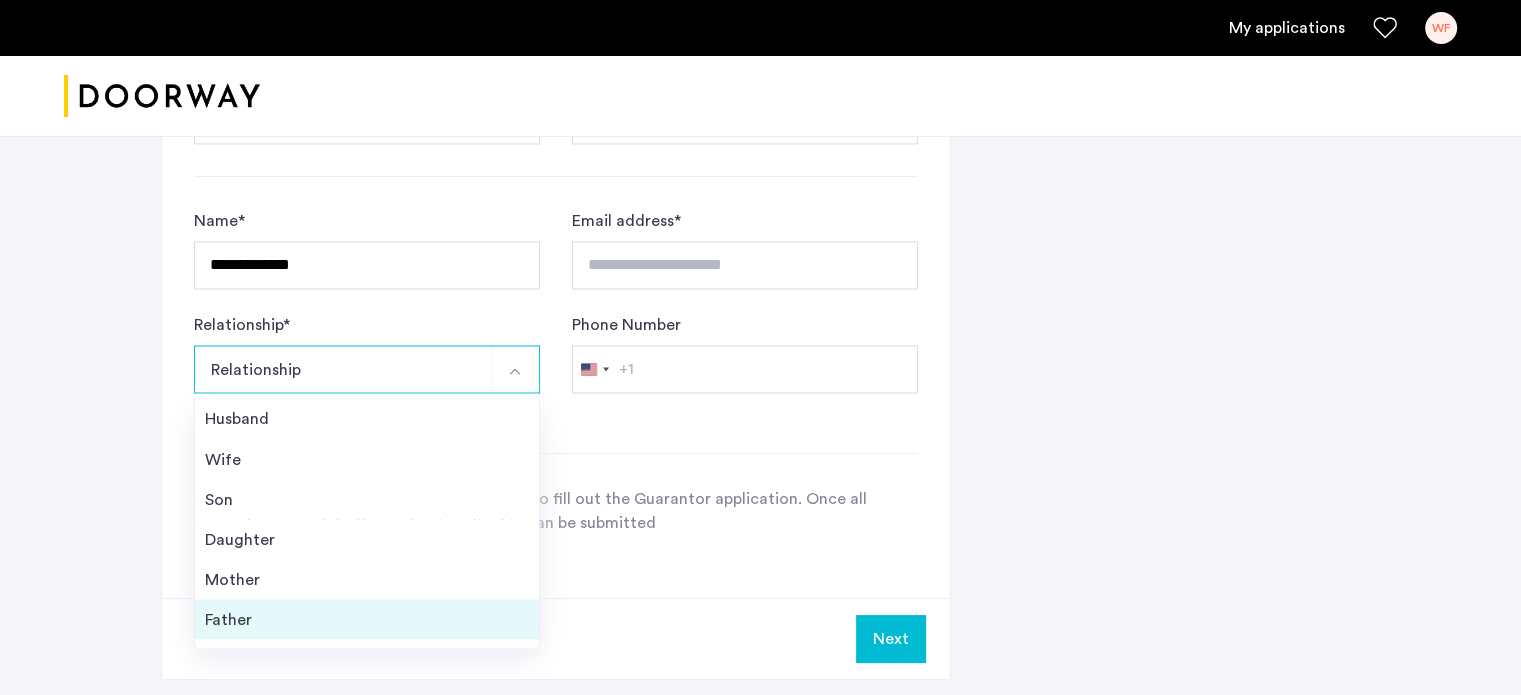 click on "Father" at bounding box center [367, 619] 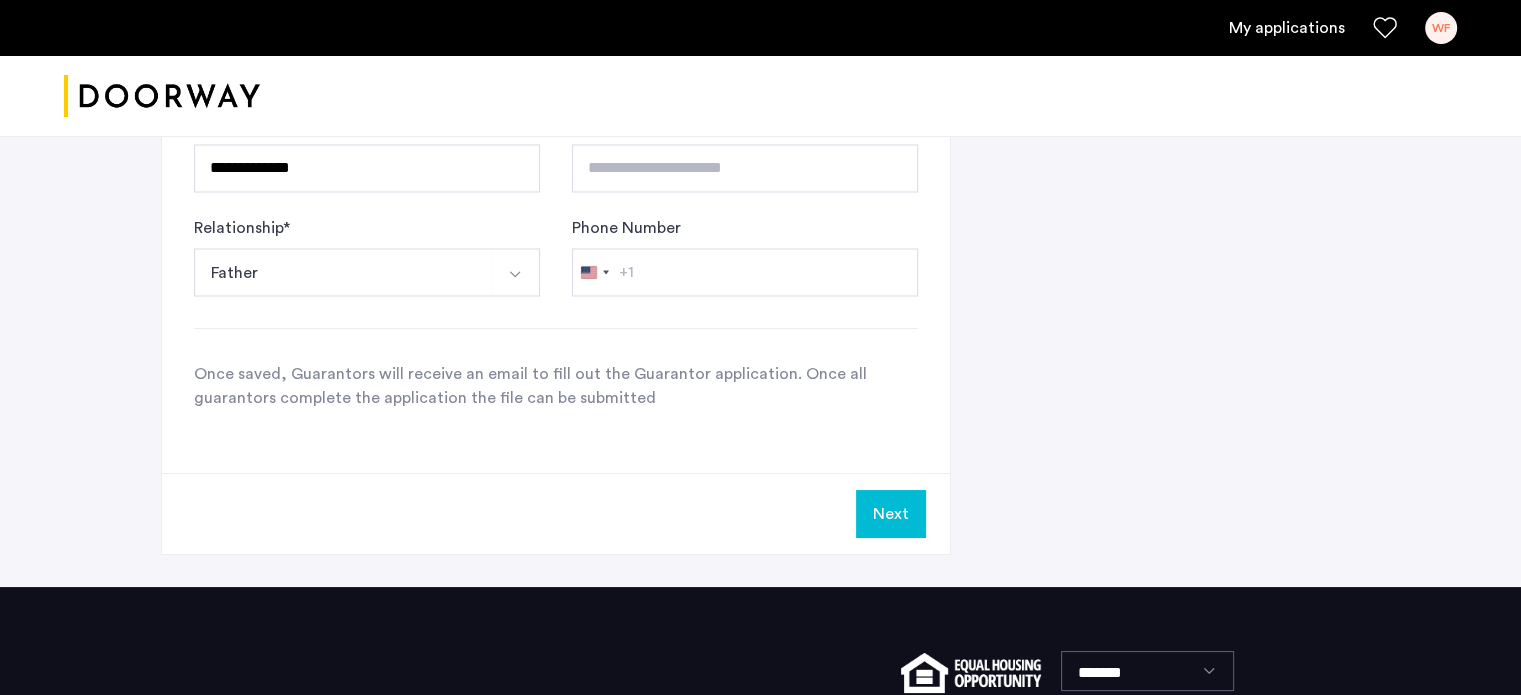scroll, scrollTop: 3439, scrollLeft: 0, axis: vertical 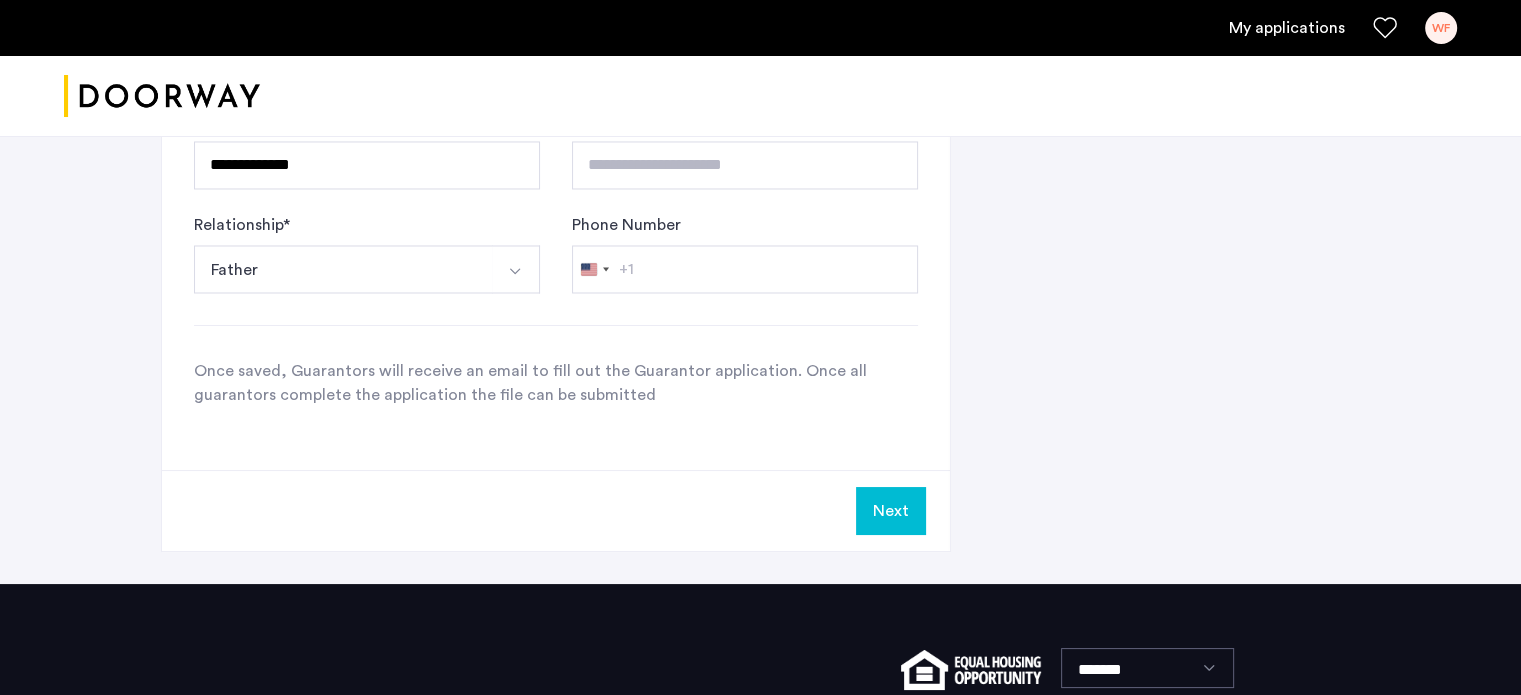 click on "Next" 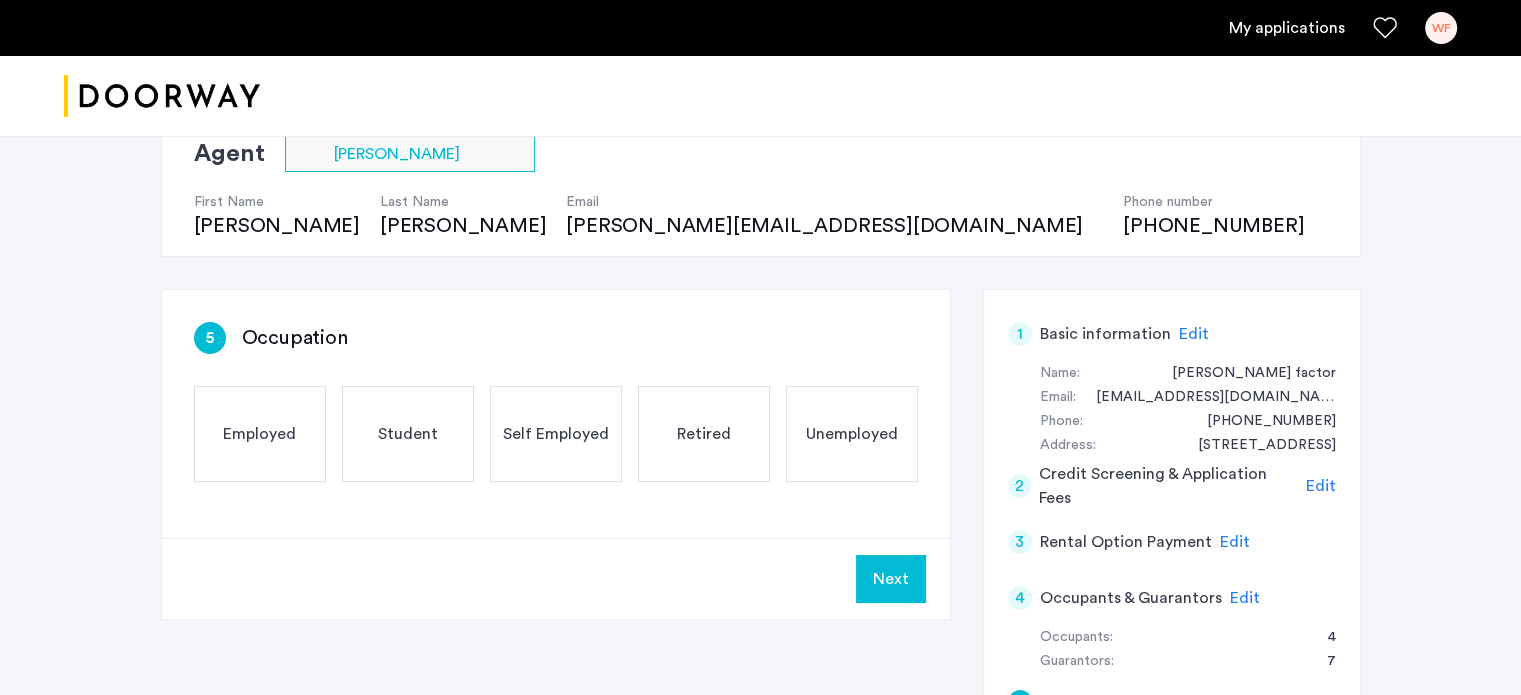 scroll, scrollTop: 200, scrollLeft: 0, axis: vertical 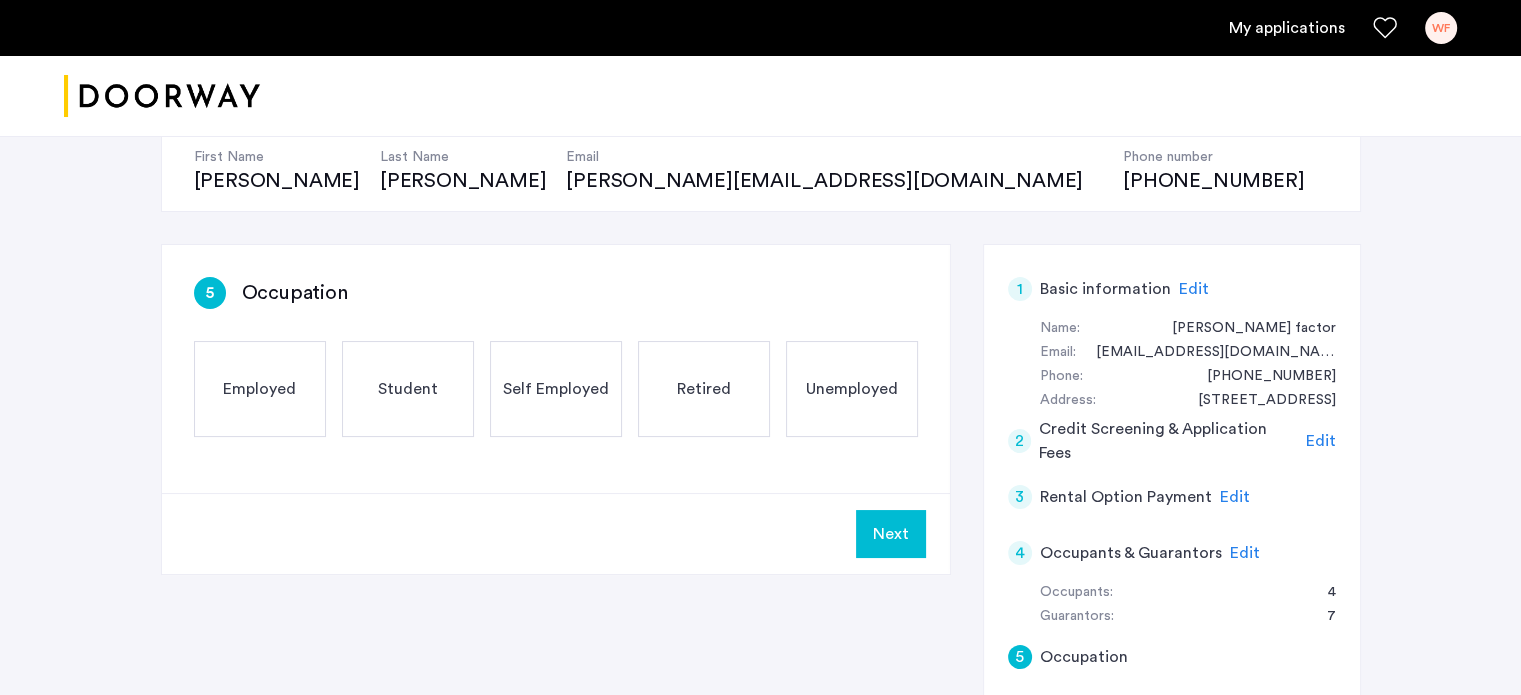 click on "Employed" 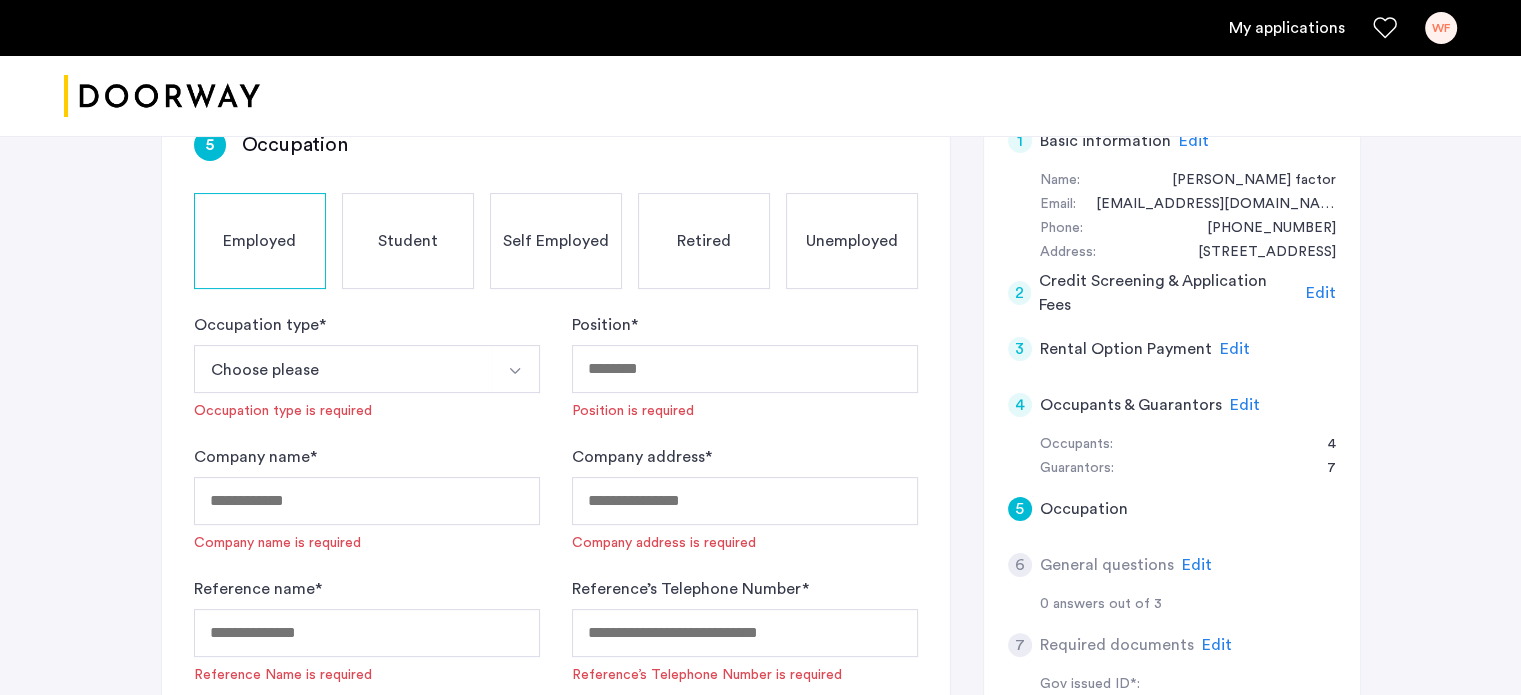 scroll, scrollTop: 400, scrollLeft: 0, axis: vertical 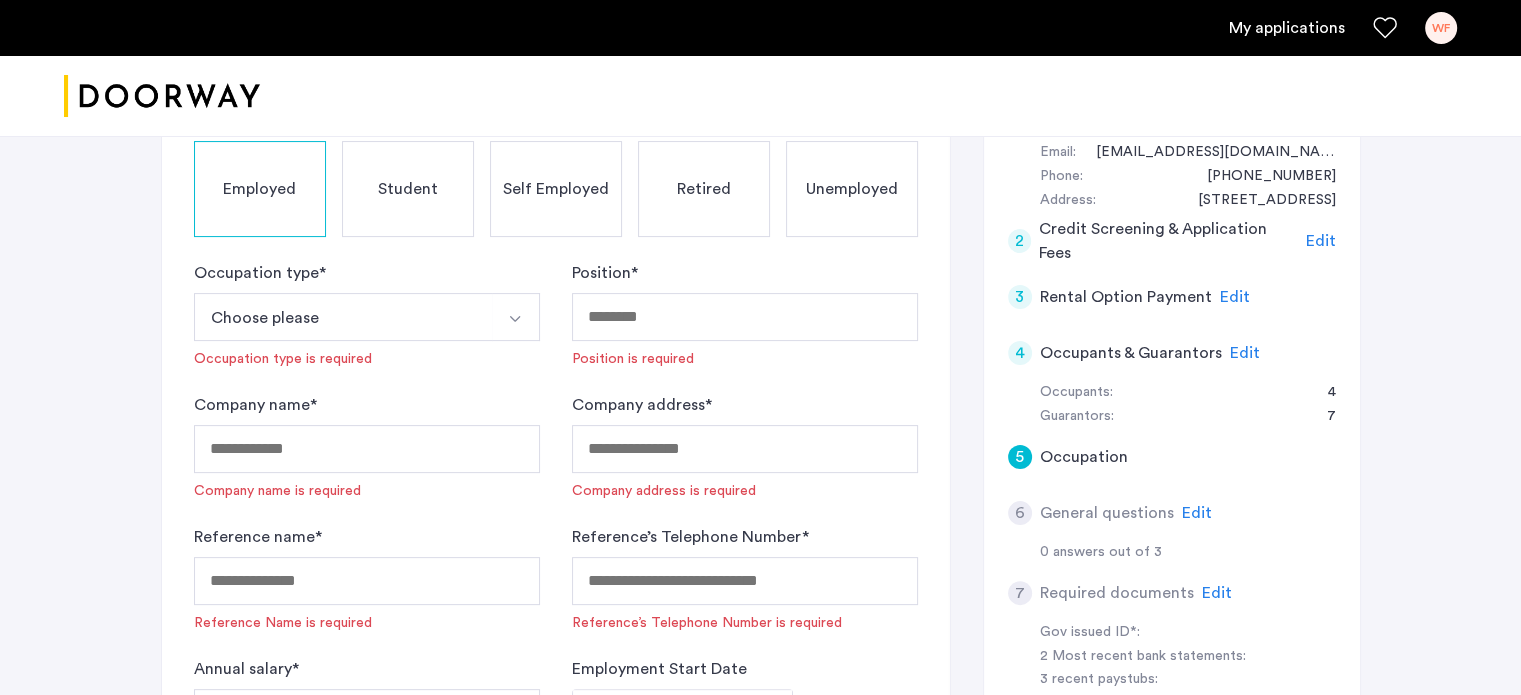 click on "Choose please" at bounding box center [343, 317] 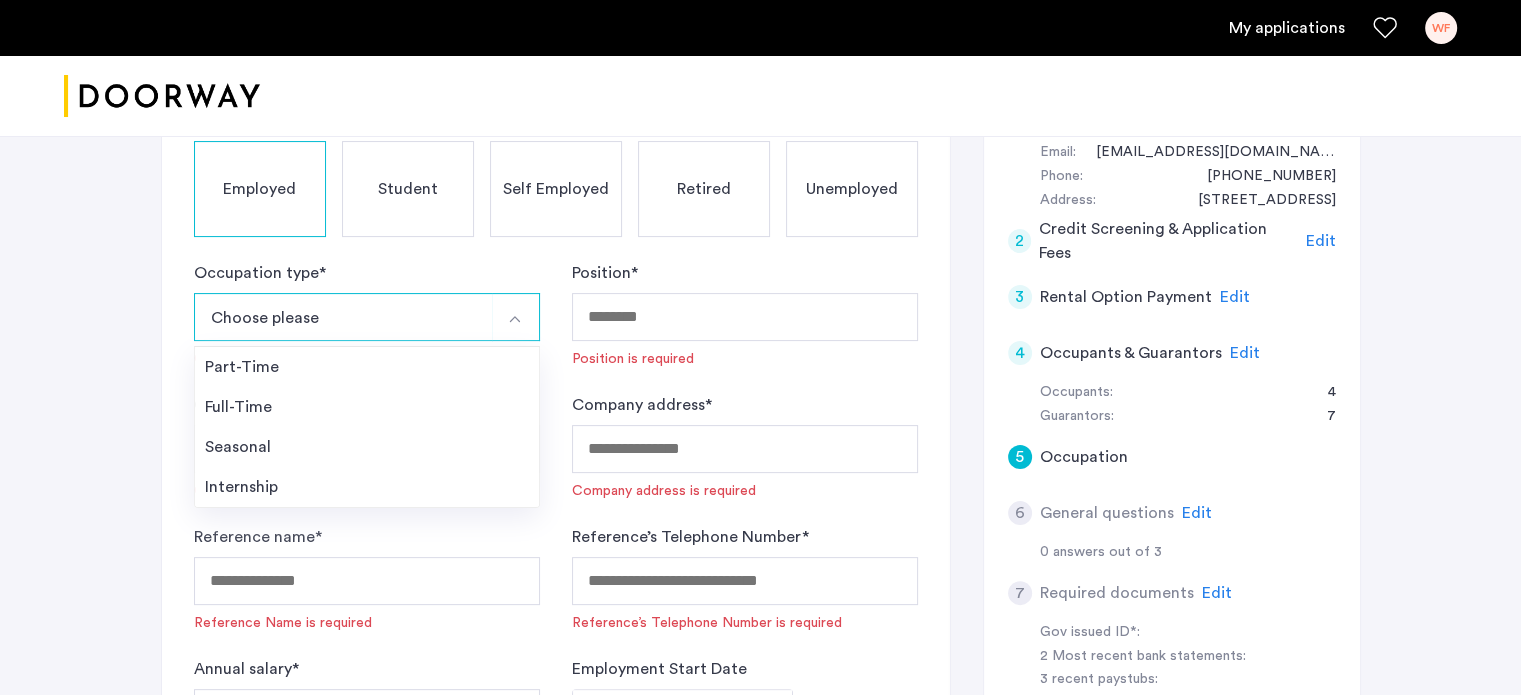 click on "Full-Time" at bounding box center [367, 407] 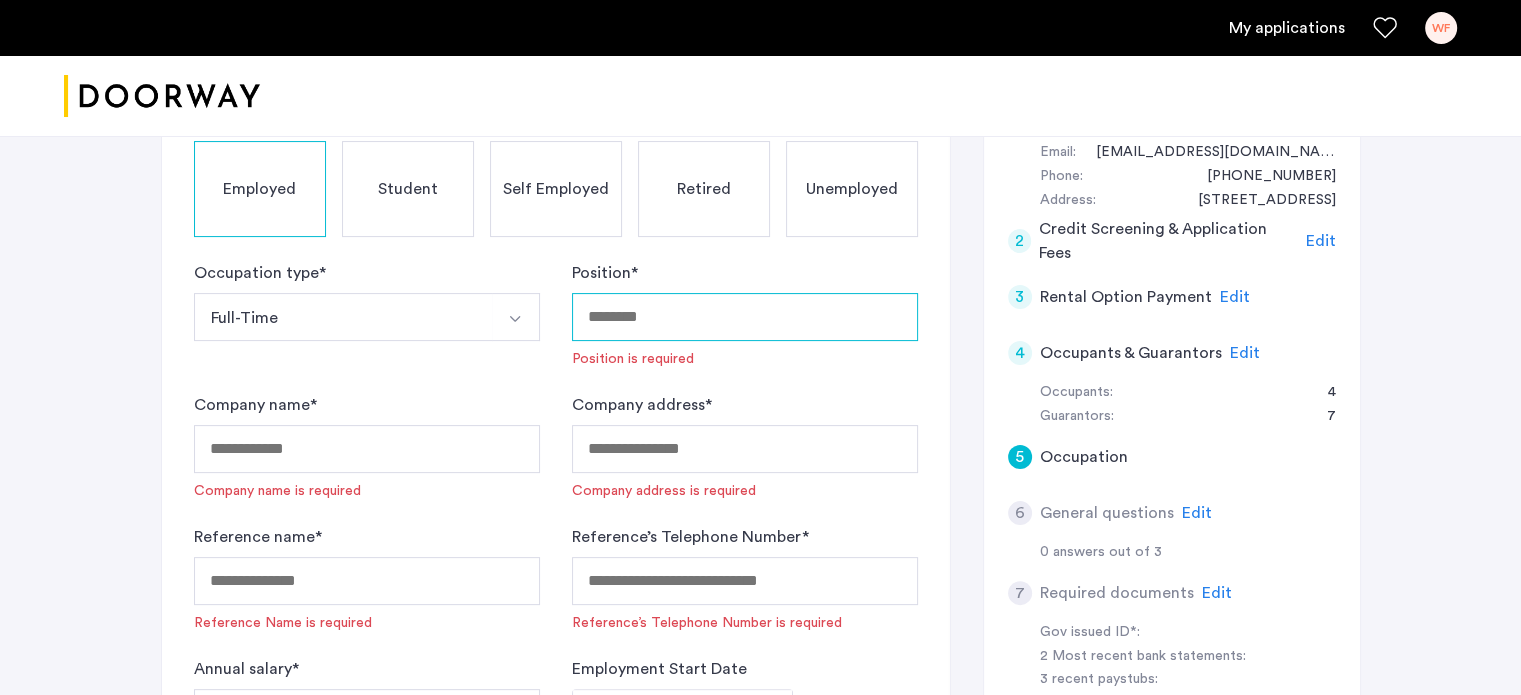click on "Position  *" at bounding box center (745, 317) 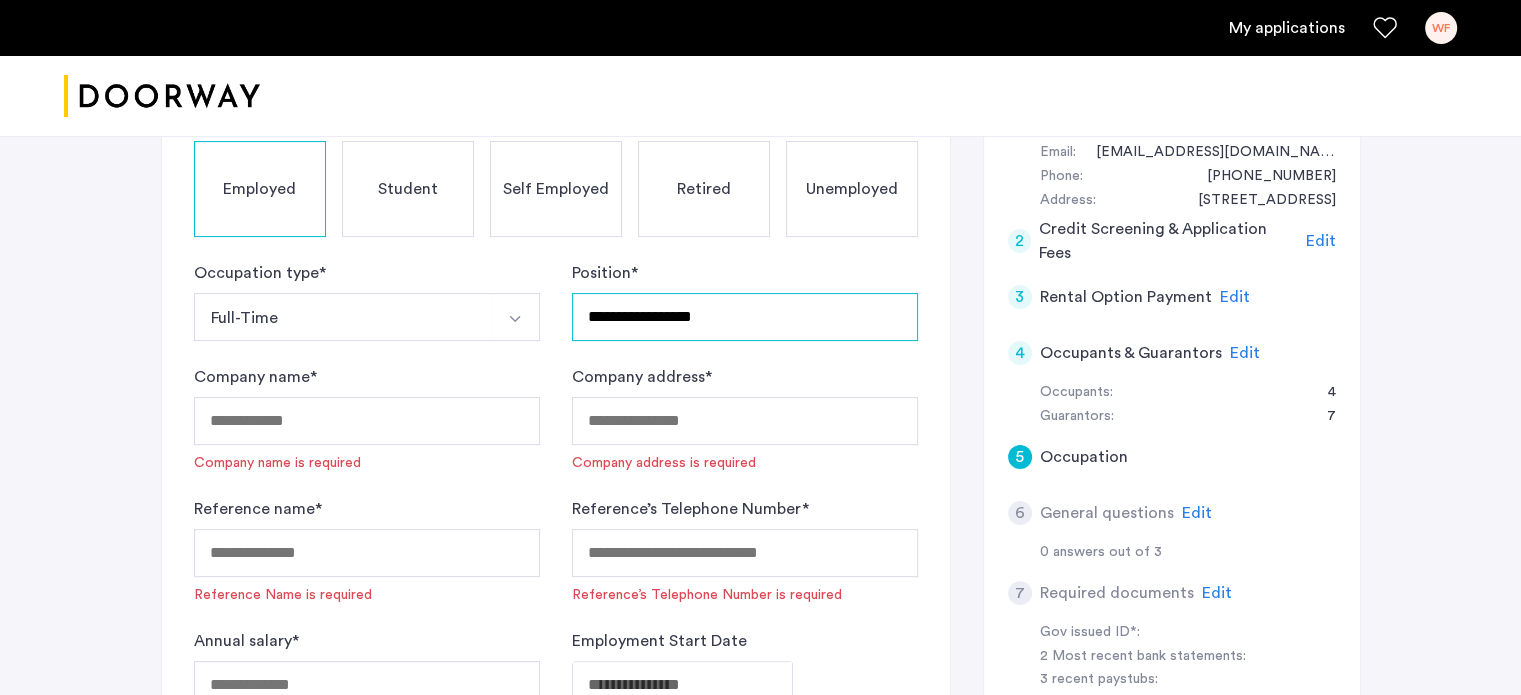 type on "**********" 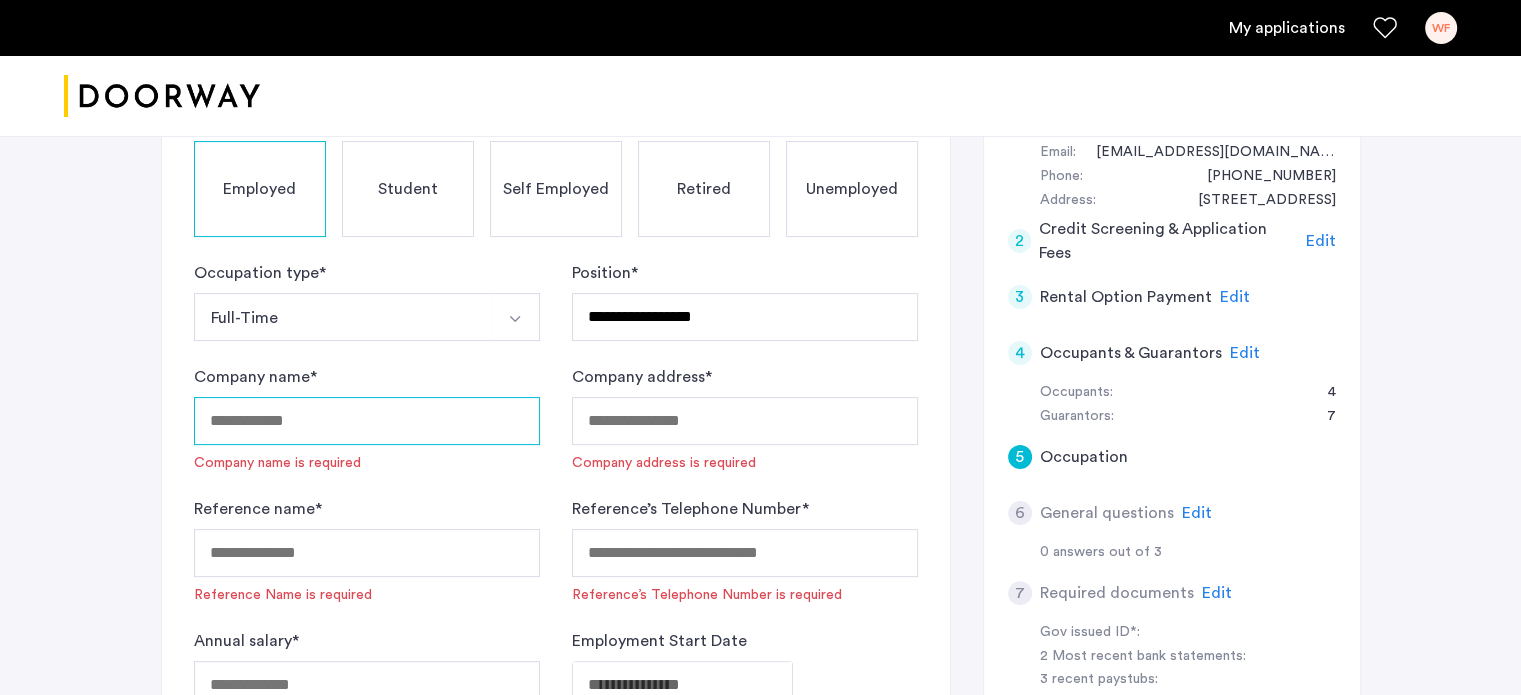 click on "Company name  *" at bounding box center [367, 421] 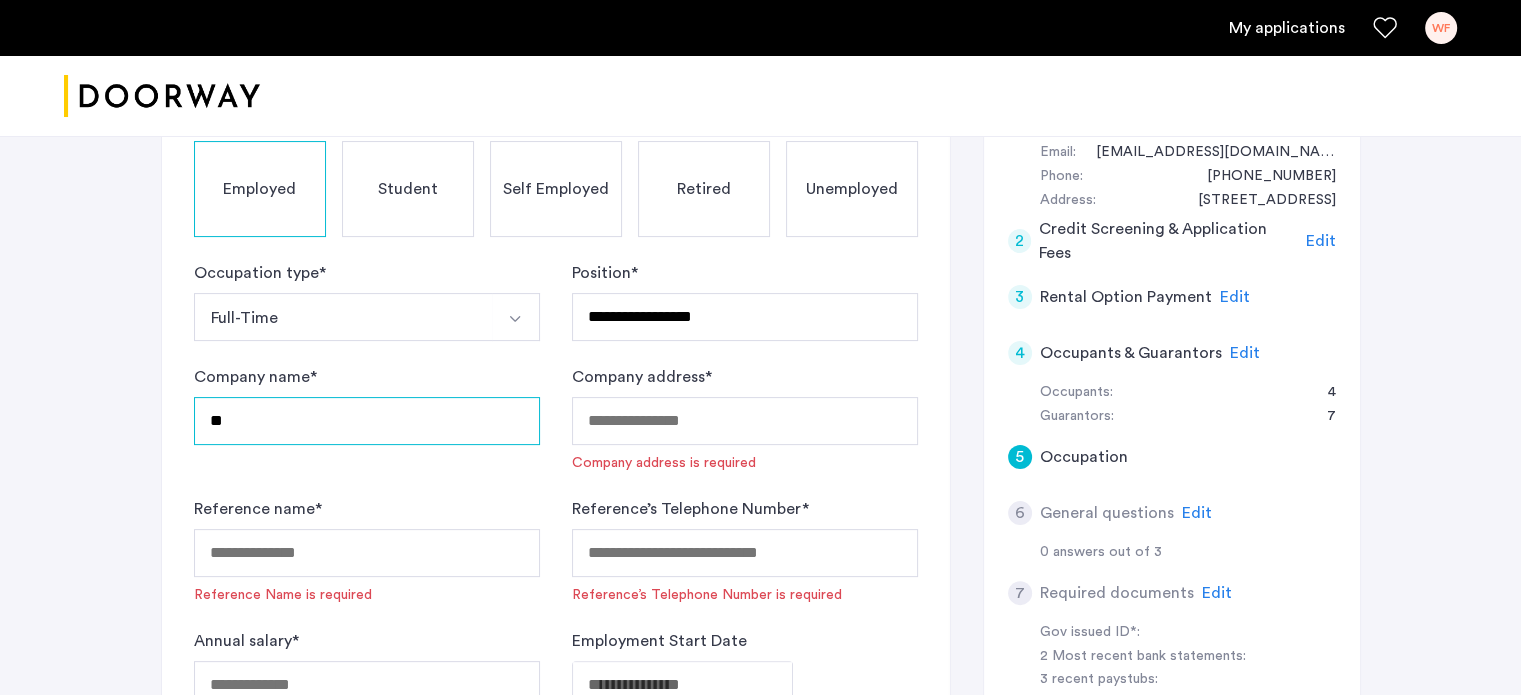 type on "**********" 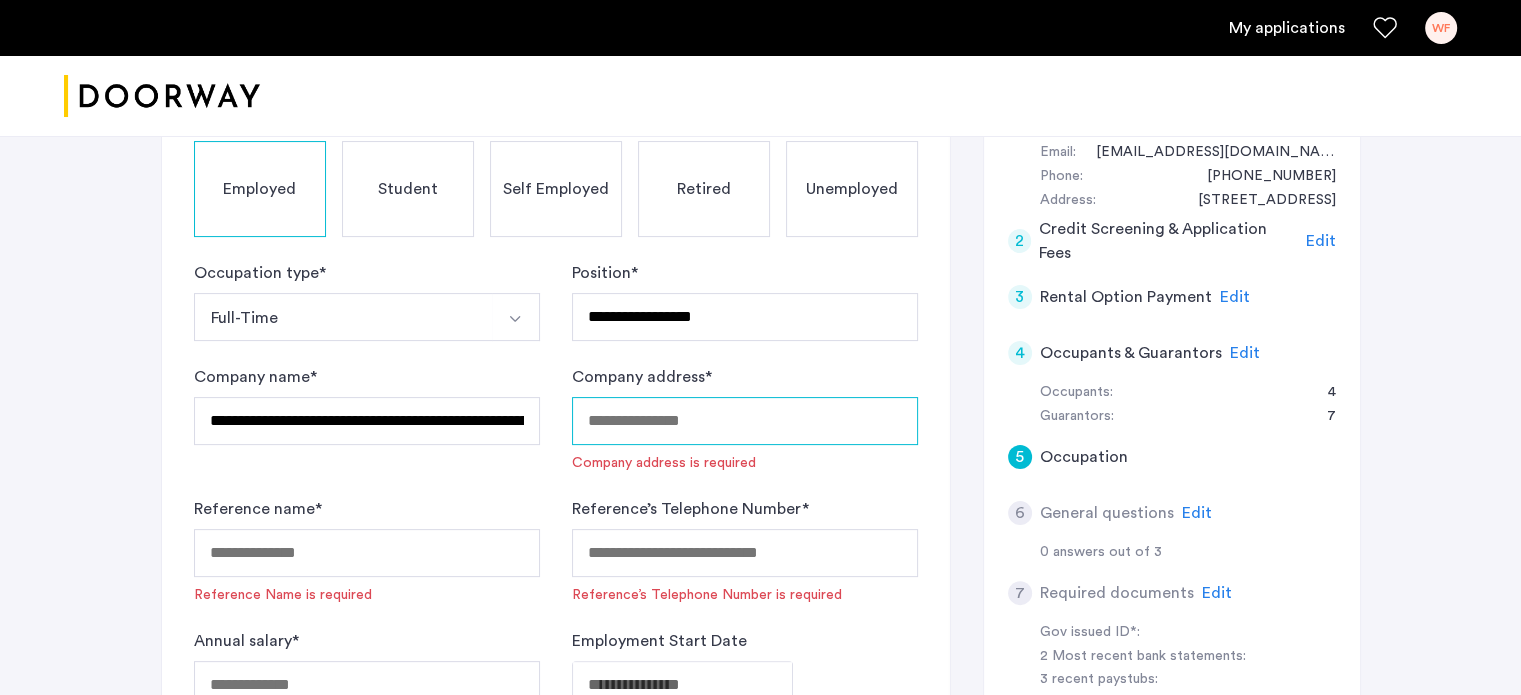 type on "**********" 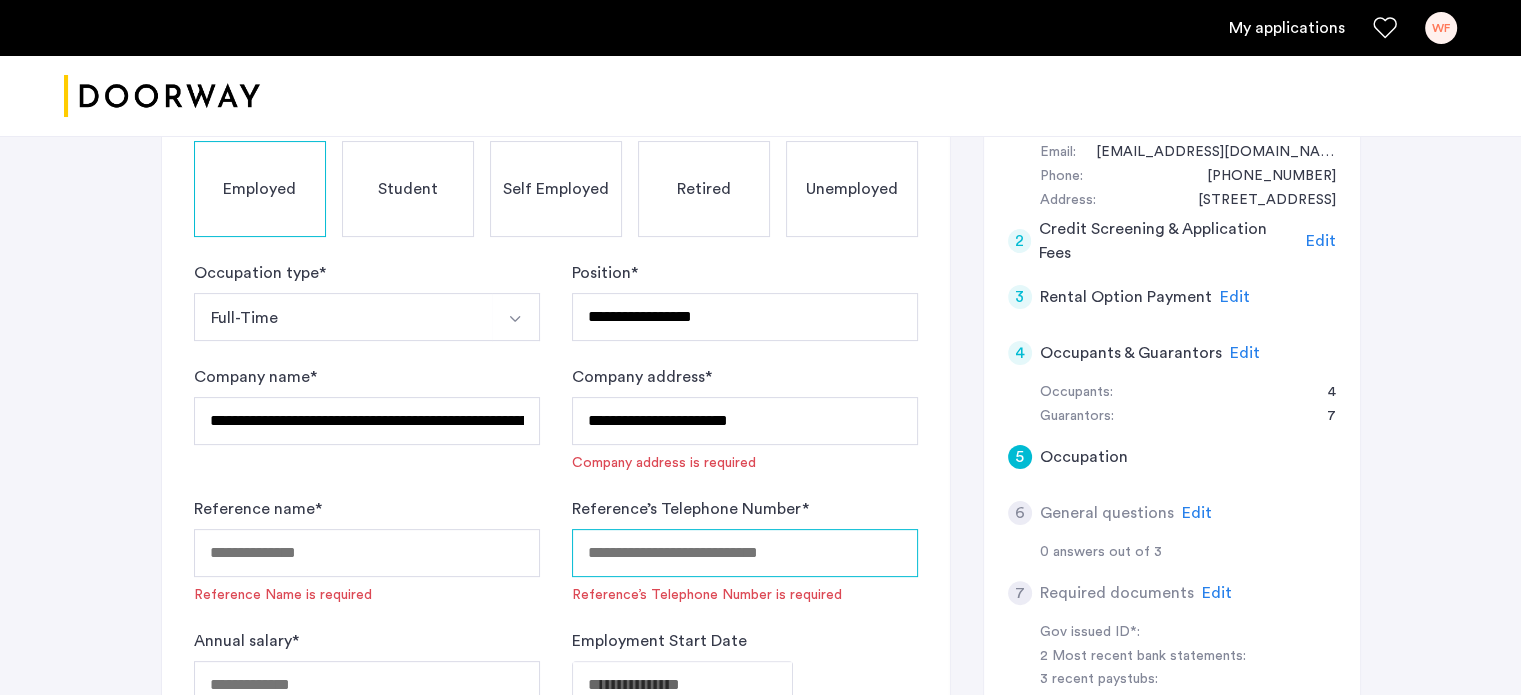 type on "**********" 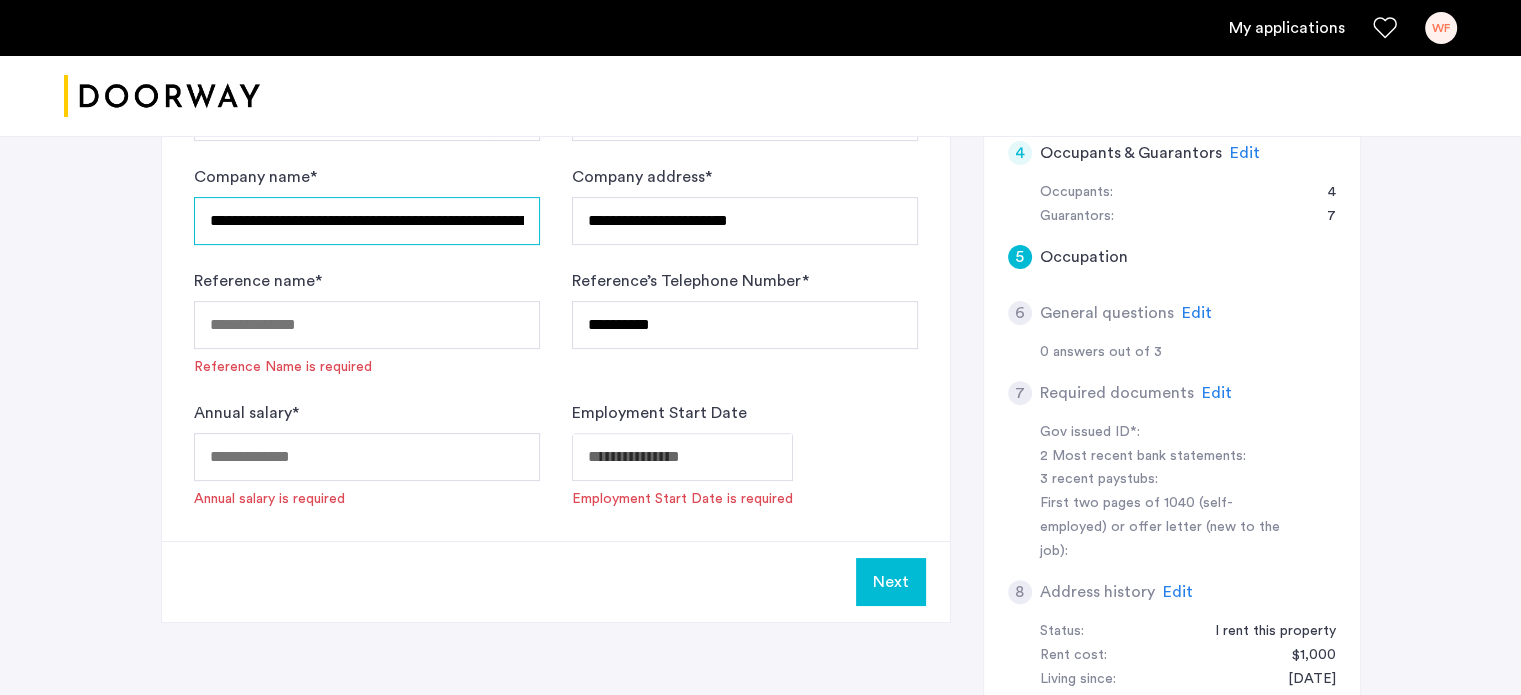scroll, scrollTop: 700, scrollLeft: 0, axis: vertical 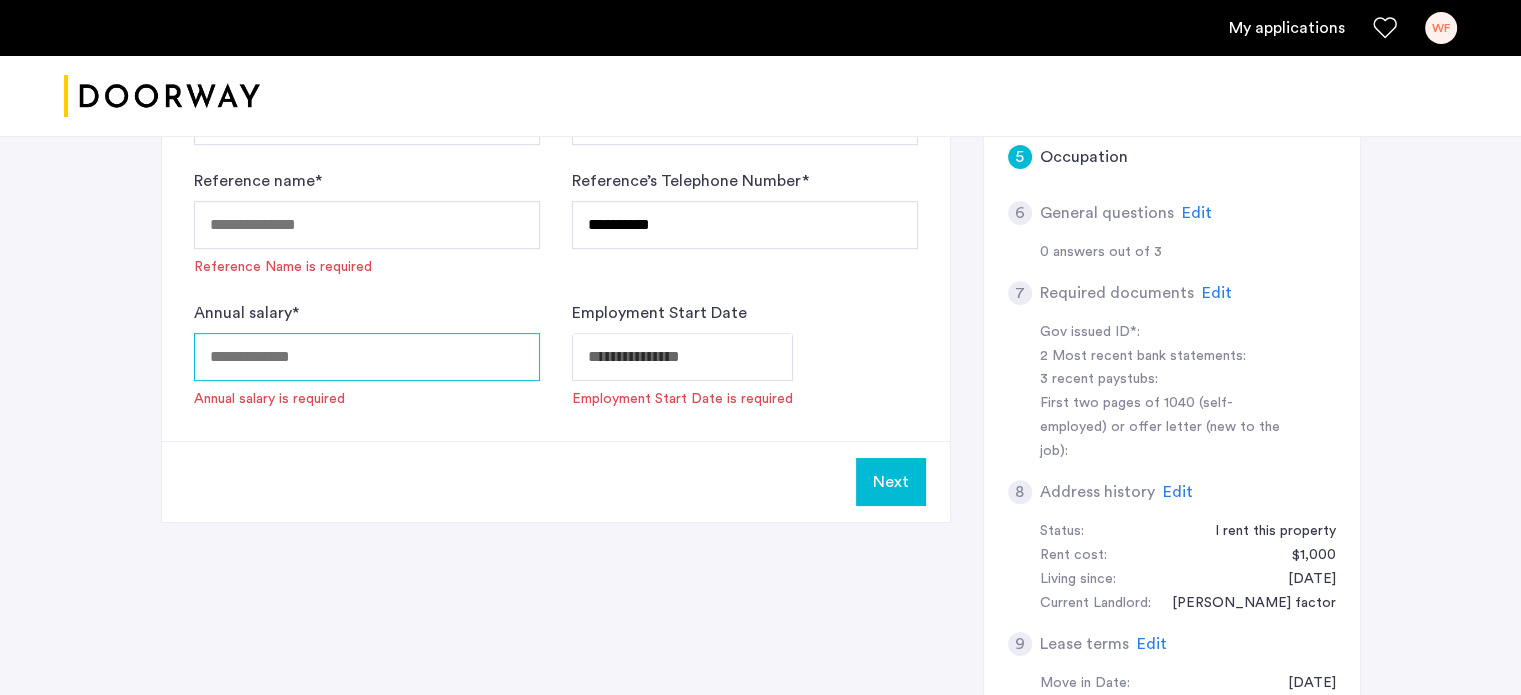 click on "Annual salary  *" at bounding box center [367, 357] 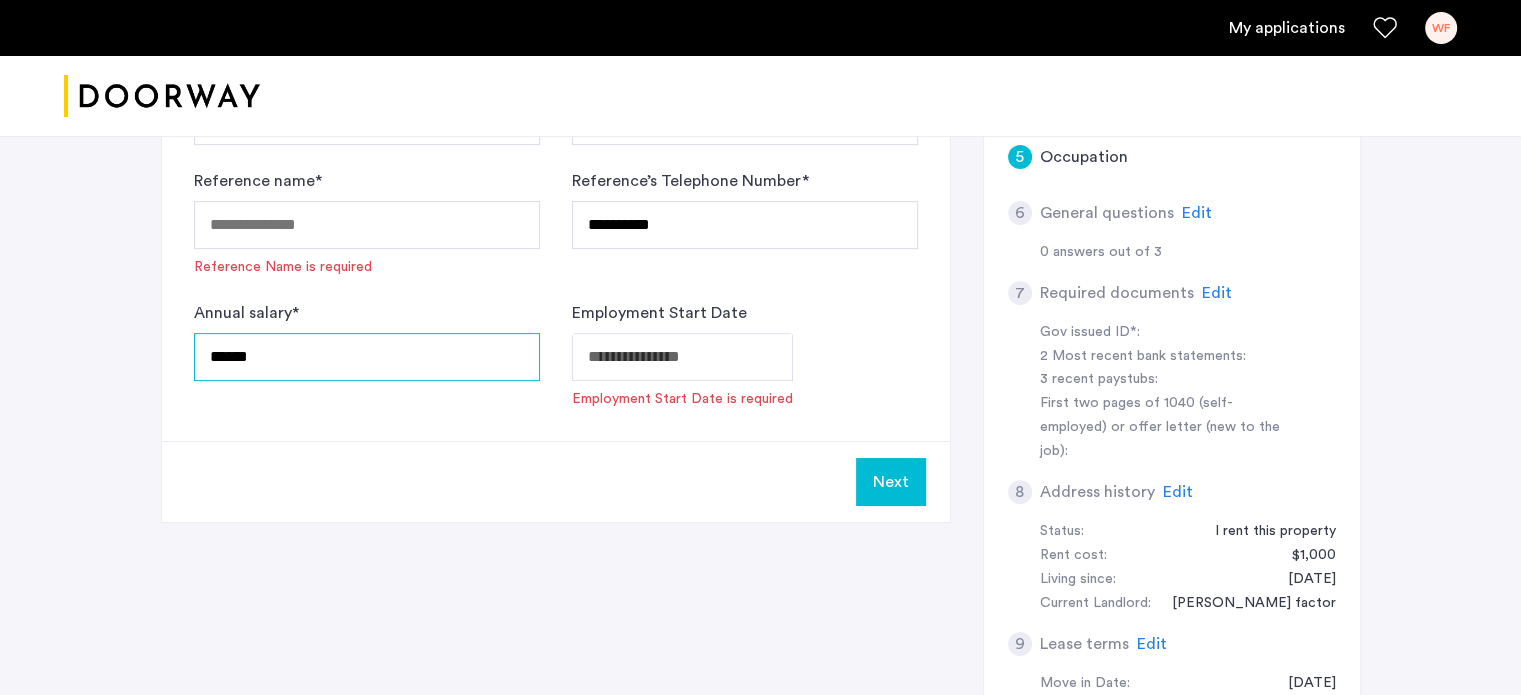 type on "******" 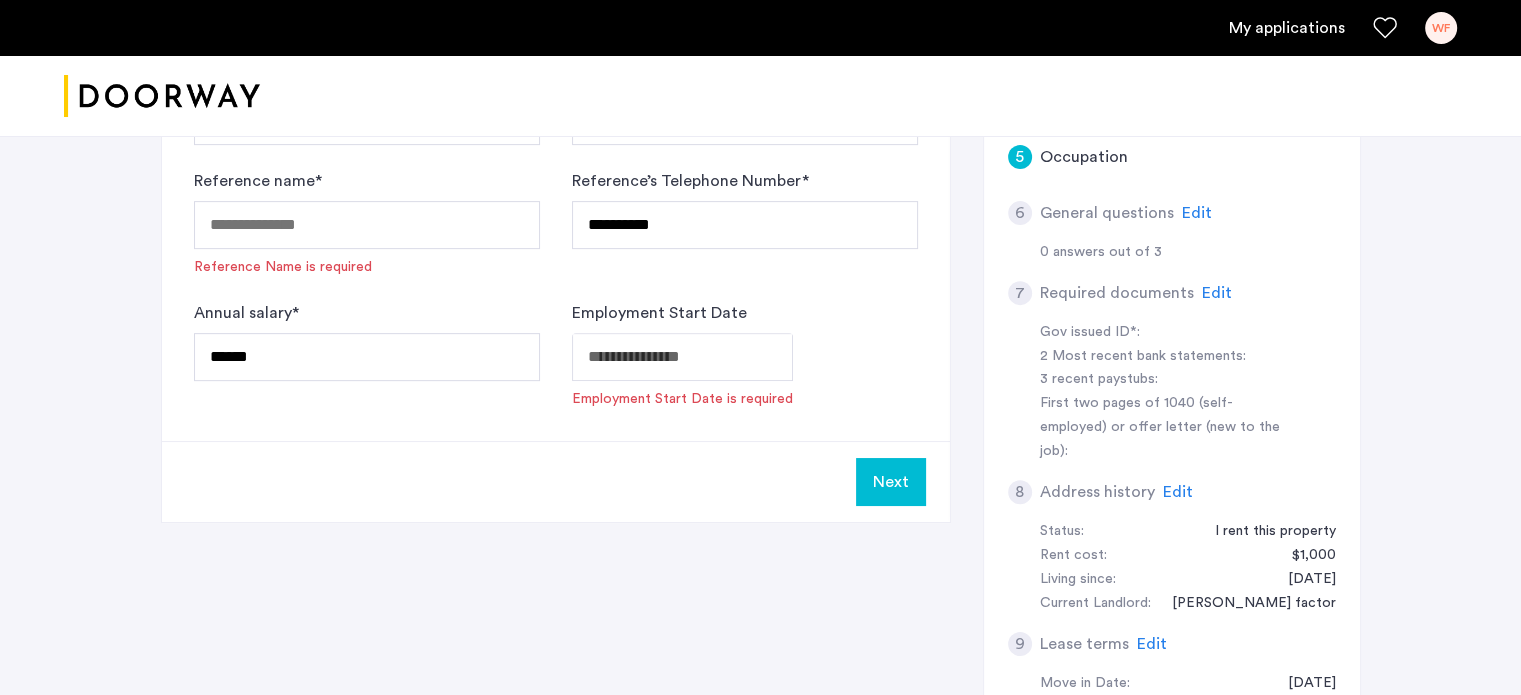 click on "**********" 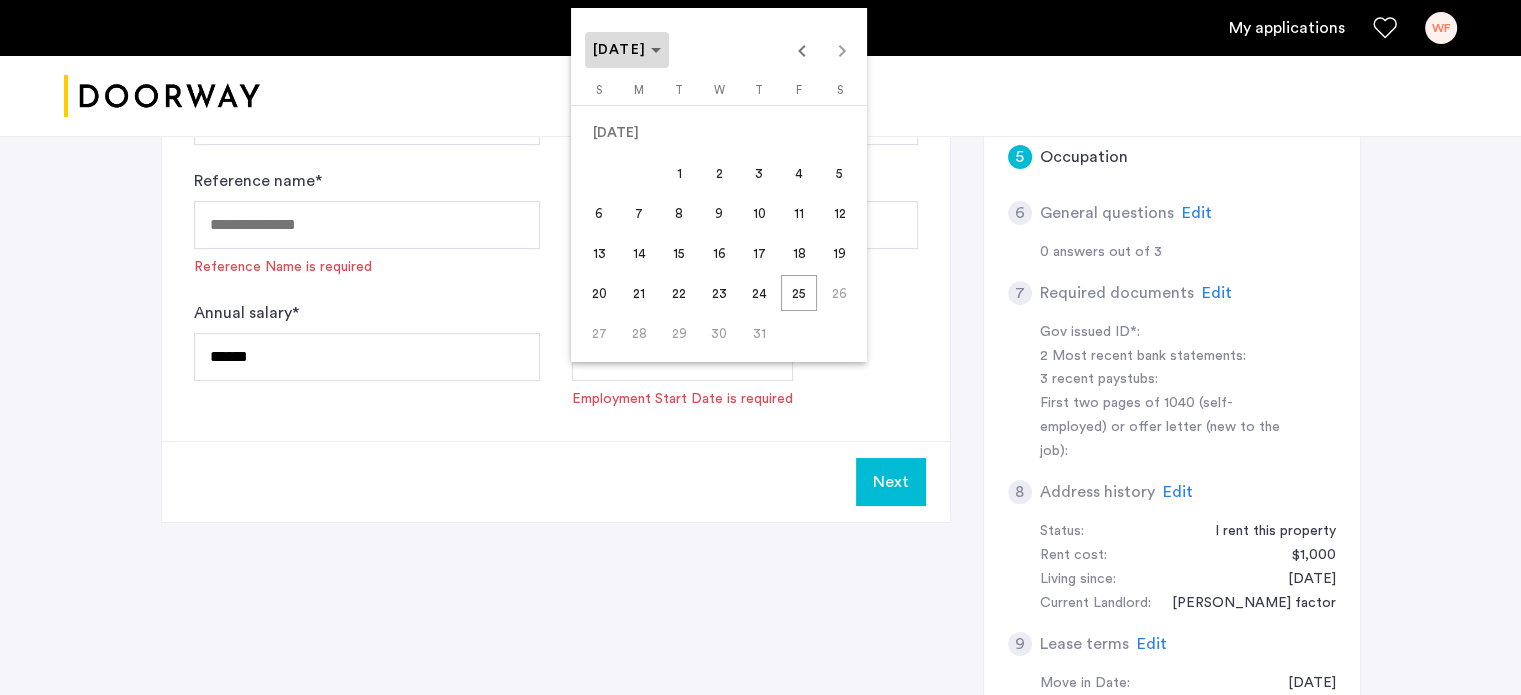 click 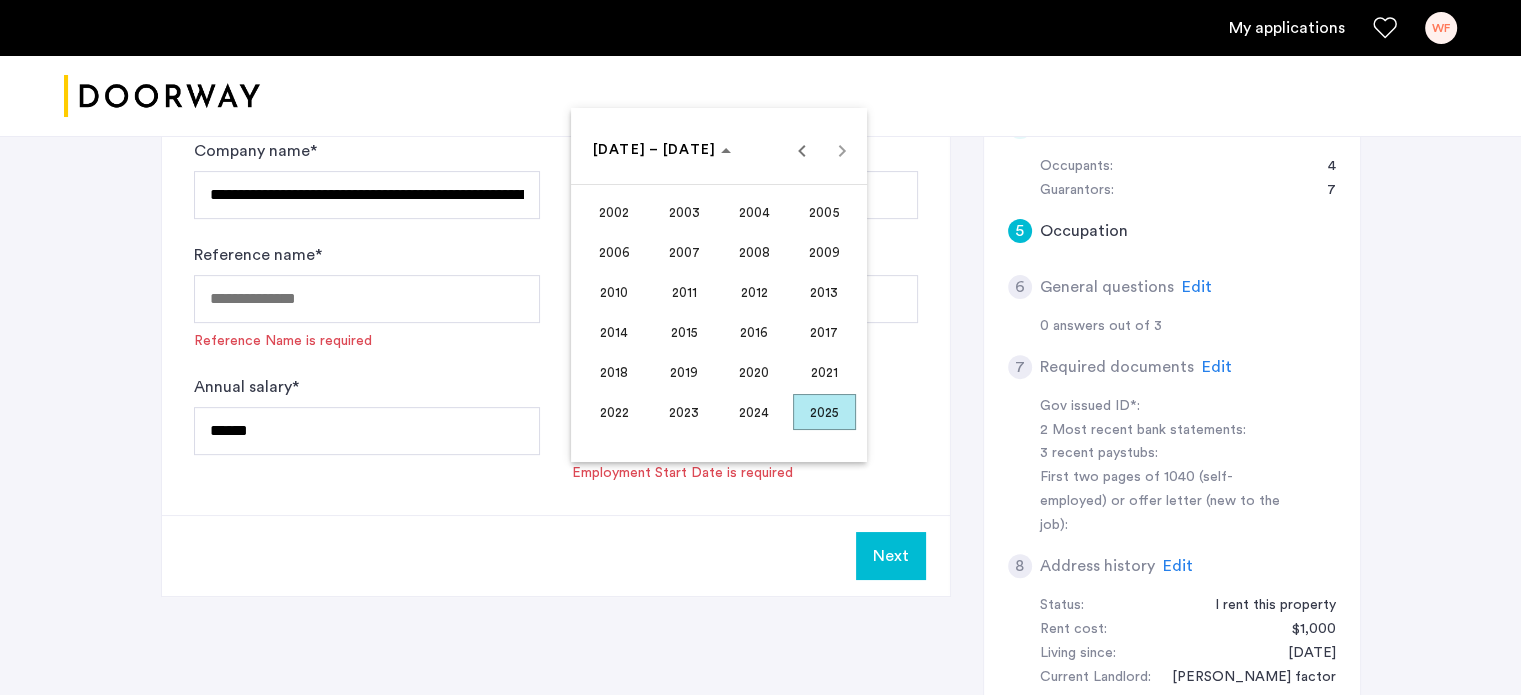 scroll, scrollTop: 700, scrollLeft: 0, axis: vertical 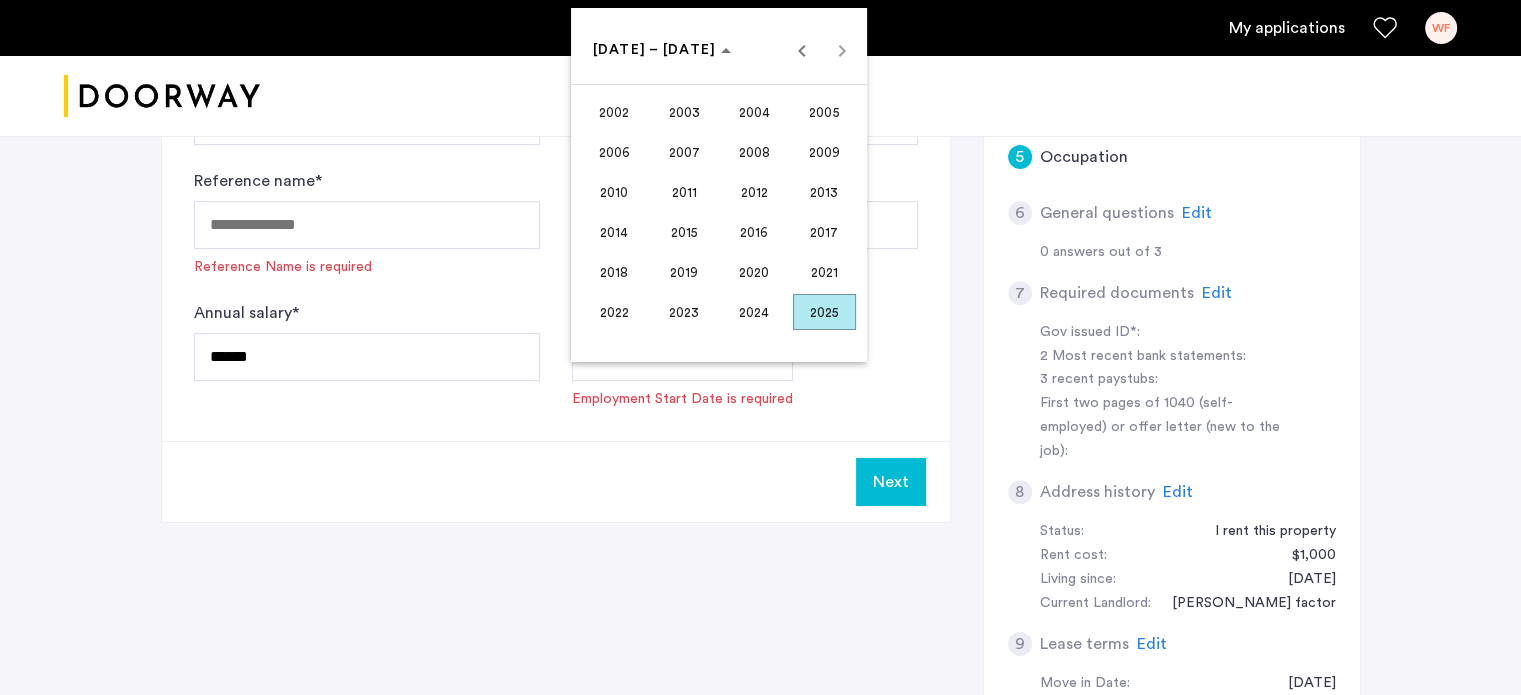 click on "2015" at bounding box center (684, 232) 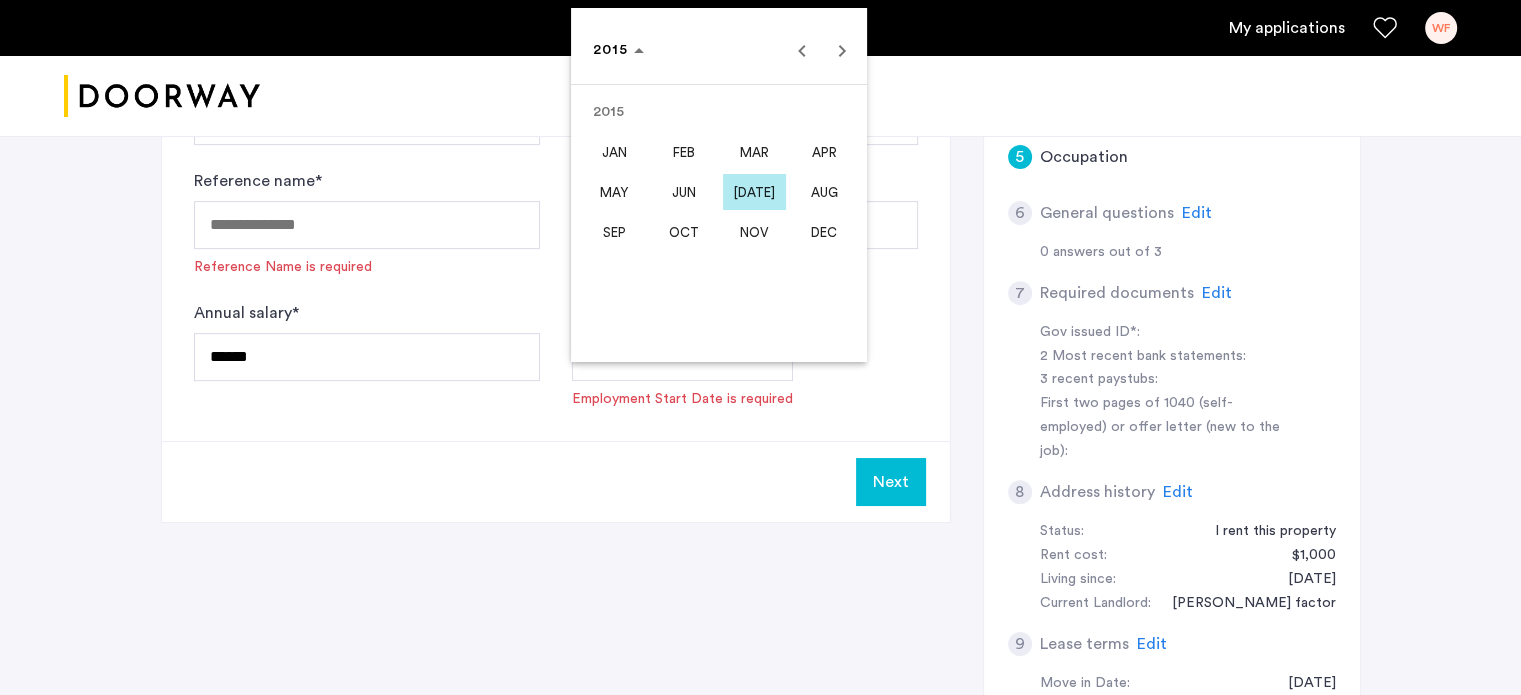 click on "JUL" at bounding box center [754, 192] 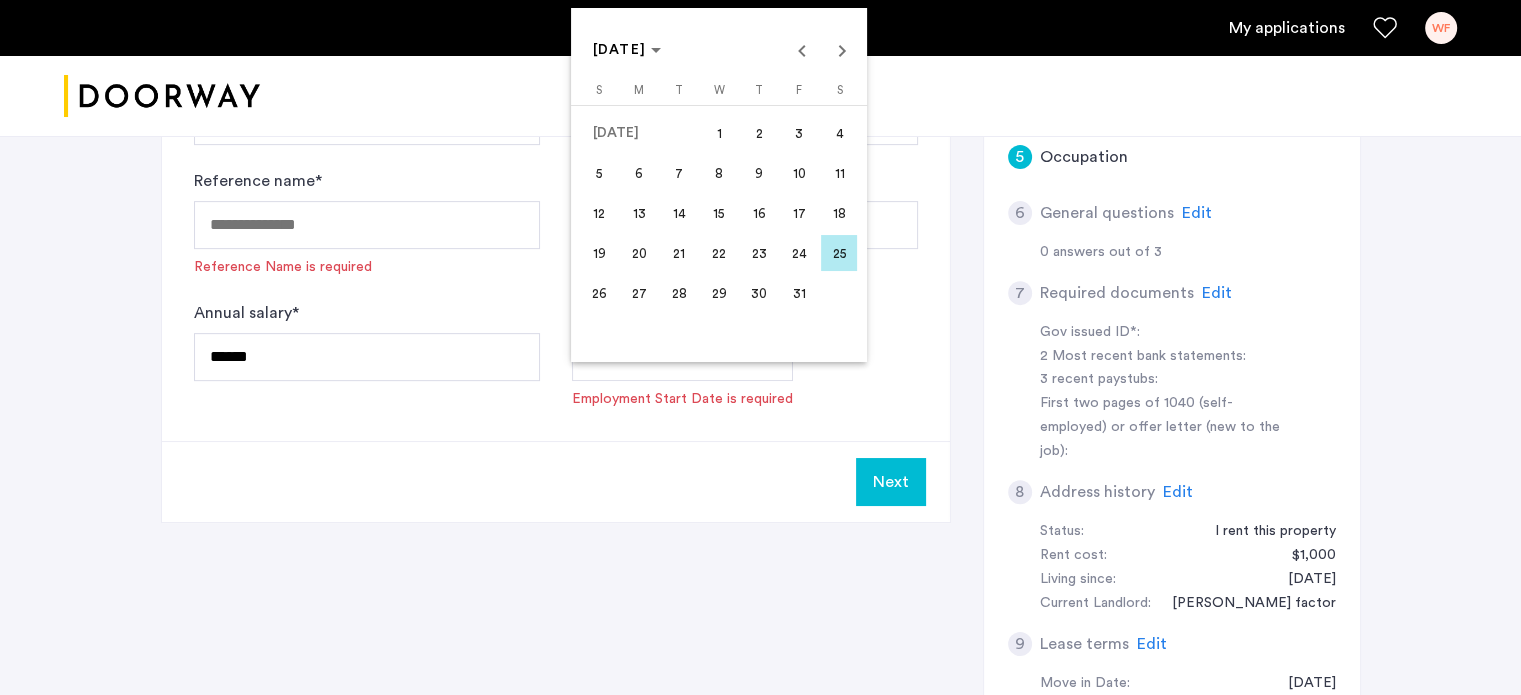 click on "9" at bounding box center [759, 173] 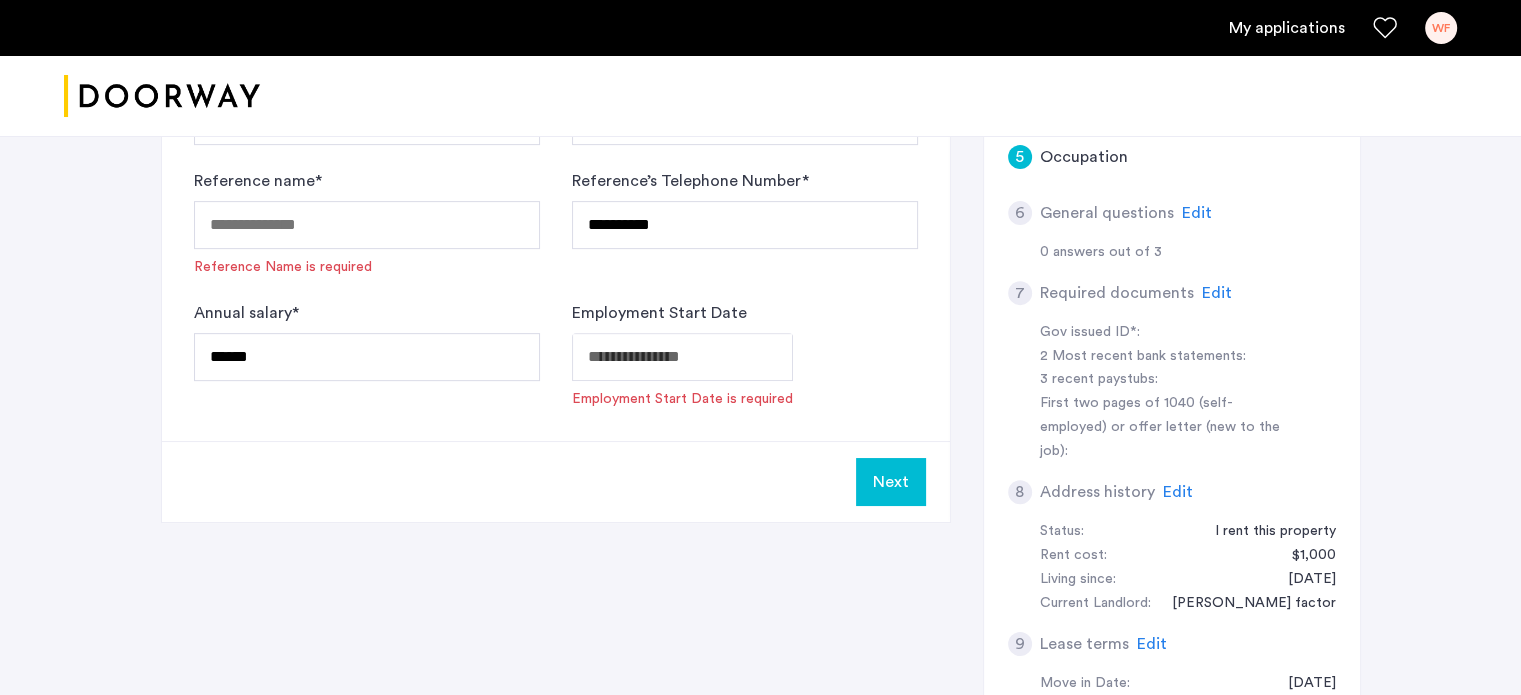 type on "**********" 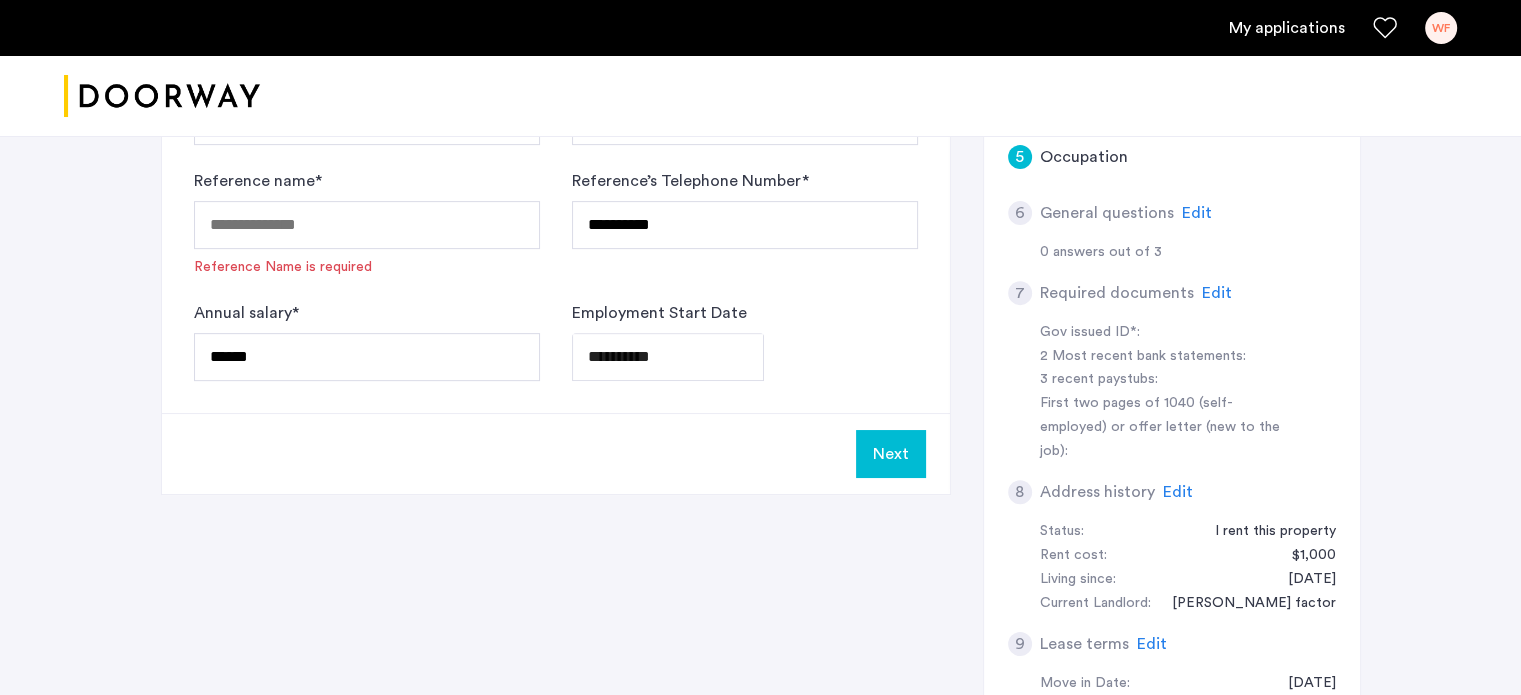 click on "Next" 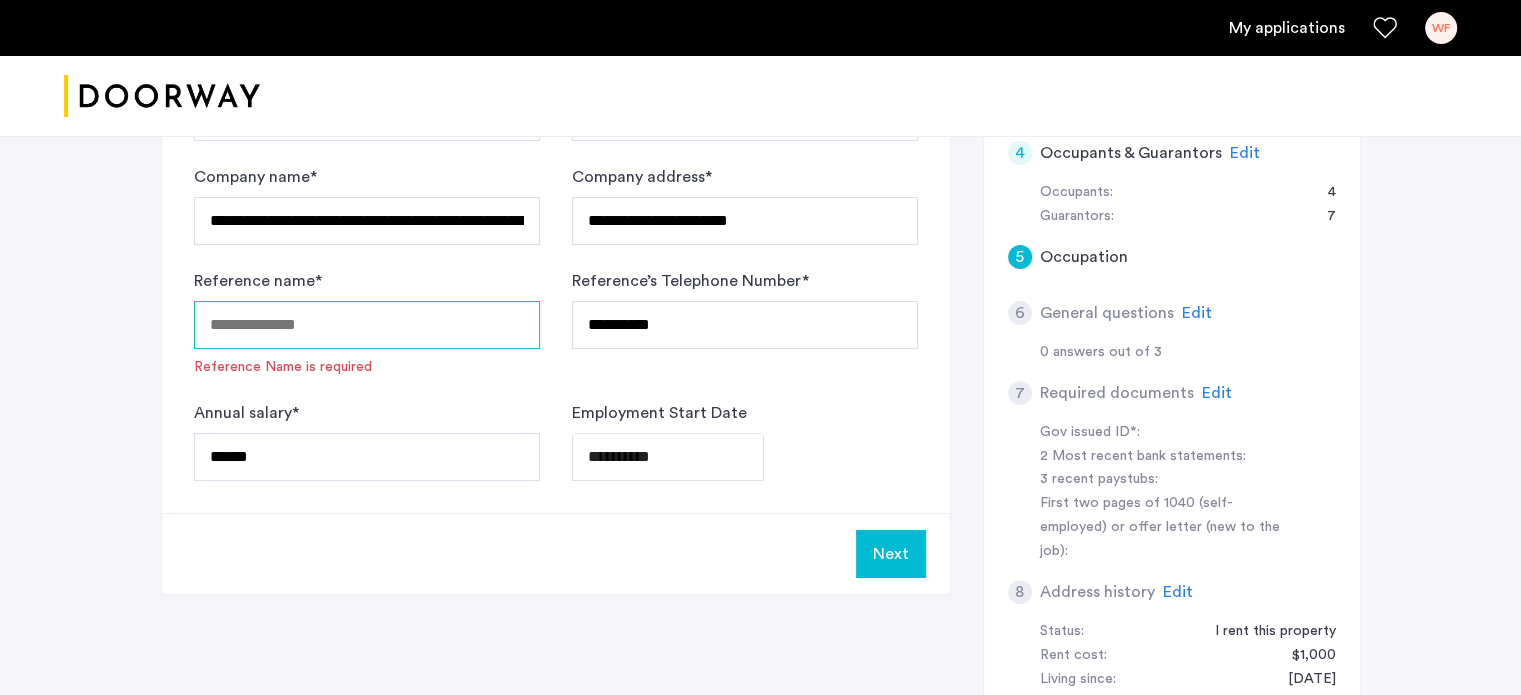 click on "Reference name  *" at bounding box center (367, 325) 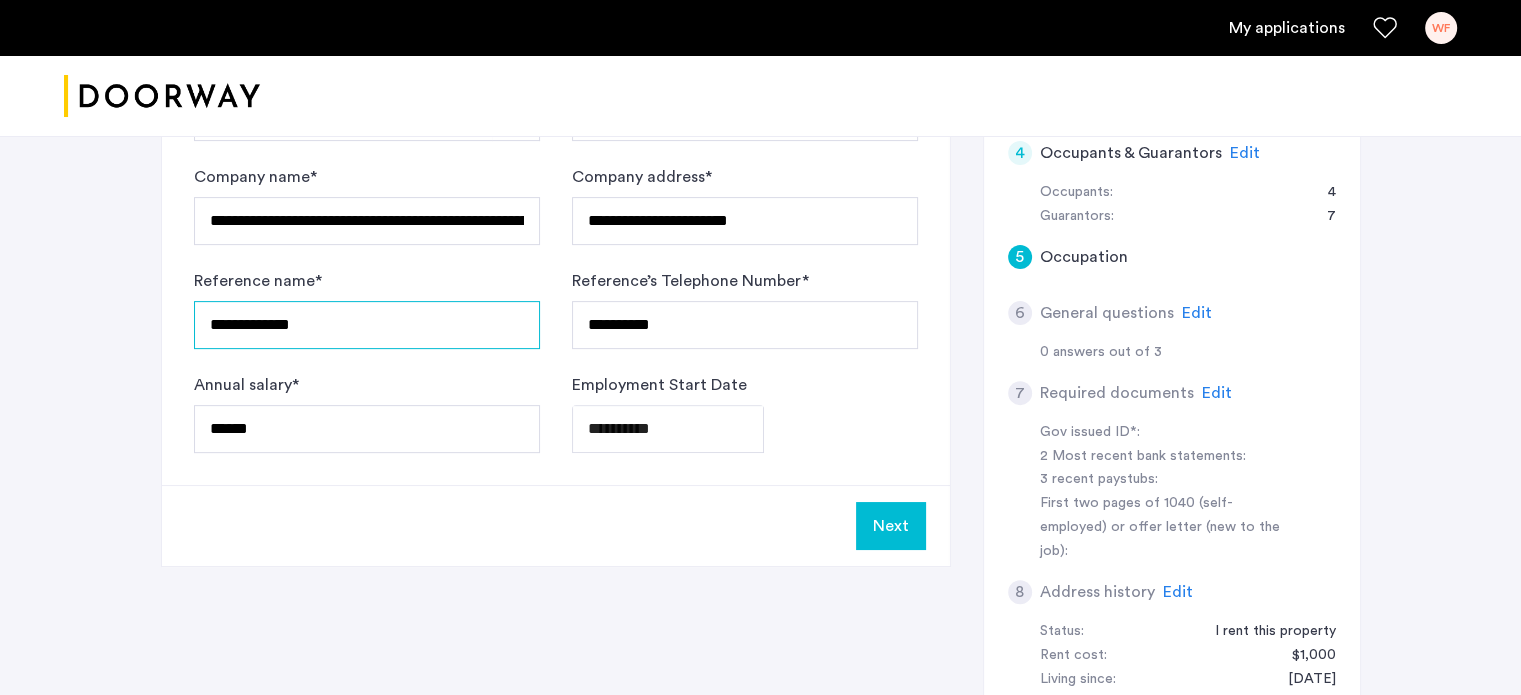 type on "**********" 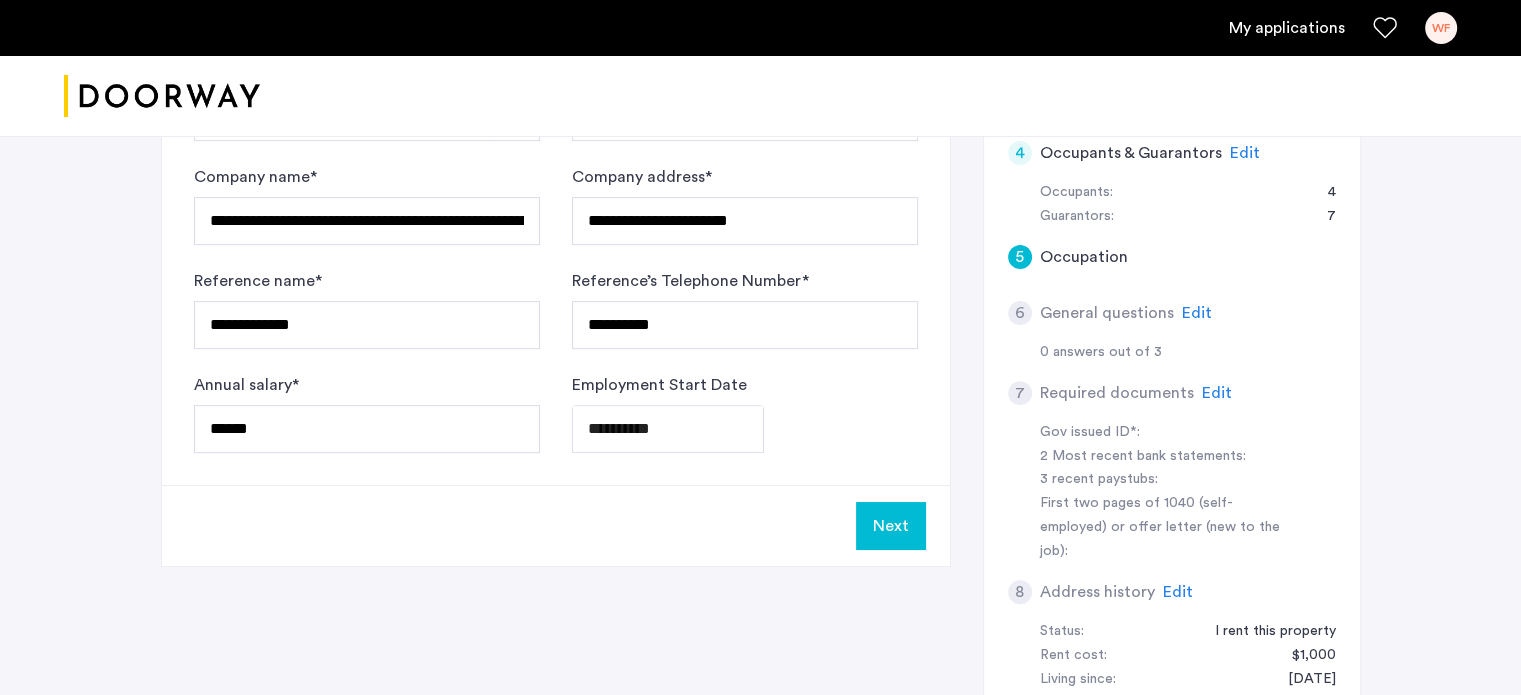 click on "Next" 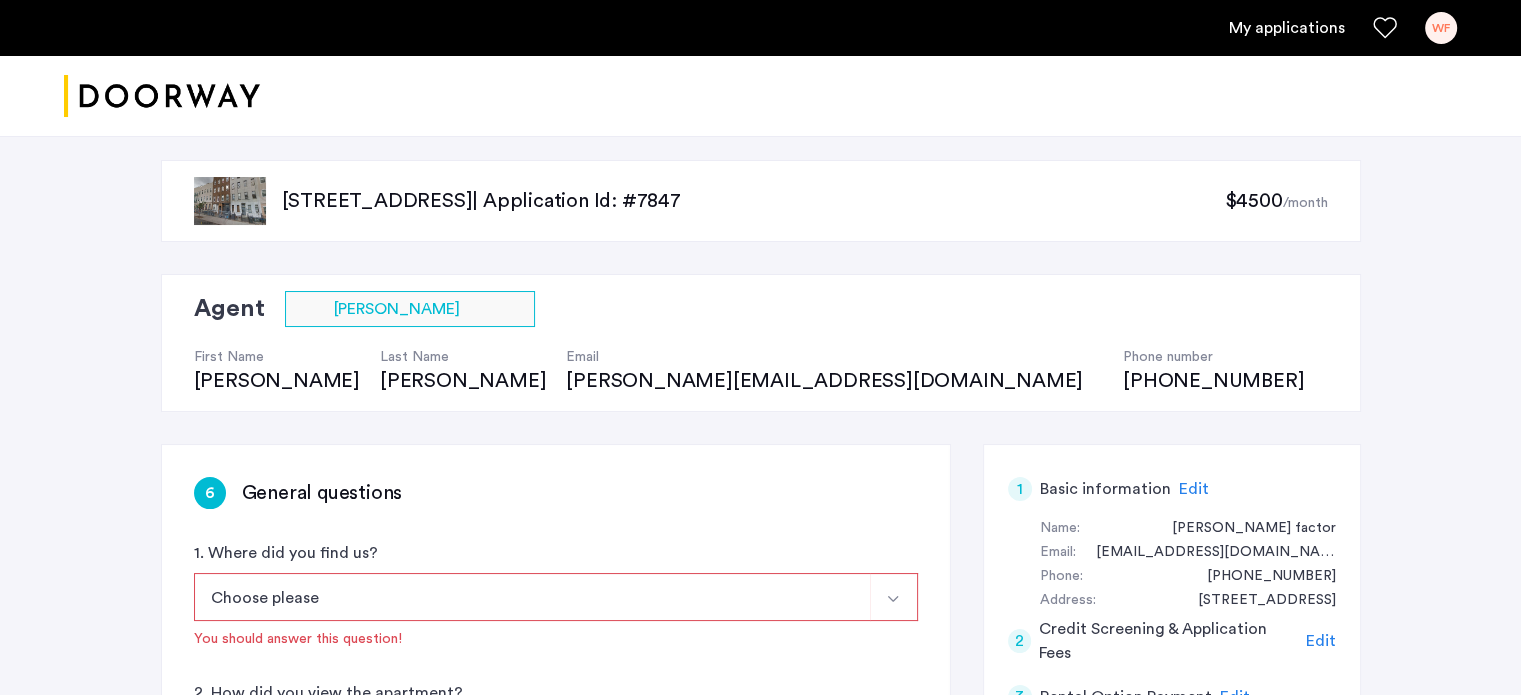 scroll, scrollTop: 200, scrollLeft: 0, axis: vertical 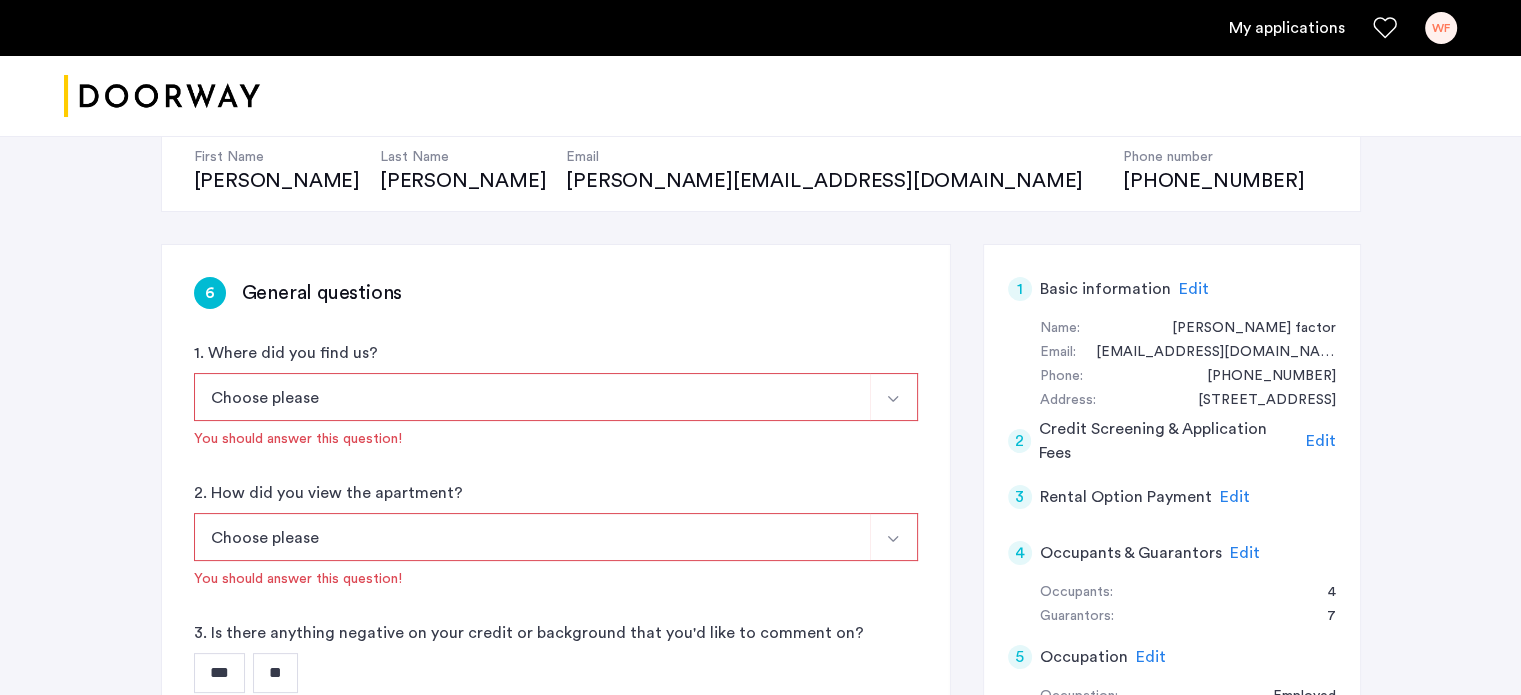 click on "Choose please" at bounding box center [532, 397] 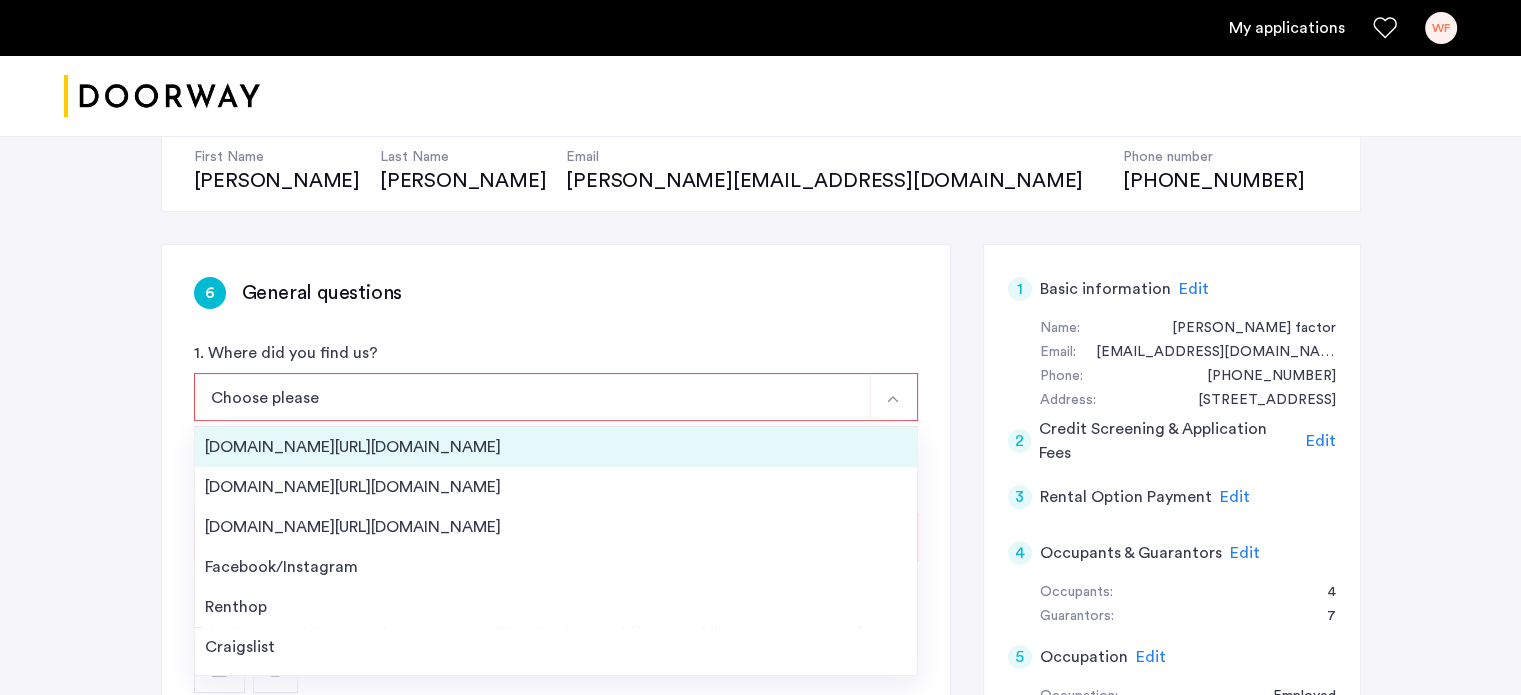 click on "[DOMAIN_NAME][URL][DOMAIN_NAME]" at bounding box center [556, 447] 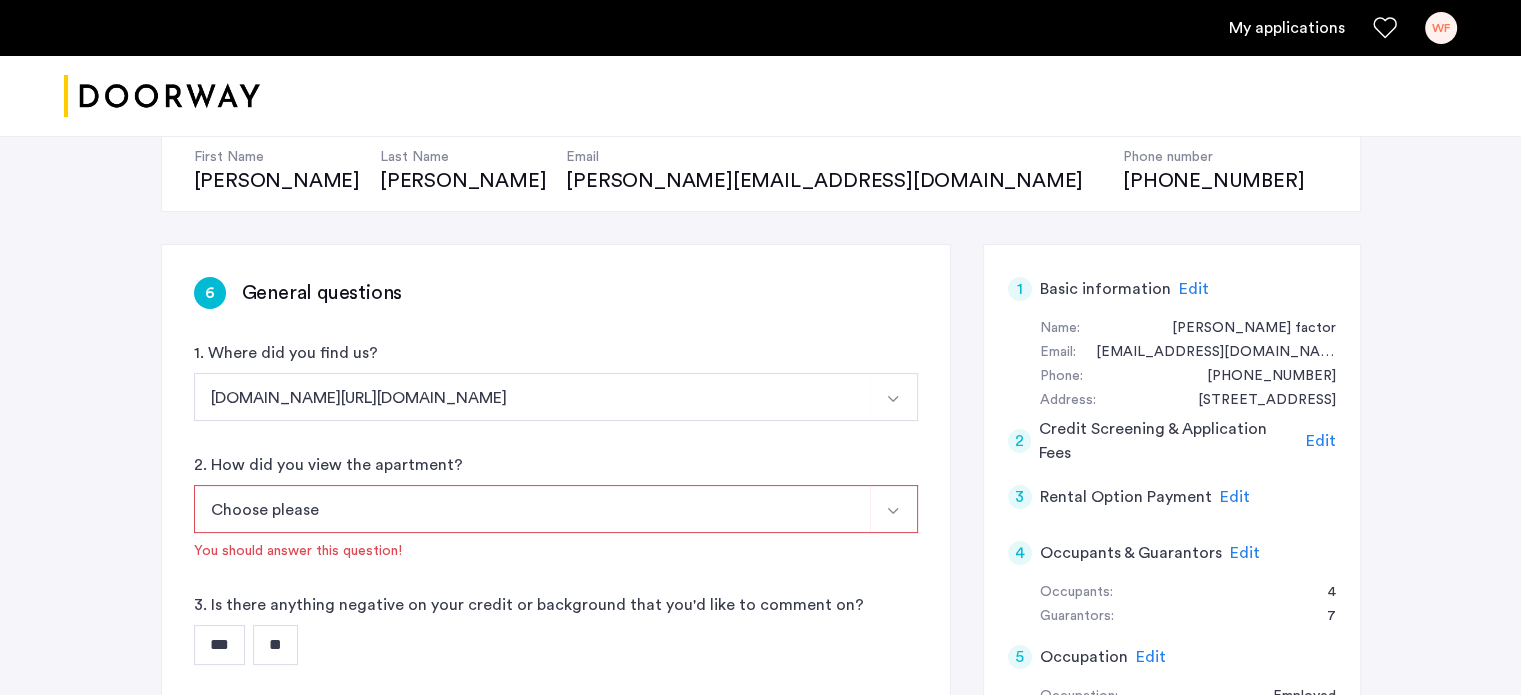 click on "Choose please" at bounding box center [532, 509] 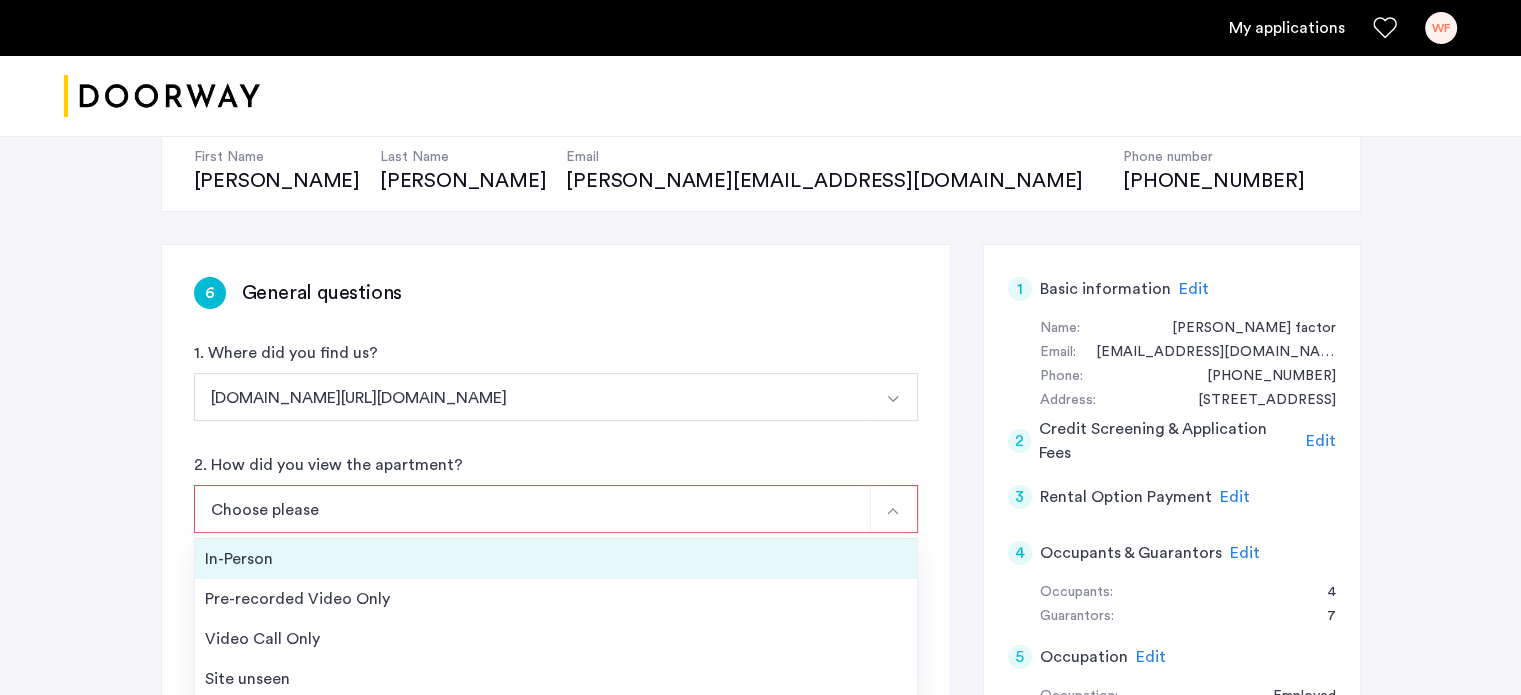 click on "In-Person" at bounding box center (556, 559) 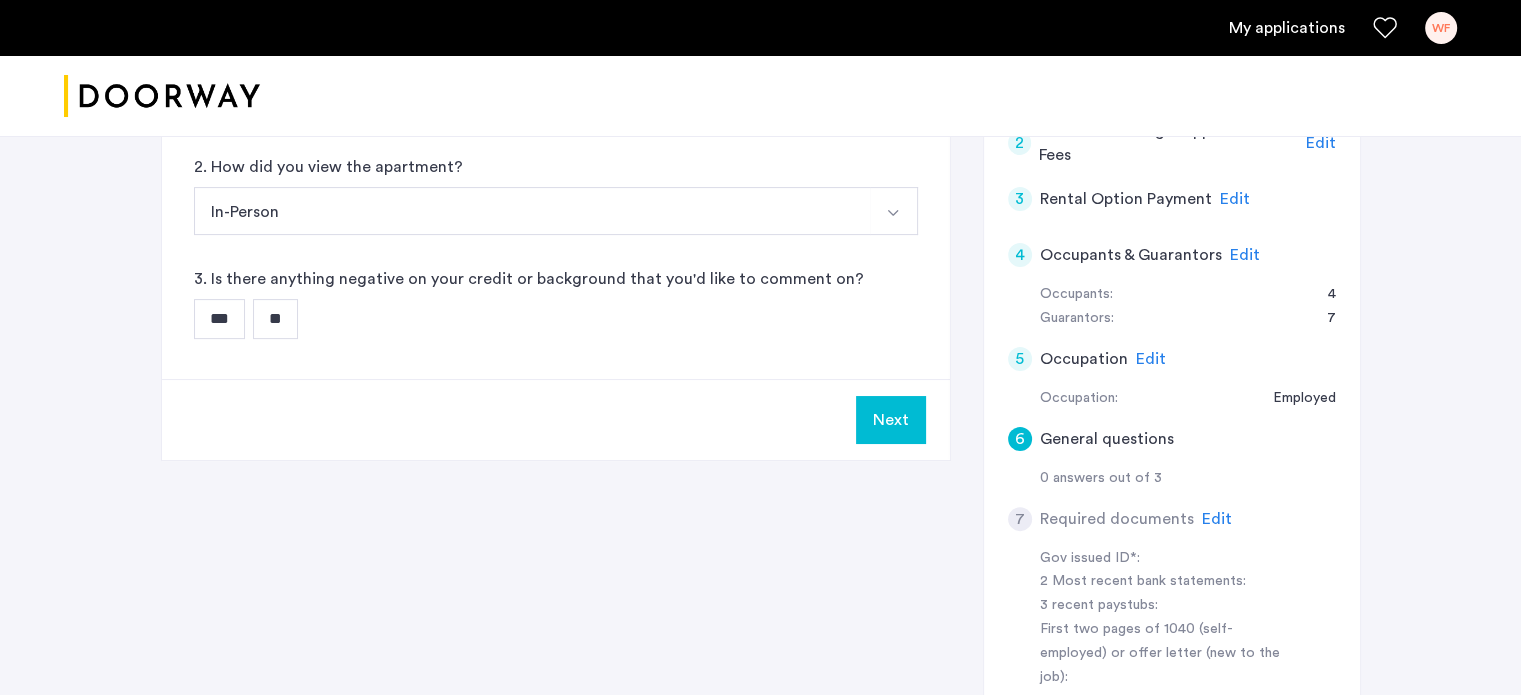 scroll, scrollTop: 500, scrollLeft: 0, axis: vertical 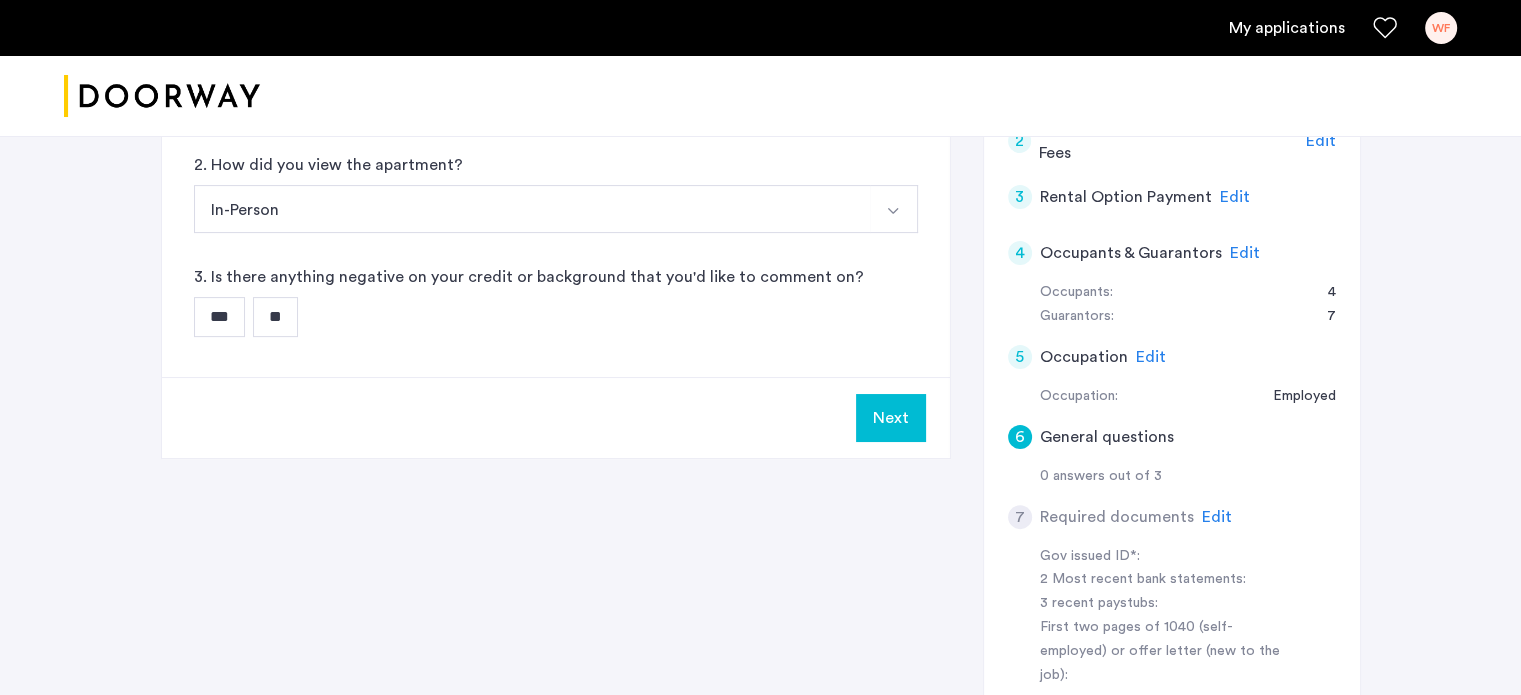 click on "**" at bounding box center (275, 317) 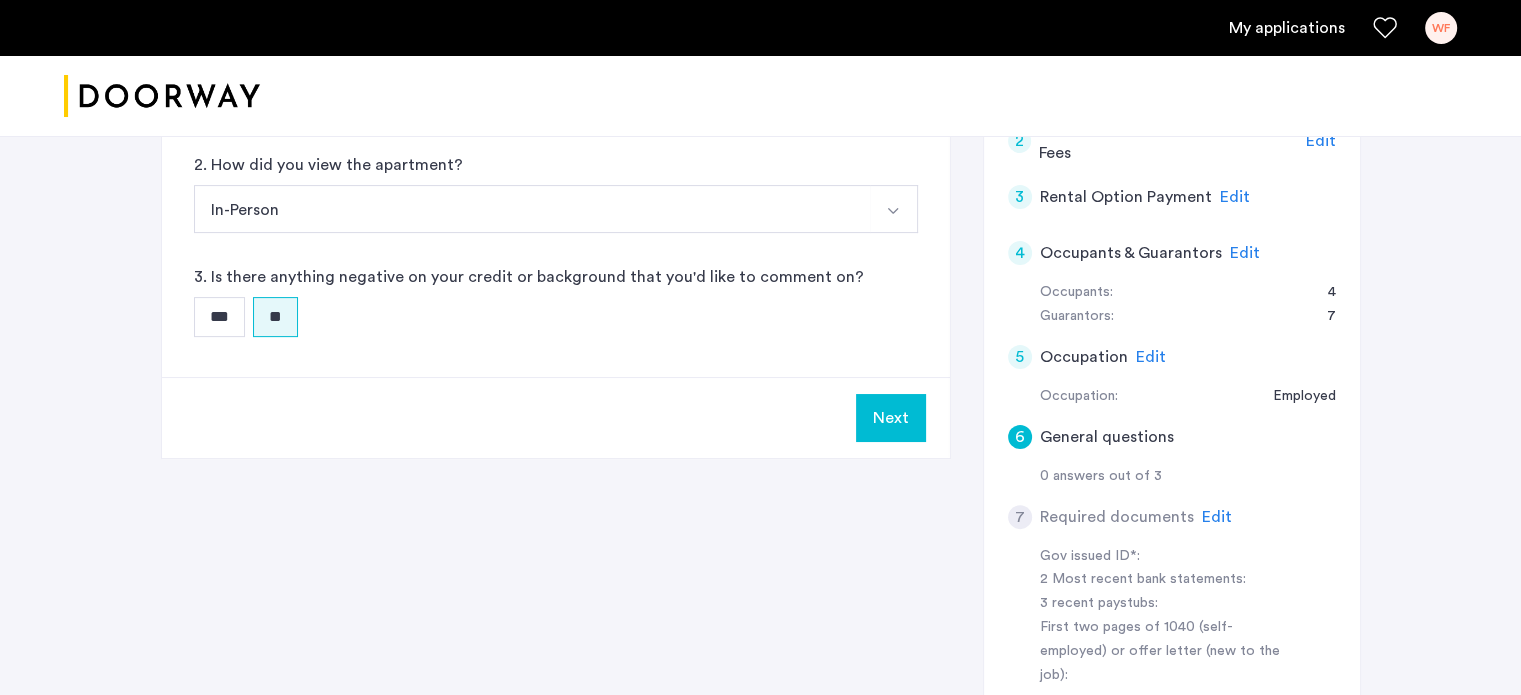 click on "Next" at bounding box center [891, 418] 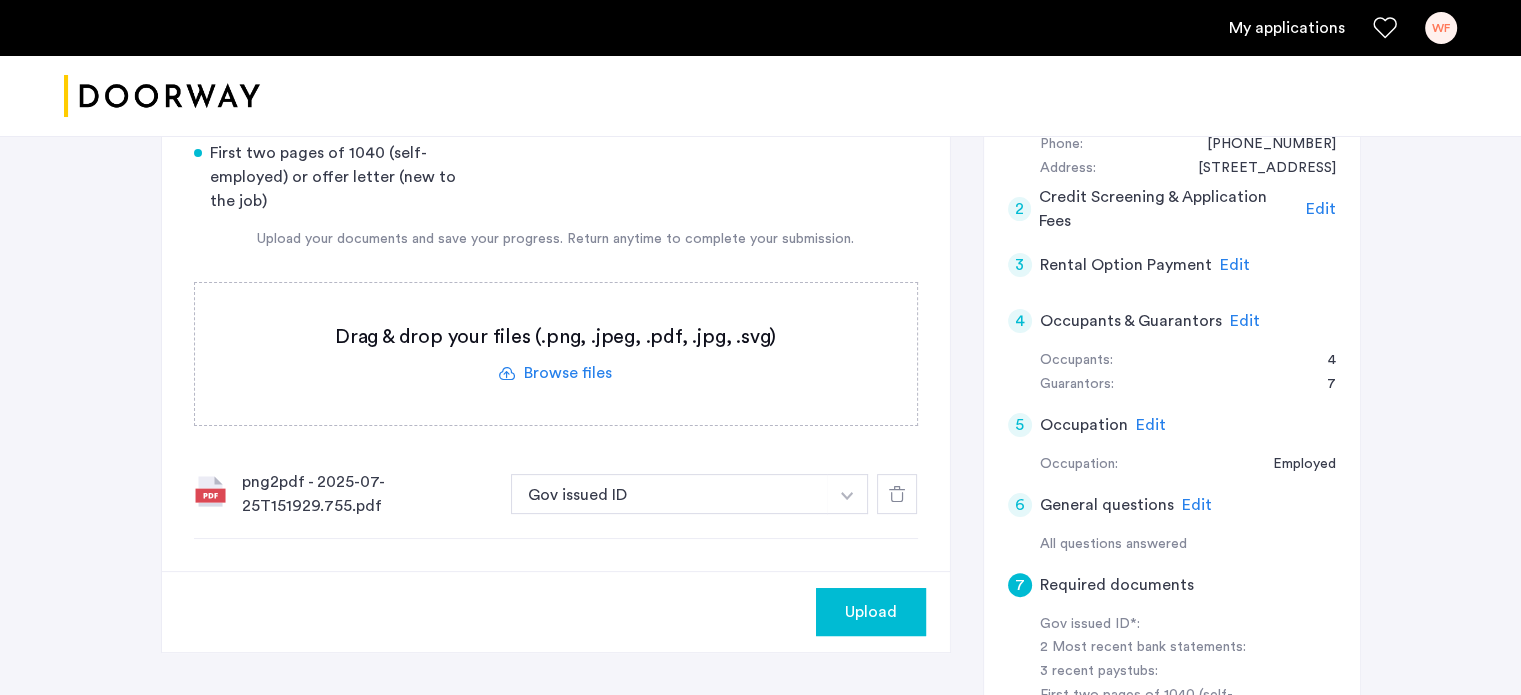scroll, scrollTop: 400, scrollLeft: 0, axis: vertical 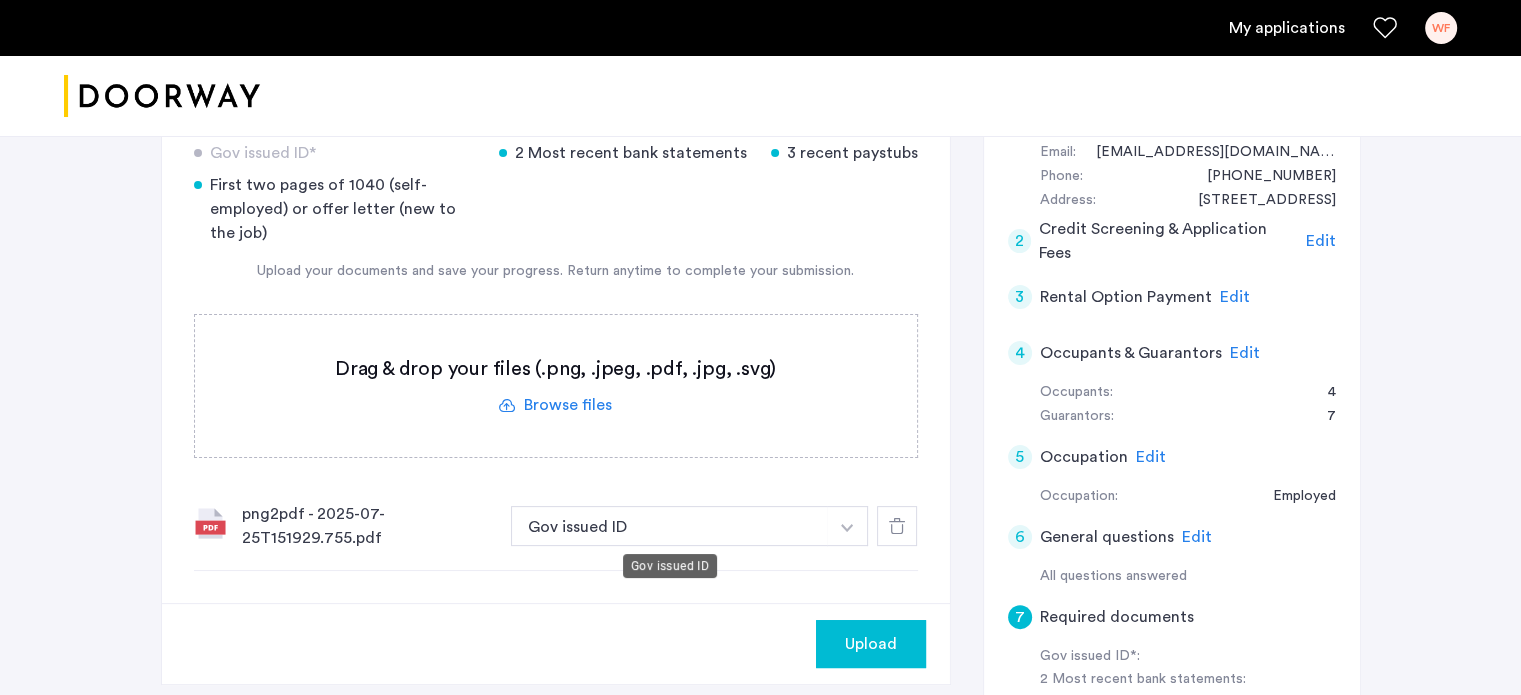 click on "Gov issued ID" at bounding box center [670, 526] 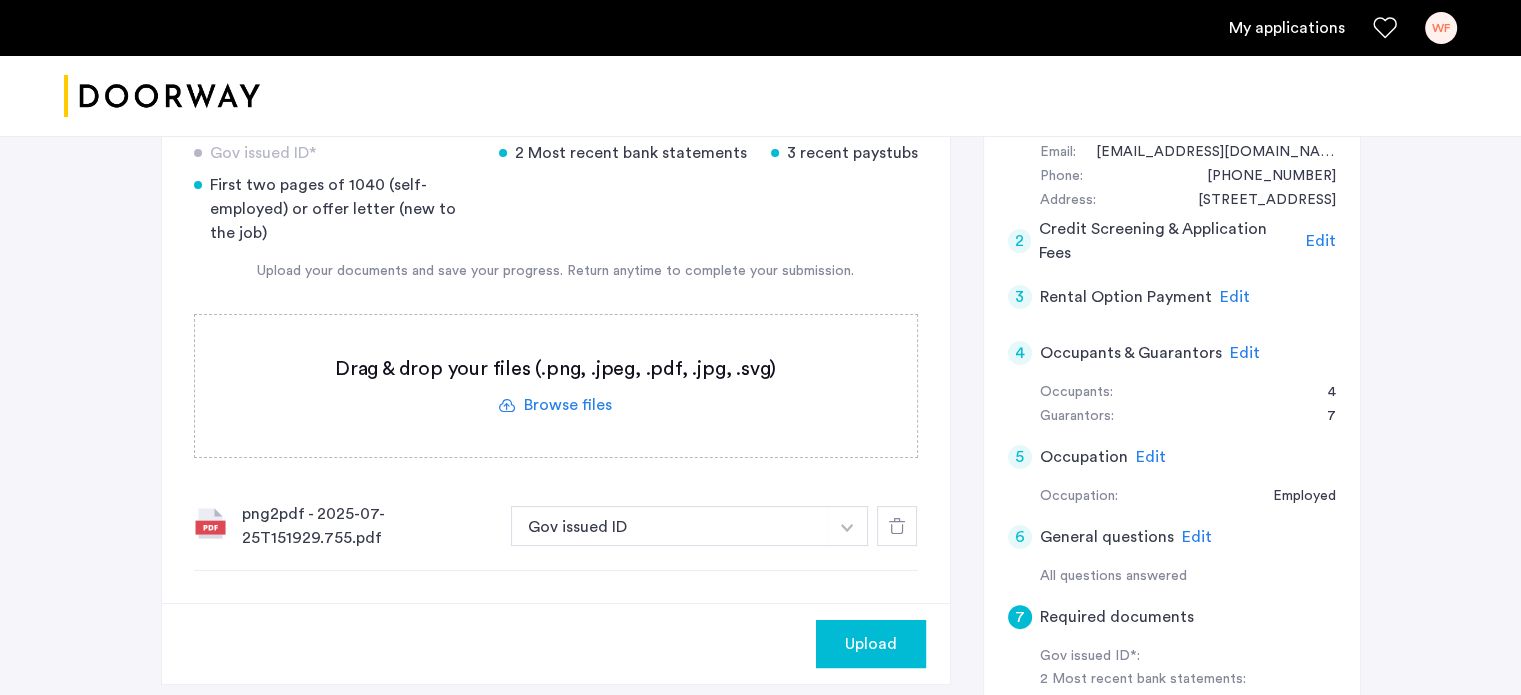click on "Gov issued ID" at bounding box center [670, 526] 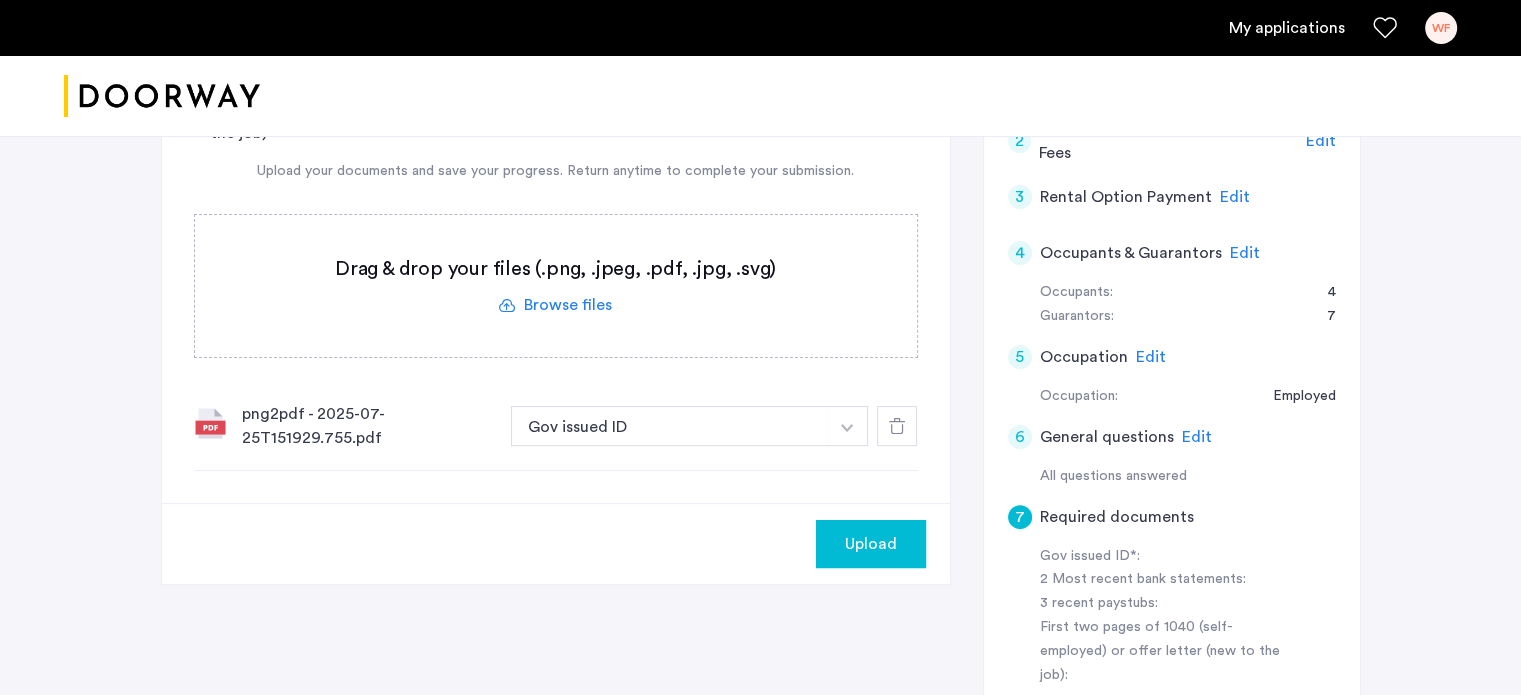 click on "Upload" 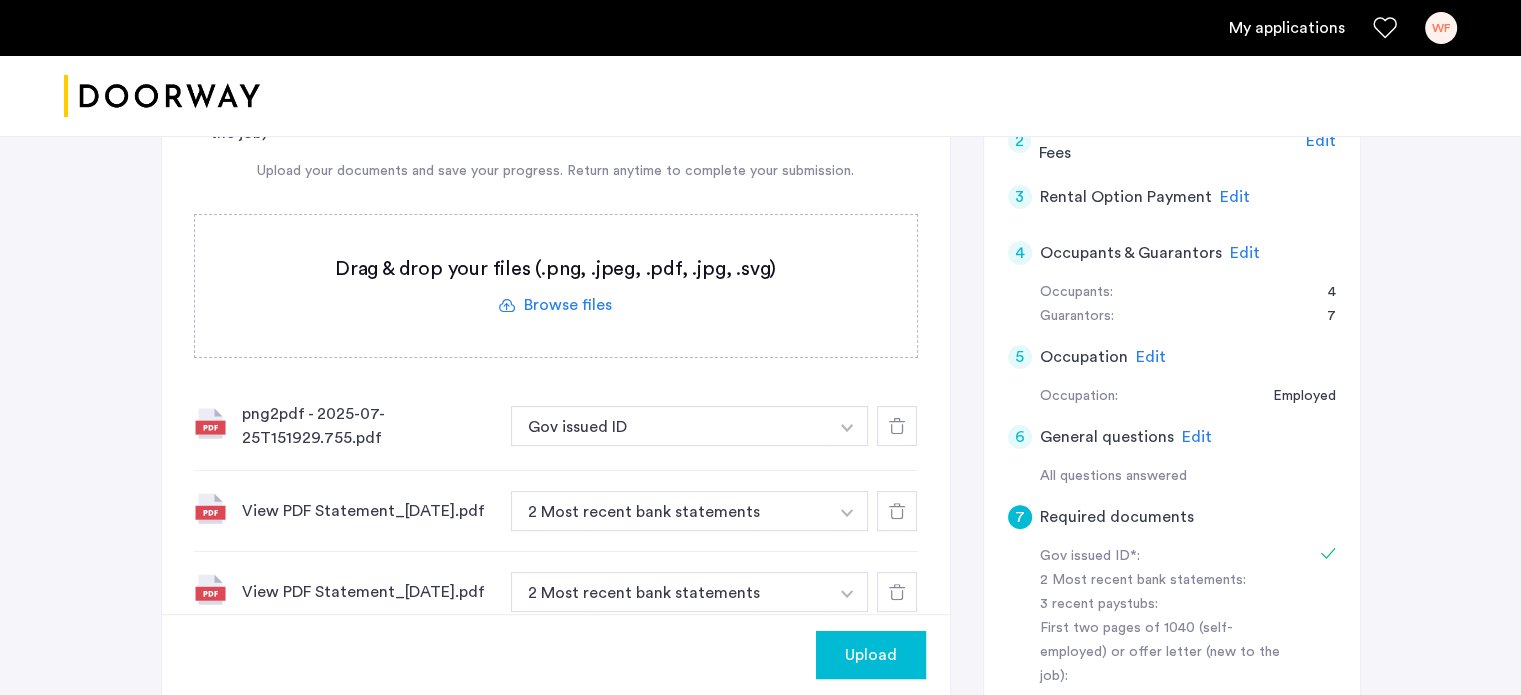 scroll, scrollTop: 600, scrollLeft: 0, axis: vertical 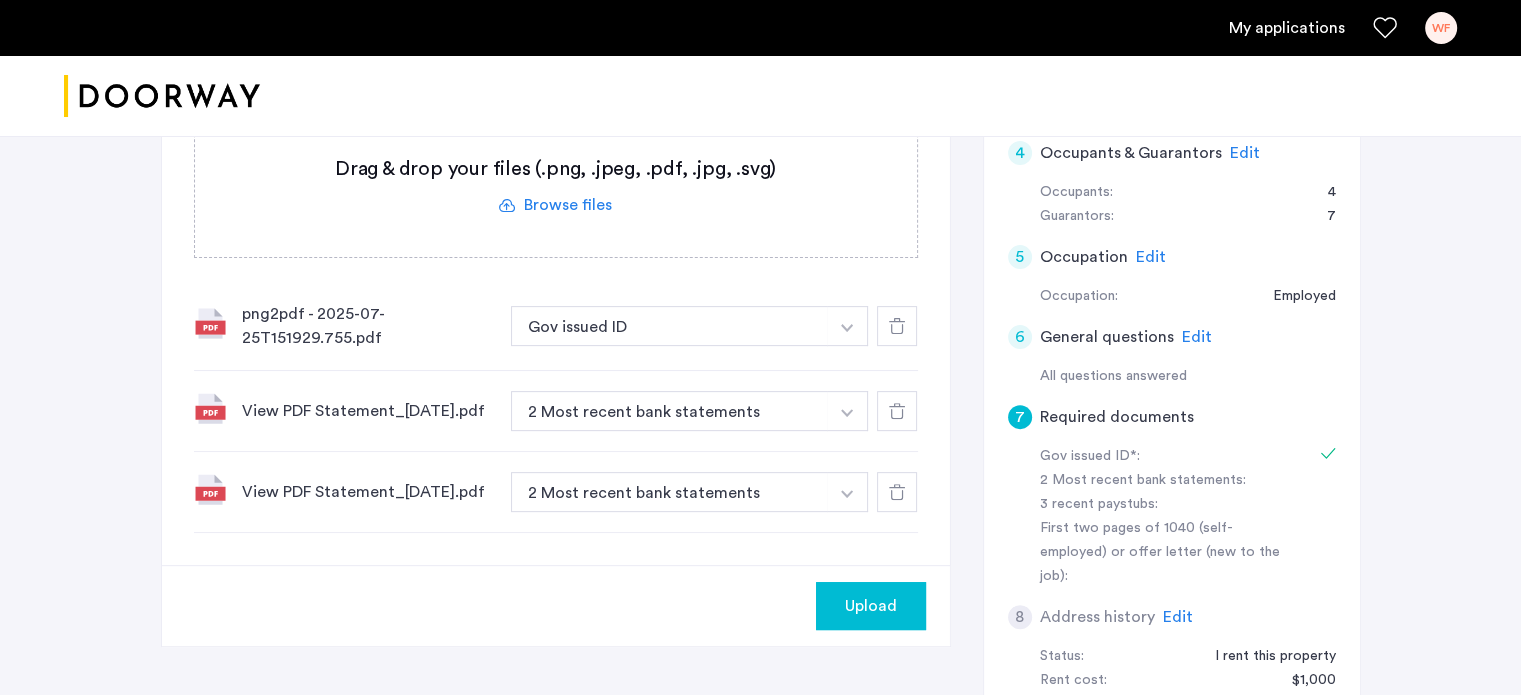 click on "Upload" 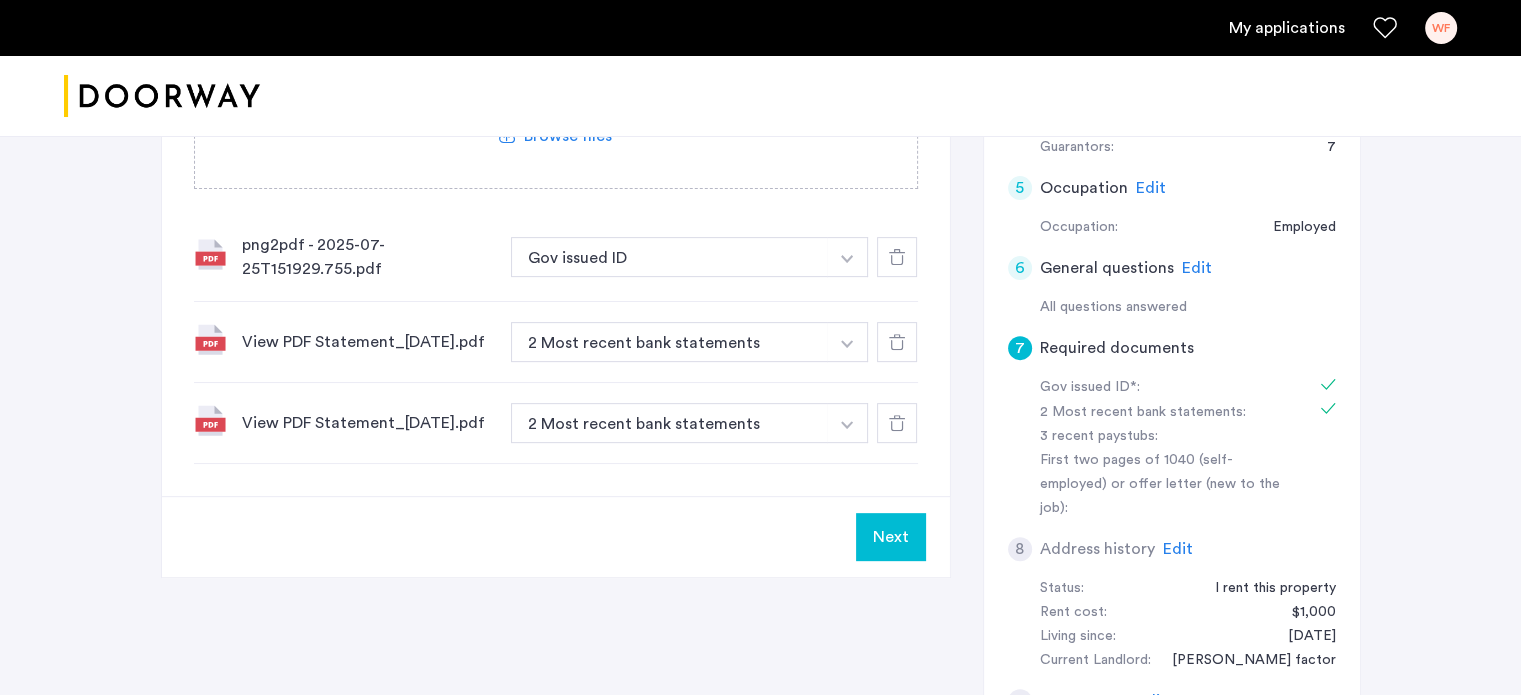 scroll, scrollTop: 700, scrollLeft: 0, axis: vertical 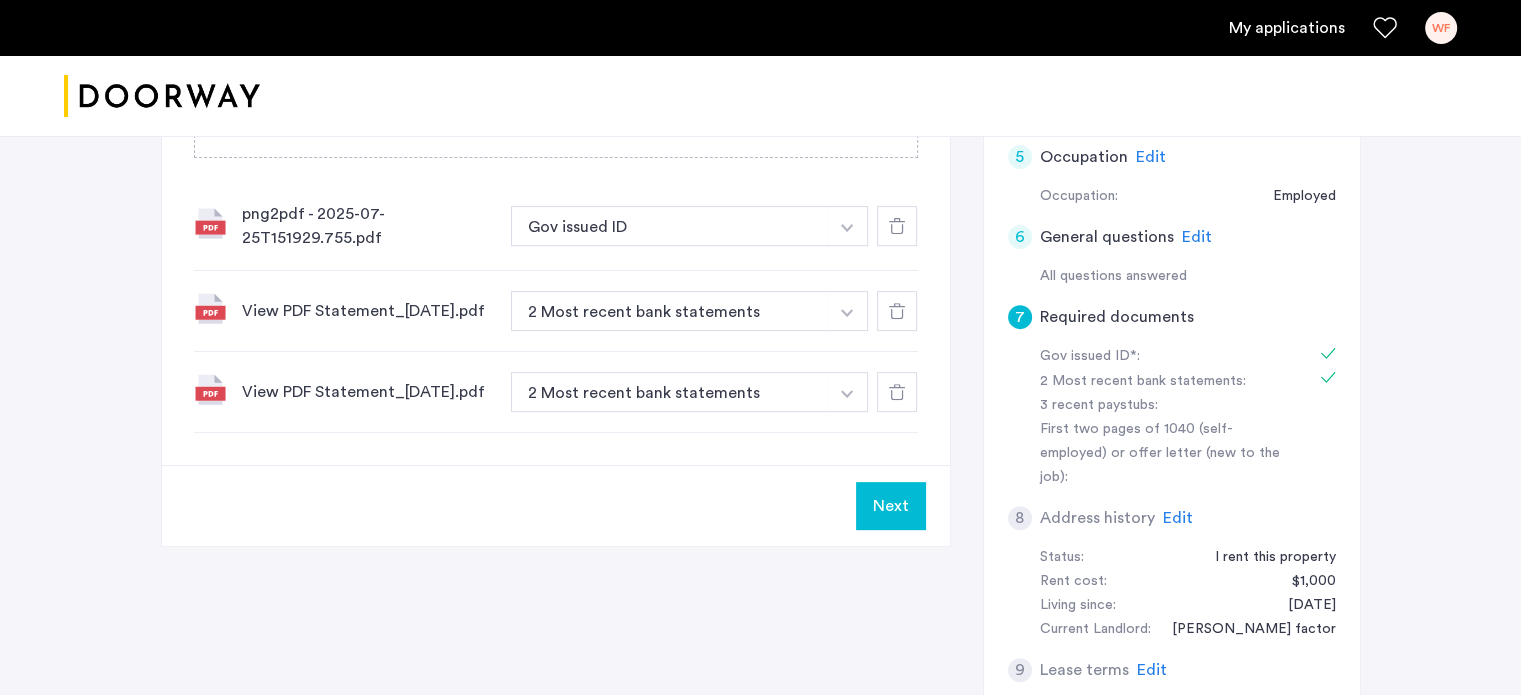 click on "Next" 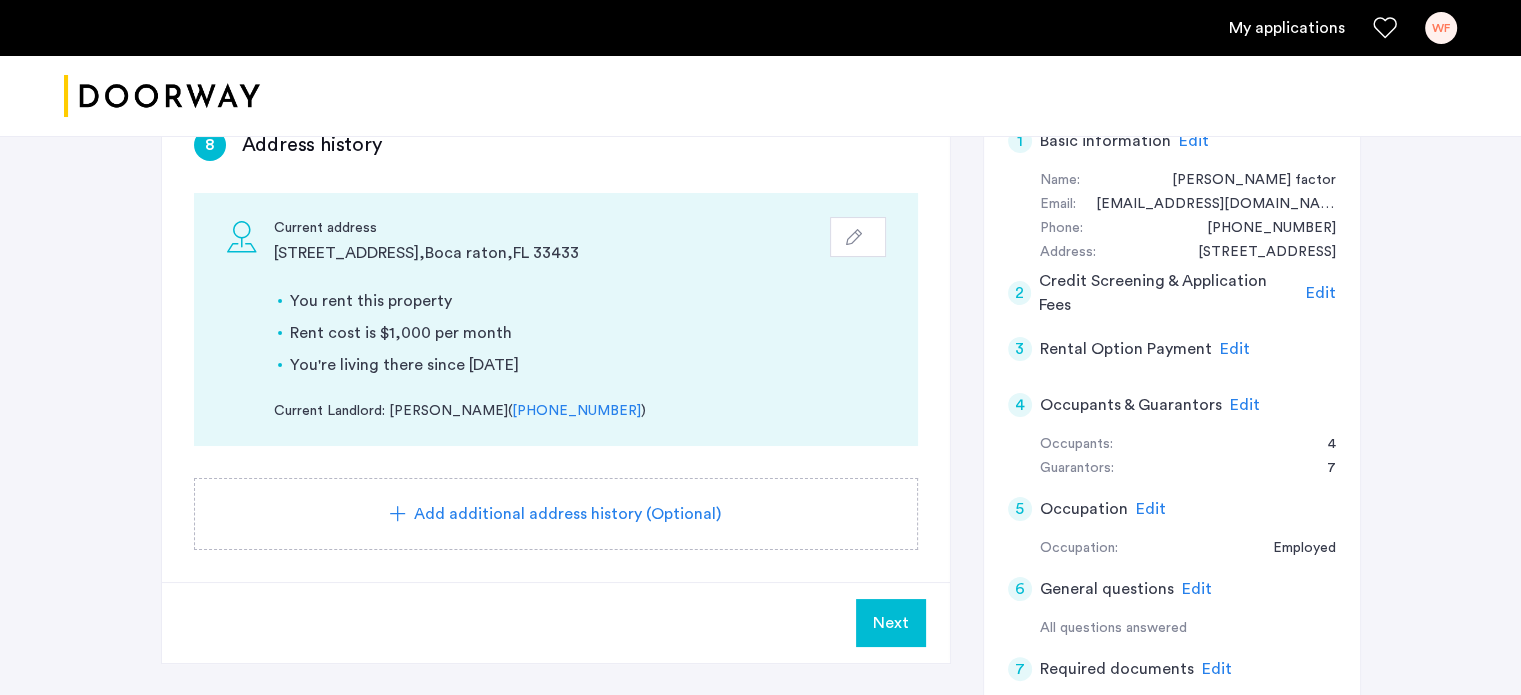 scroll, scrollTop: 300, scrollLeft: 0, axis: vertical 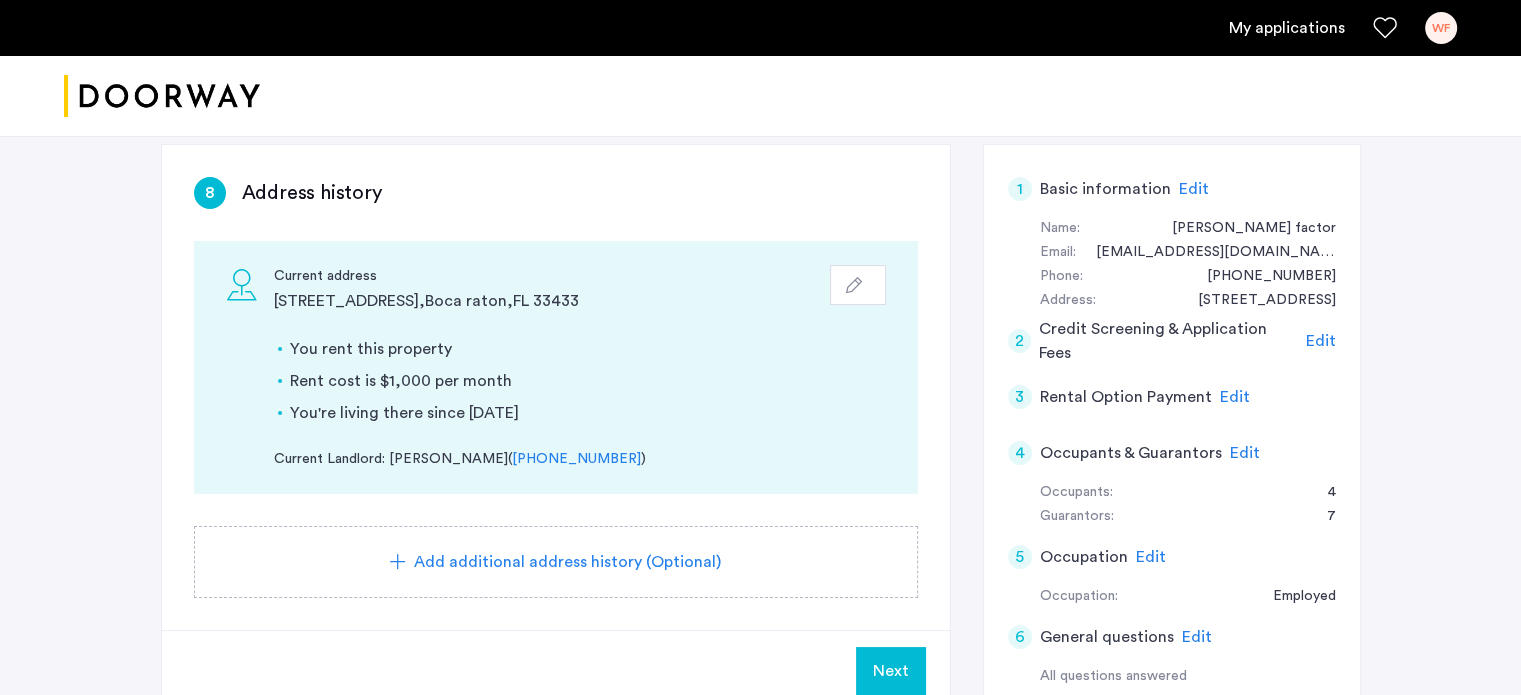click 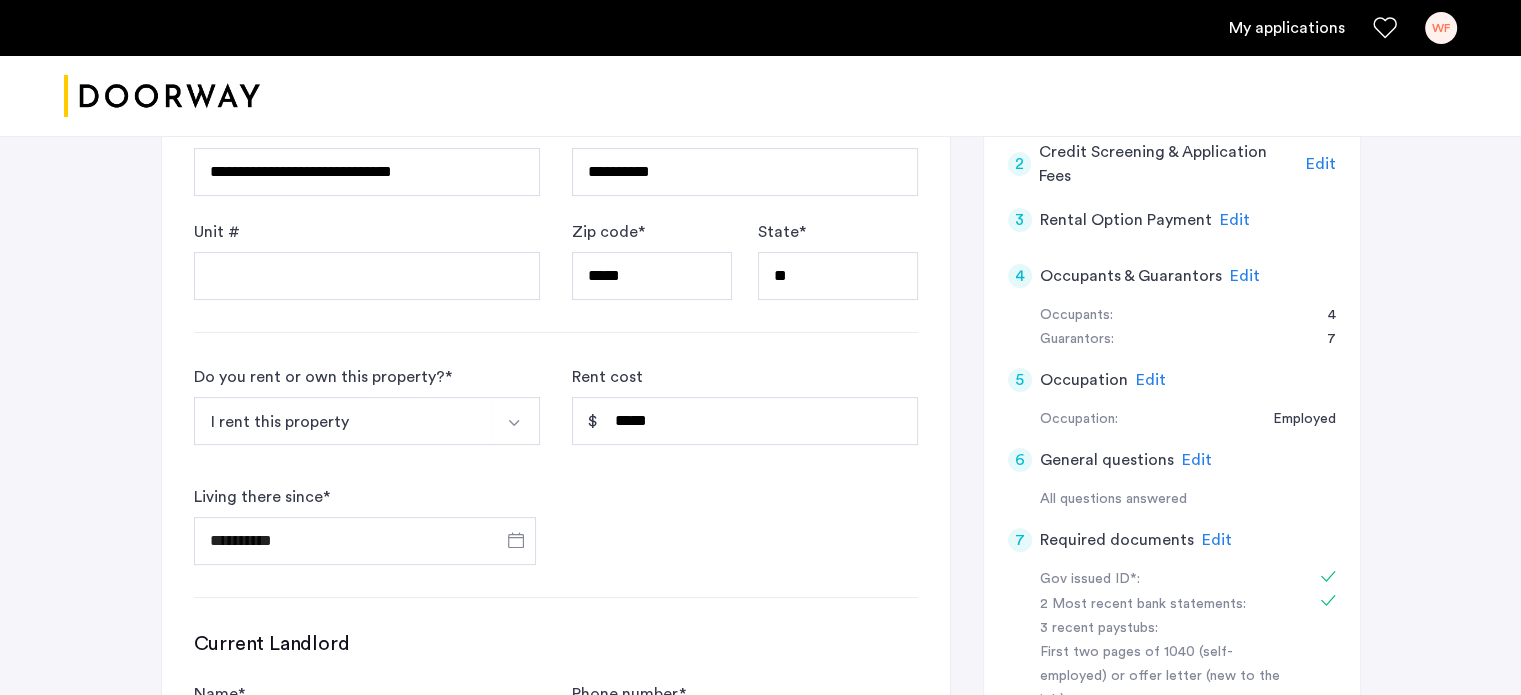 scroll, scrollTop: 500, scrollLeft: 0, axis: vertical 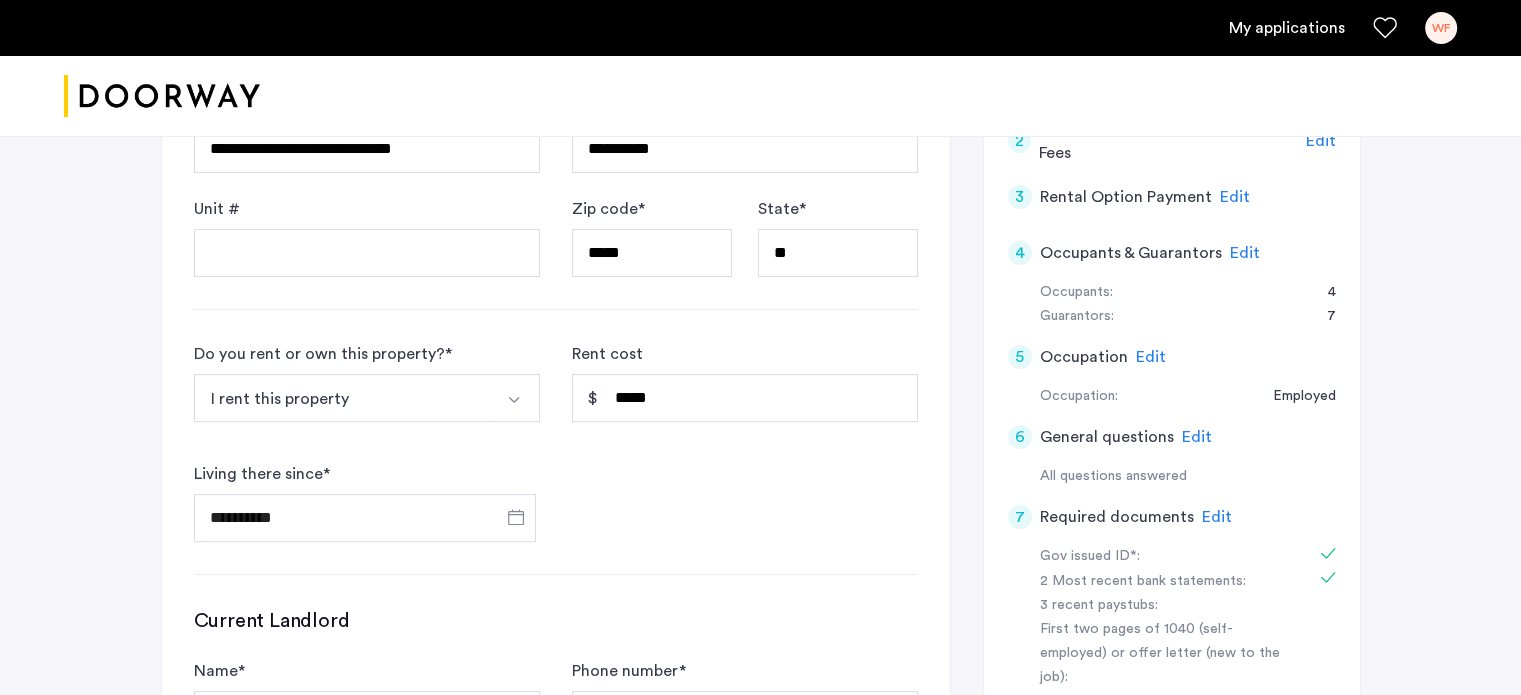 click on "I rent this property" at bounding box center (343, 398) 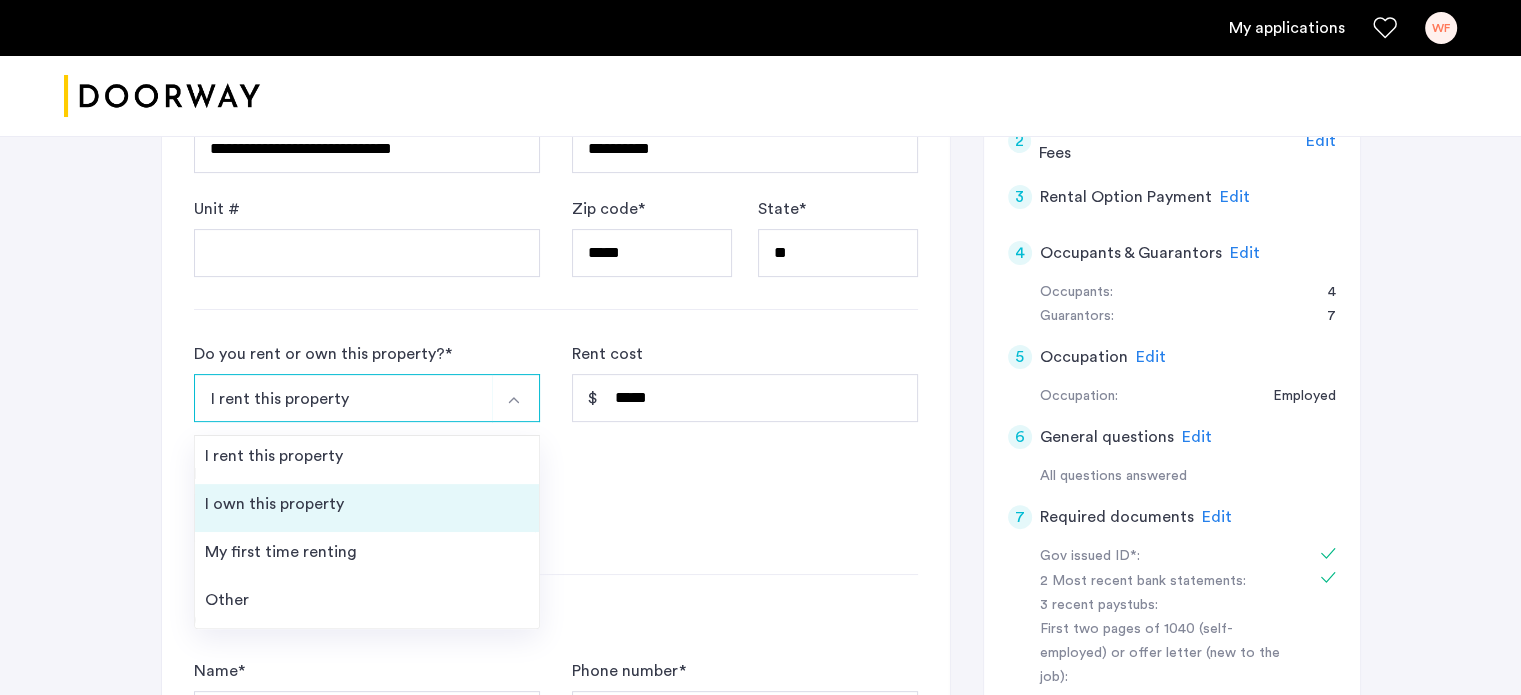 click on "I own this property" at bounding box center (274, 504) 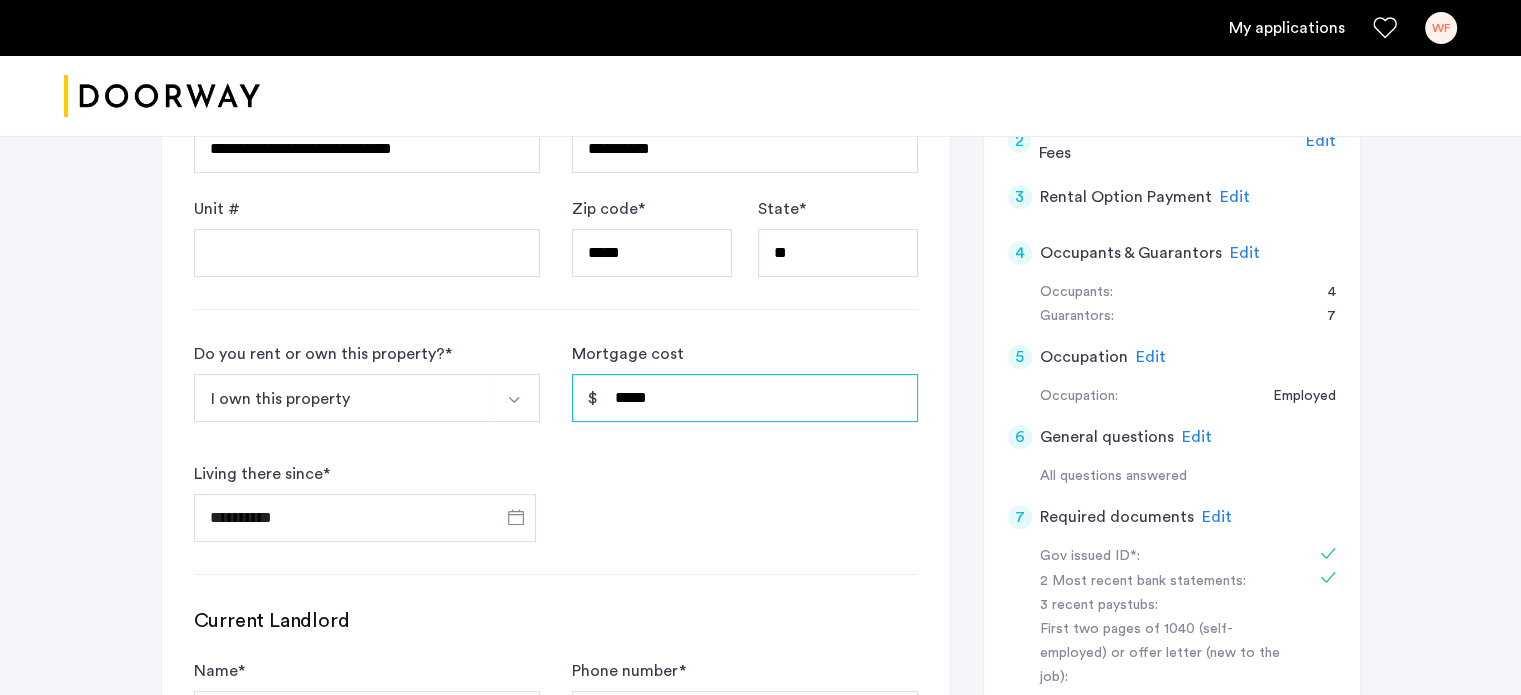 drag, startPoint x: 664, startPoint y: 397, endPoint x: 592, endPoint y: 397, distance: 72 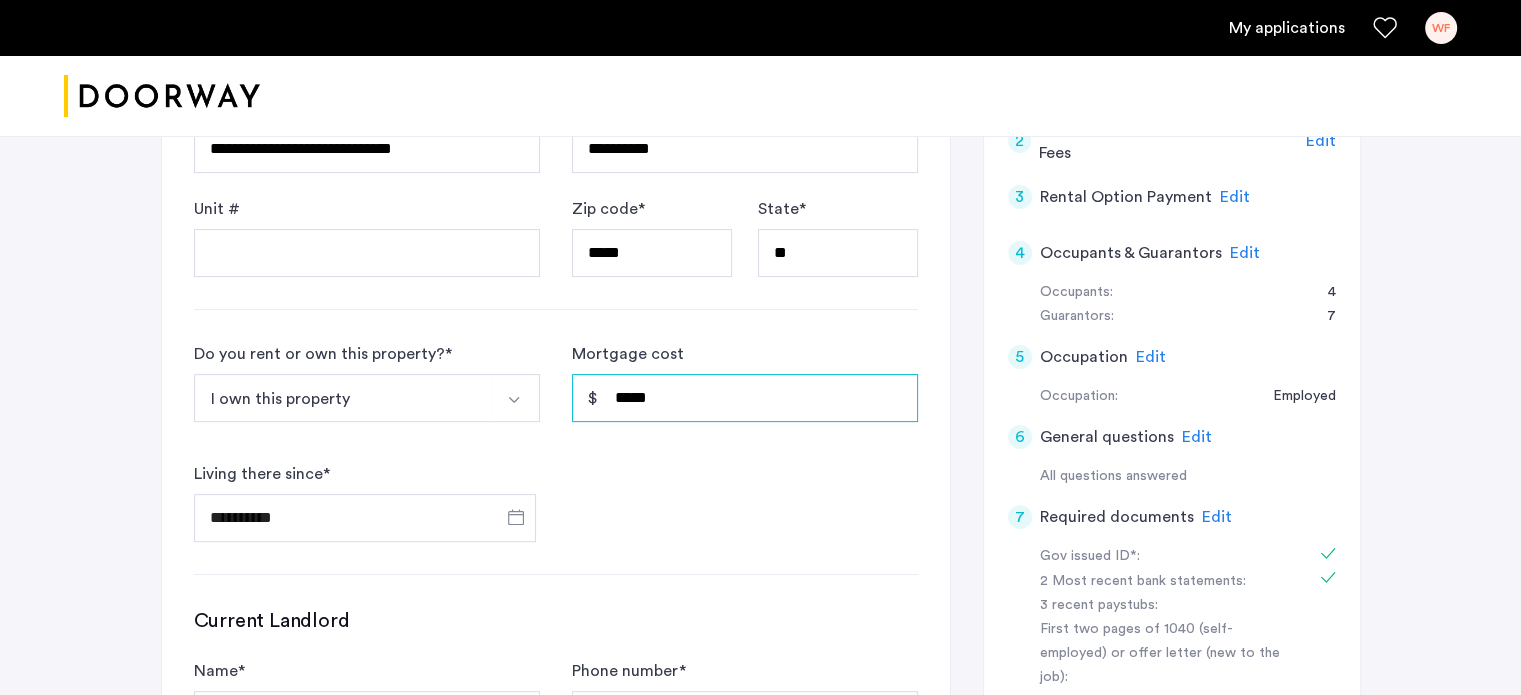 type on "*****" 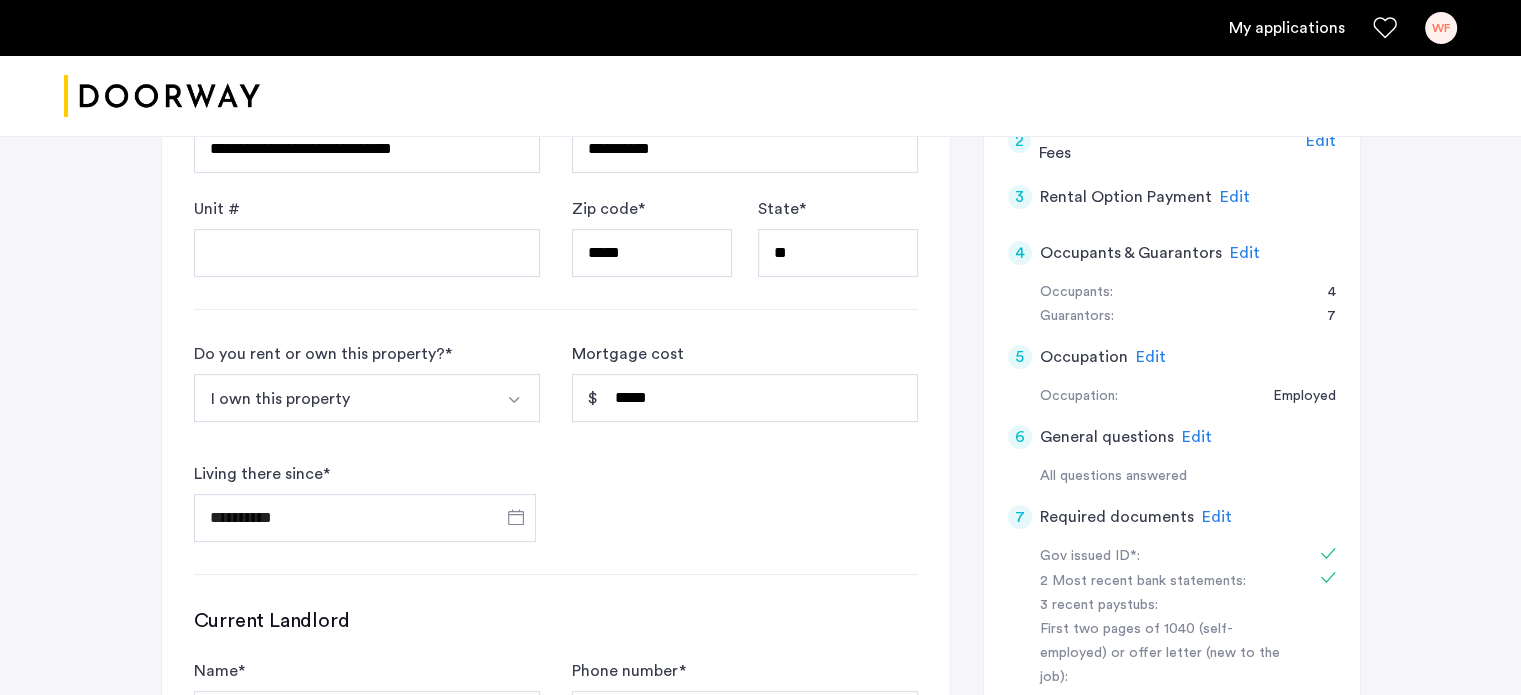 click on "**********" 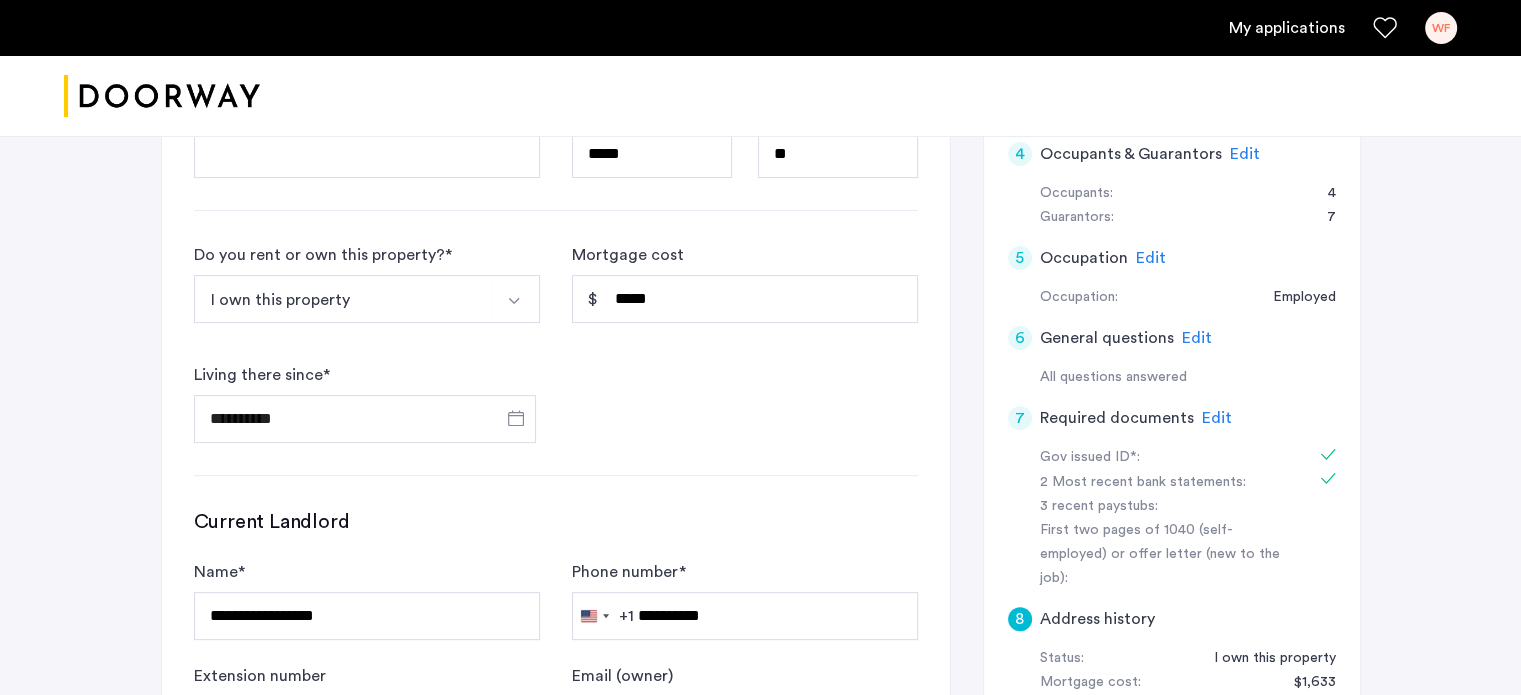 scroll, scrollTop: 700, scrollLeft: 0, axis: vertical 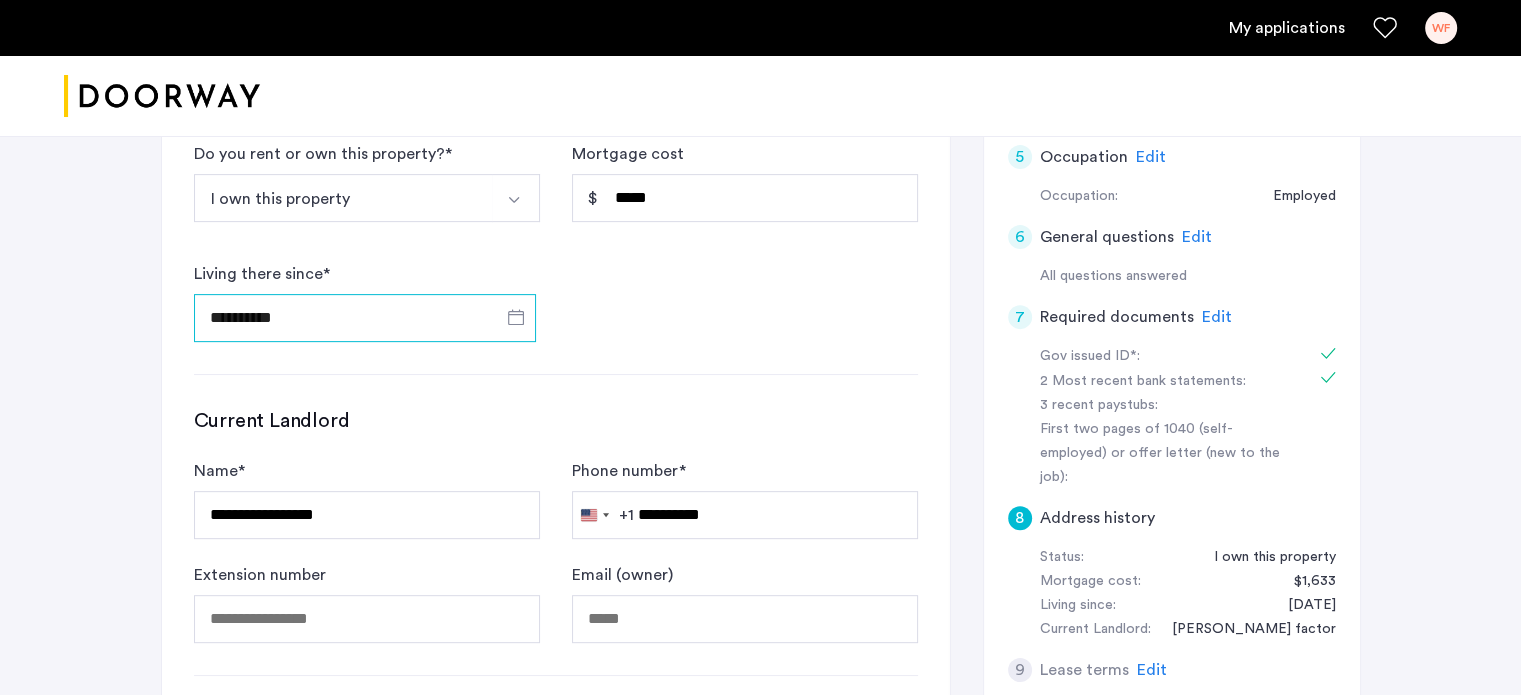 click on "**********" at bounding box center (365, 318) 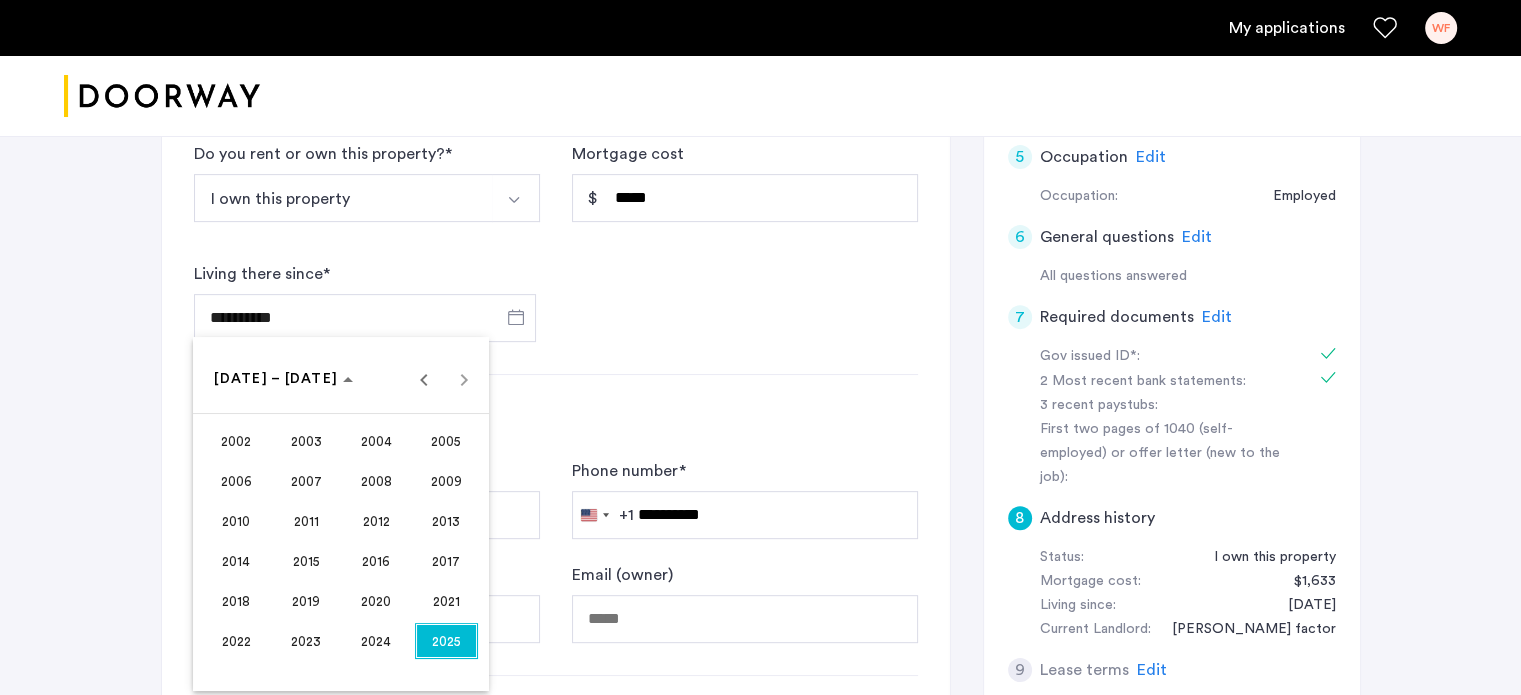 click on "2015" at bounding box center (306, 561) 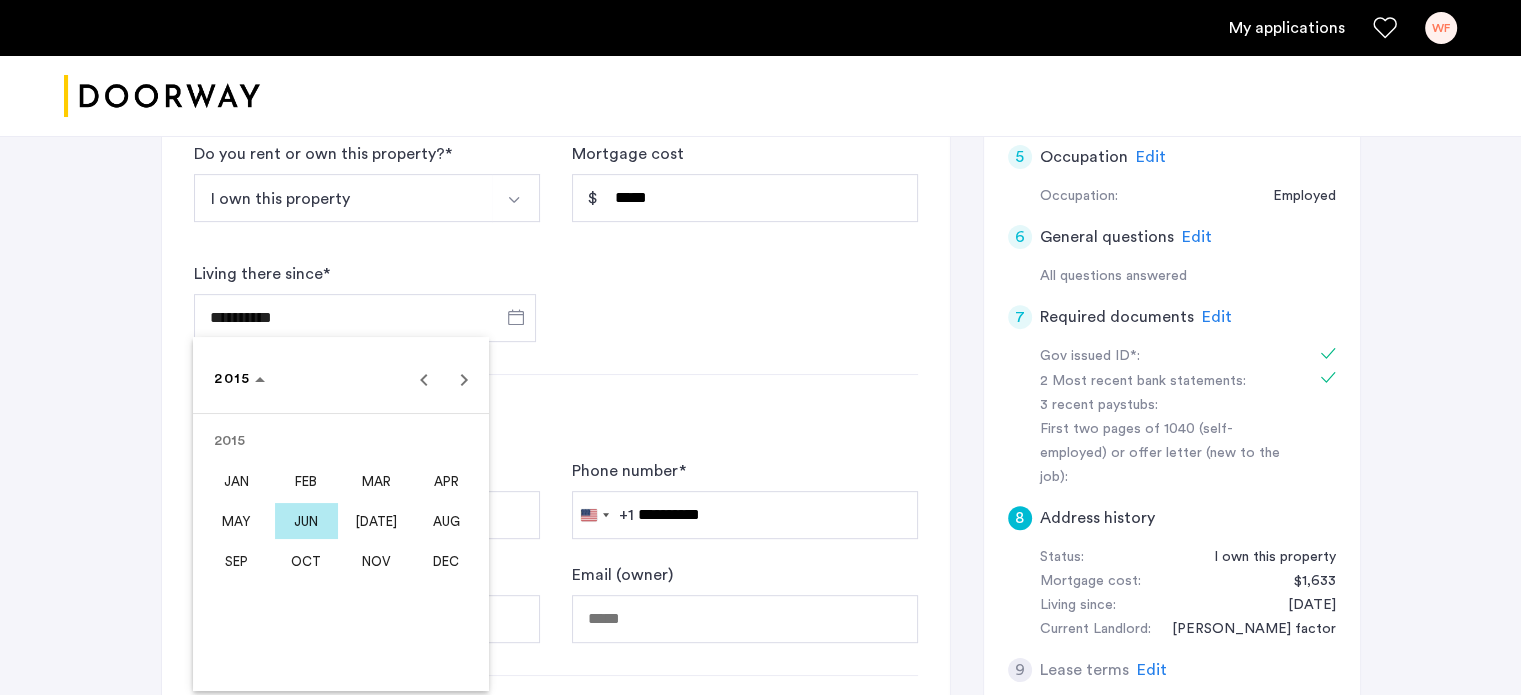 click on "JUL" at bounding box center (376, 521) 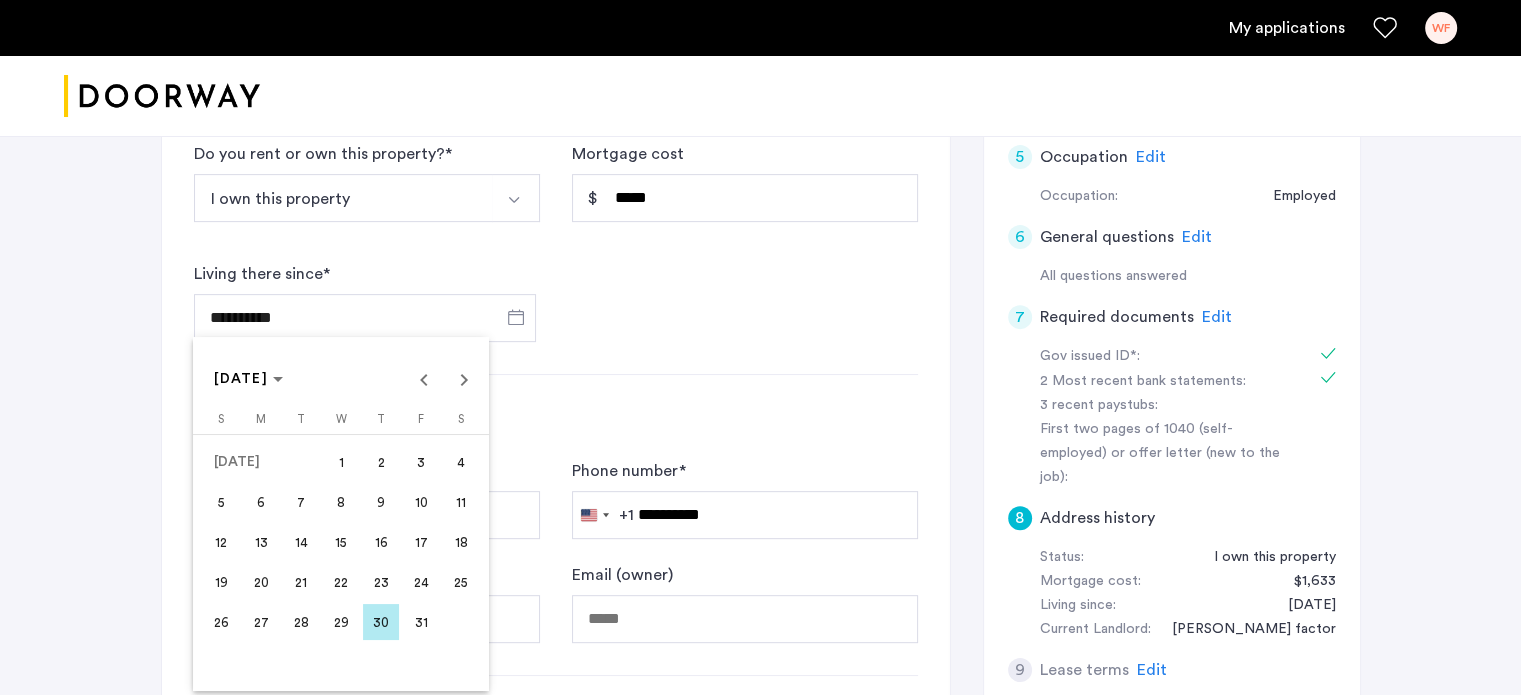click on "30" at bounding box center (381, 622) 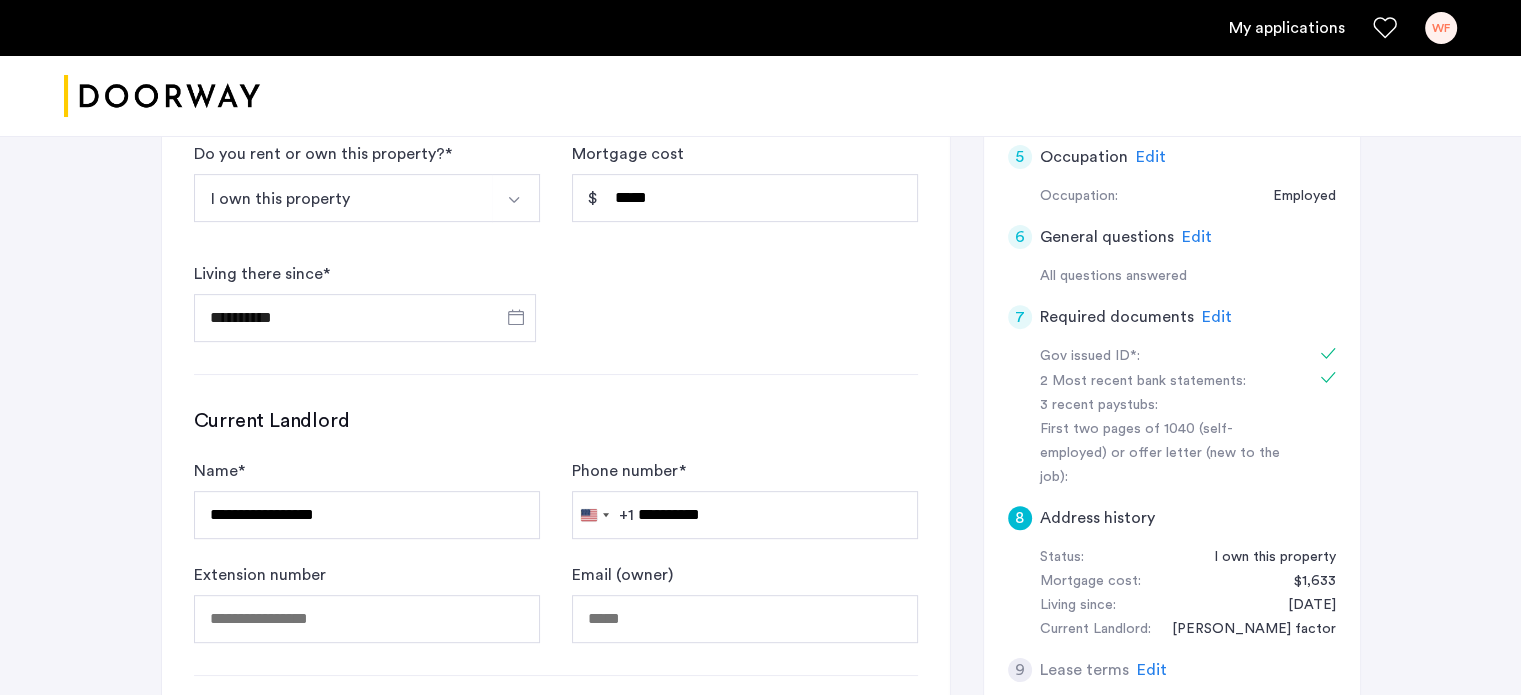 type on "**********" 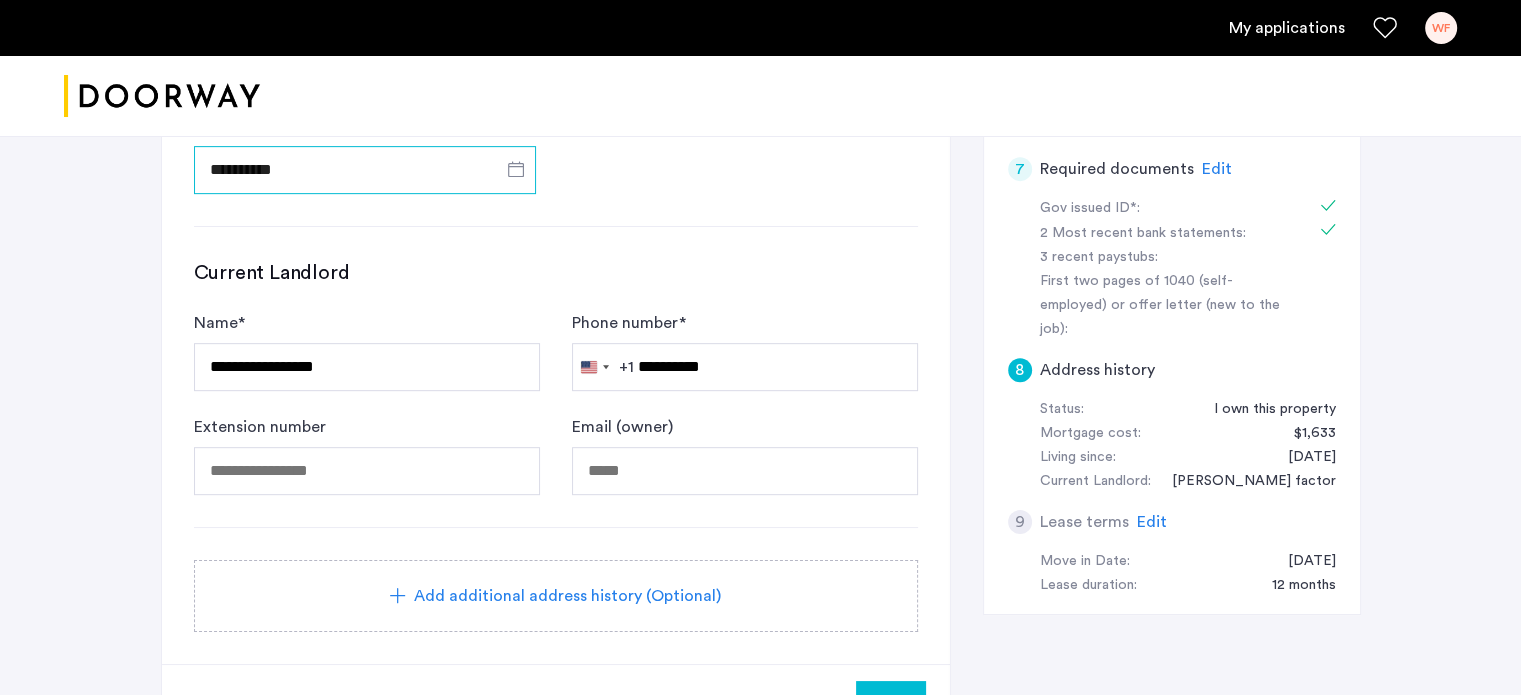 scroll, scrollTop: 900, scrollLeft: 0, axis: vertical 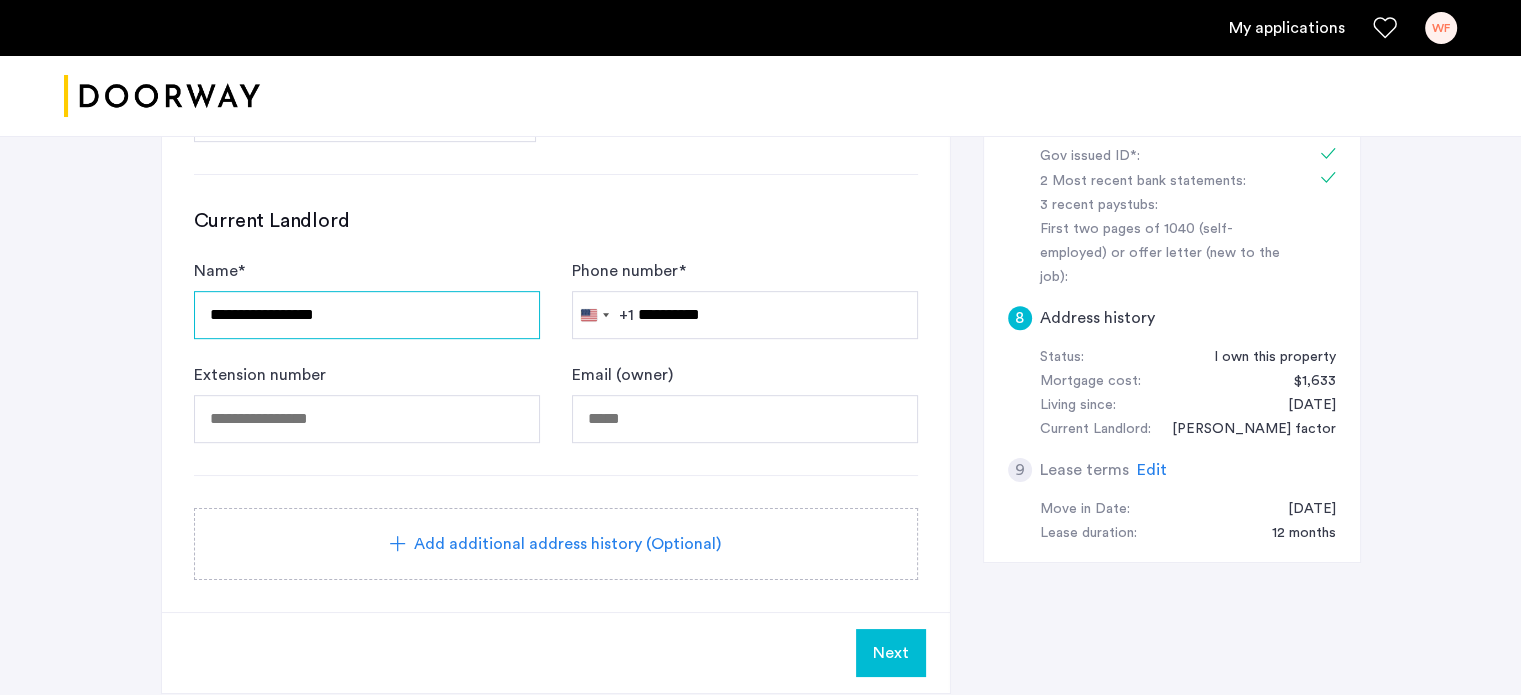 drag, startPoint x: 347, startPoint y: 321, endPoint x: 178, endPoint y: 306, distance: 169.66437 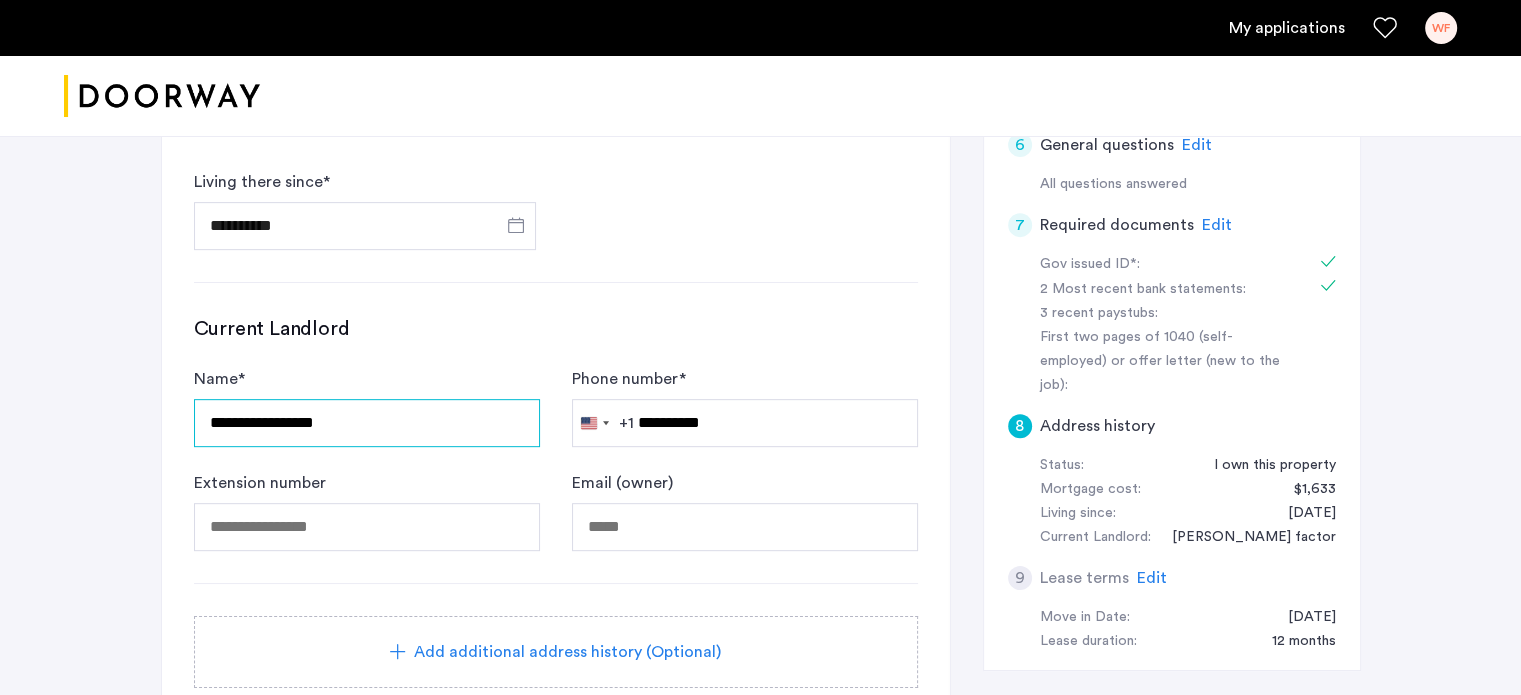 scroll, scrollTop: 800, scrollLeft: 0, axis: vertical 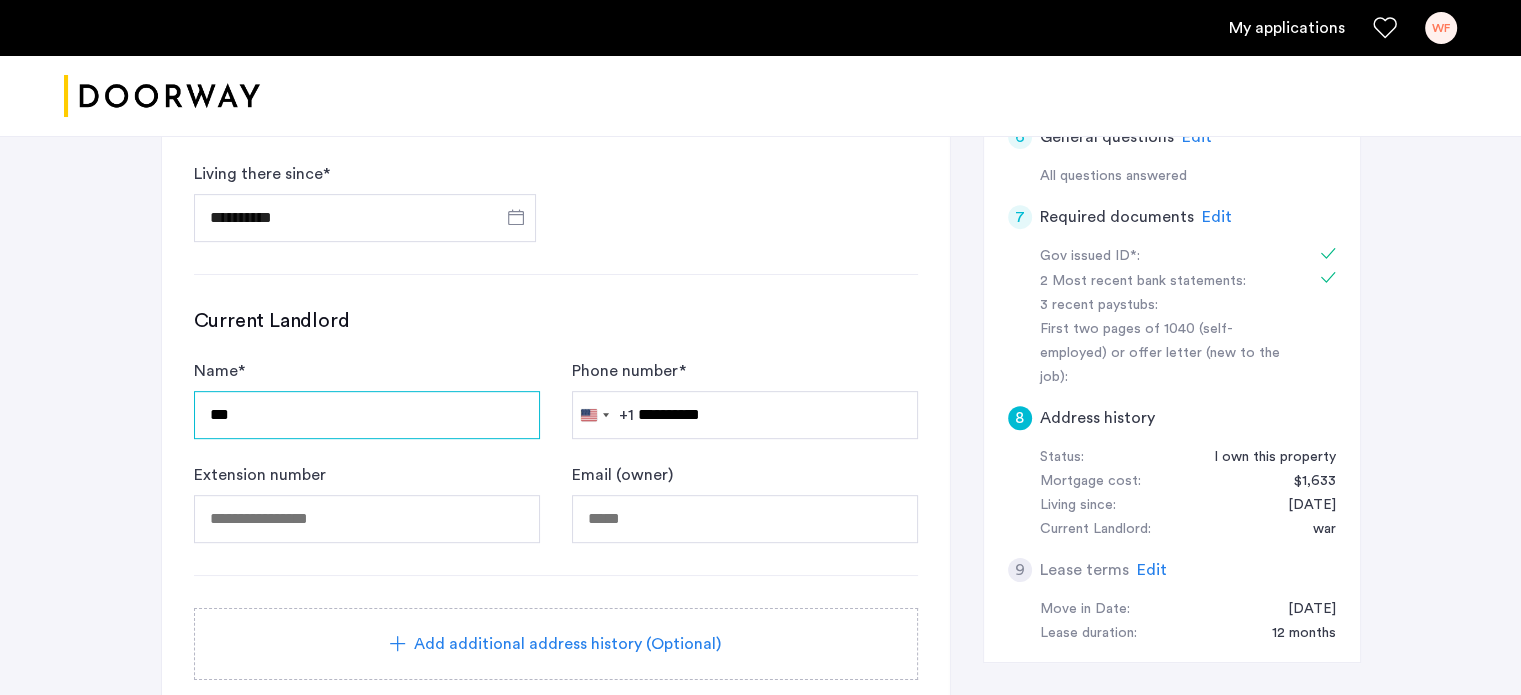 type on "**********" 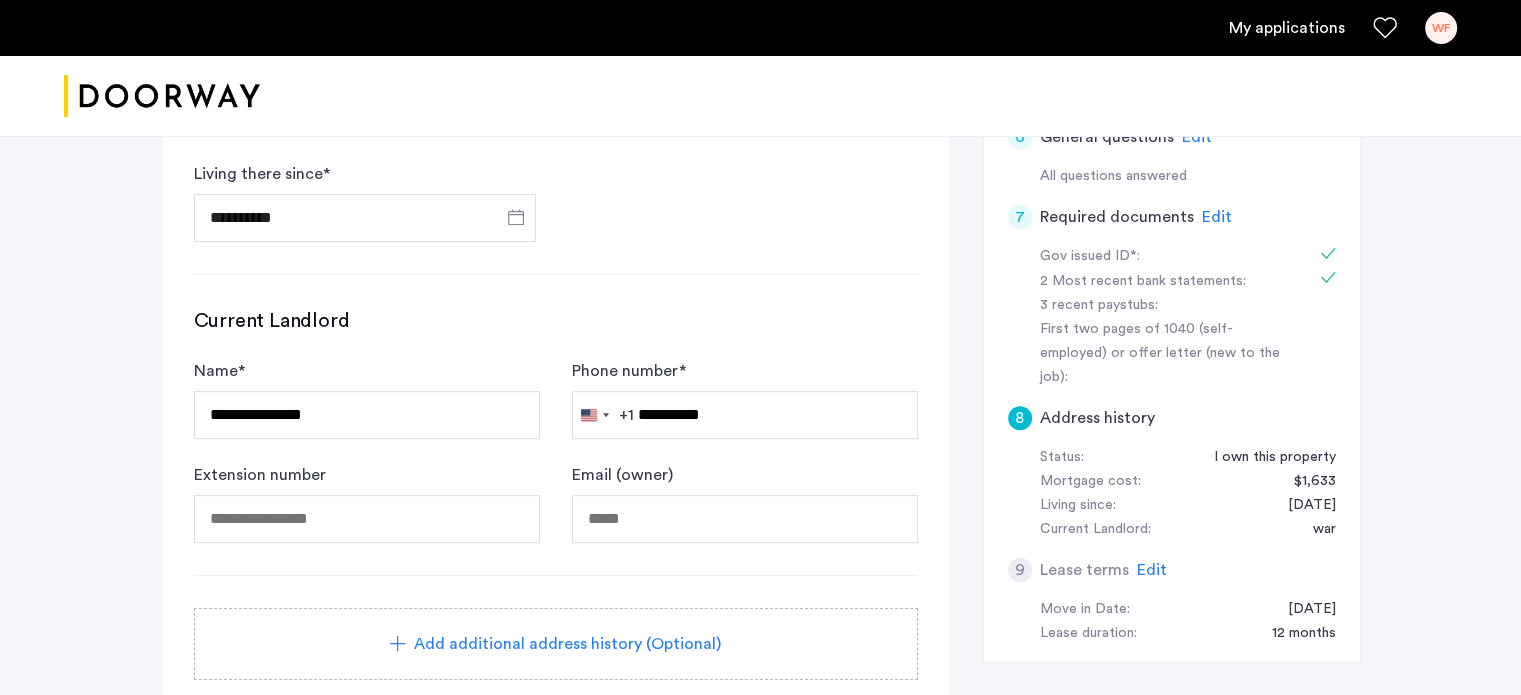 type on "**********" 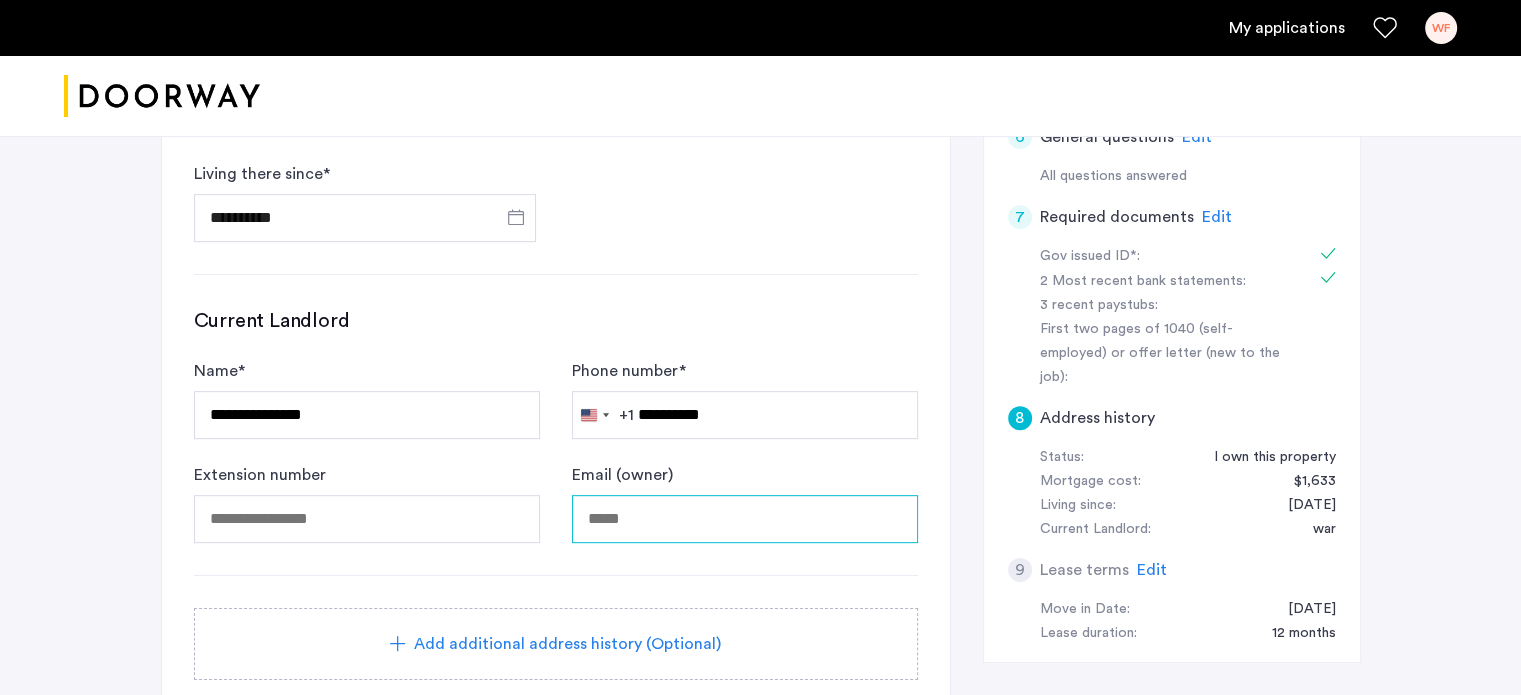 type on "**********" 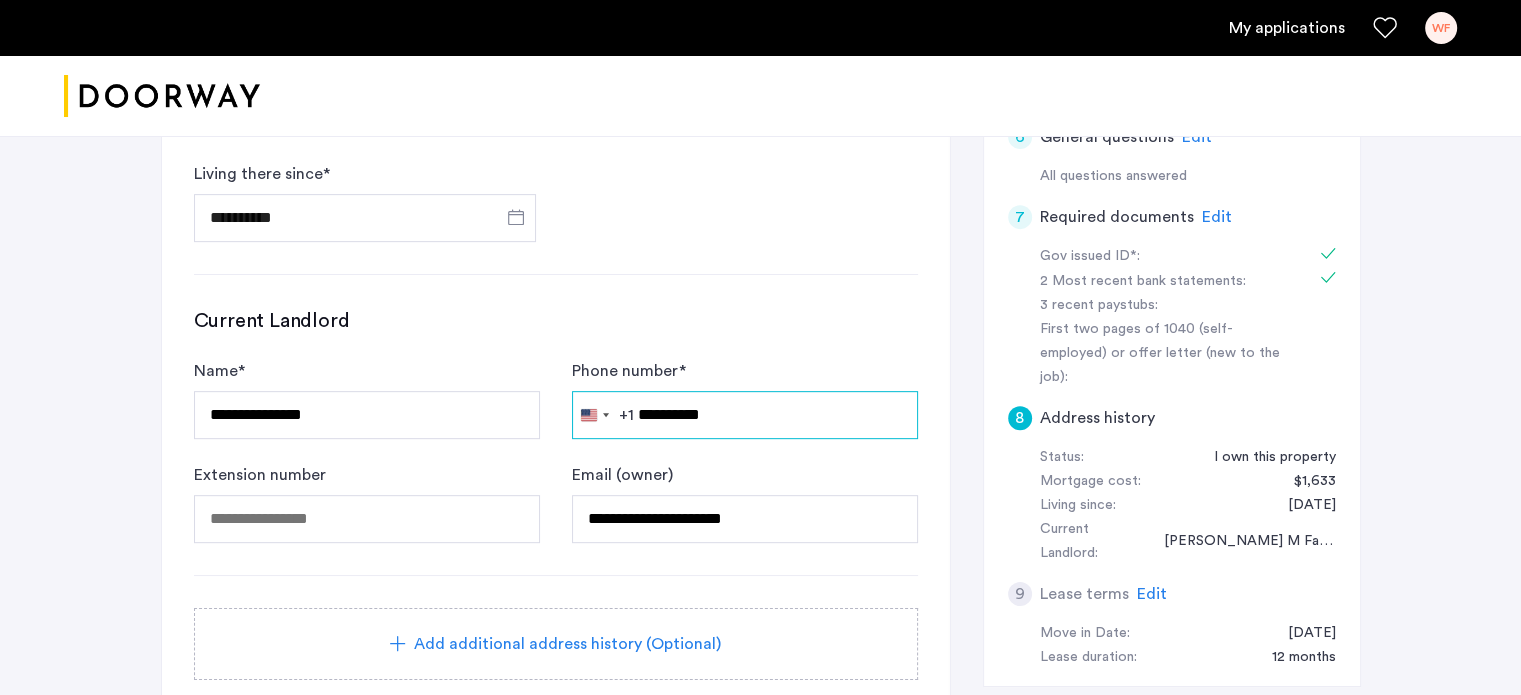 click on "**********" at bounding box center [745, 415] 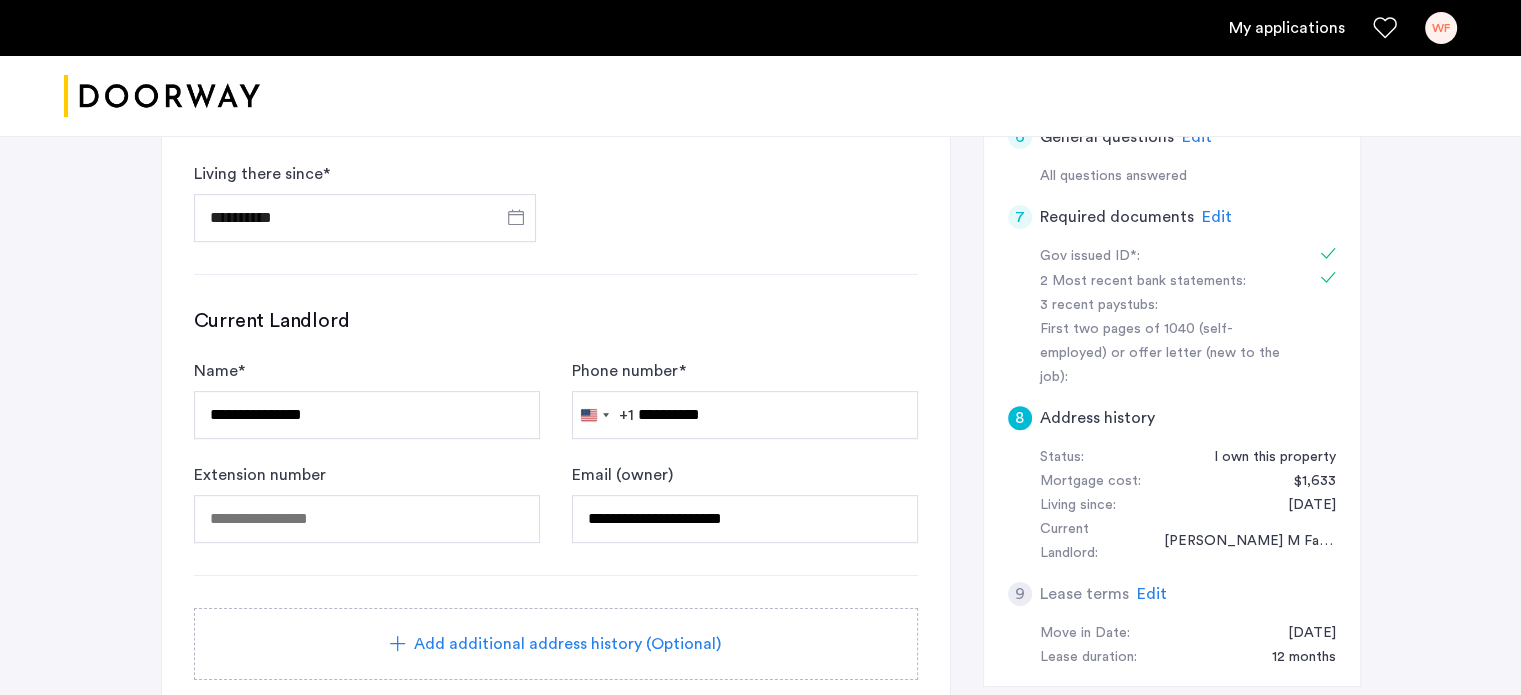 click on "**********" 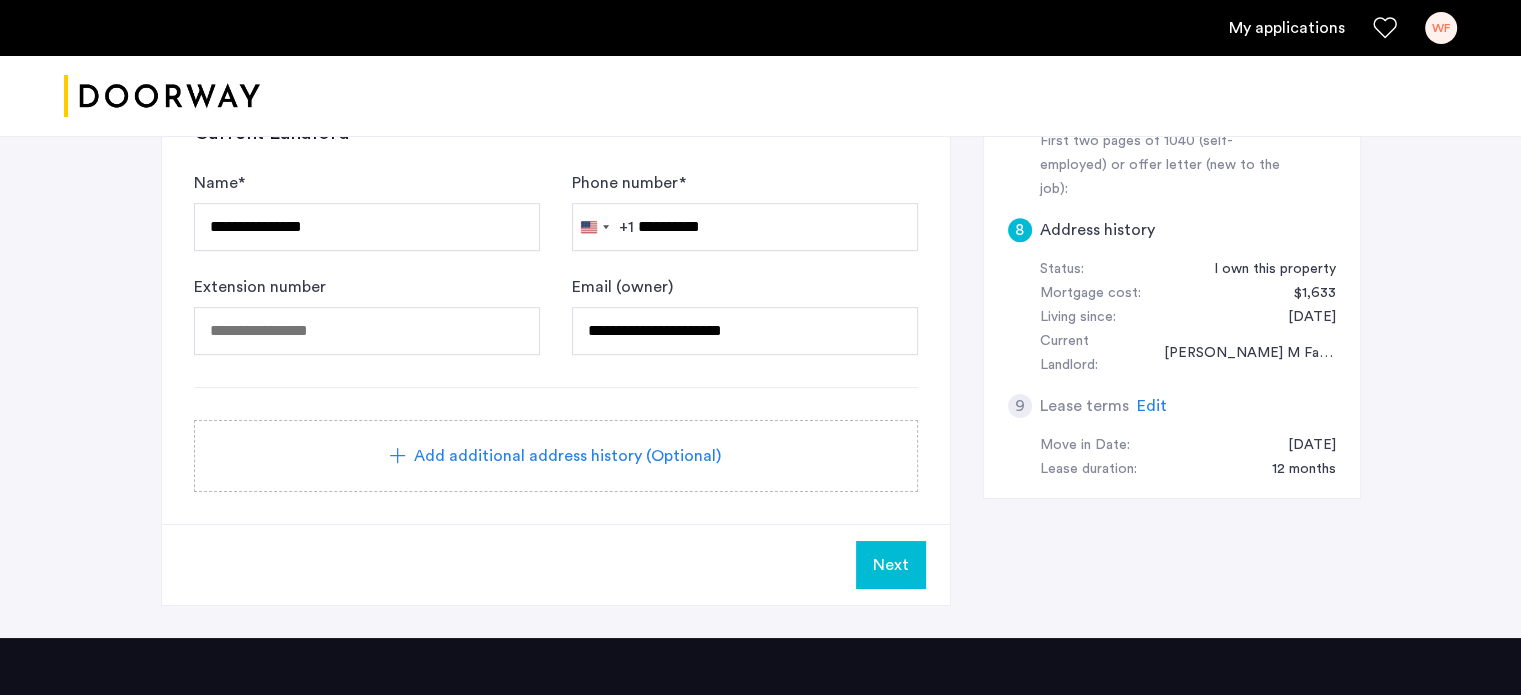scroll, scrollTop: 1000, scrollLeft: 0, axis: vertical 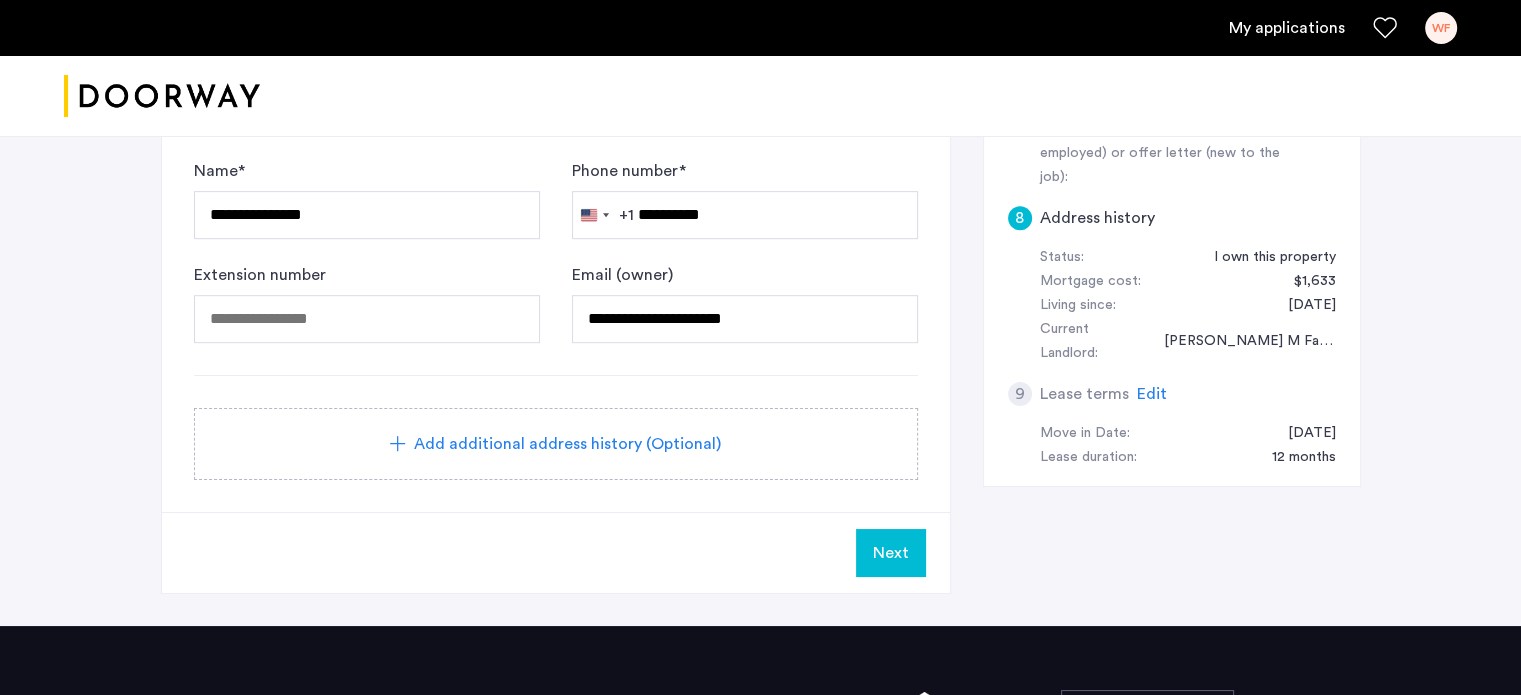 click on "Next" 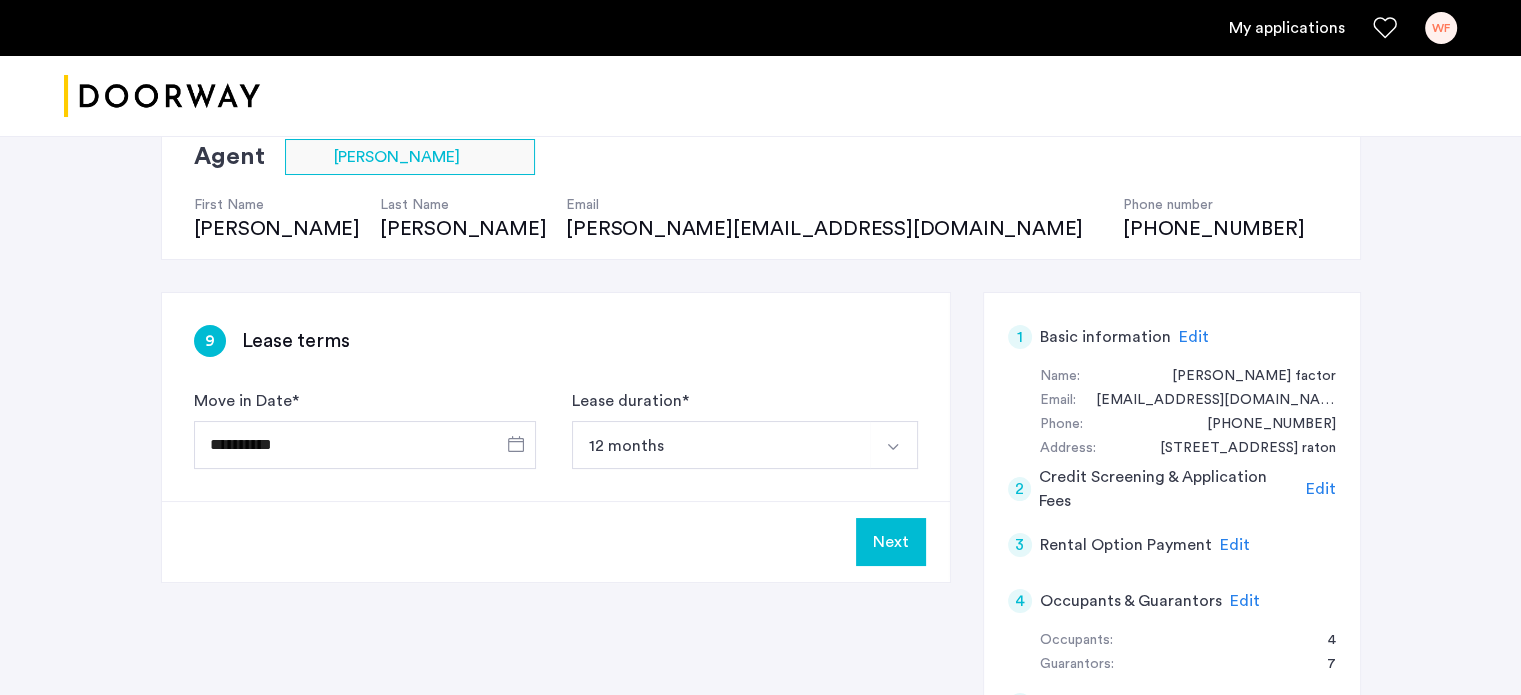 scroll, scrollTop: 200, scrollLeft: 0, axis: vertical 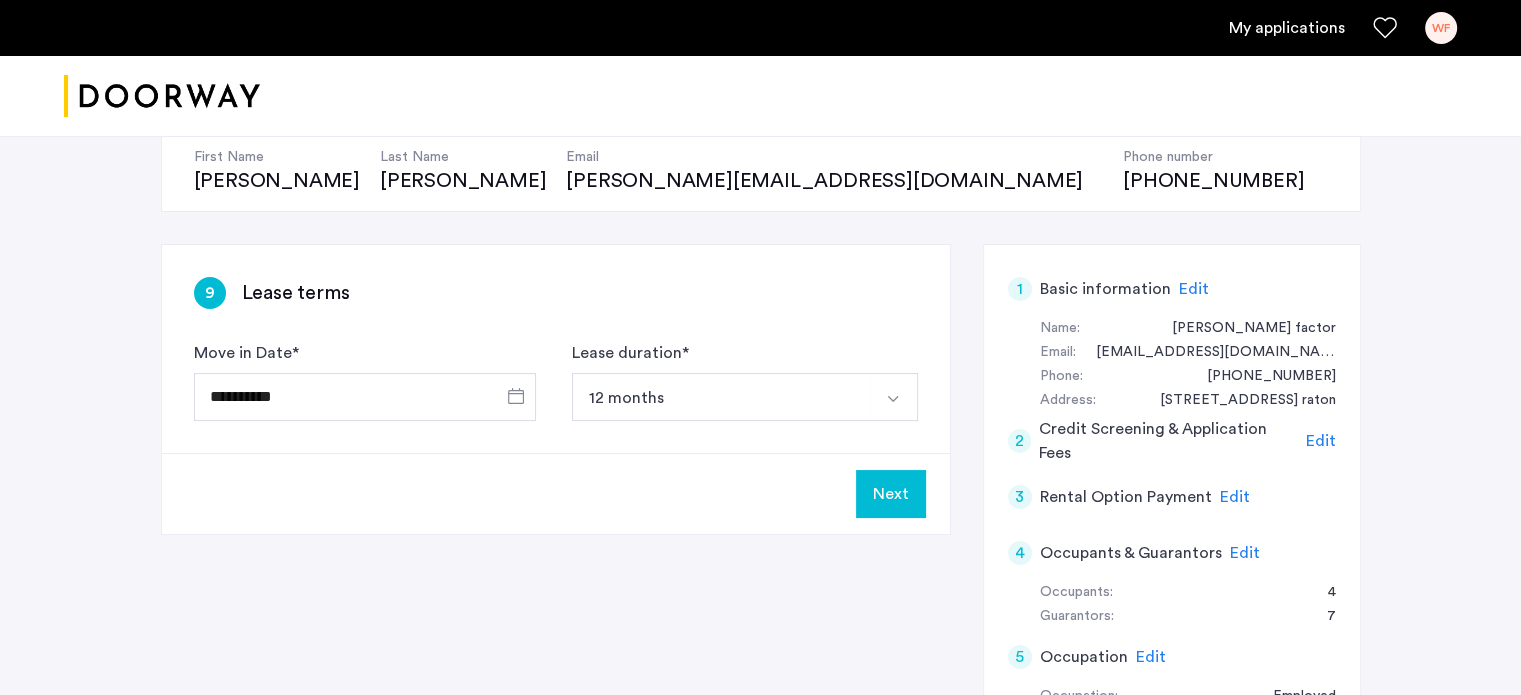 click on "Next" 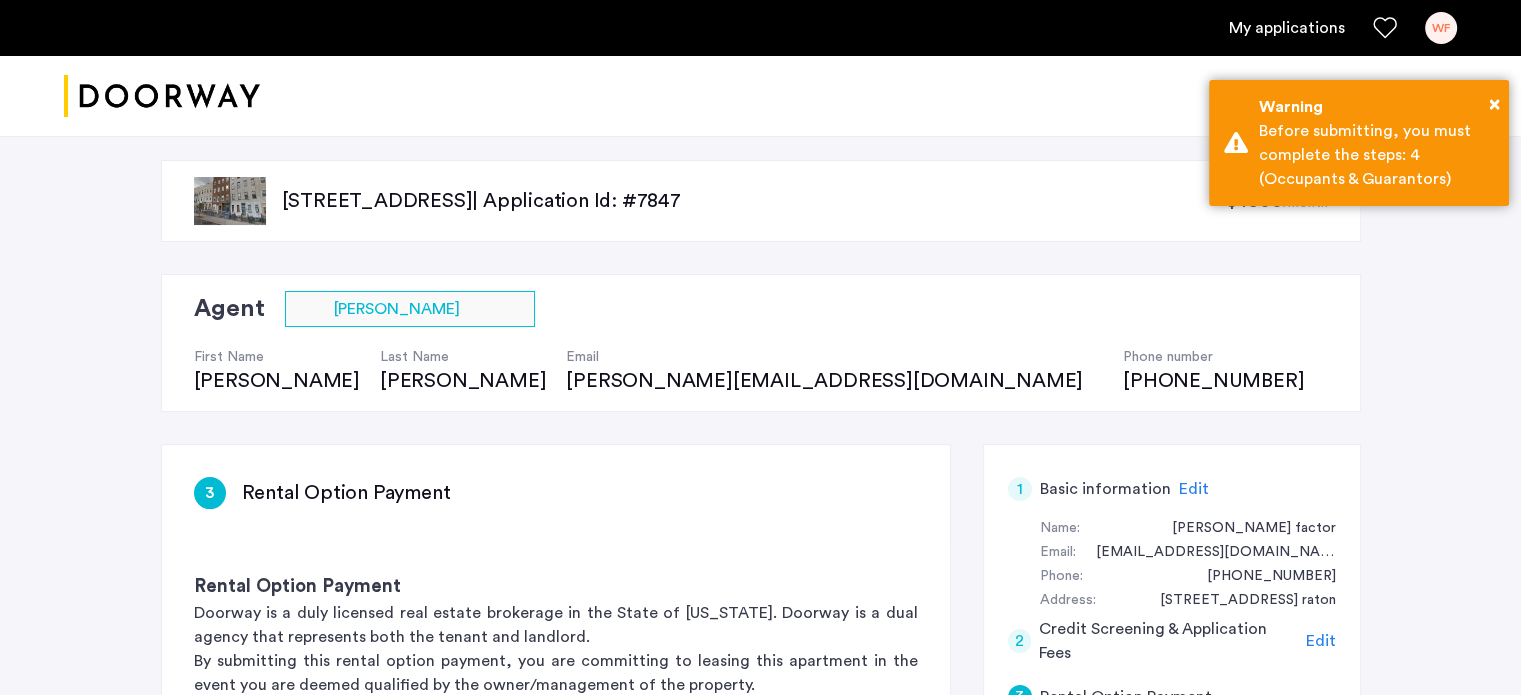 scroll, scrollTop: 300, scrollLeft: 0, axis: vertical 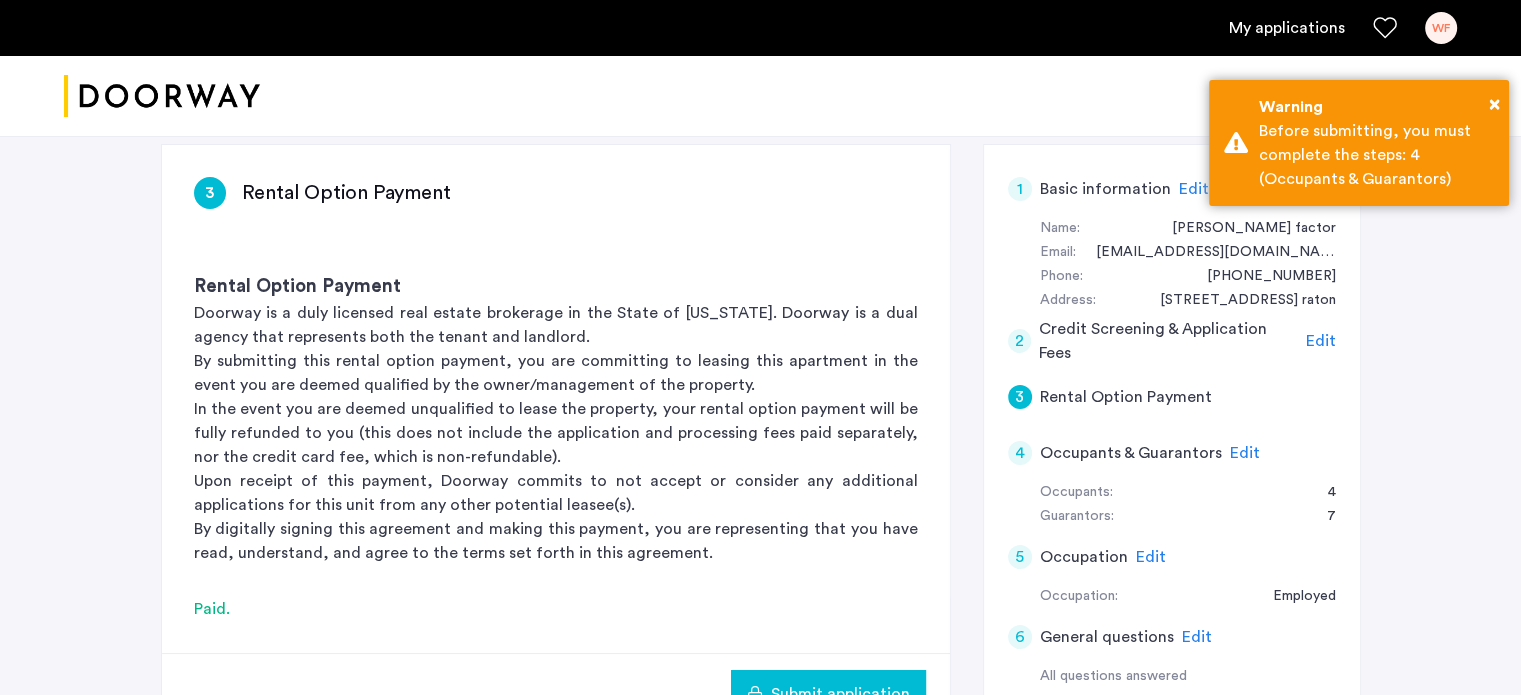 click on "Rental Option Payment Doorway is a duly licensed real estate brokerage in the State of New York. Doorway is a dual agency that represents both the tenant and landlord. By submitting this rental option payment, you are committing to leasing this apartment in the event you are deemed qualified by the owner/management of the property. In the event you are deemed unqualified to lease the property, your rental option payment will be fully refunded to you (this does not include the application and processing fees paid separately, nor the credit card fee, which is non-refundable). Upon receipt of this payment, Doorway commits to not accept or consider any additional applications for this unit from any other potential leasee(s). By digitally signing this agreement and making this payment, you are representing that you have read, understand, and agree to the terms set forth in this agreement." 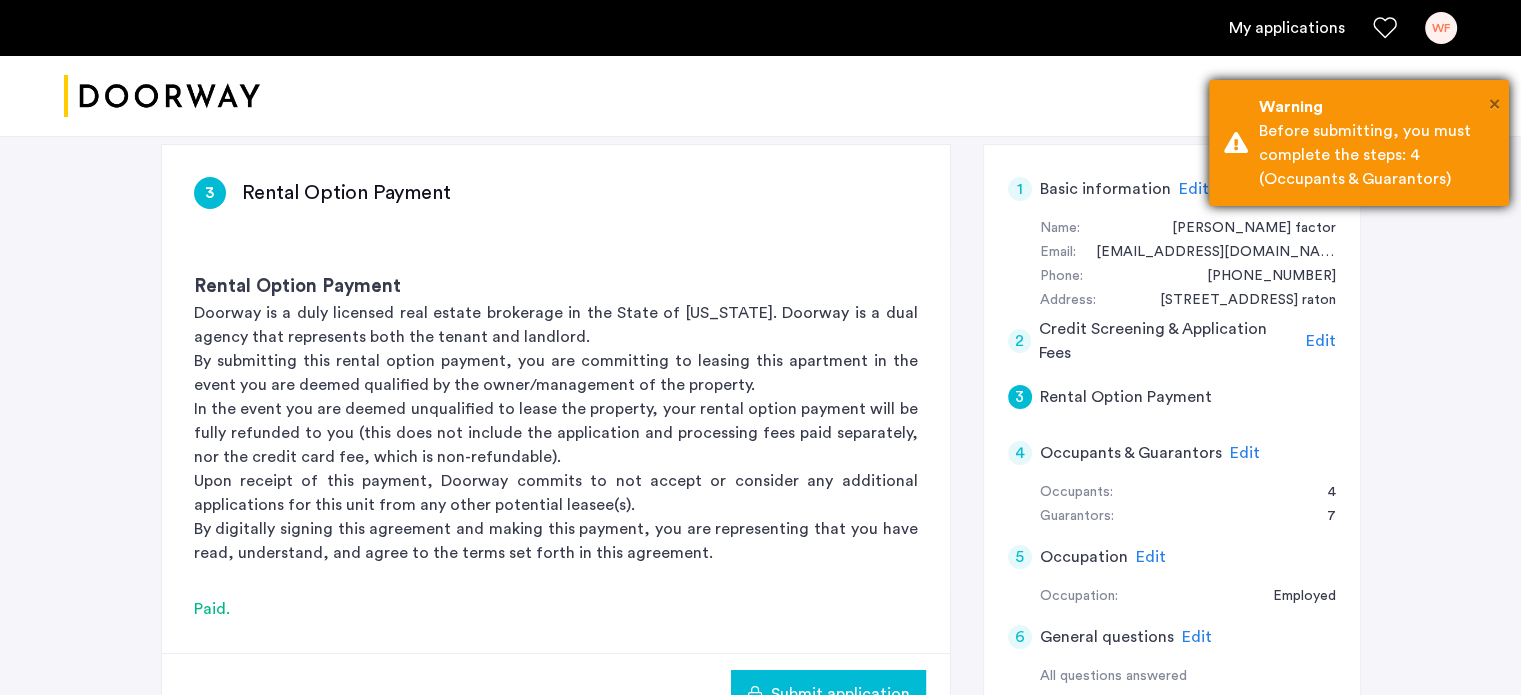click on "×" at bounding box center [1494, 104] 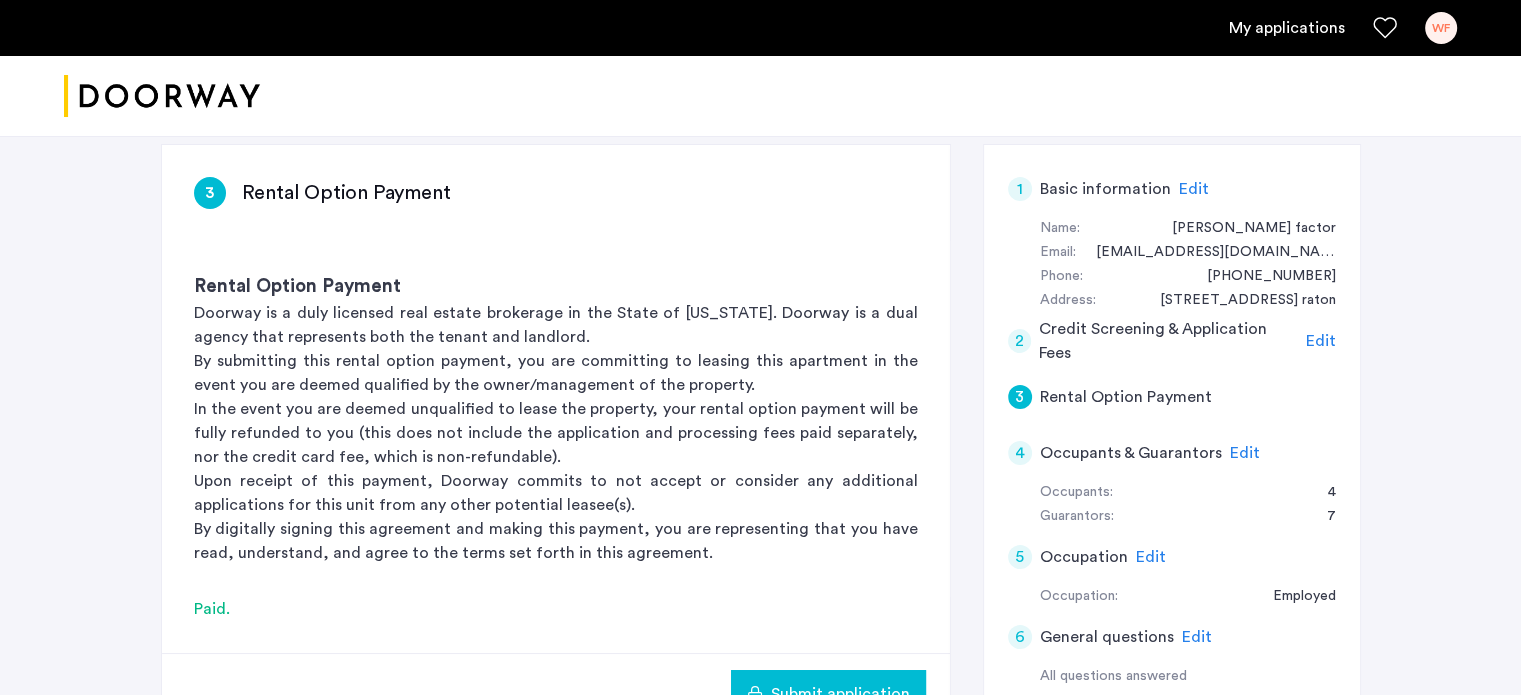 click on "Edit" 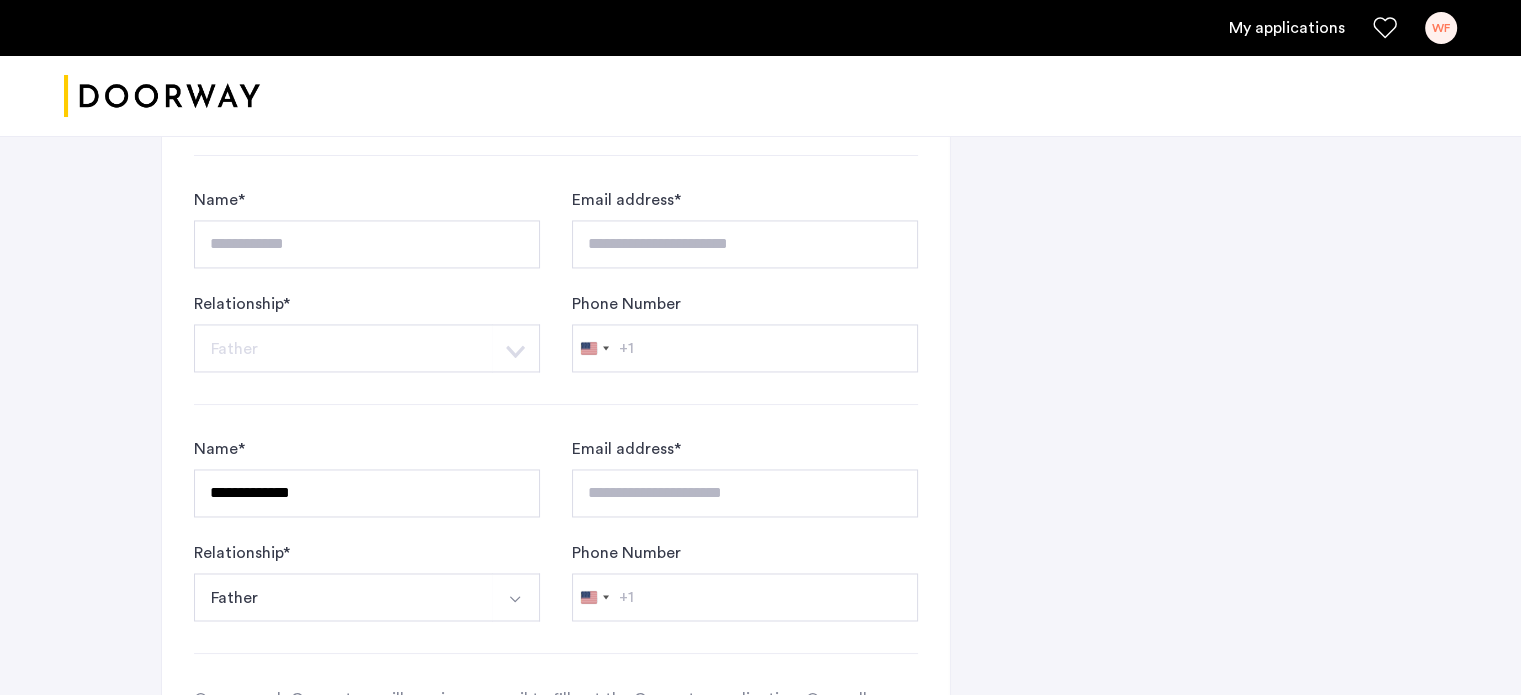 scroll, scrollTop: 3311, scrollLeft: 0, axis: vertical 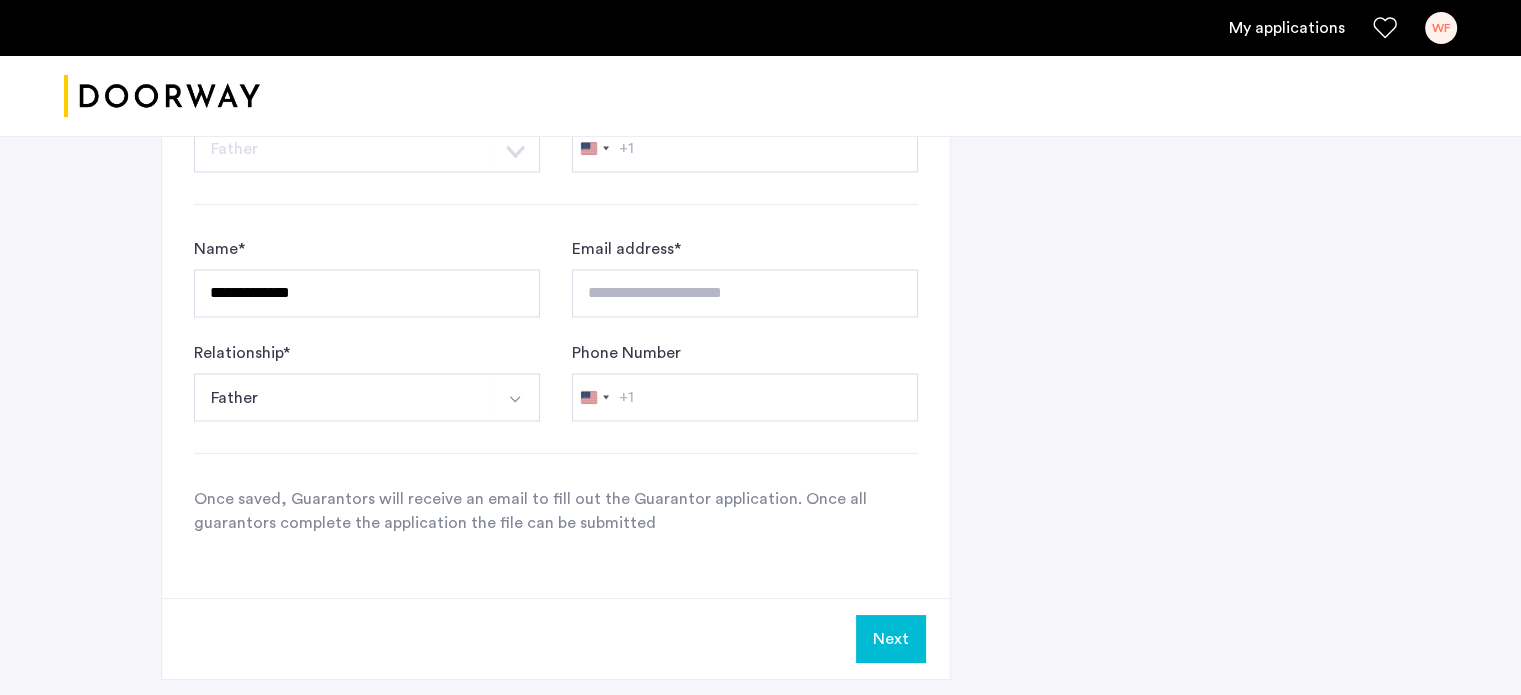 click on "**********" 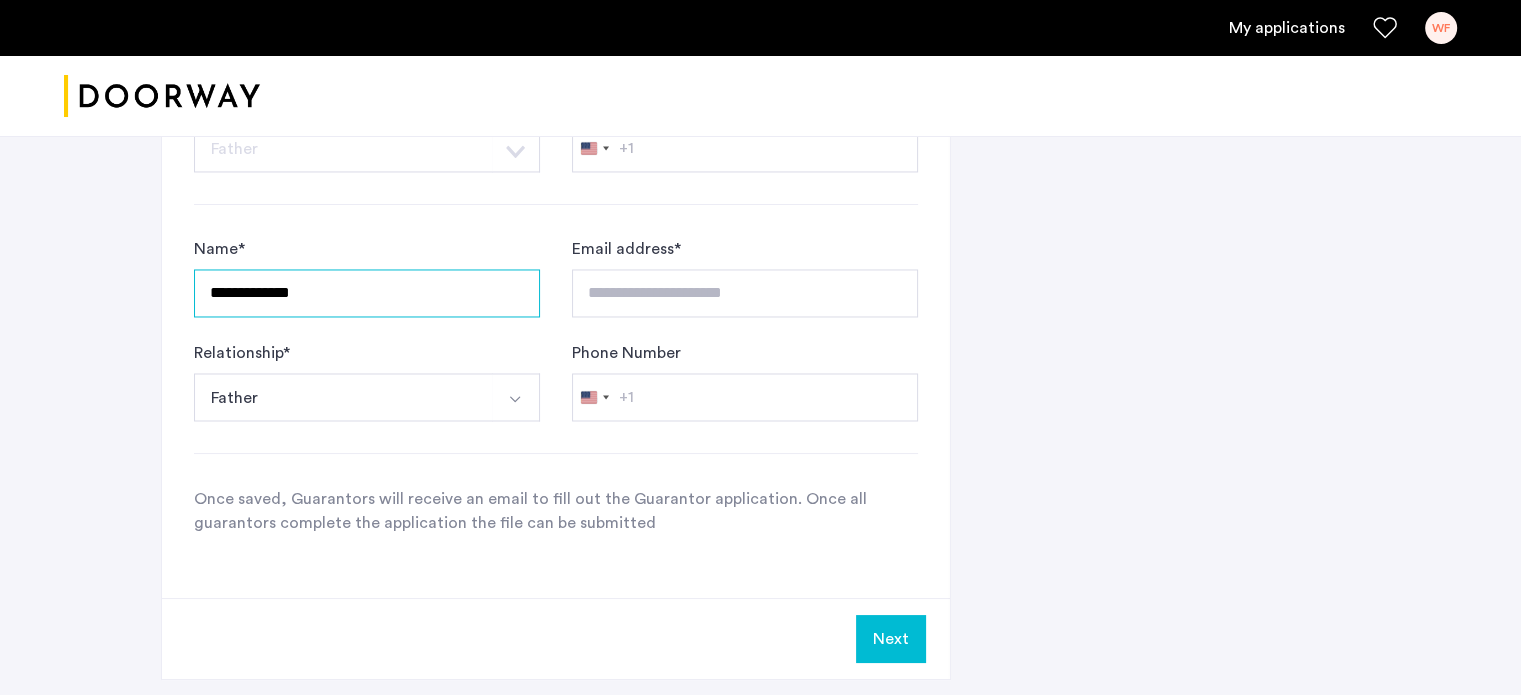 click on "**********" at bounding box center [367, 293] 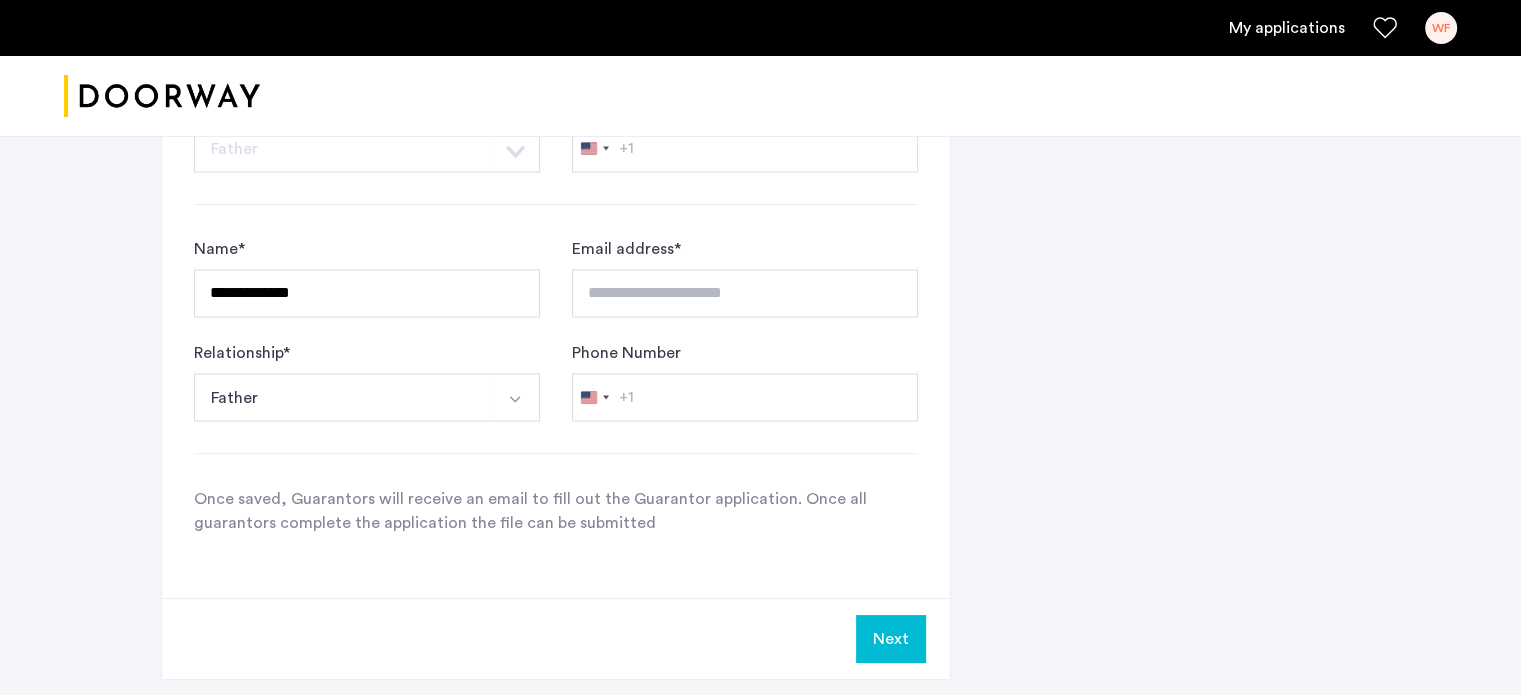click on "Next" 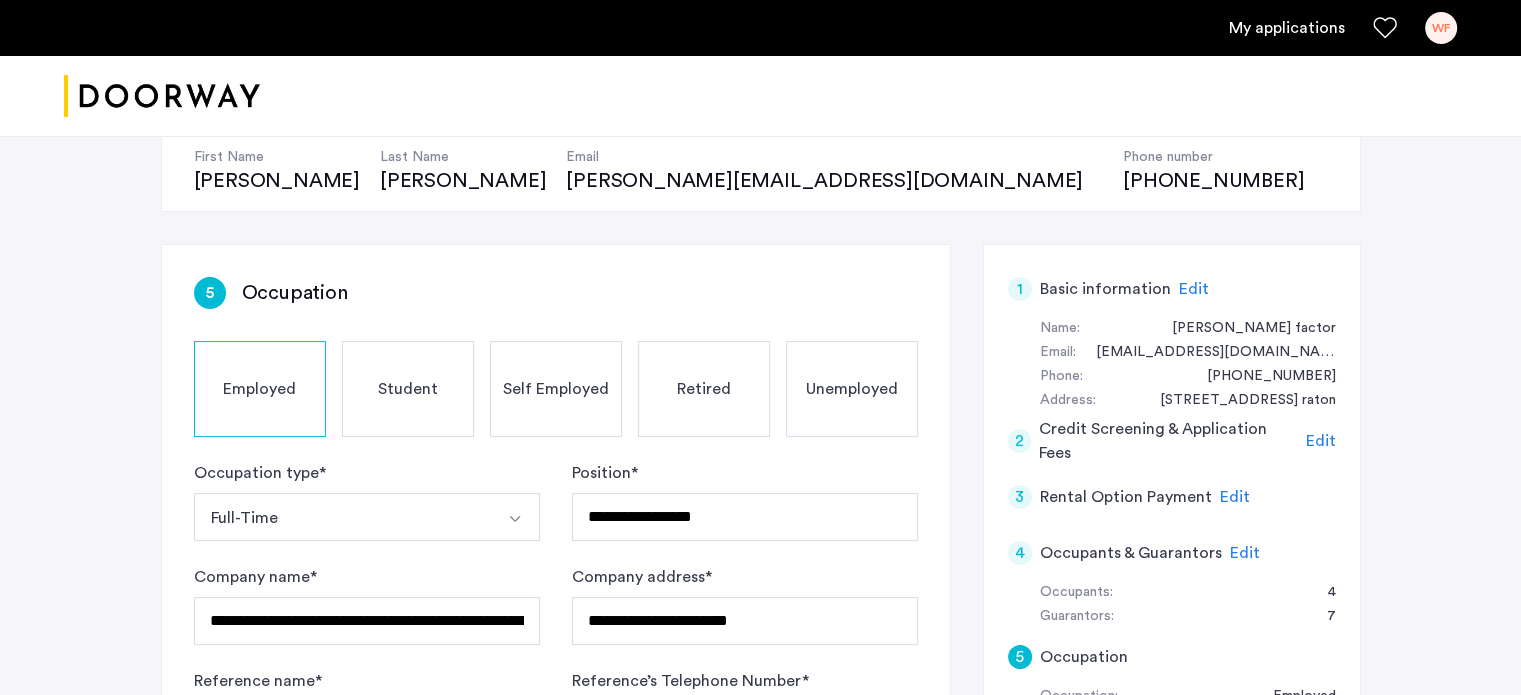 scroll, scrollTop: 400, scrollLeft: 0, axis: vertical 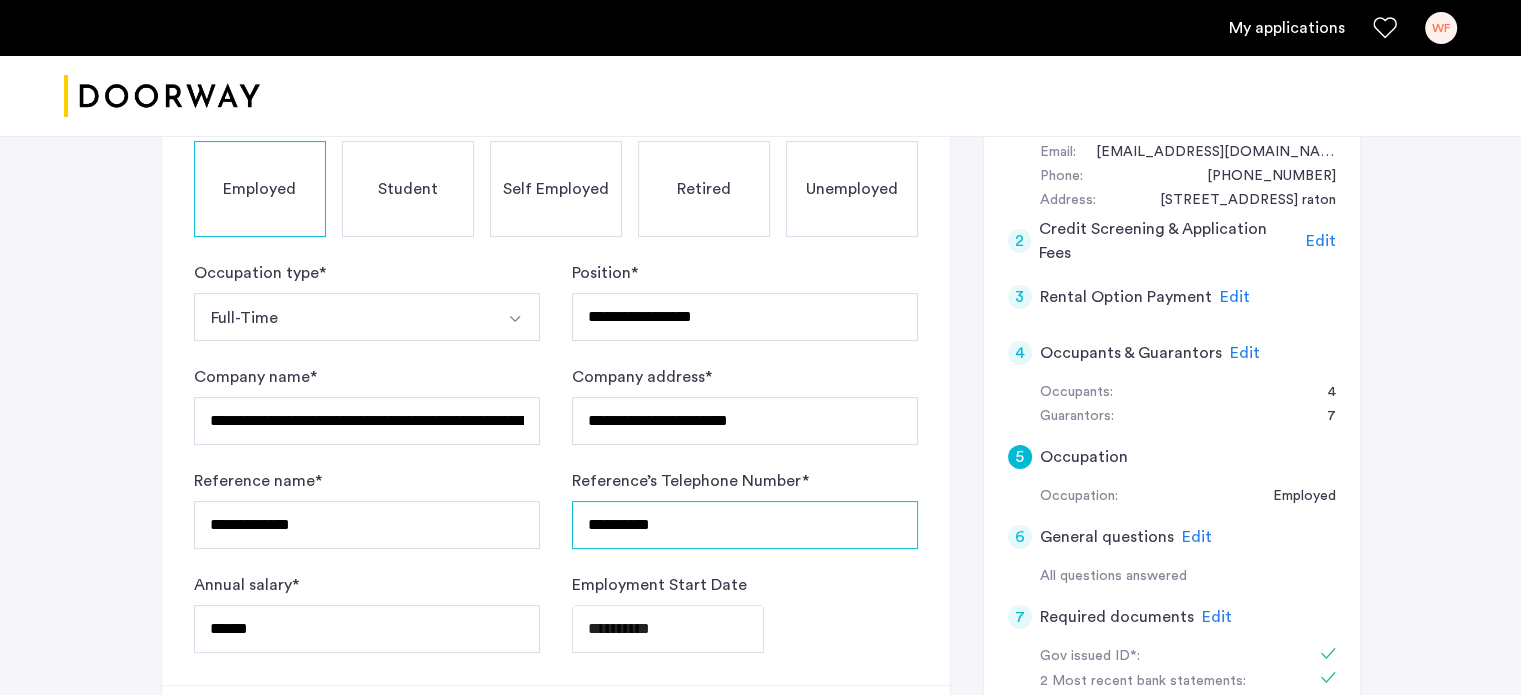 click on "**********" at bounding box center (745, 525) 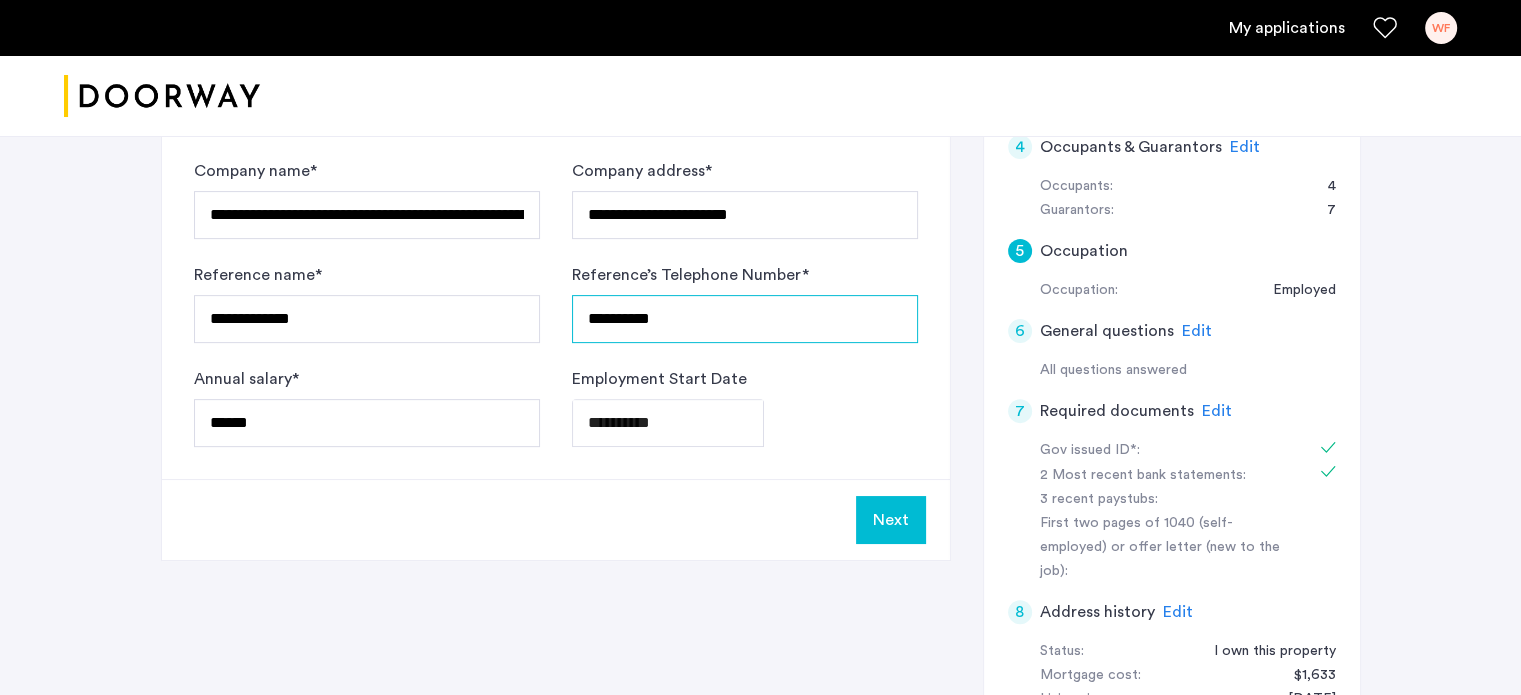 scroll, scrollTop: 700, scrollLeft: 0, axis: vertical 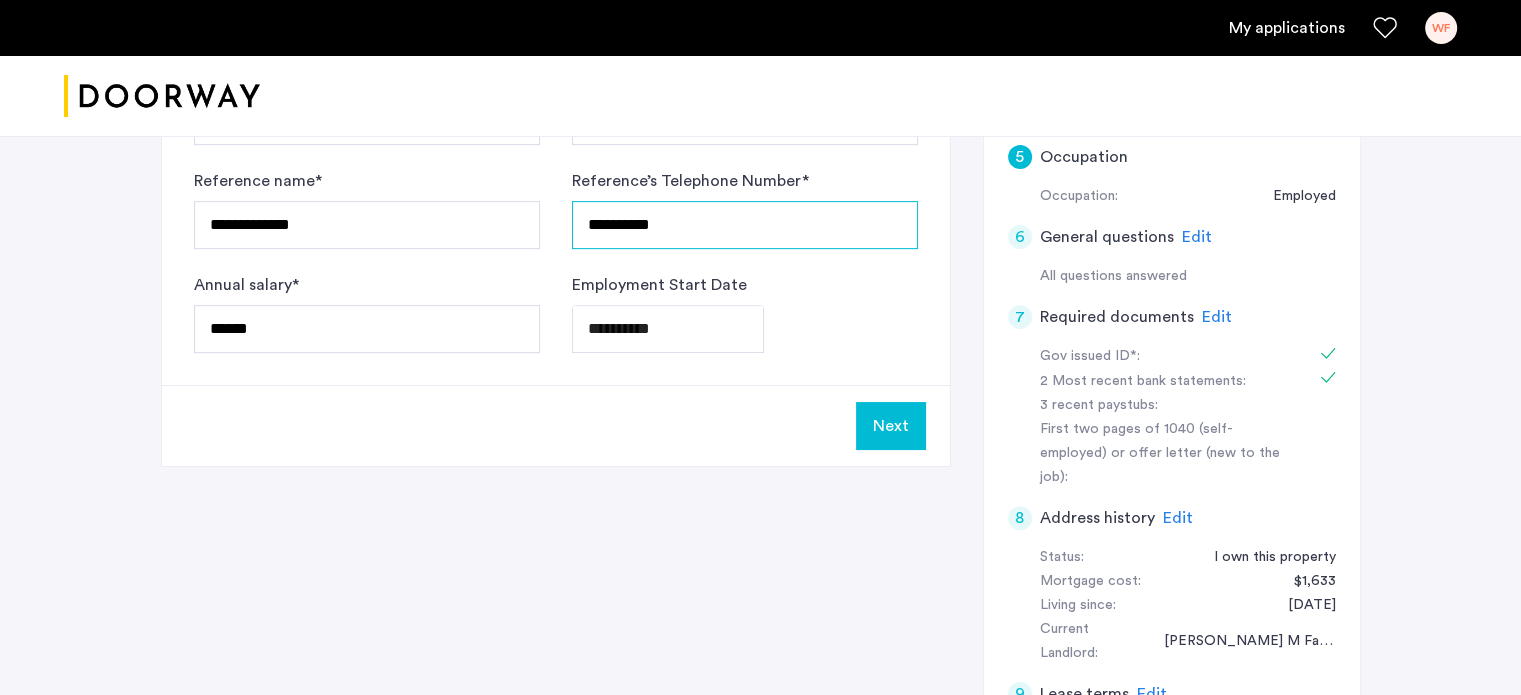 type on "**********" 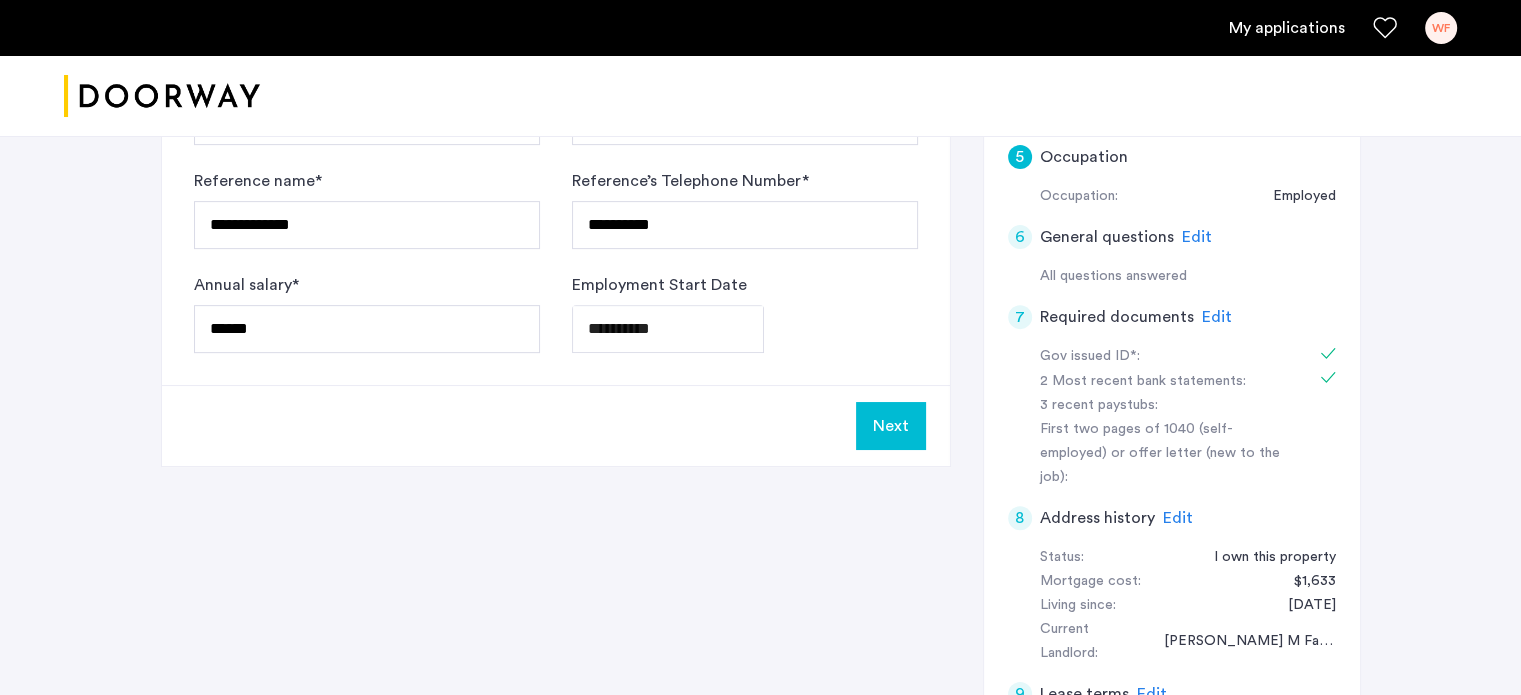 click on "Next" 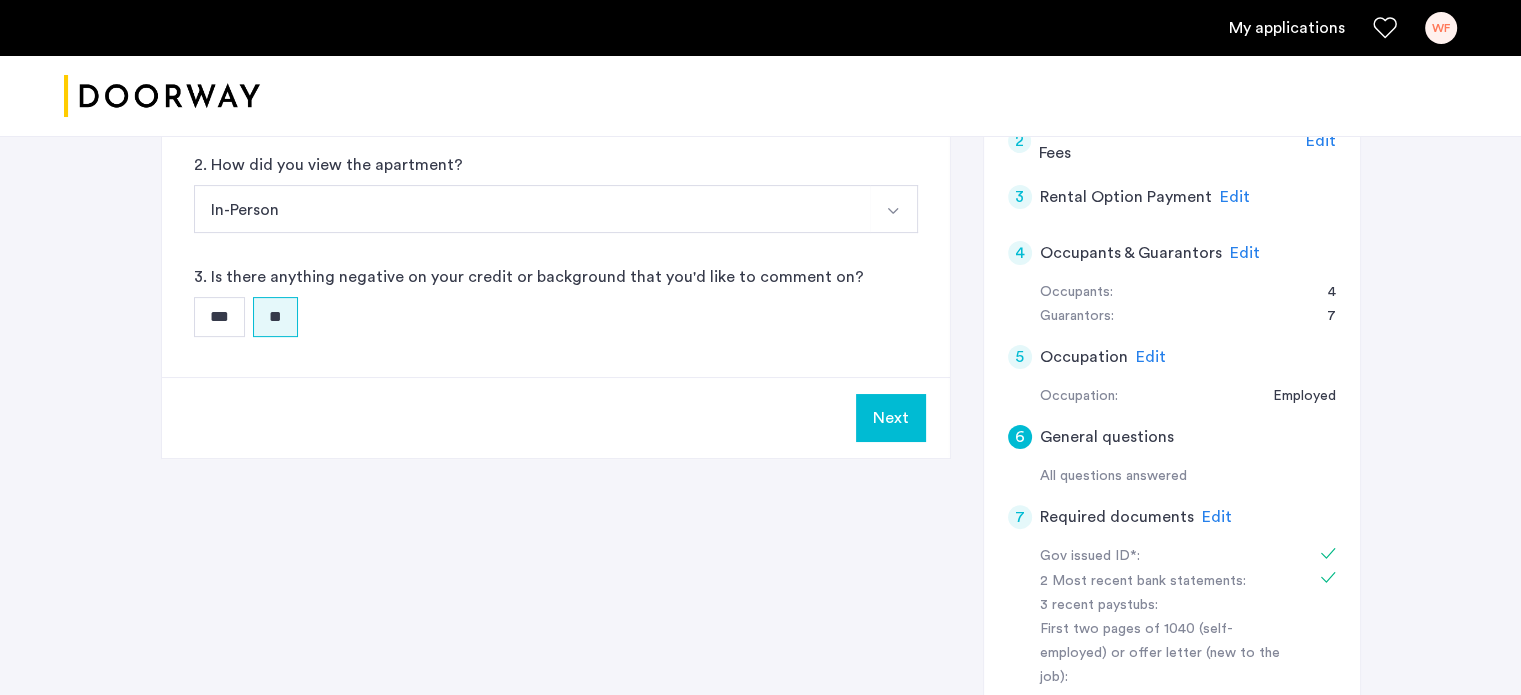 scroll, scrollTop: 600, scrollLeft: 0, axis: vertical 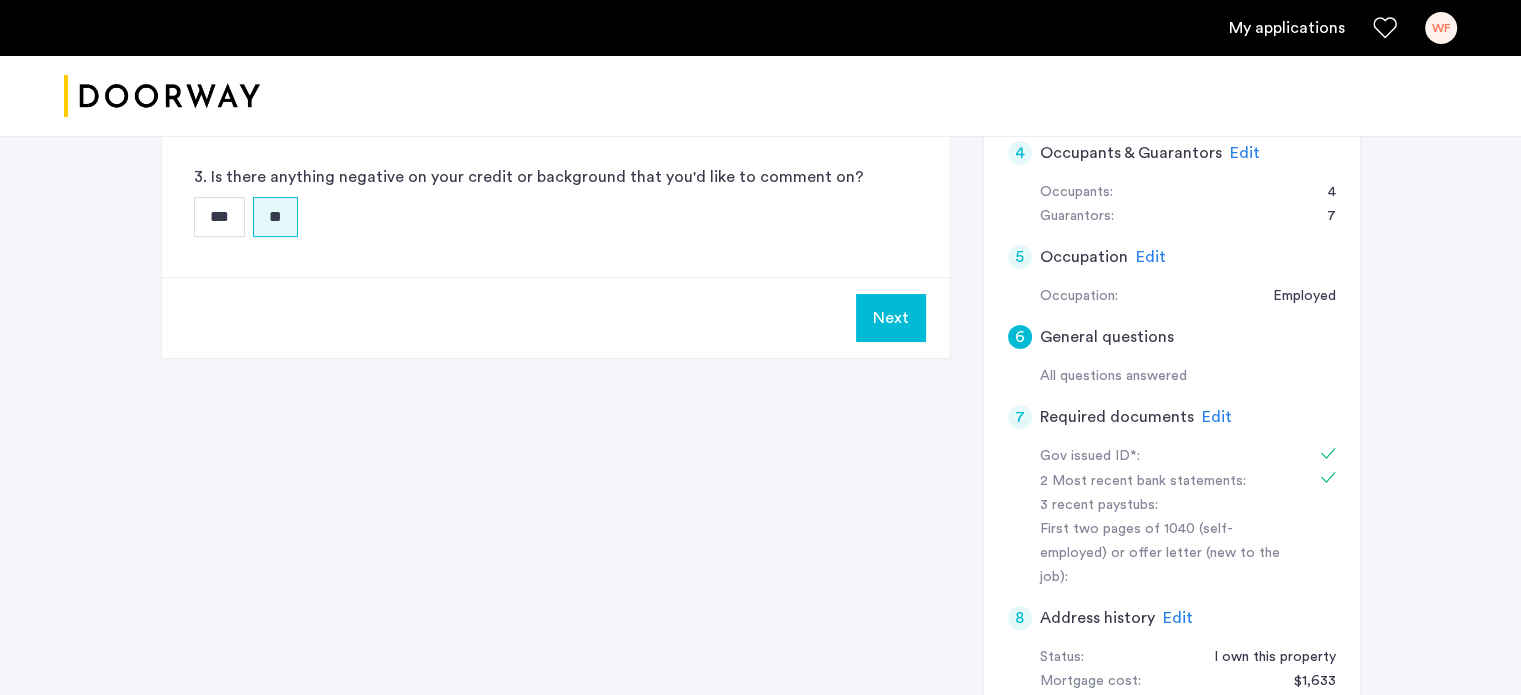 click on "Edit" 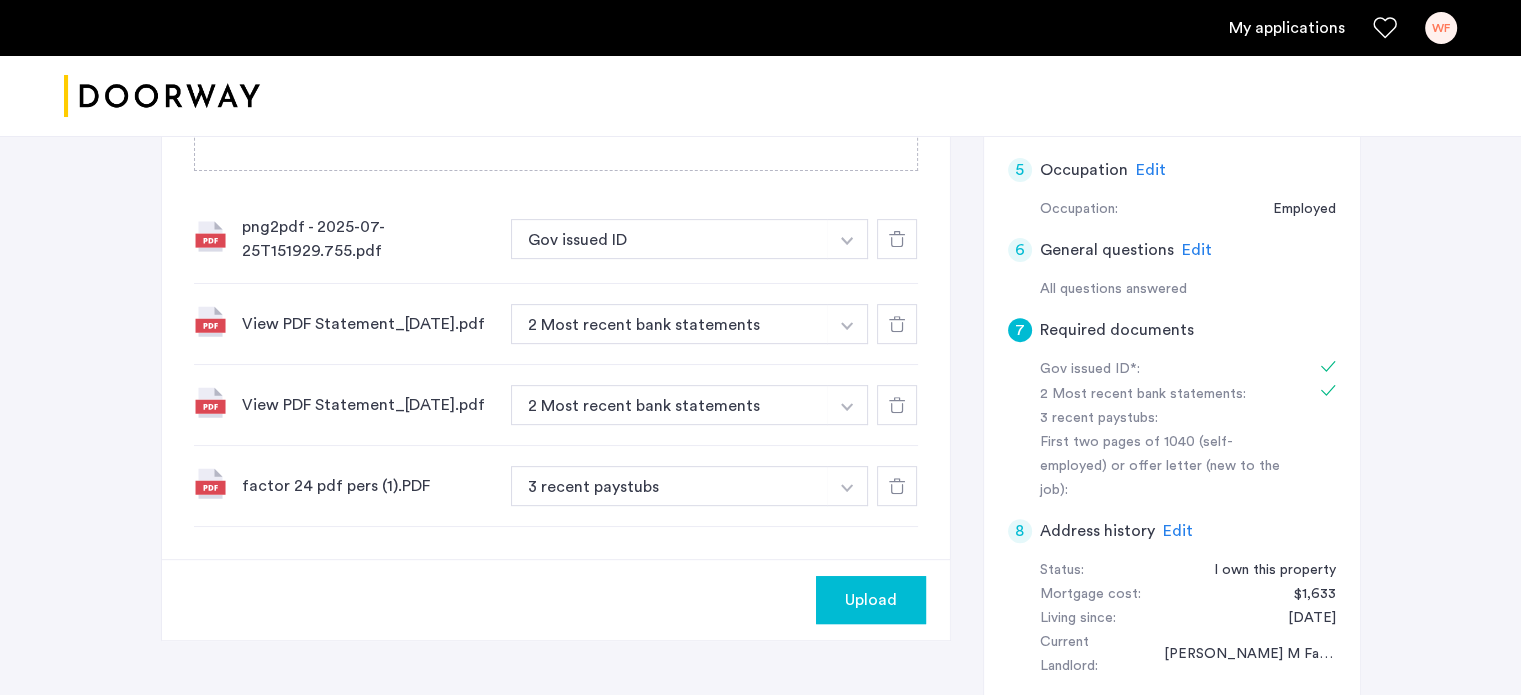 scroll, scrollTop: 700, scrollLeft: 0, axis: vertical 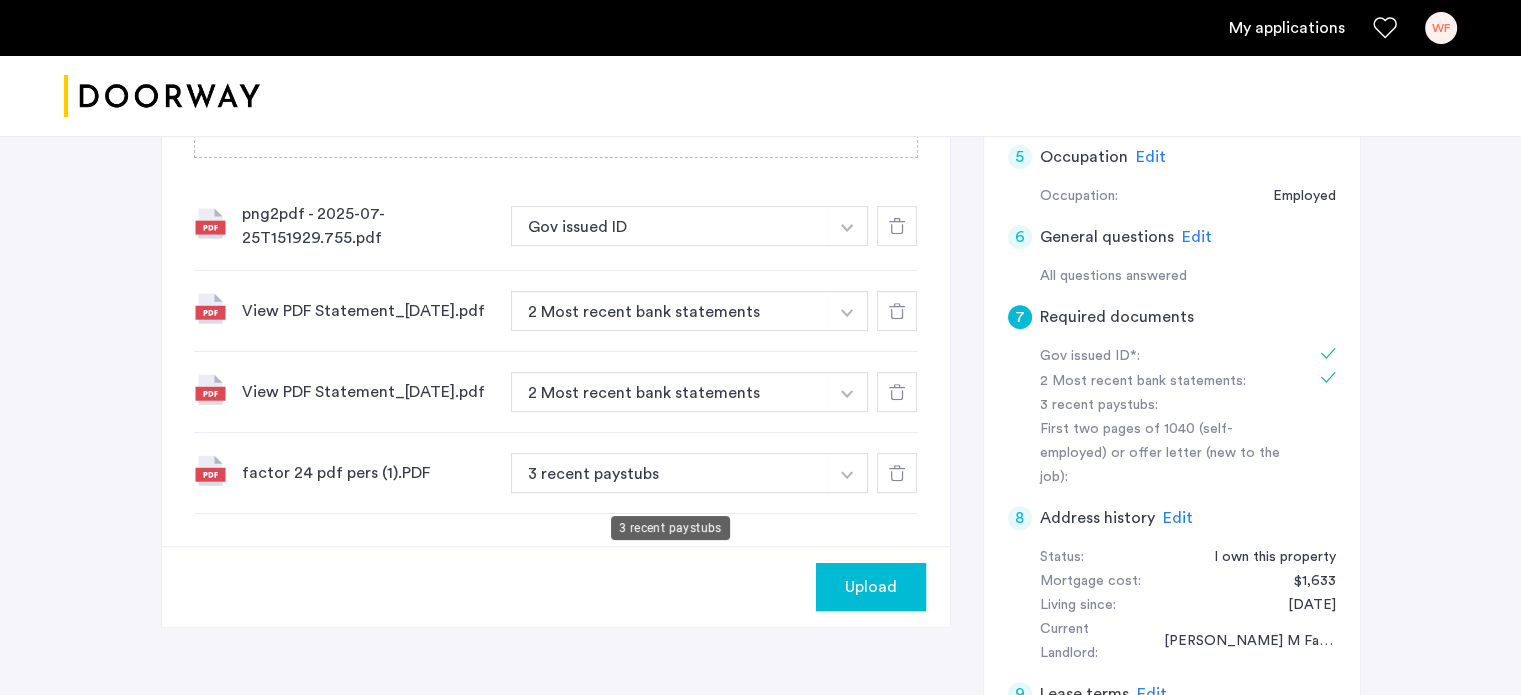click on "3 recent paystubs" at bounding box center (670, 473) 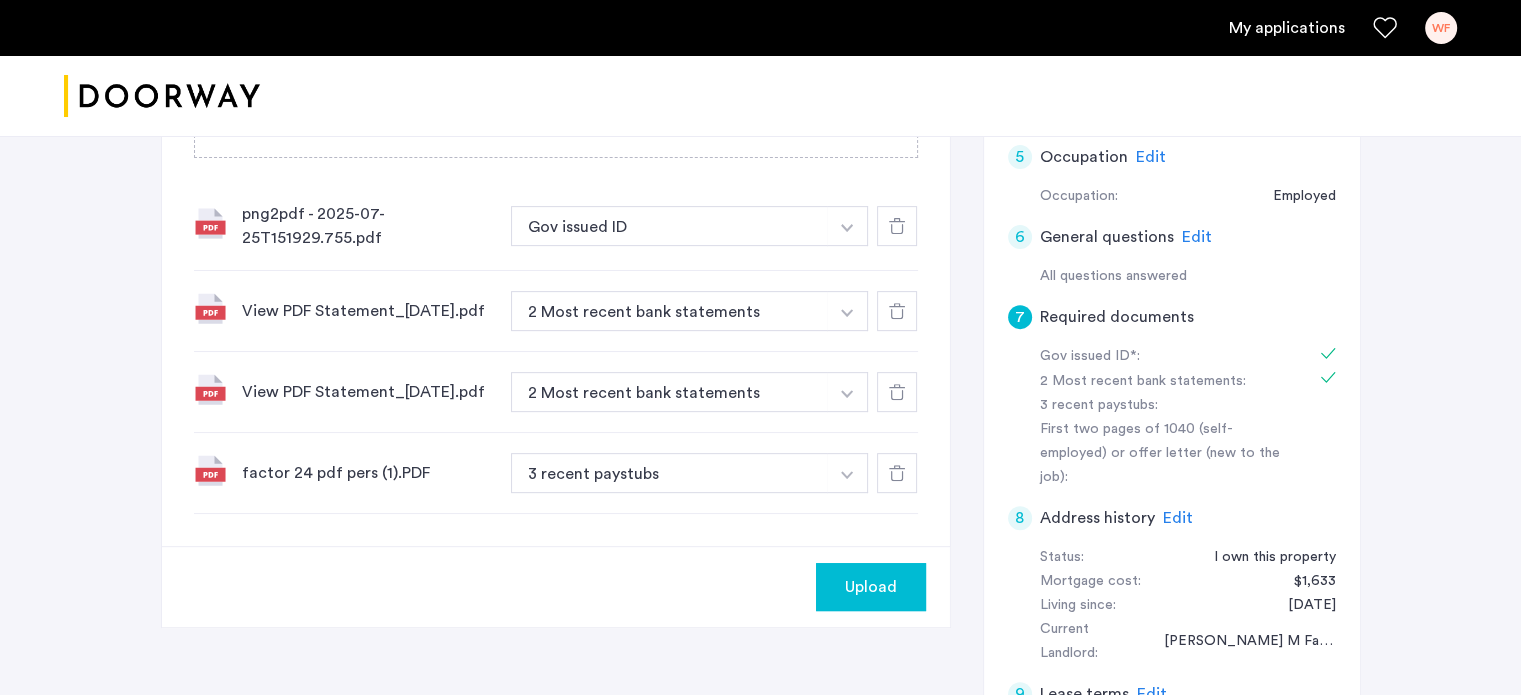 click at bounding box center (847, 226) 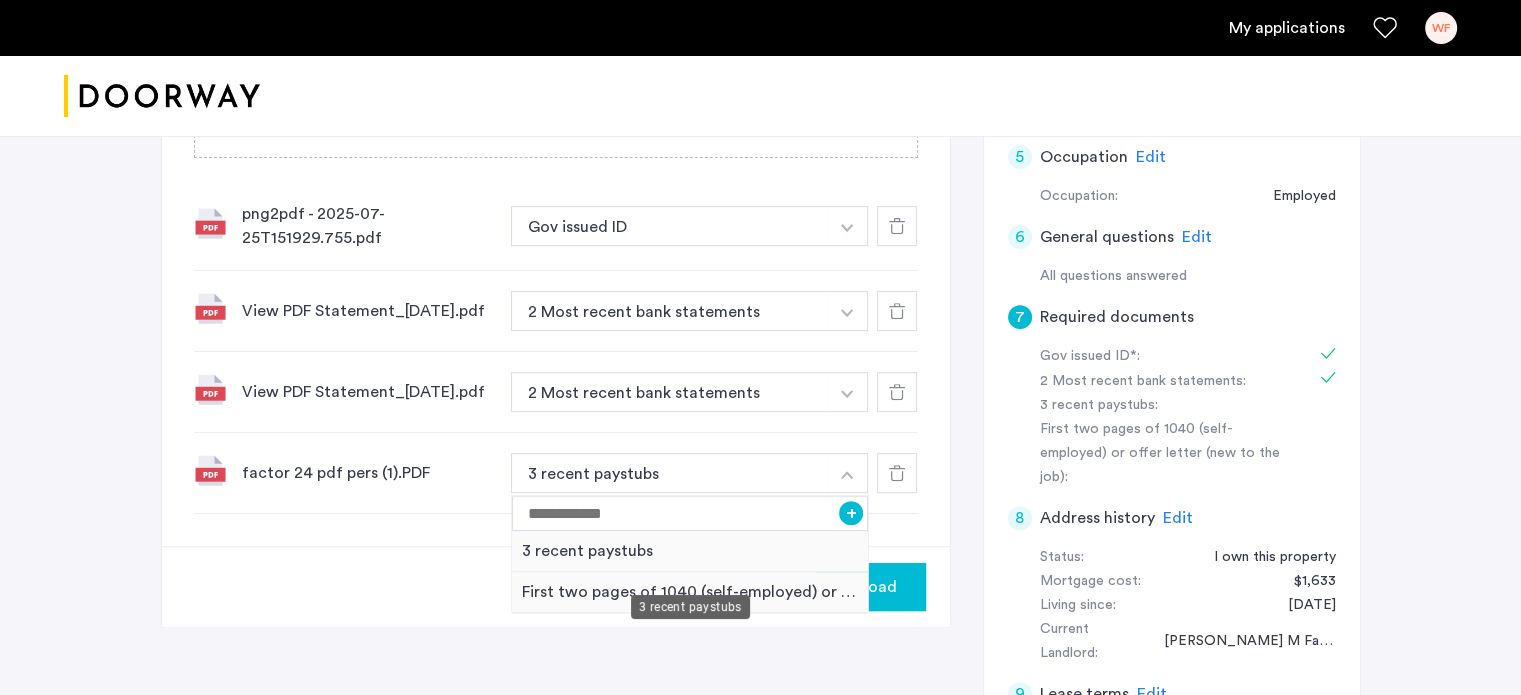 click on "My applications WF Price Fee  Availability  Beds Baths Subway Neighborhoods Building amenities Apartment amenities Pet policies WF  warren factor warrenfactor@gmail.com My account My applications Favorites Logout  Price   Median price $0  $1 $8000 $1 $8000 $1 - $8000 * - ****  Clear filter  Apply Fee Fee  Broker's Fee   No fee  Clear filter Apply  Beds  Beds 0 0.5 1 1.5 2 2.5 3 3.5 4+  Clear filter  Apply  Bath  Baths 0 0.5 1 1.5 2 2.5 3 3.5 4+ Clear filter Apply More  245 Jefferson Street, Unit 2L, Brooklyn, NY 11237  | Application Id: #7847 $4500  /month Agent Select agent × Britney  Rodriguez First Name Britney  Last Name Rodriguez Email britney@doorway.nyc Phone number (956) 236-9032 7 Required documents  Gov issued ID*  2 Most recent bank statements  3 recent paystubs  First two pages of 1040 (self-employed) or offer letter (new to the job)  Upload your documents and save your progress. Return anytime to complete your submission.  Drag & drop your files (.png, .jpeg, .pdf, .jpg, .svg) + + + + 1 2" at bounding box center [760, -353] 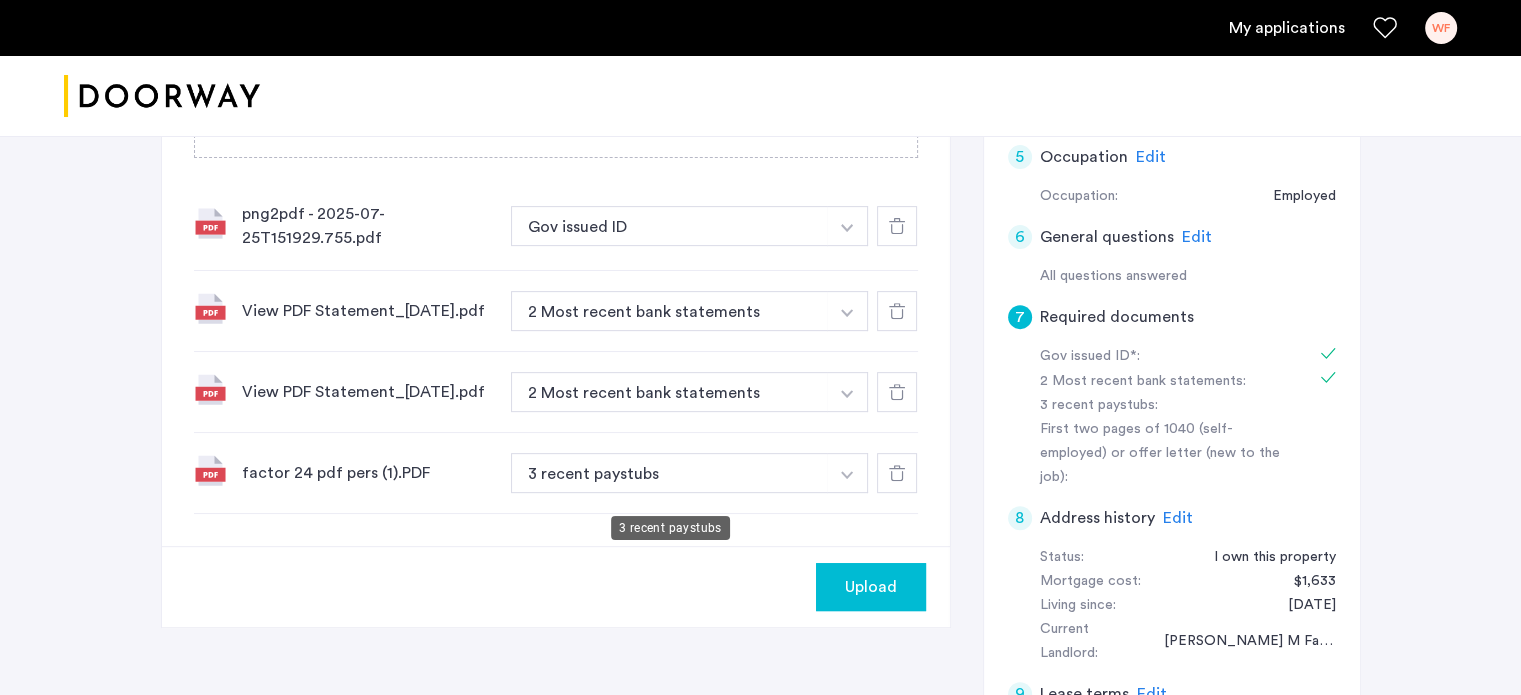 click on "3 recent paystubs" at bounding box center (670, 473) 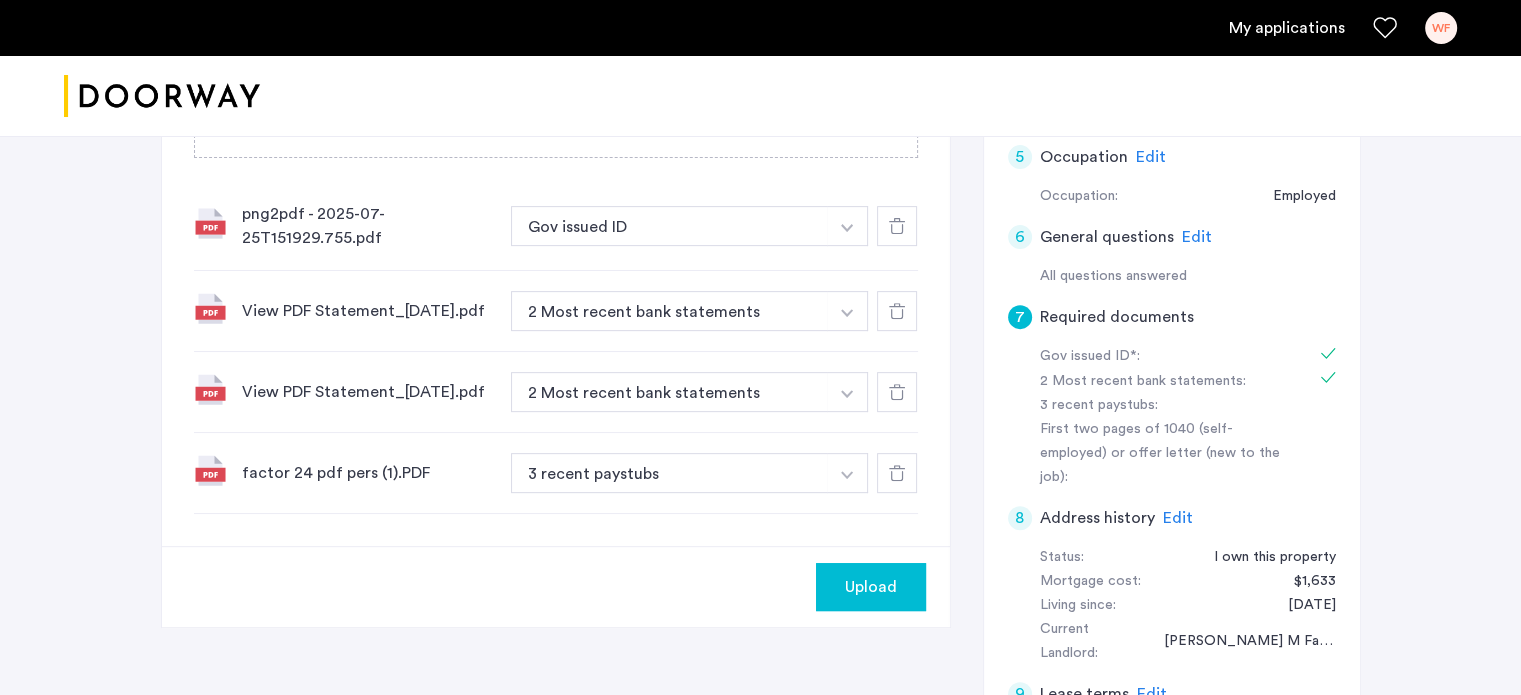 click on "3 recent paystubs" at bounding box center (670, 473) 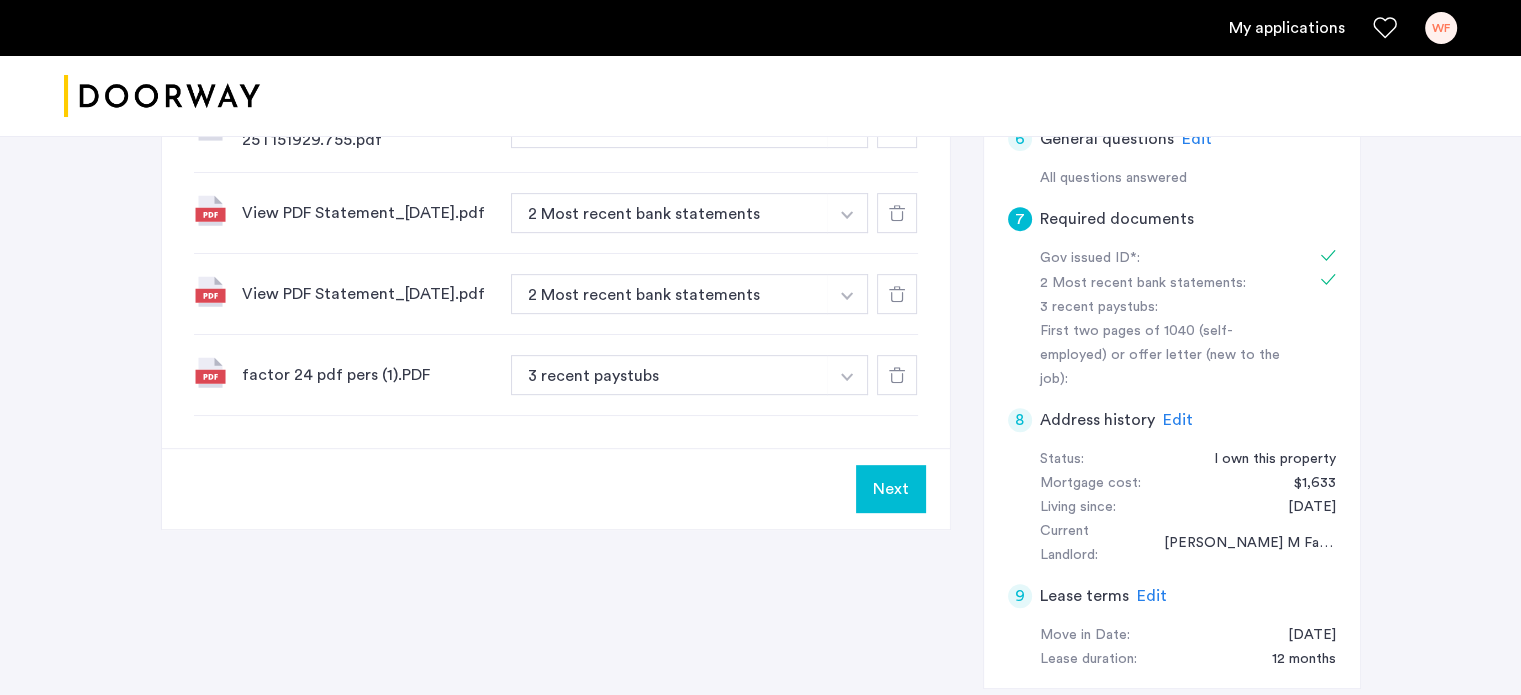 scroll, scrollTop: 800, scrollLeft: 0, axis: vertical 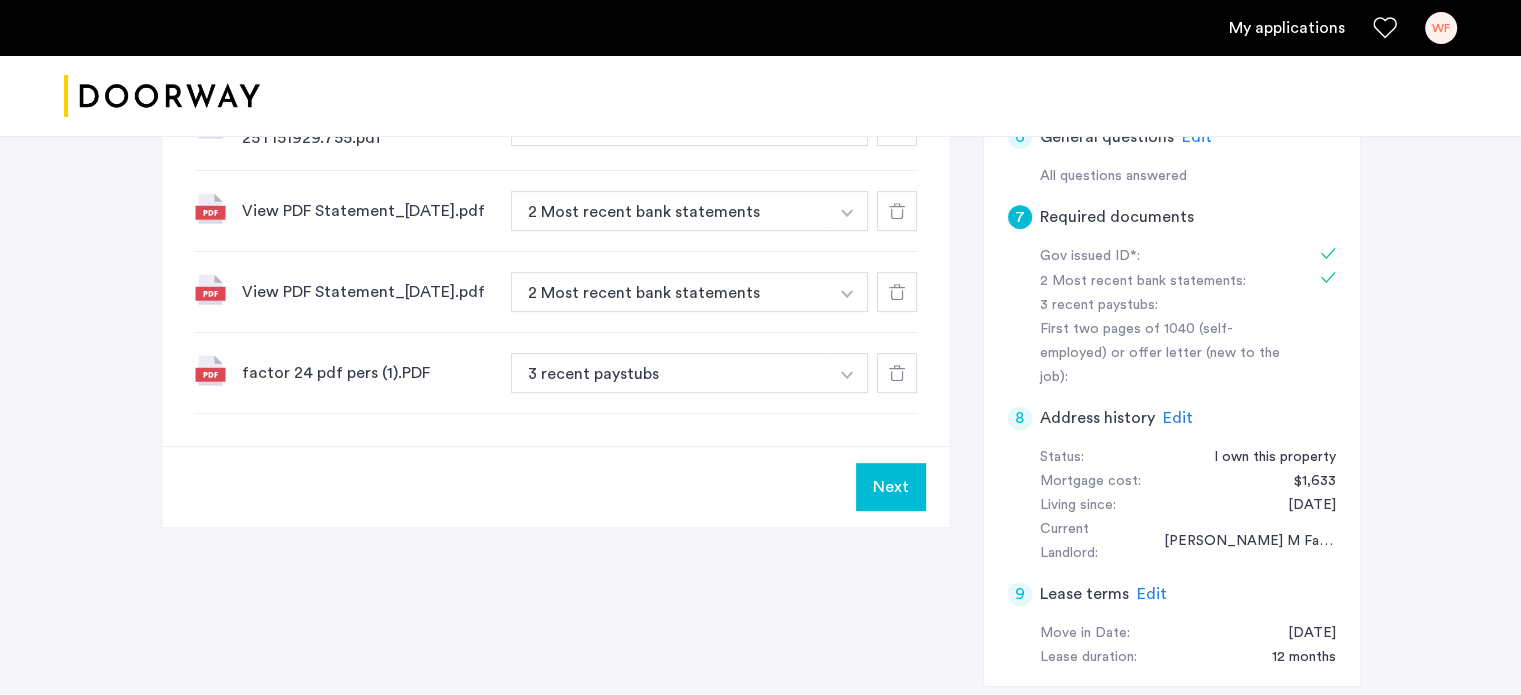 click on "Next" 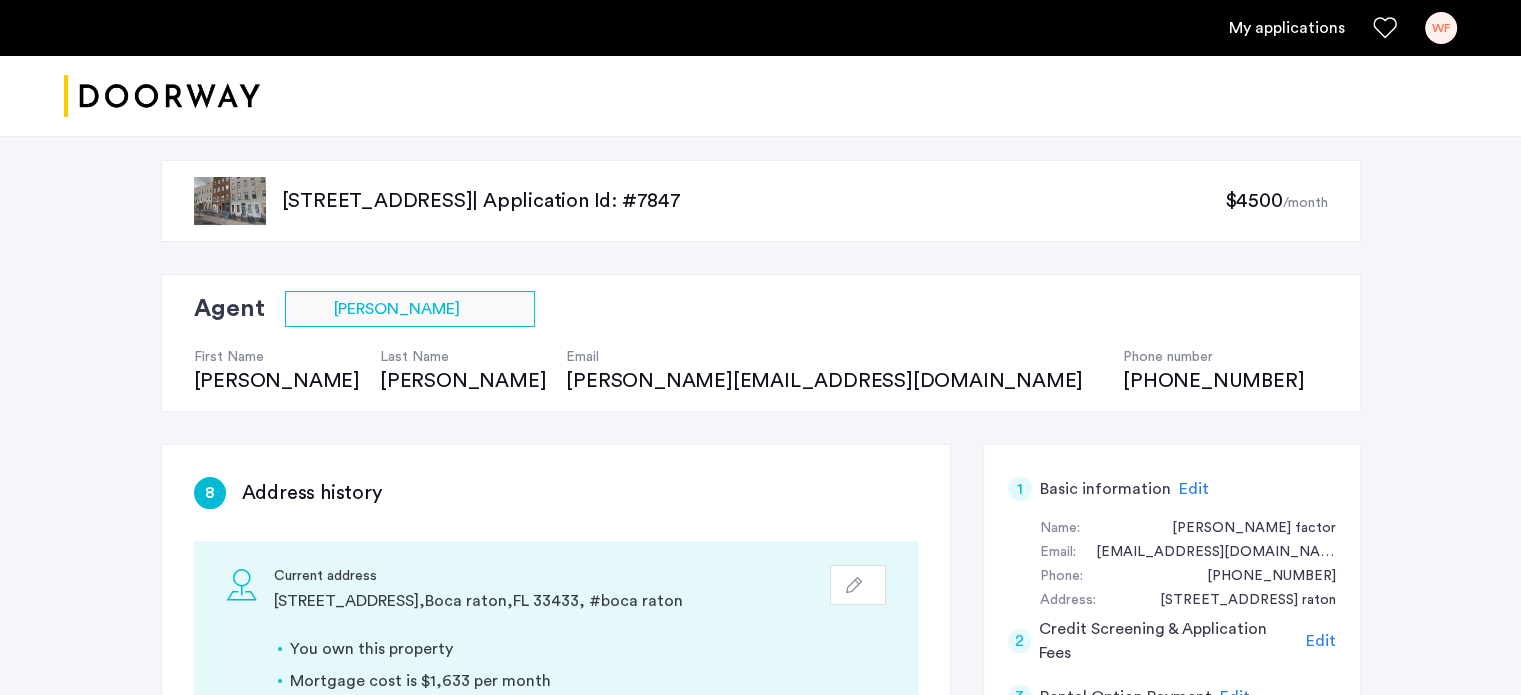 click on "Agent Select agent × Britney  Rodriguez First Name Britney  Last Name Rodriguez Email britney@doorway.nyc Phone number (956) 236-9032" 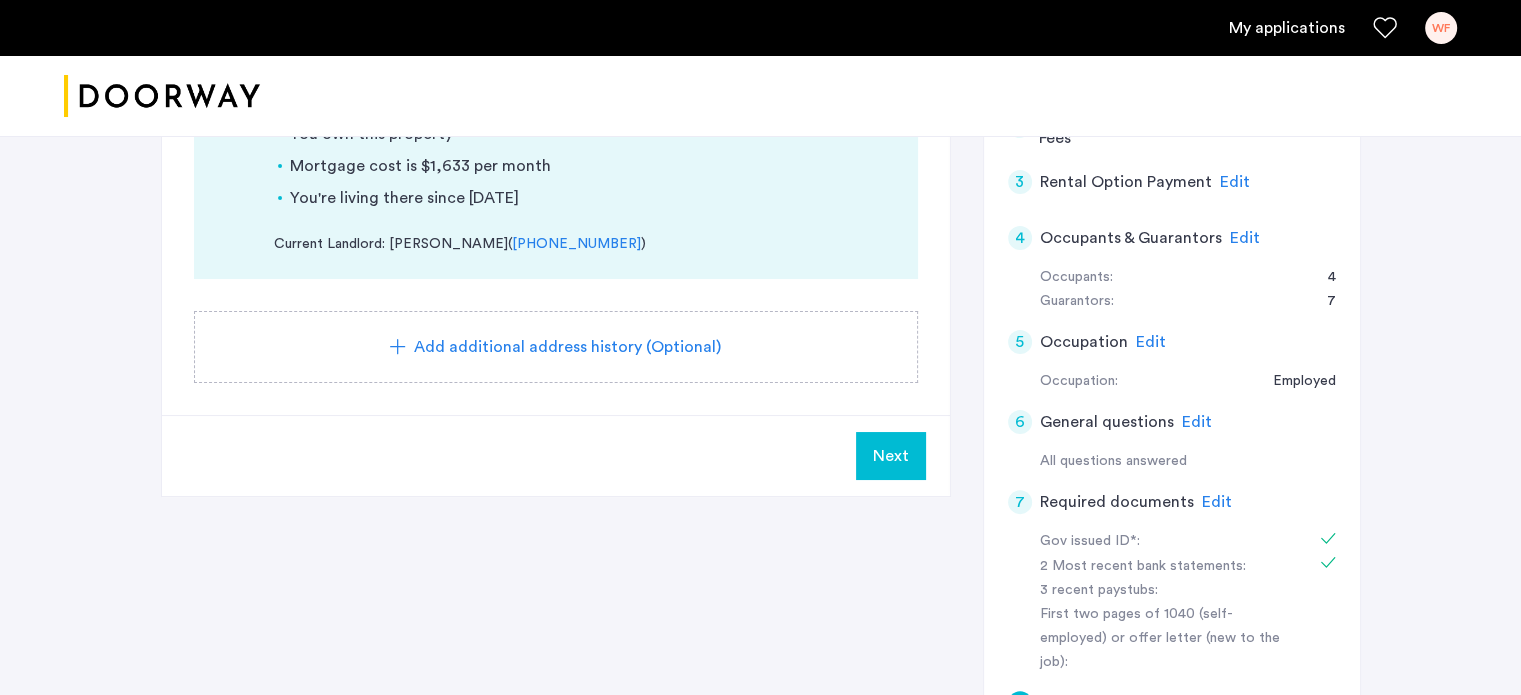 scroll, scrollTop: 700, scrollLeft: 0, axis: vertical 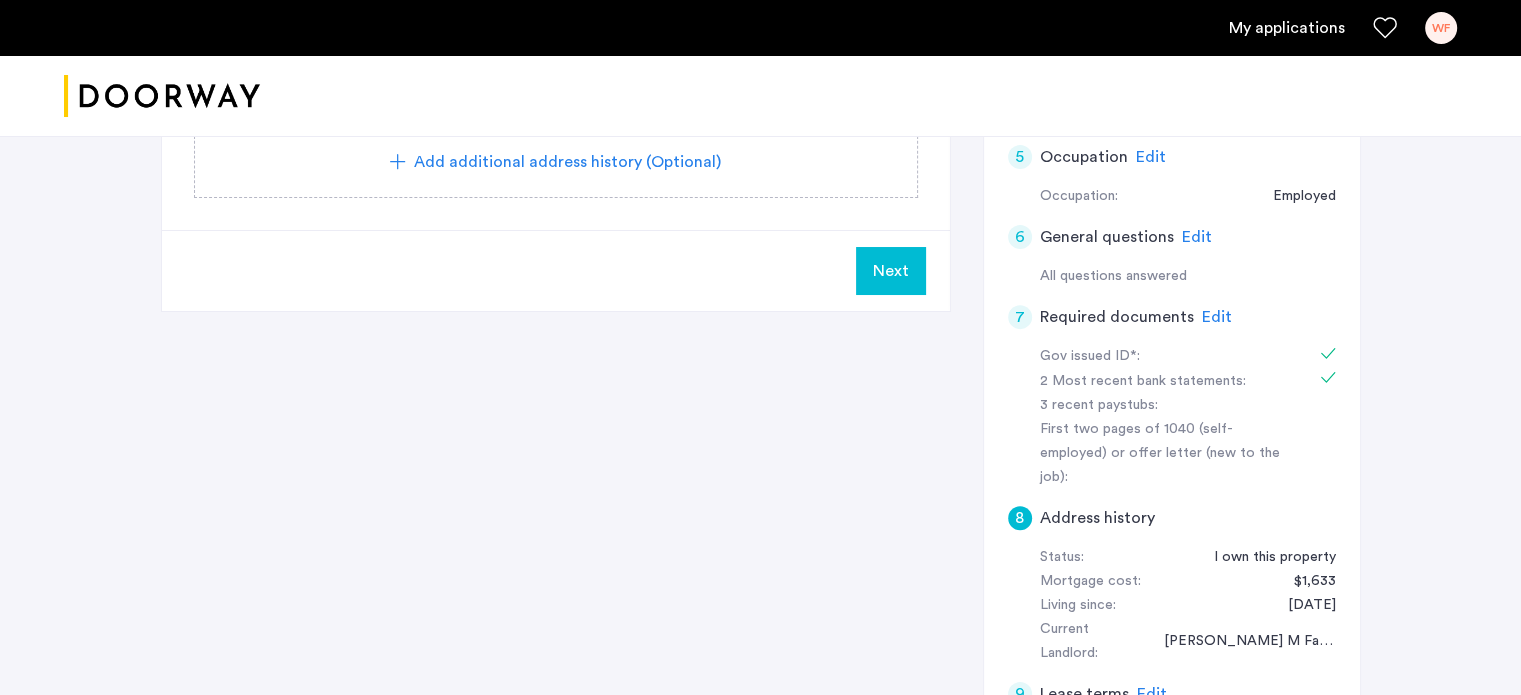 click on "Next" 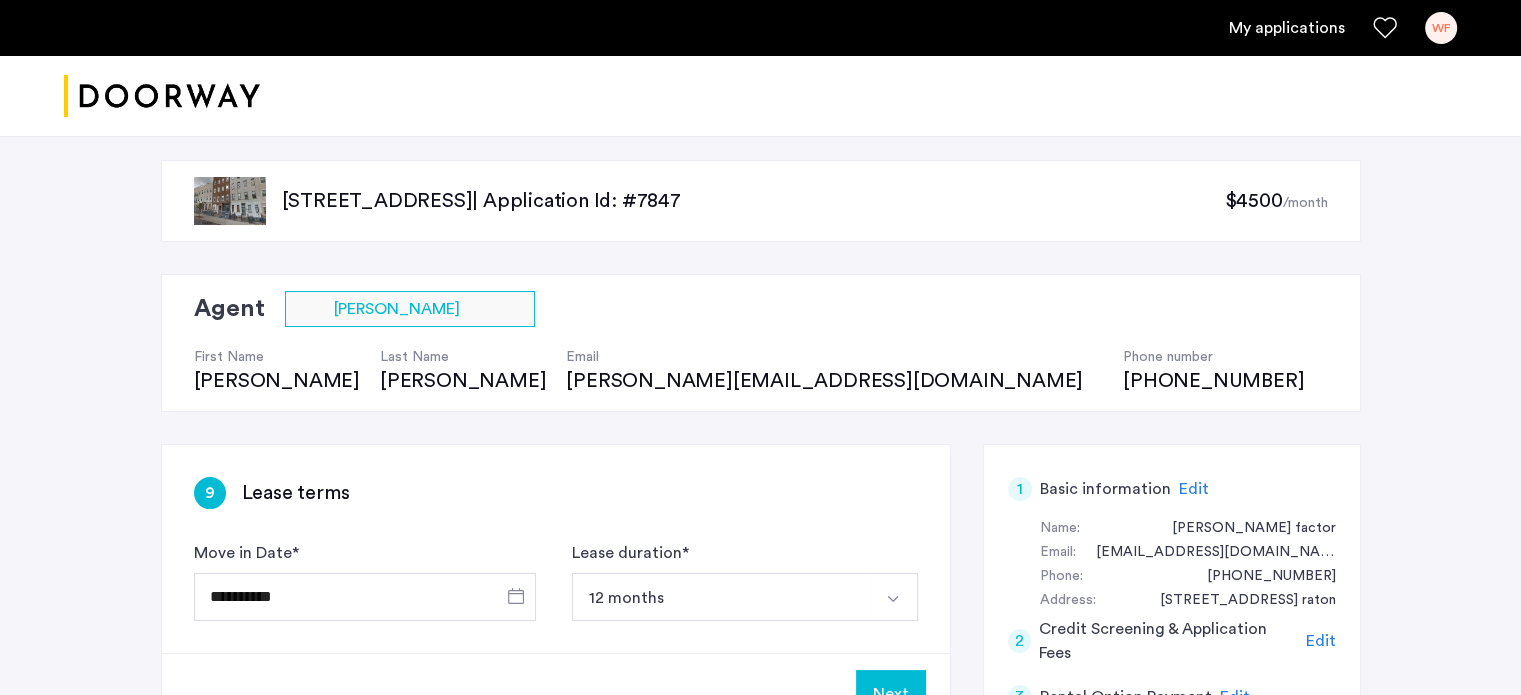 scroll, scrollTop: 200, scrollLeft: 0, axis: vertical 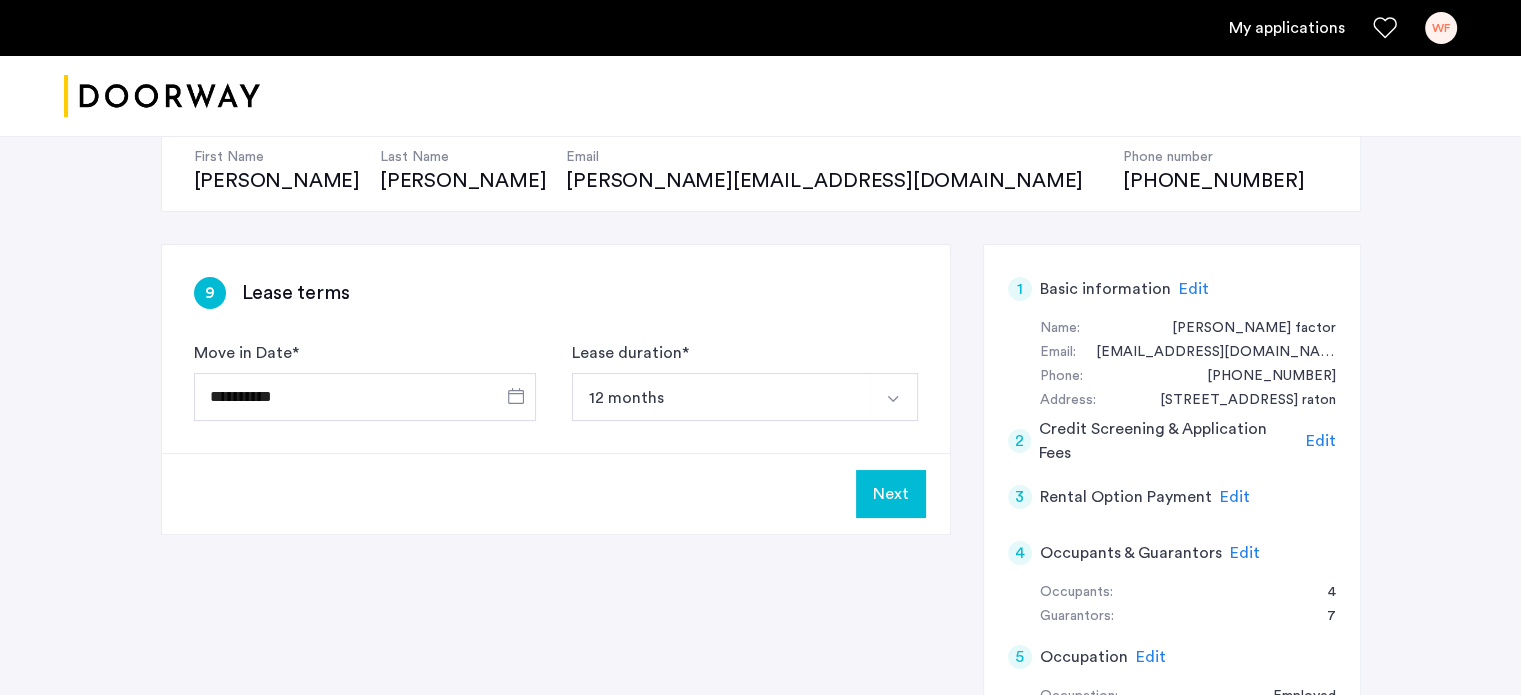 click on "Next" 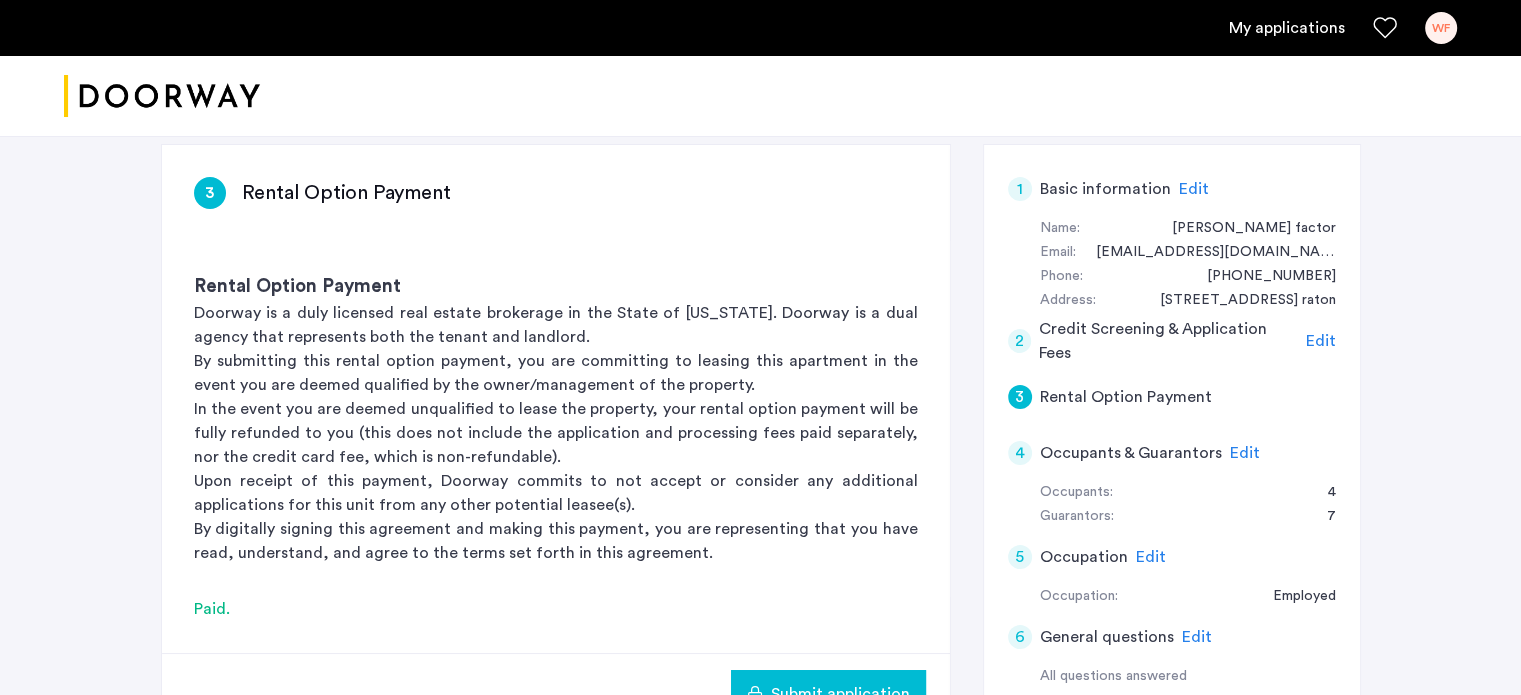 scroll, scrollTop: 500, scrollLeft: 0, axis: vertical 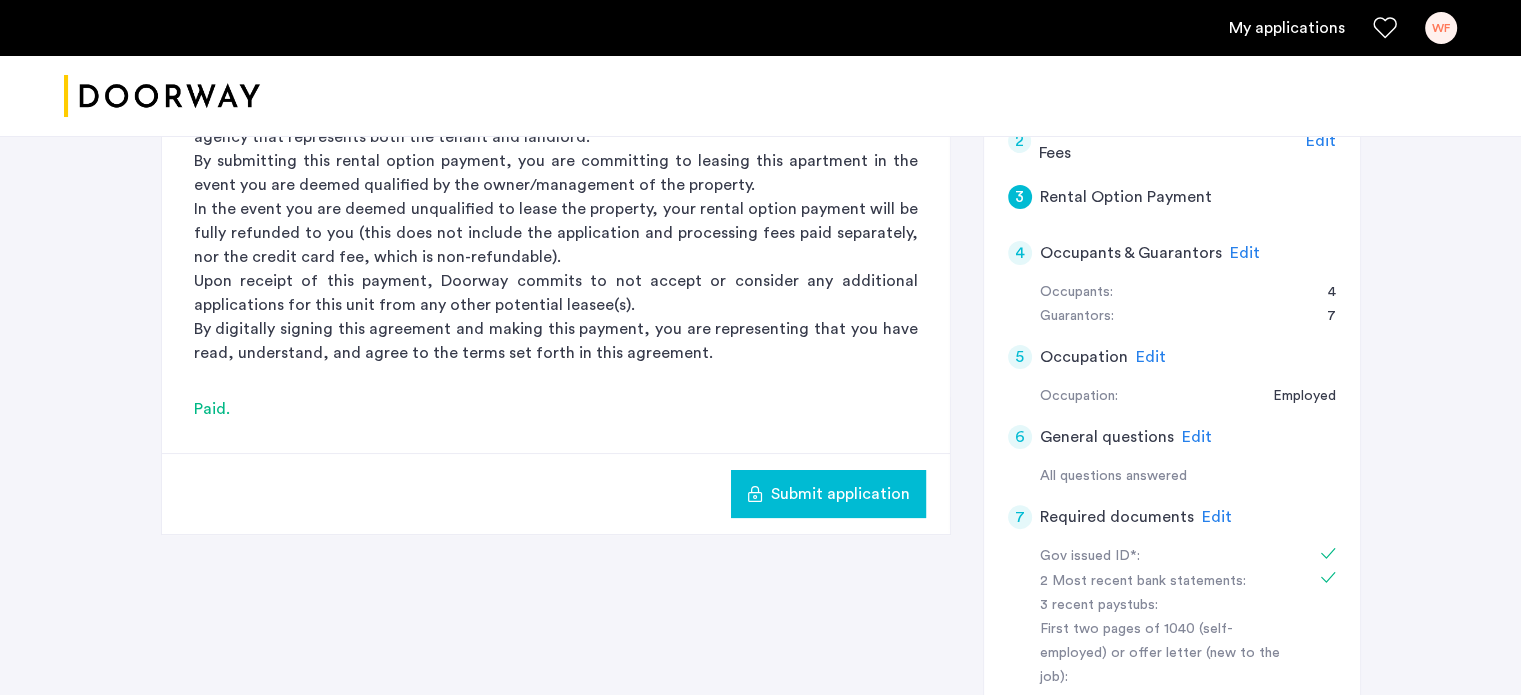 click on "Submit application" 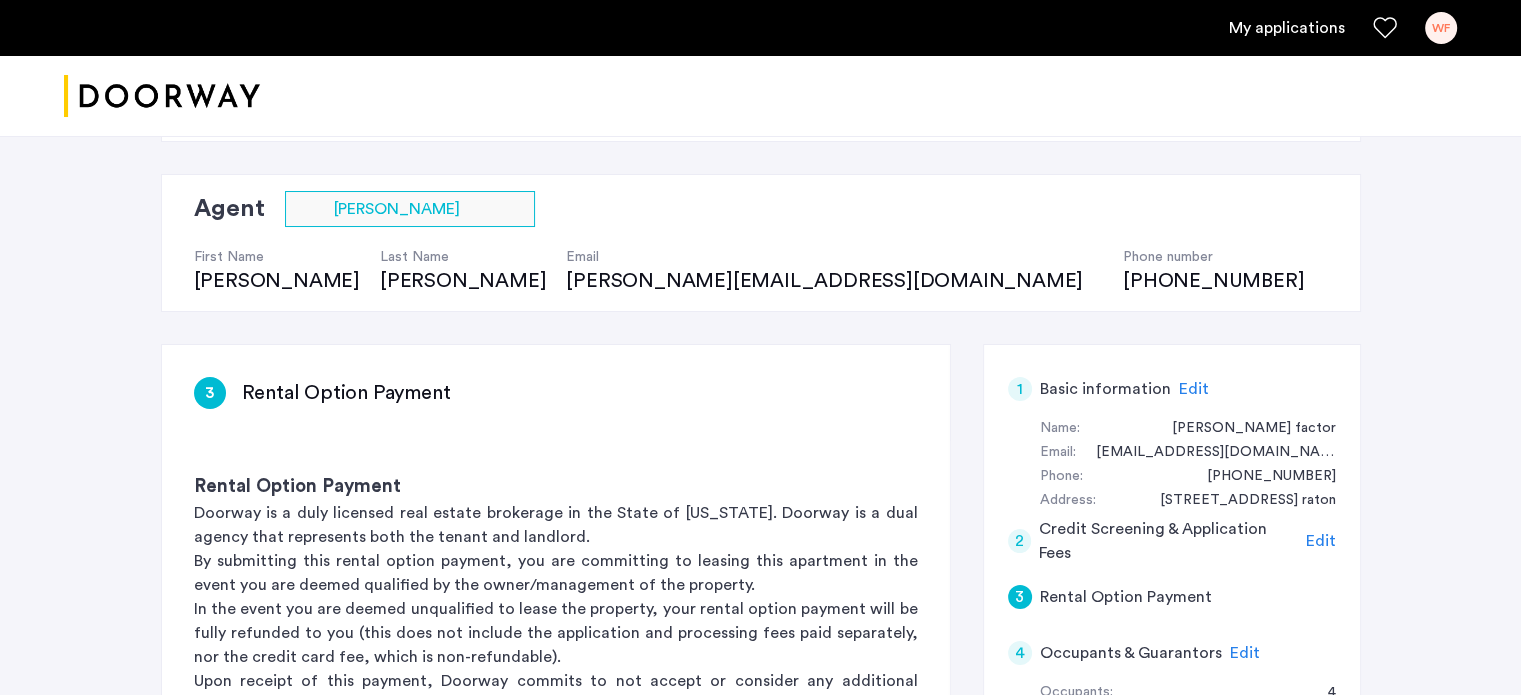 scroll, scrollTop: 400, scrollLeft: 0, axis: vertical 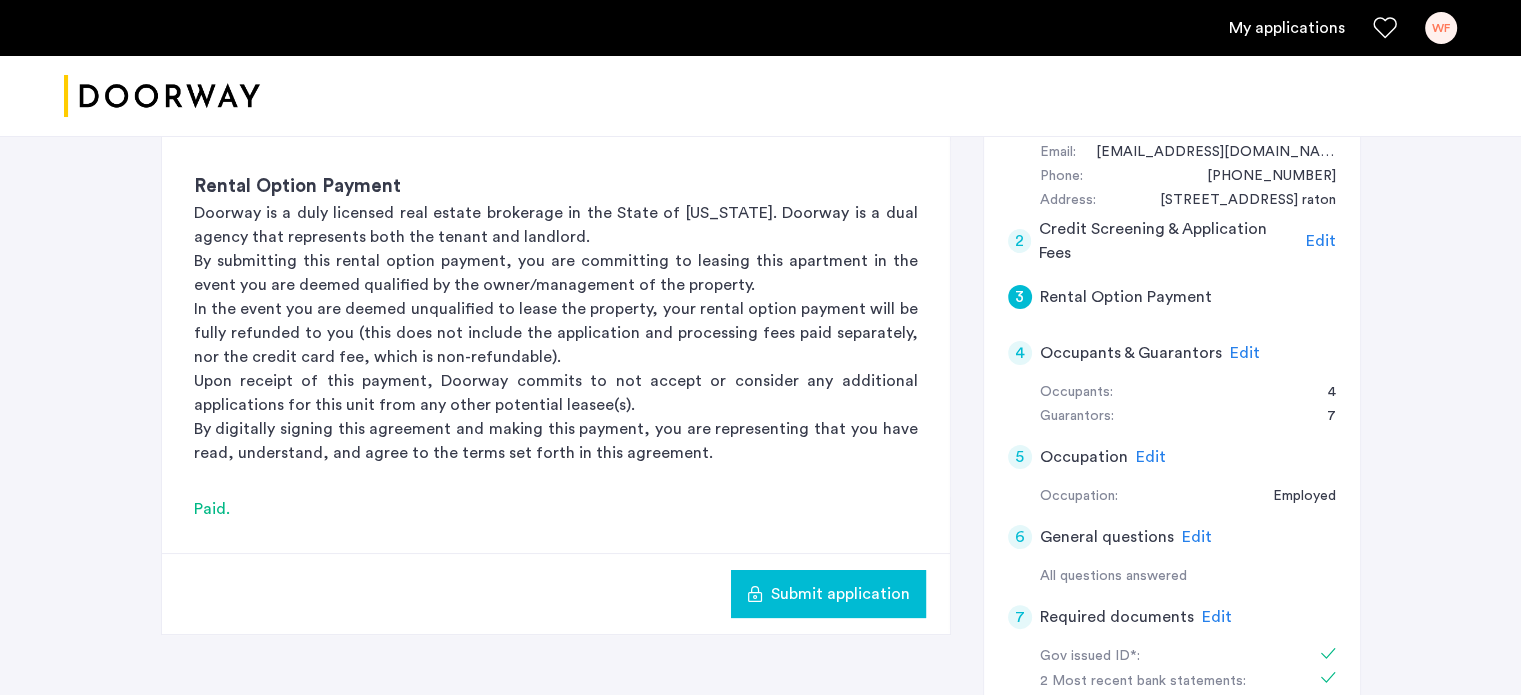click on "Submit application" 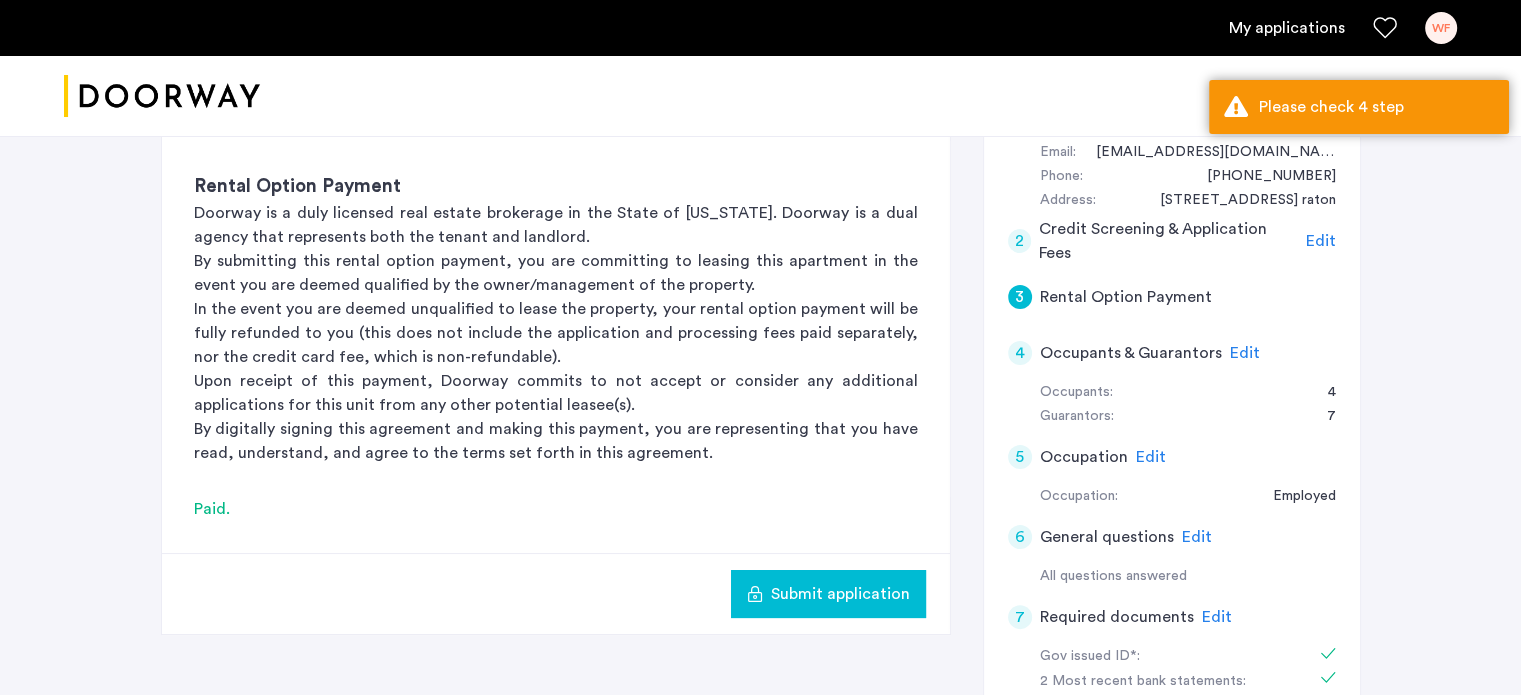 click on "Edit" 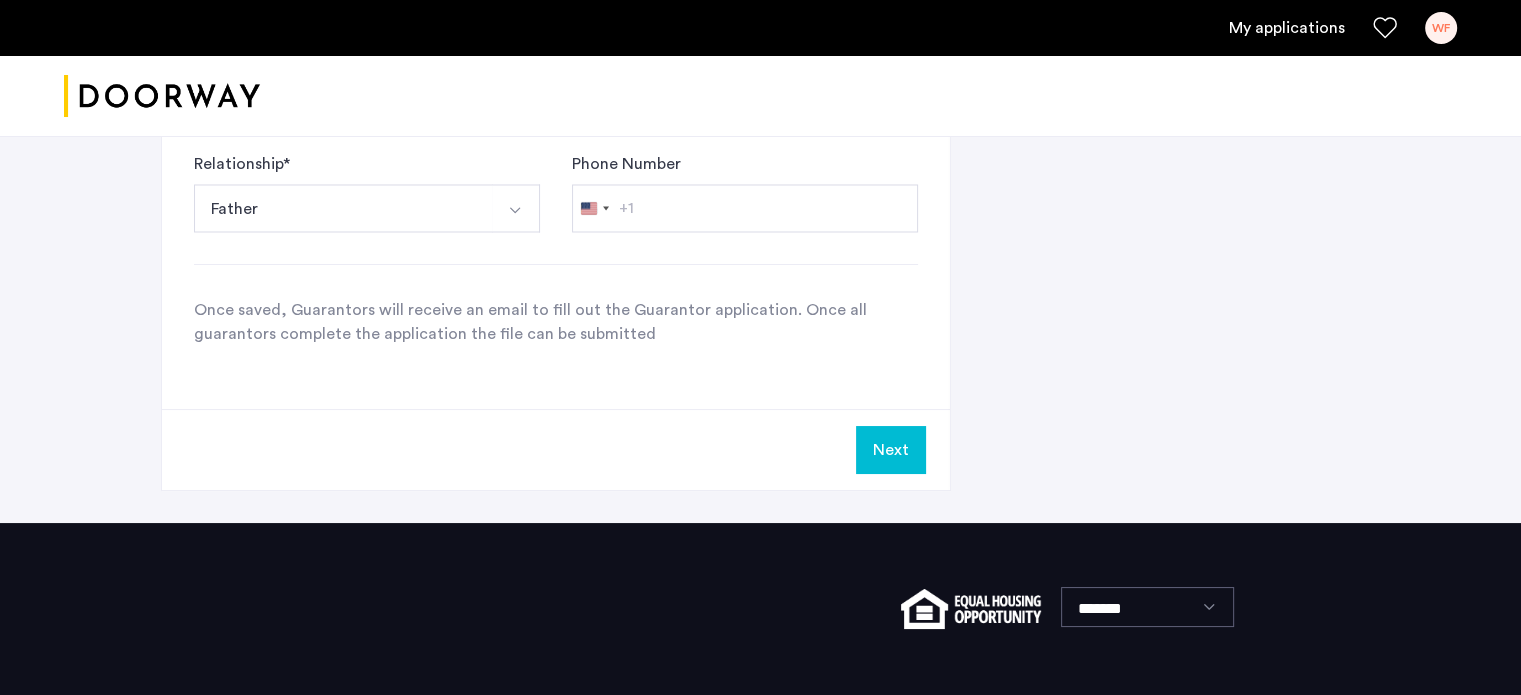 scroll, scrollTop: 3300, scrollLeft: 0, axis: vertical 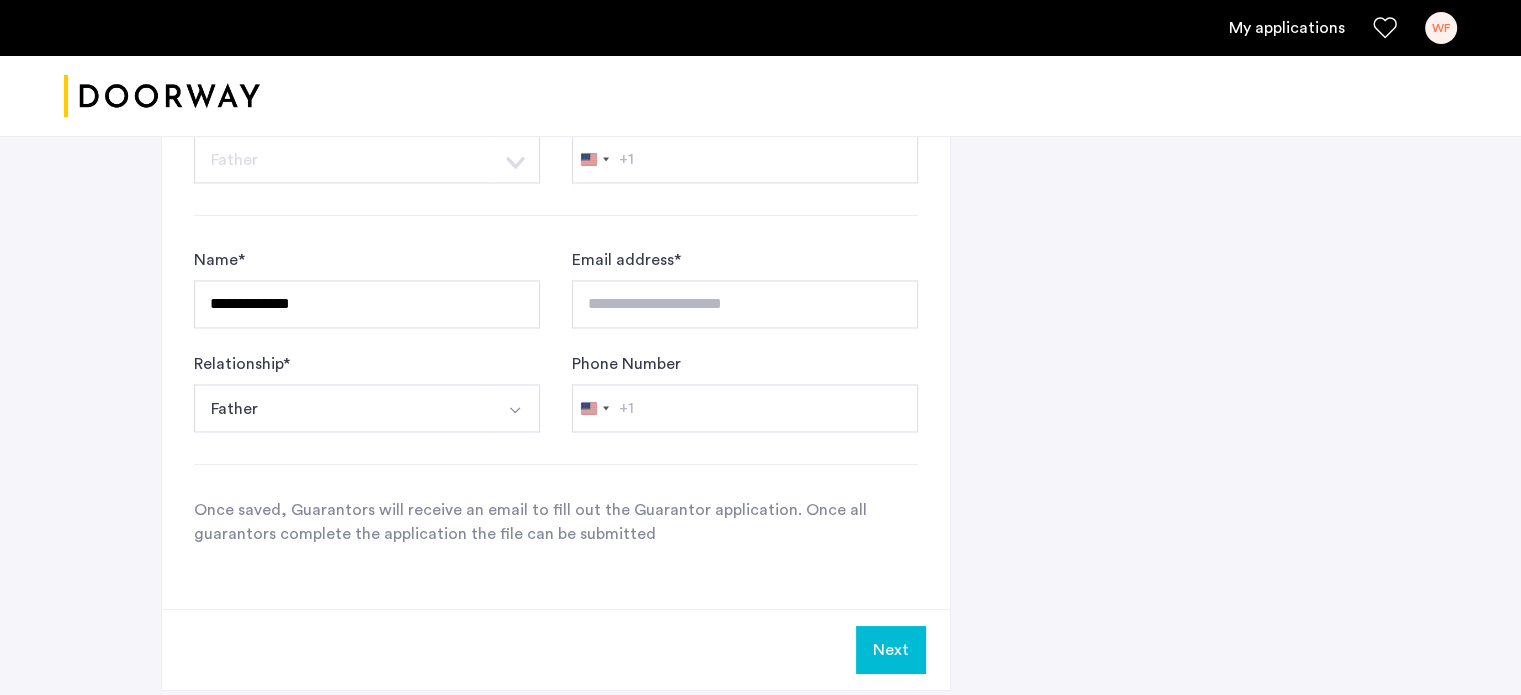 click on "Father" at bounding box center [343, 408] 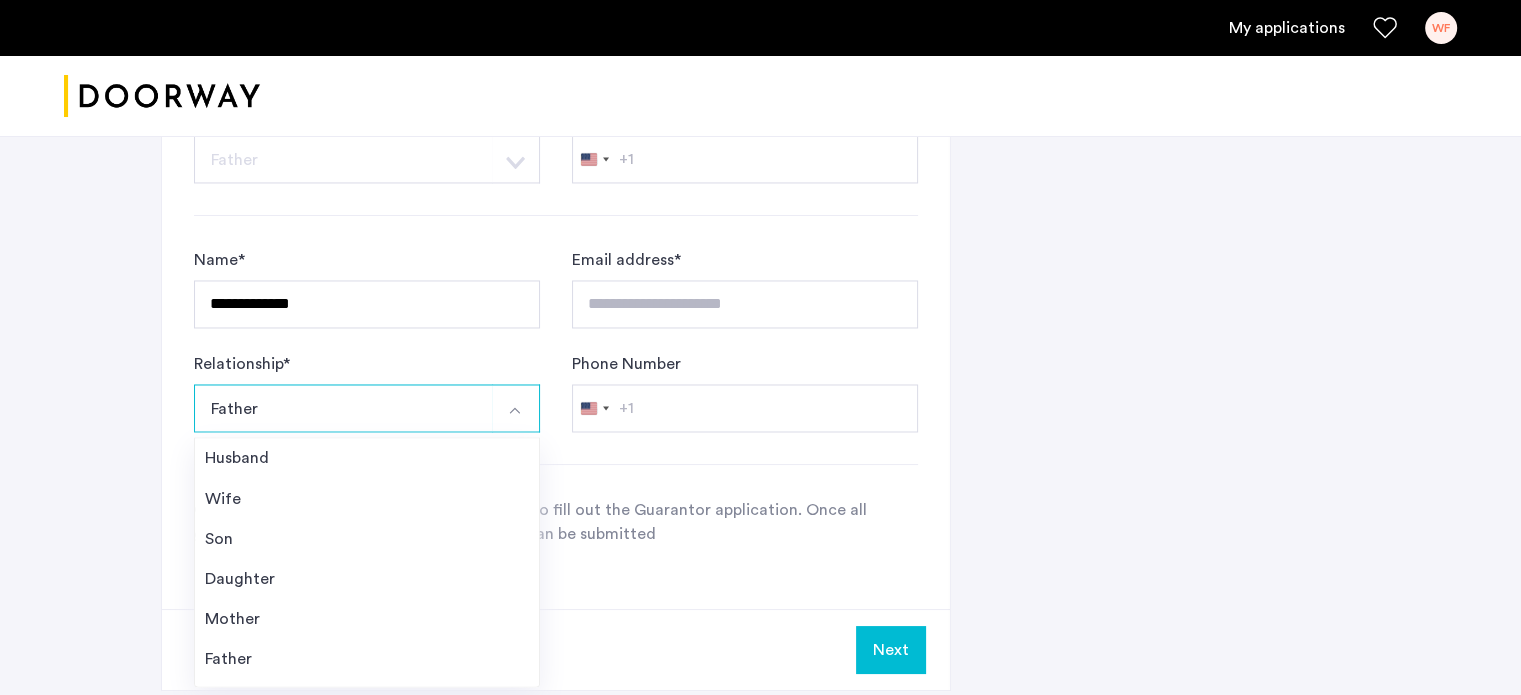 click on "Father" at bounding box center [343, 408] 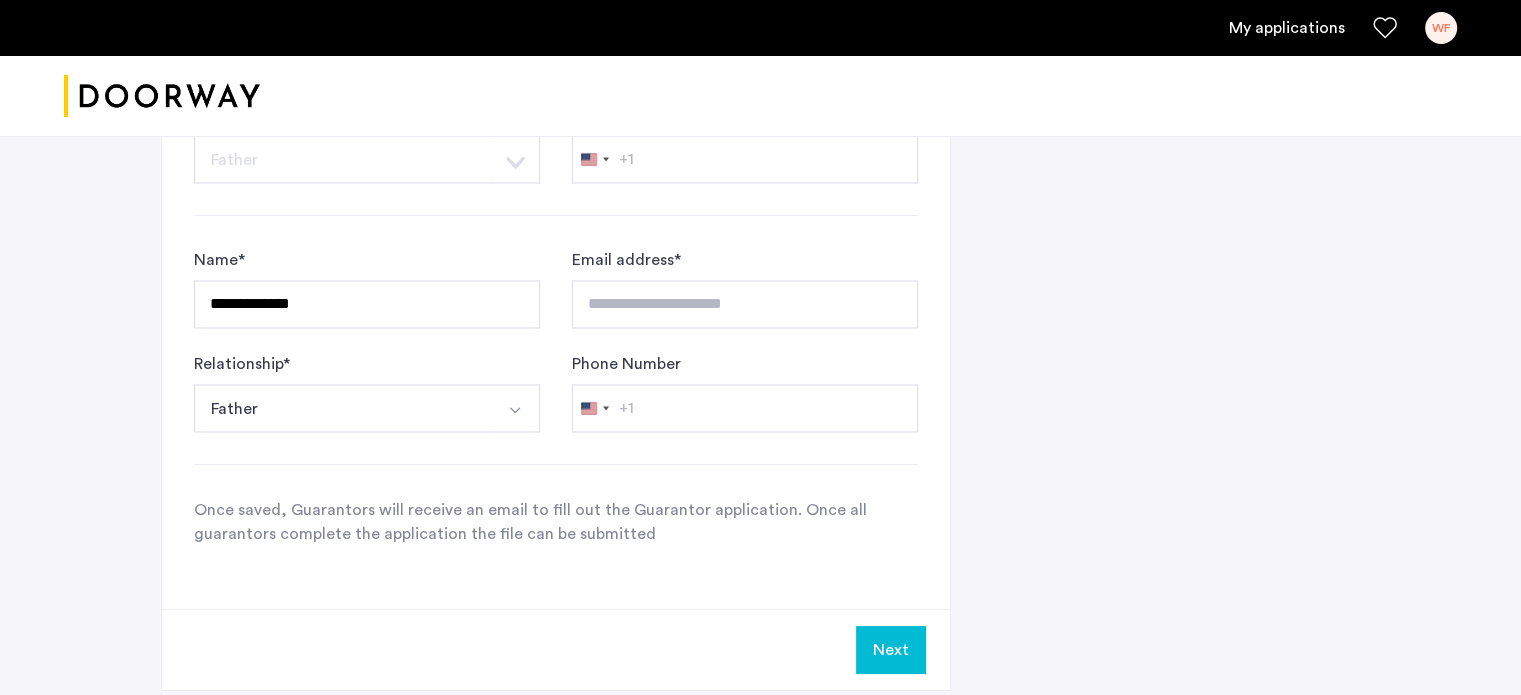 click on "Next" 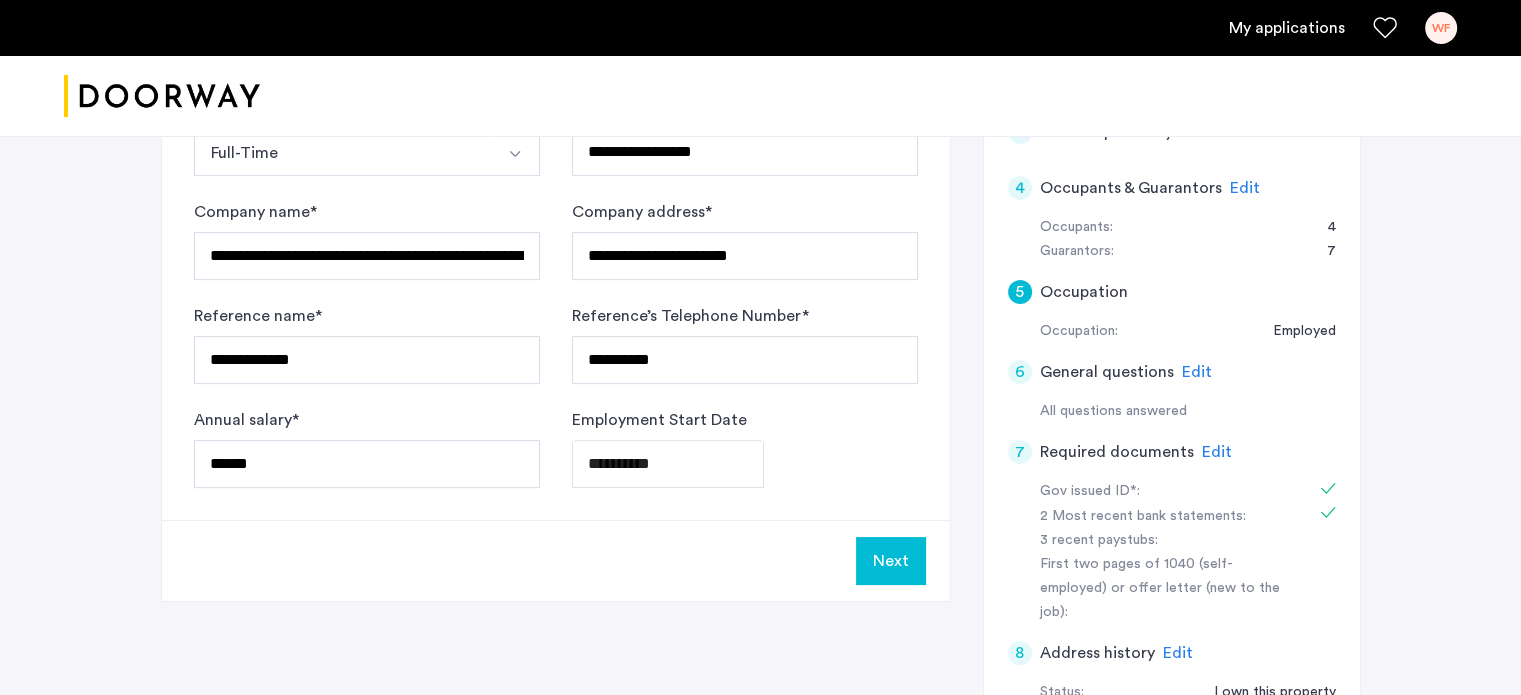 scroll, scrollTop: 600, scrollLeft: 0, axis: vertical 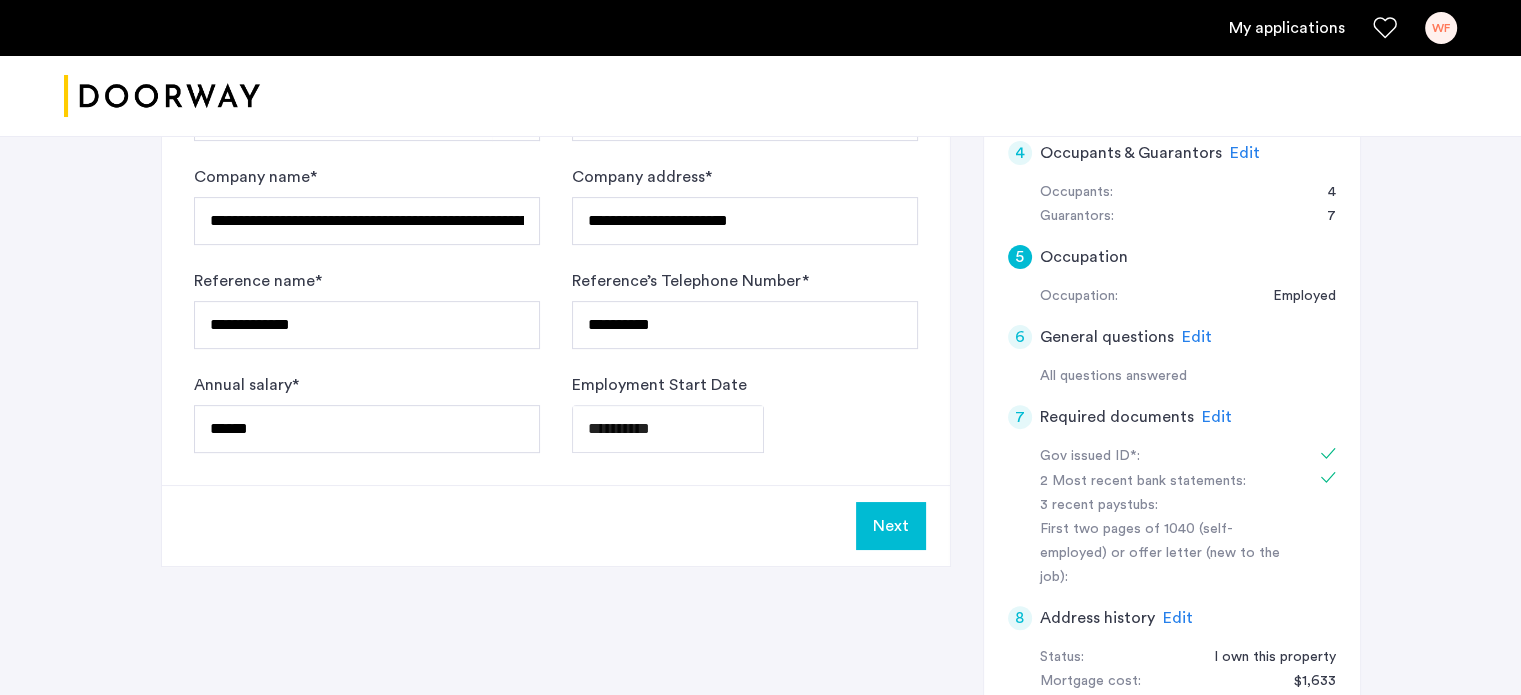 click on "Next" 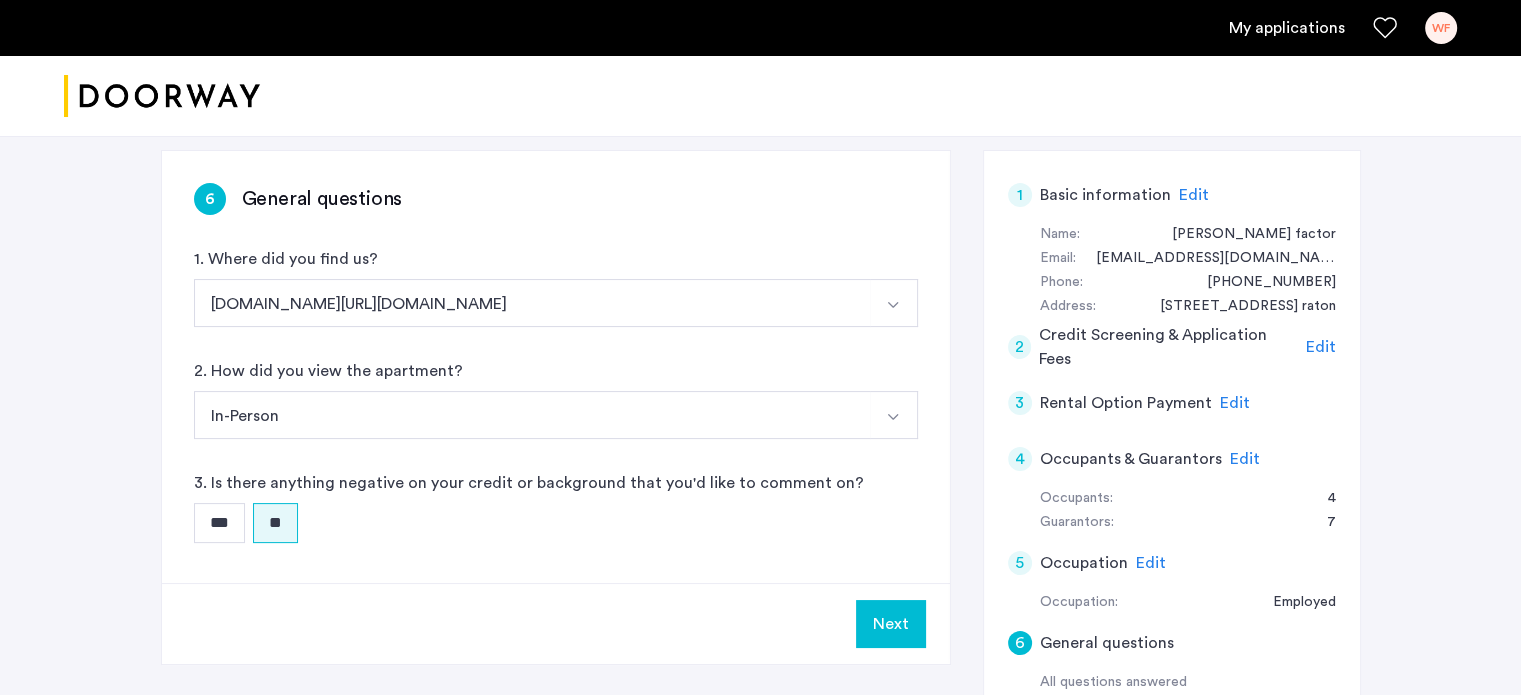 scroll, scrollTop: 400, scrollLeft: 0, axis: vertical 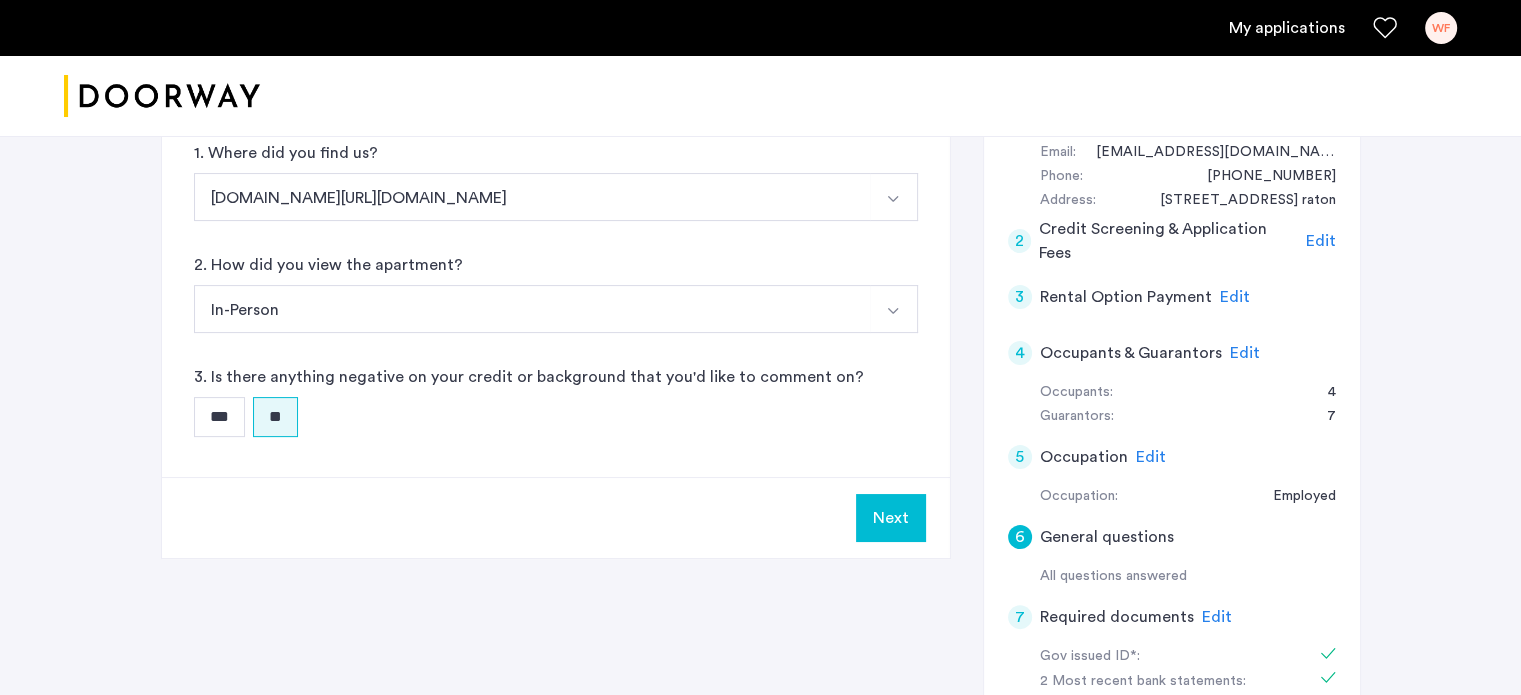 click on "Next" at bounding box center [891, 518] 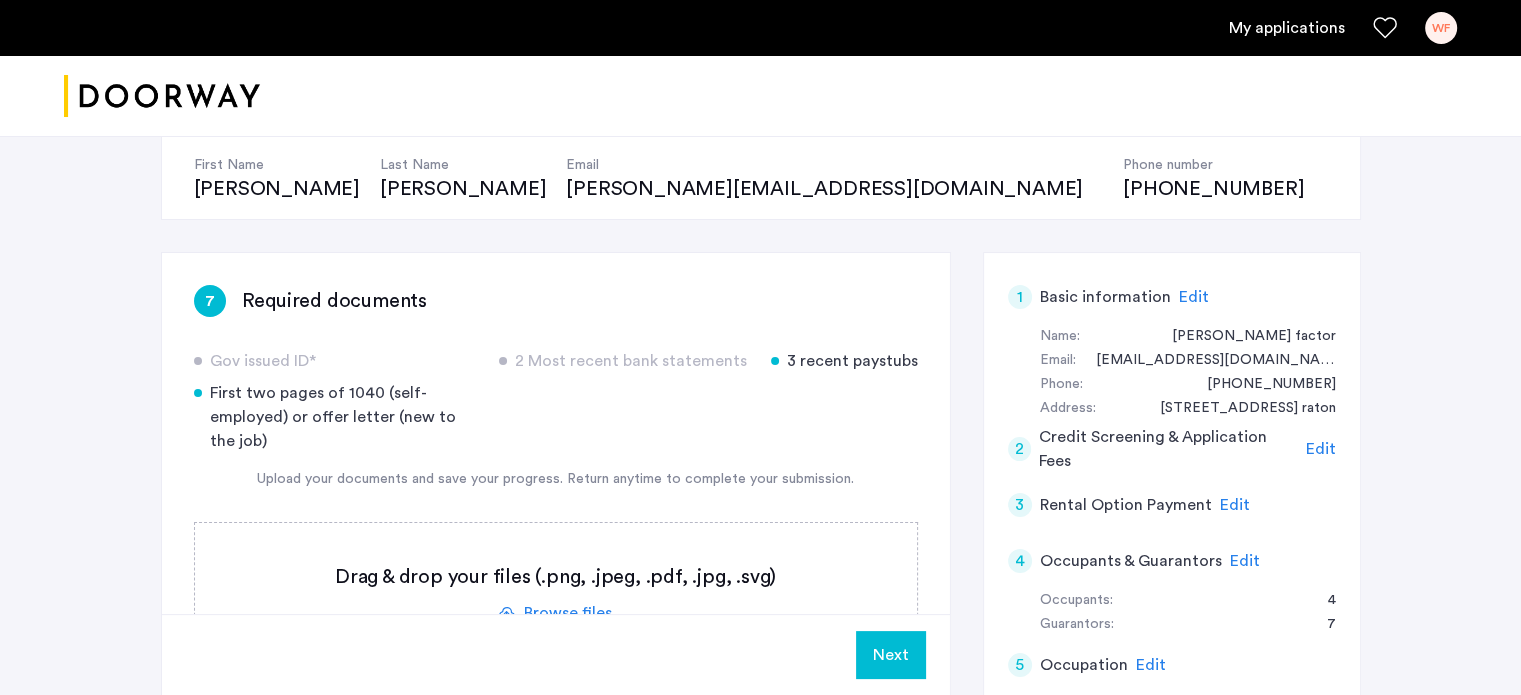 scroll, scrollTop: 200, scrollLeft: 0, axis: vertical 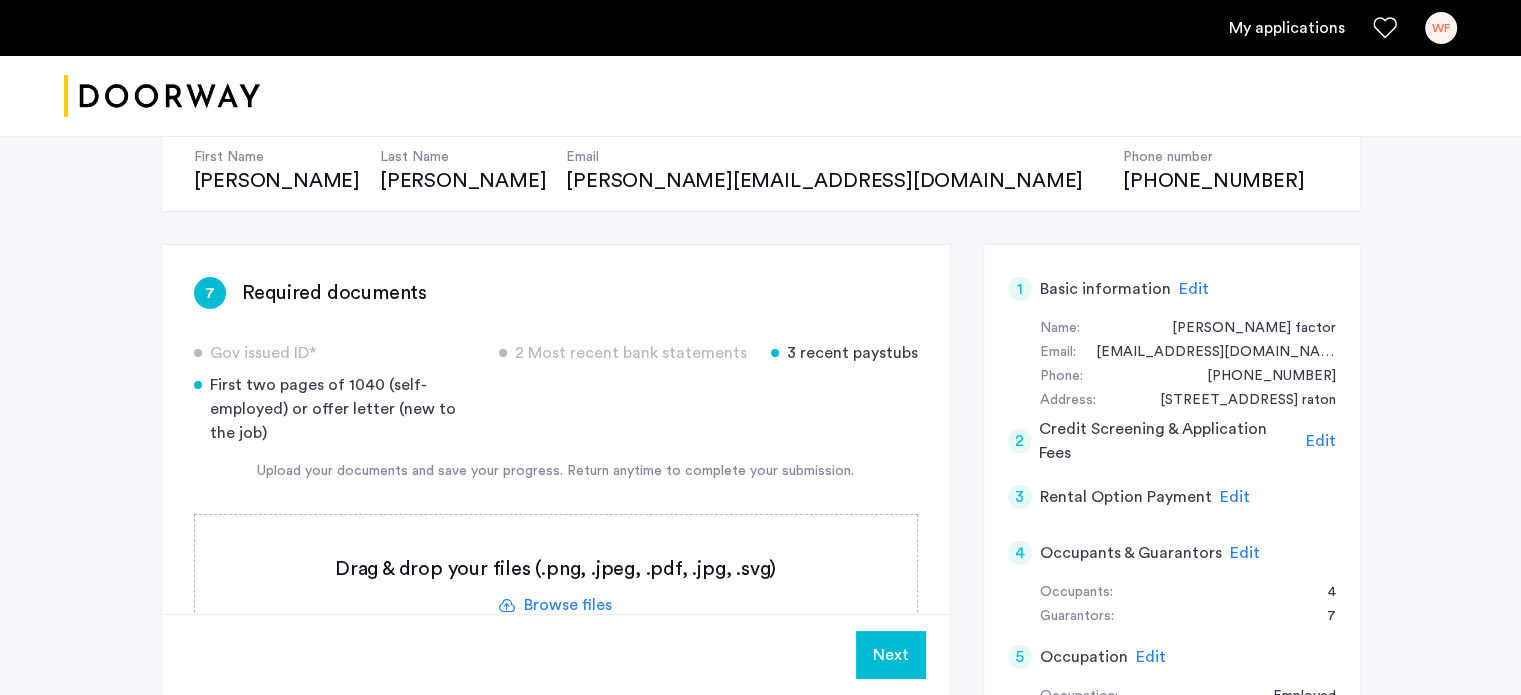 click on "Next" 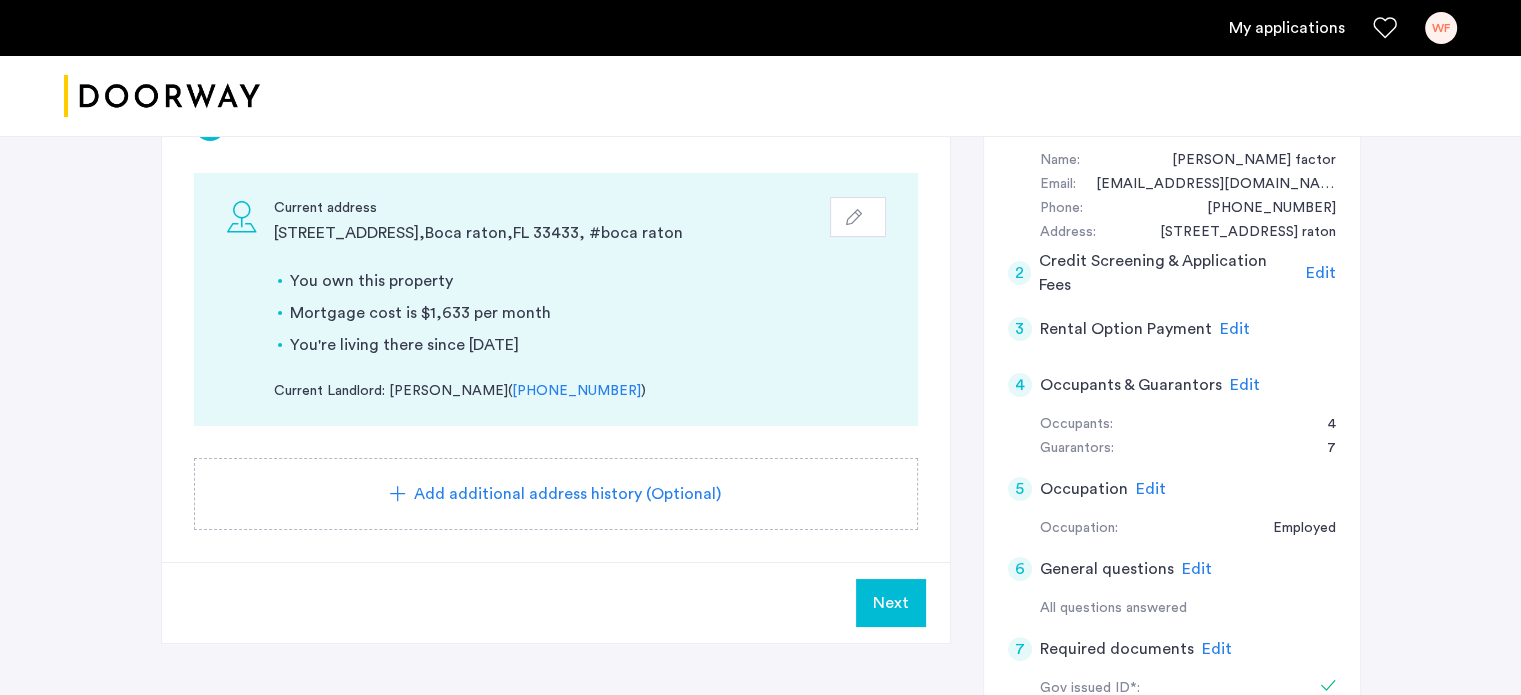 scroll, scrollTop: 400, scrollLeft: 0, axis: vertical 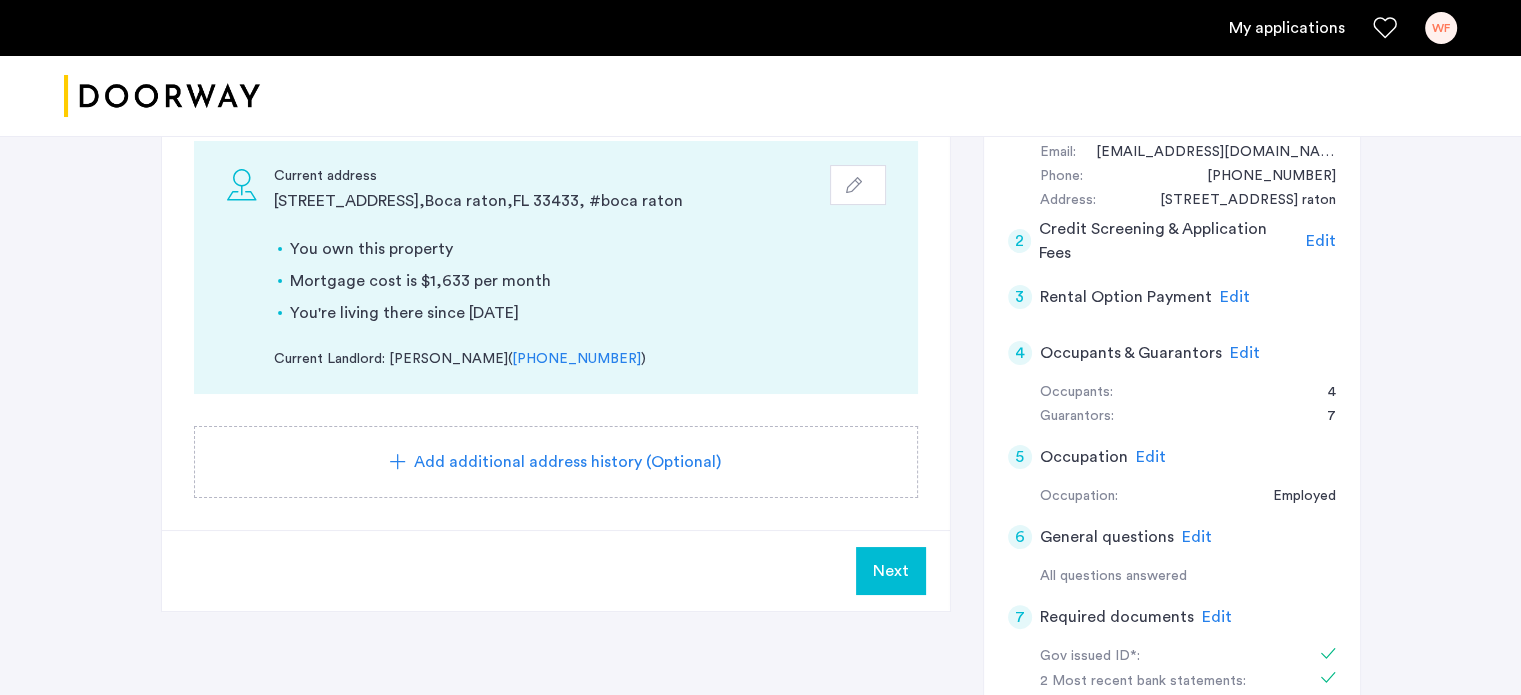click on "Next" 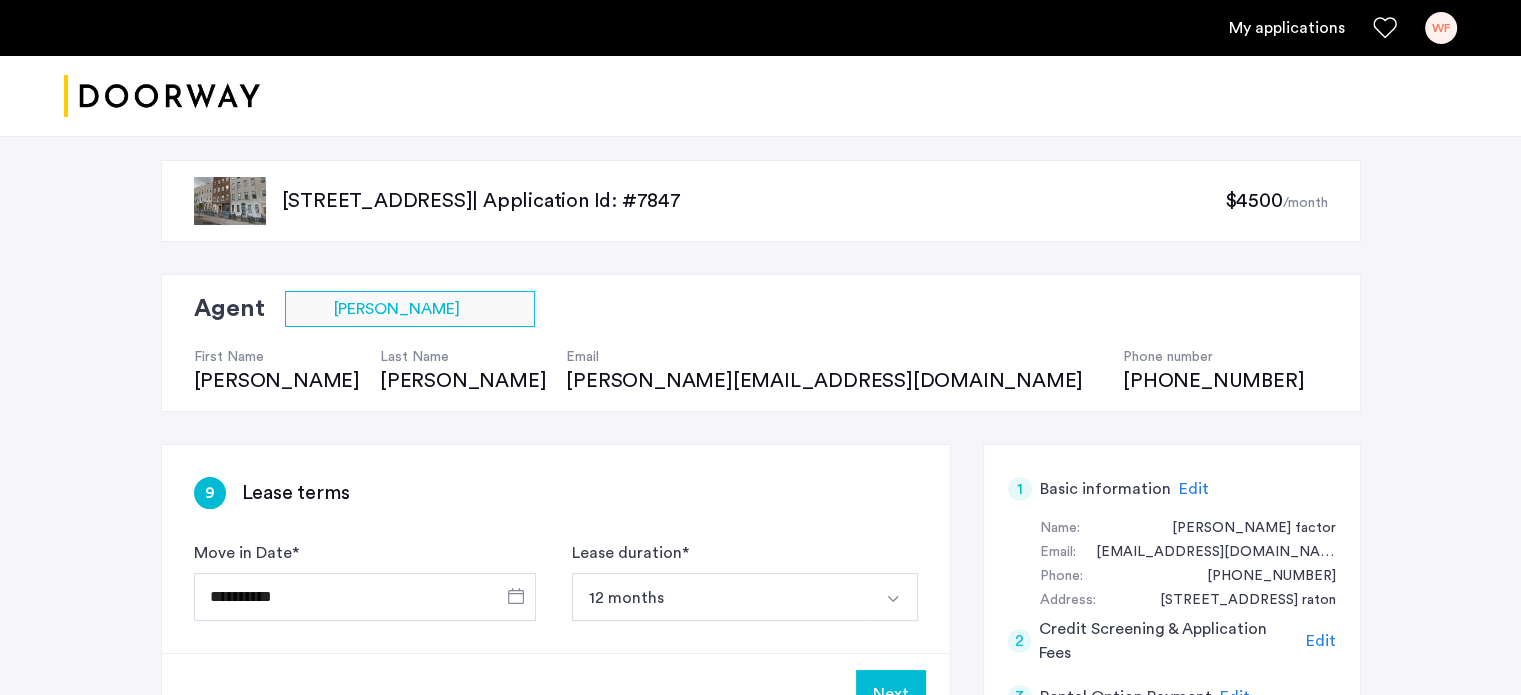 scroll, scrollTop: 200, scrollLeft: 0, axis: vertical 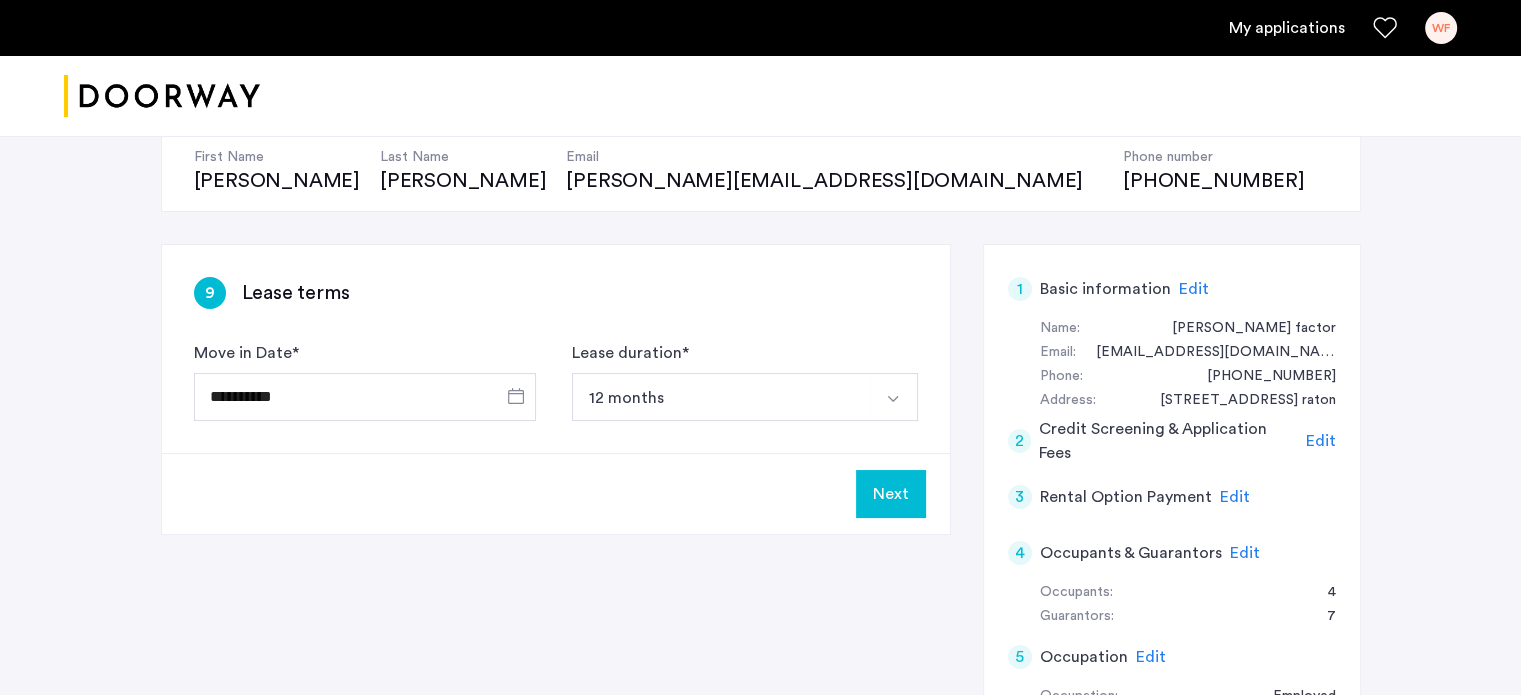click on "Next" 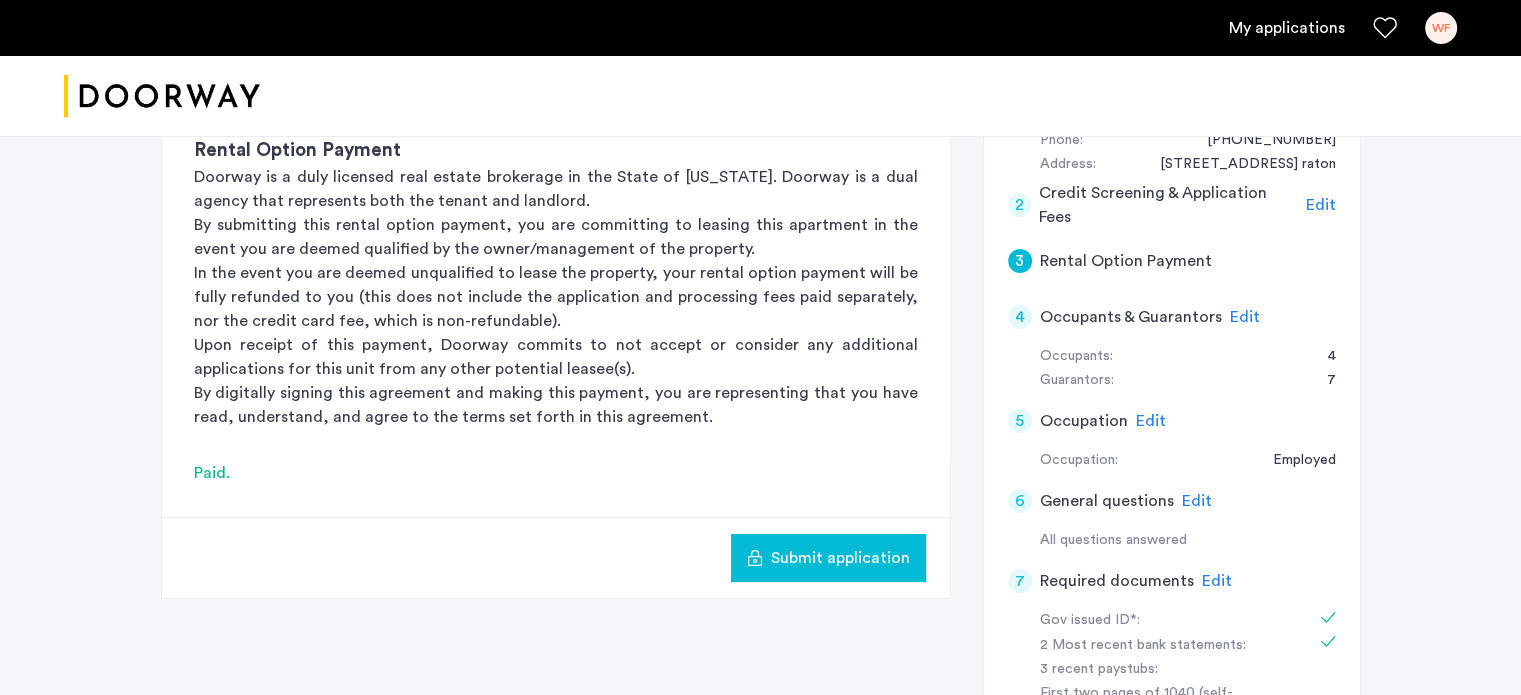 scroll, scrollTop: 500, scrollLeft: 0, axis: vertical 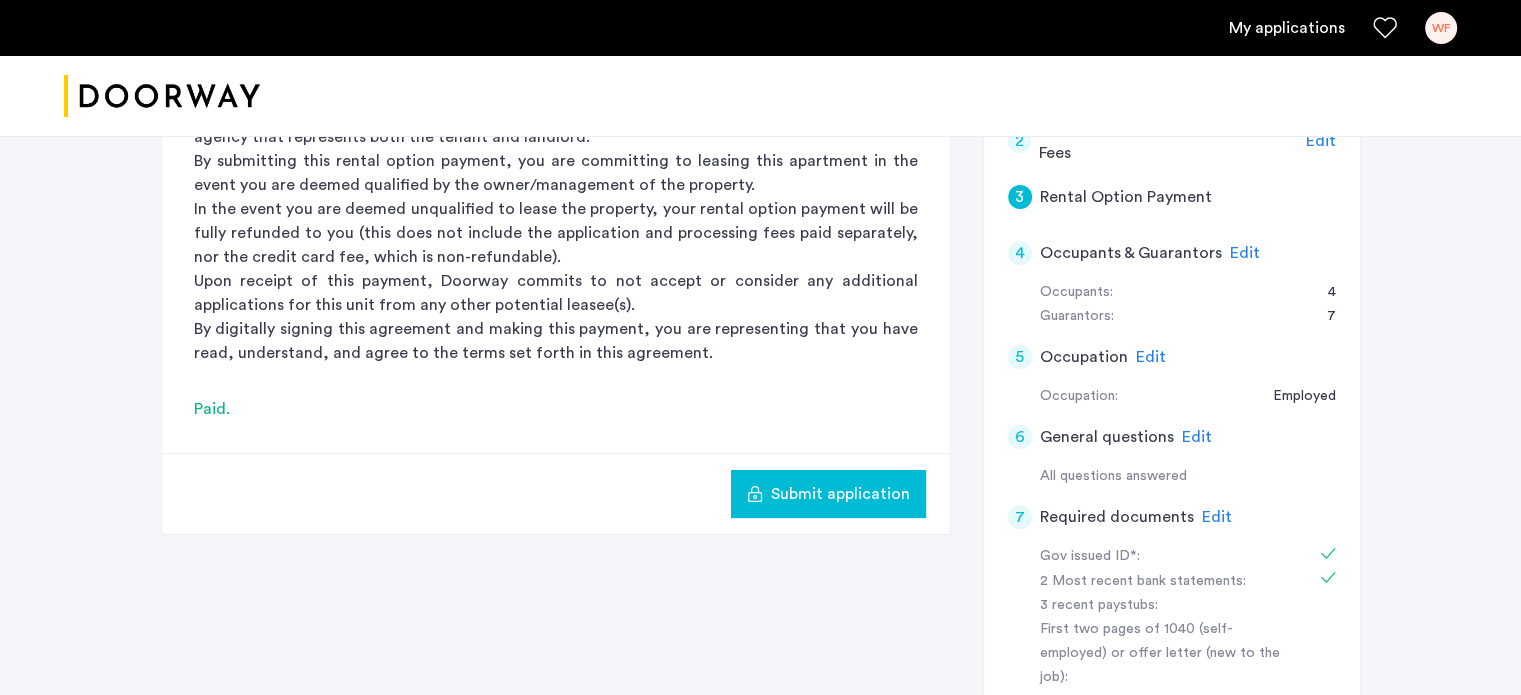 click on "Submit application" 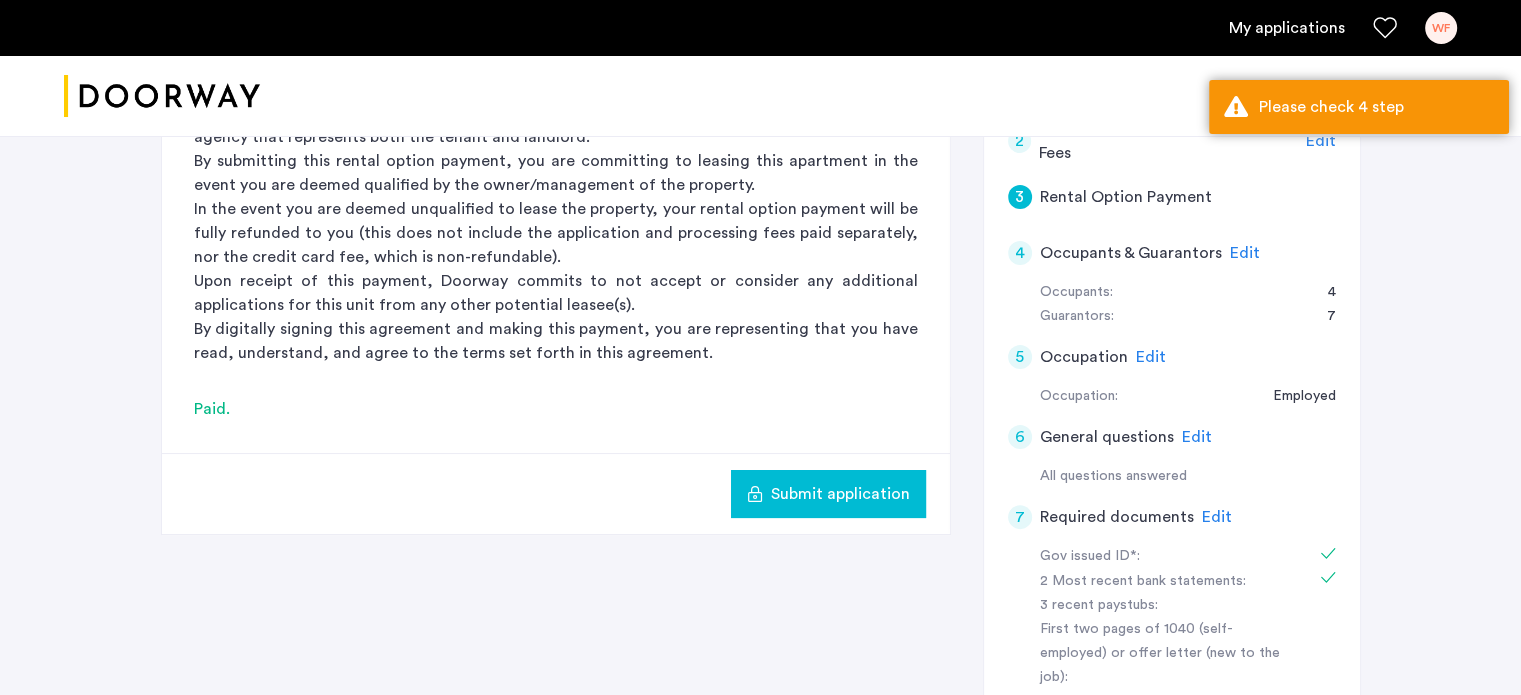 click on "Submit application" 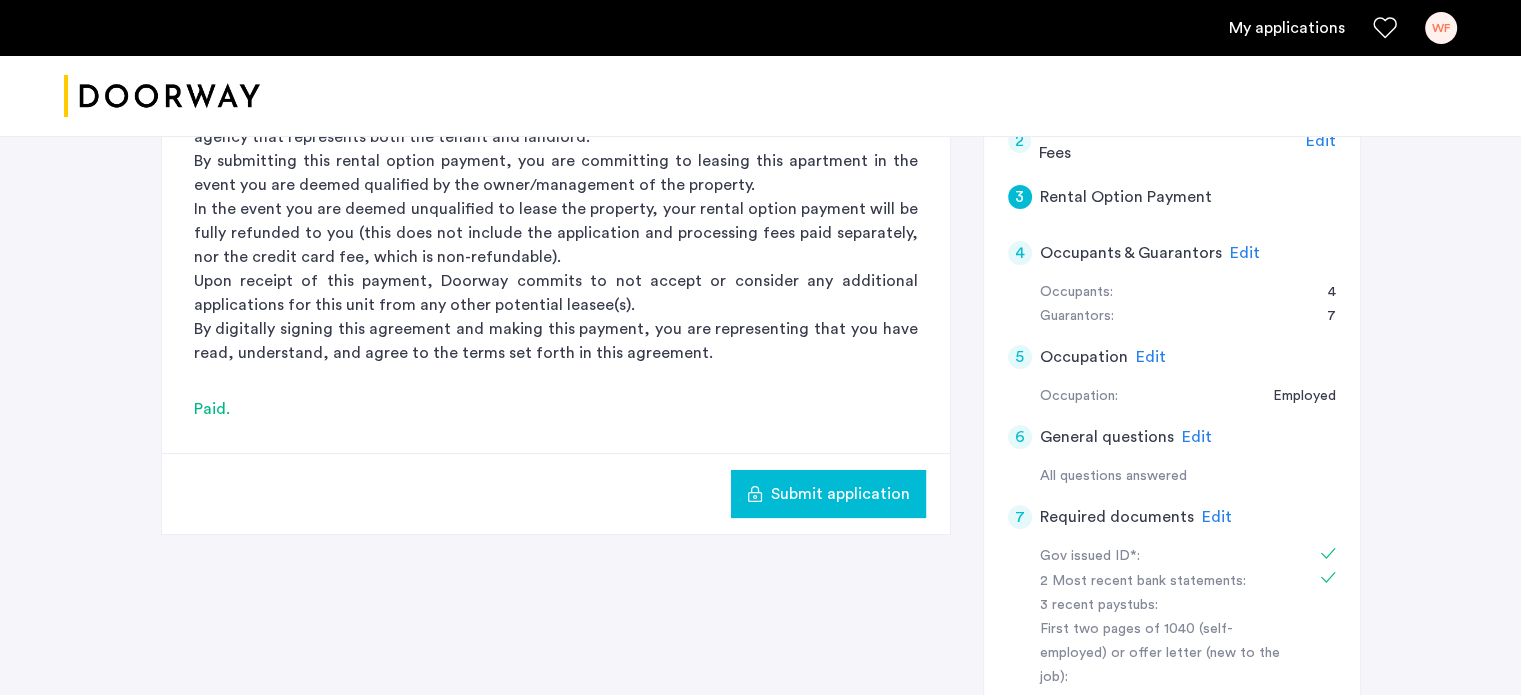 click on "Edit" 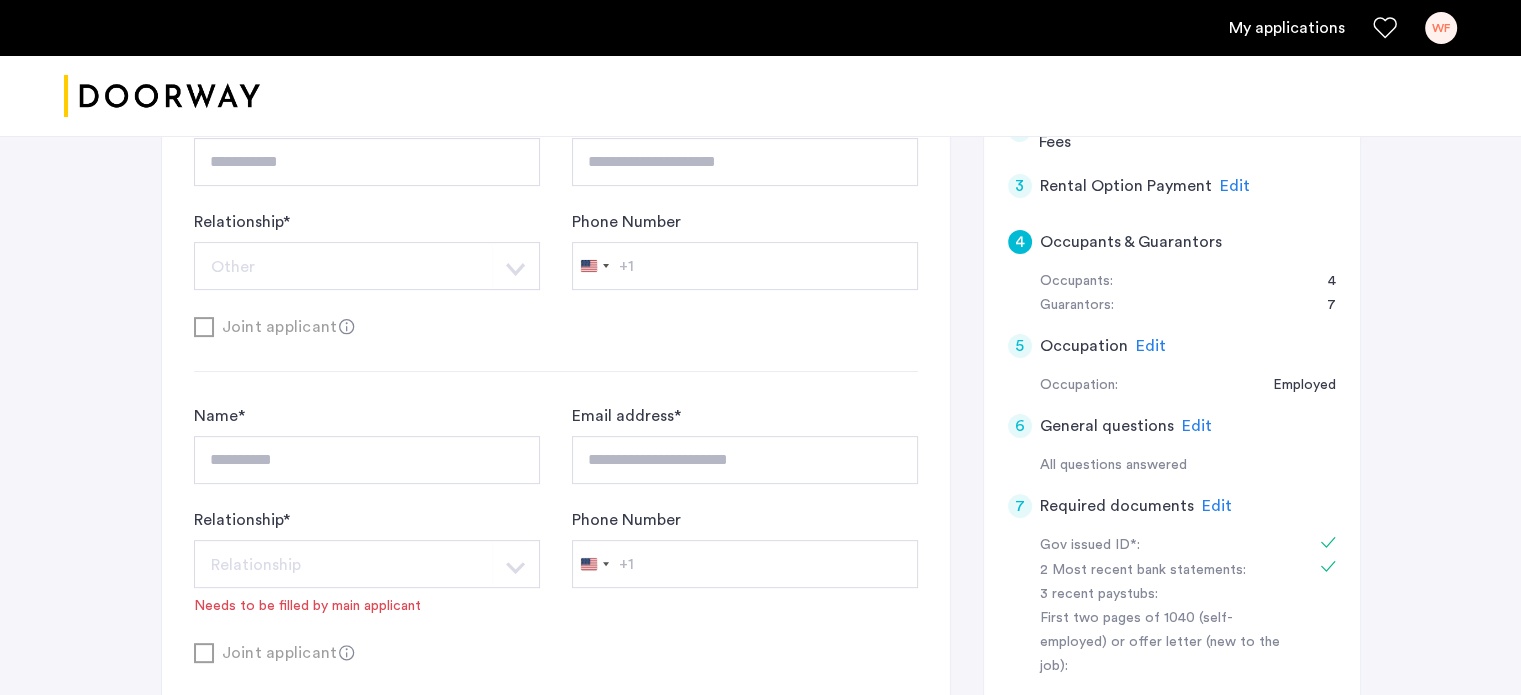 scroll, scrollTop: 0, scrollLeft: 0, axis: both 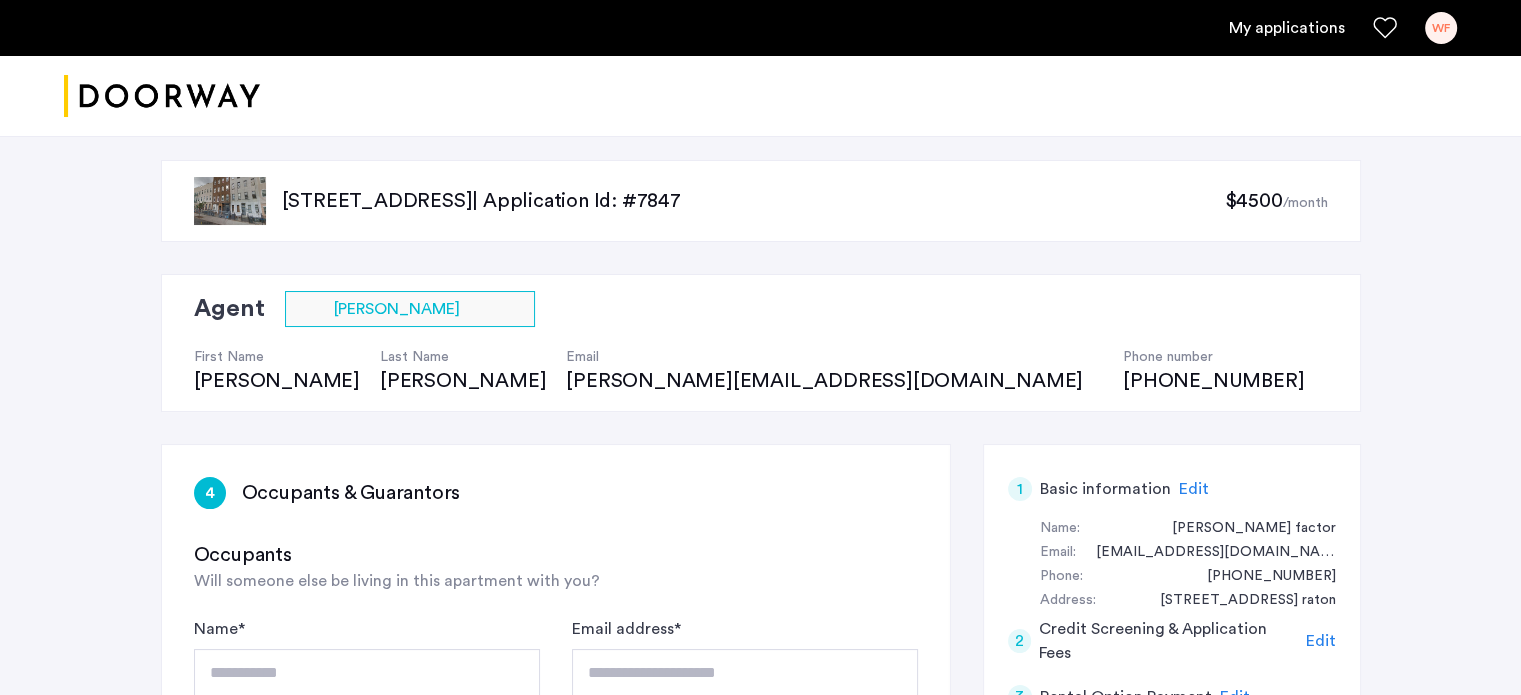 click on "$4500" 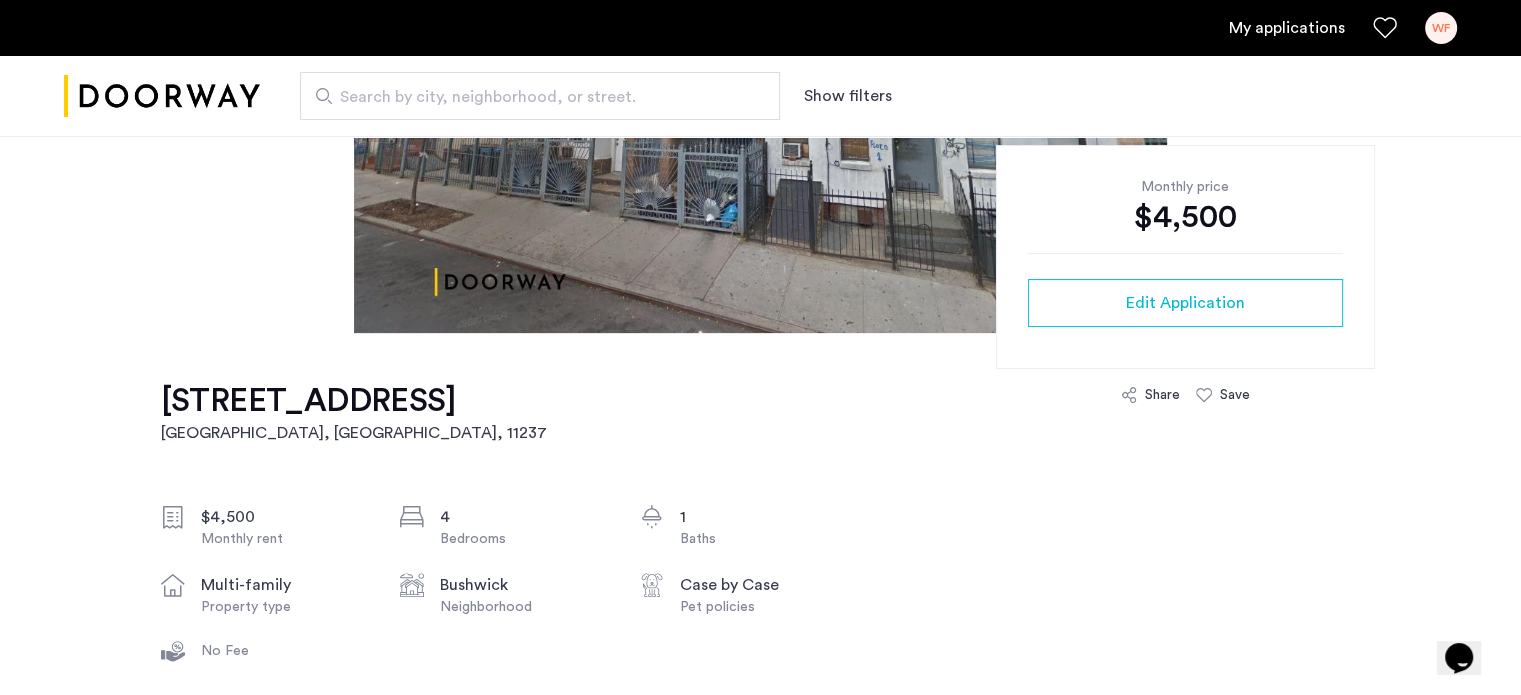 scroll, scrollTop: 400, scrollLeft: 0, axis: vertical 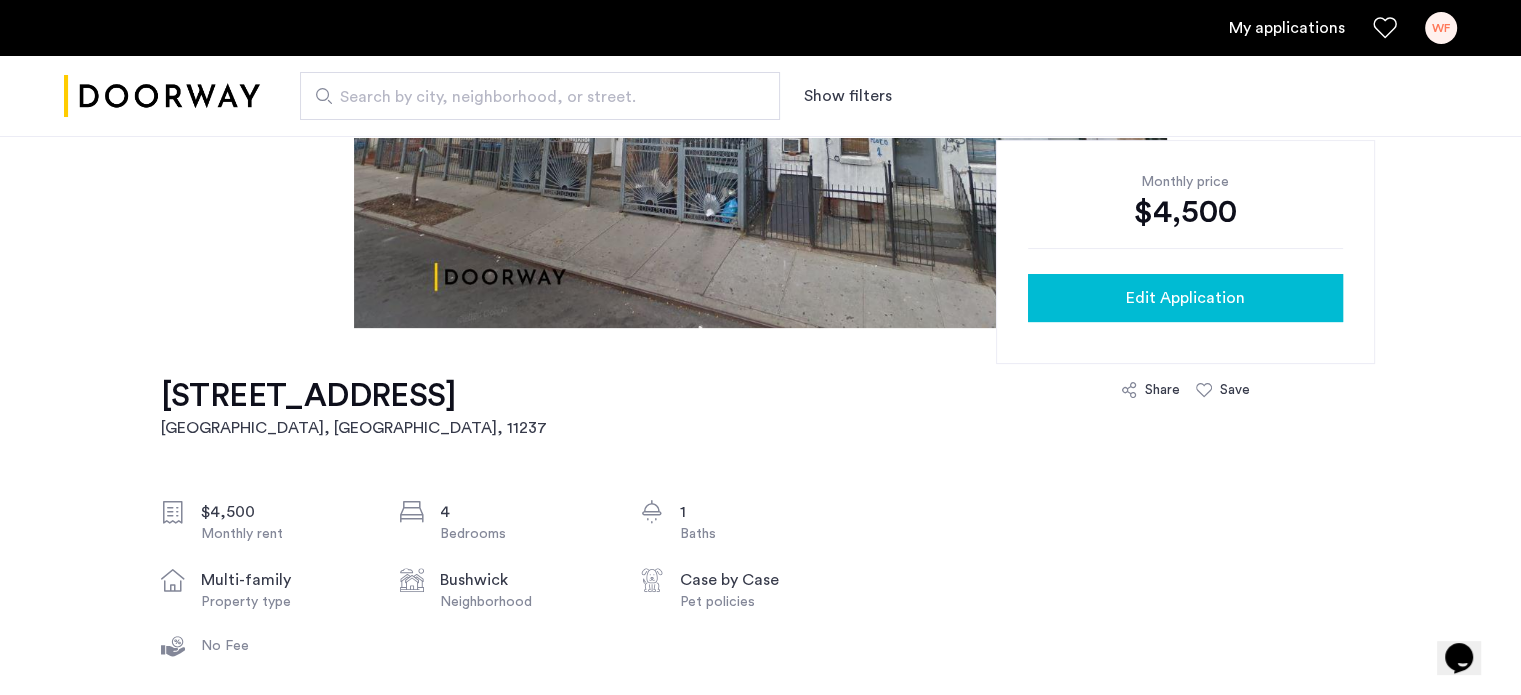 click on "Edit Application" 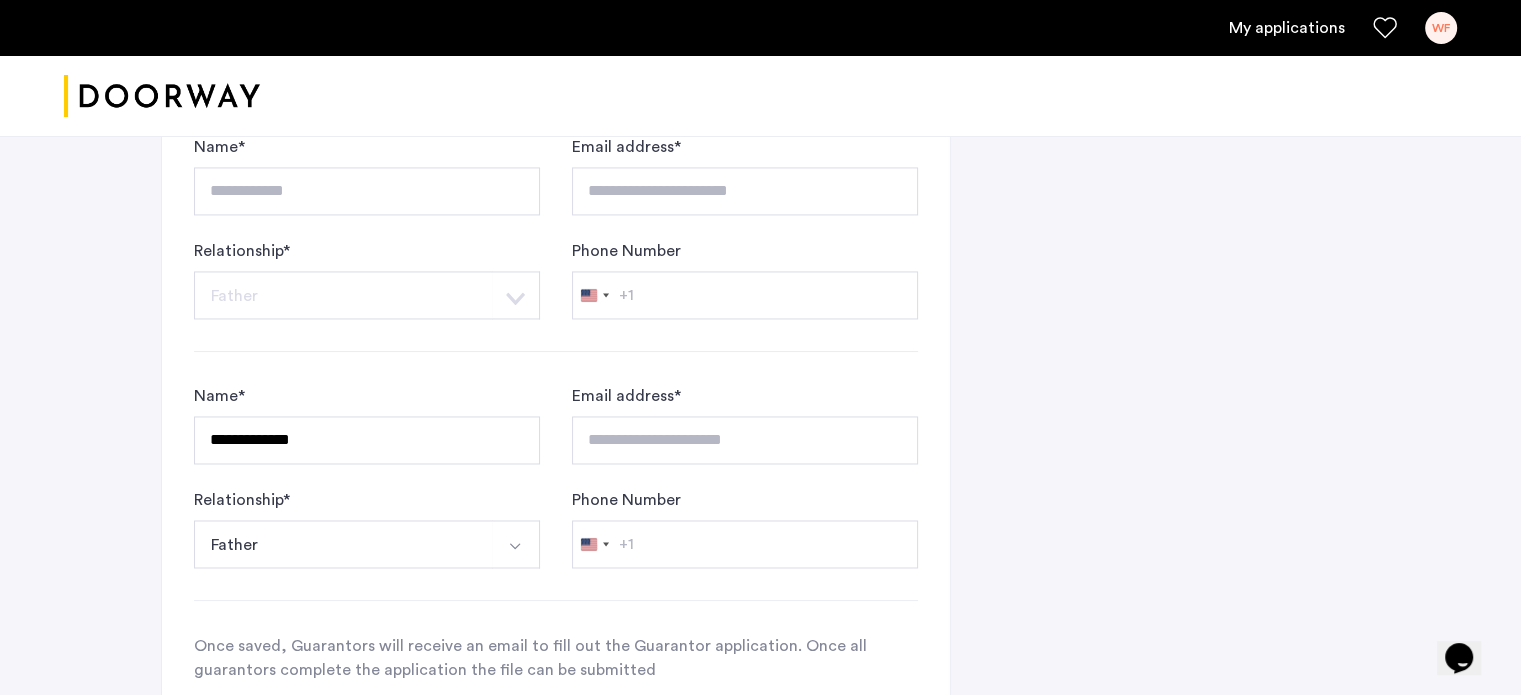 scroll, scrollTop: 3300, scrollLeft: 0, axis: vertical 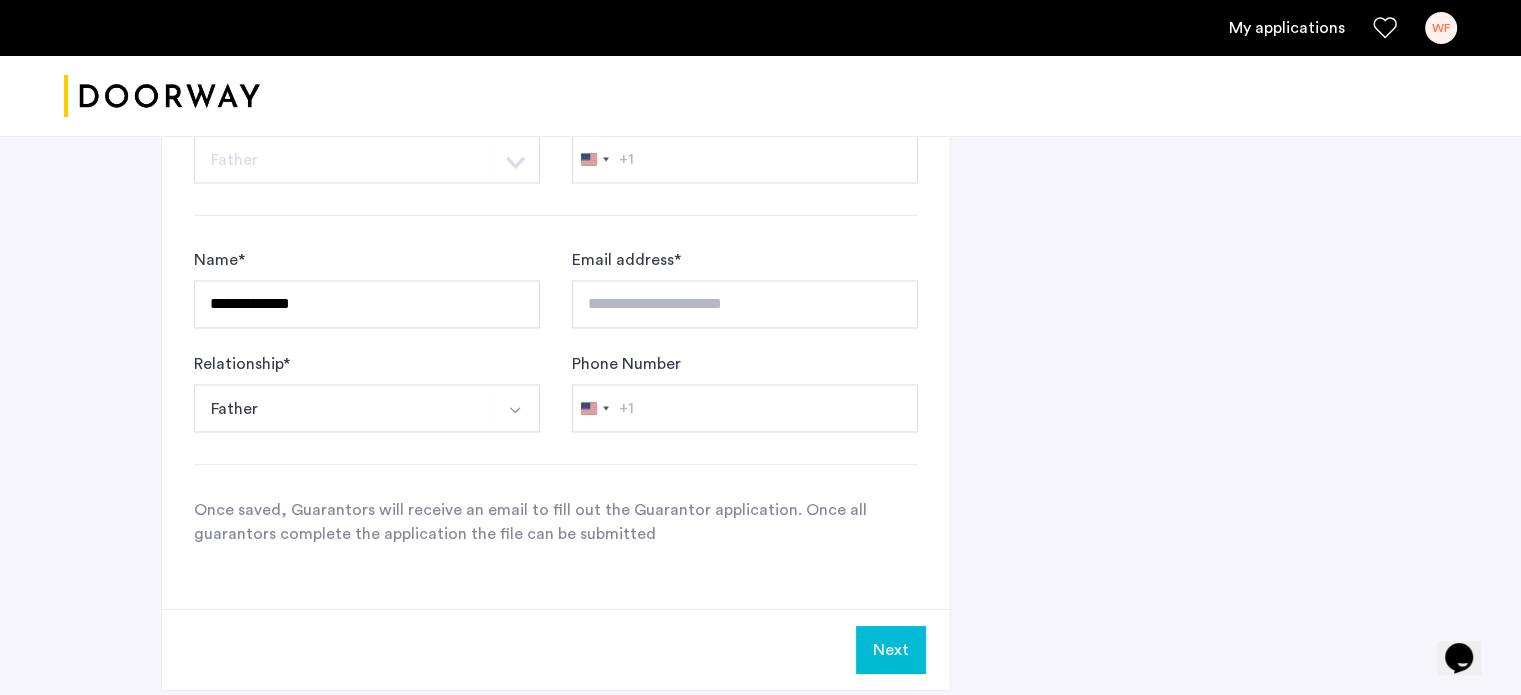 click on "Father" at bounding box center [343, 408] 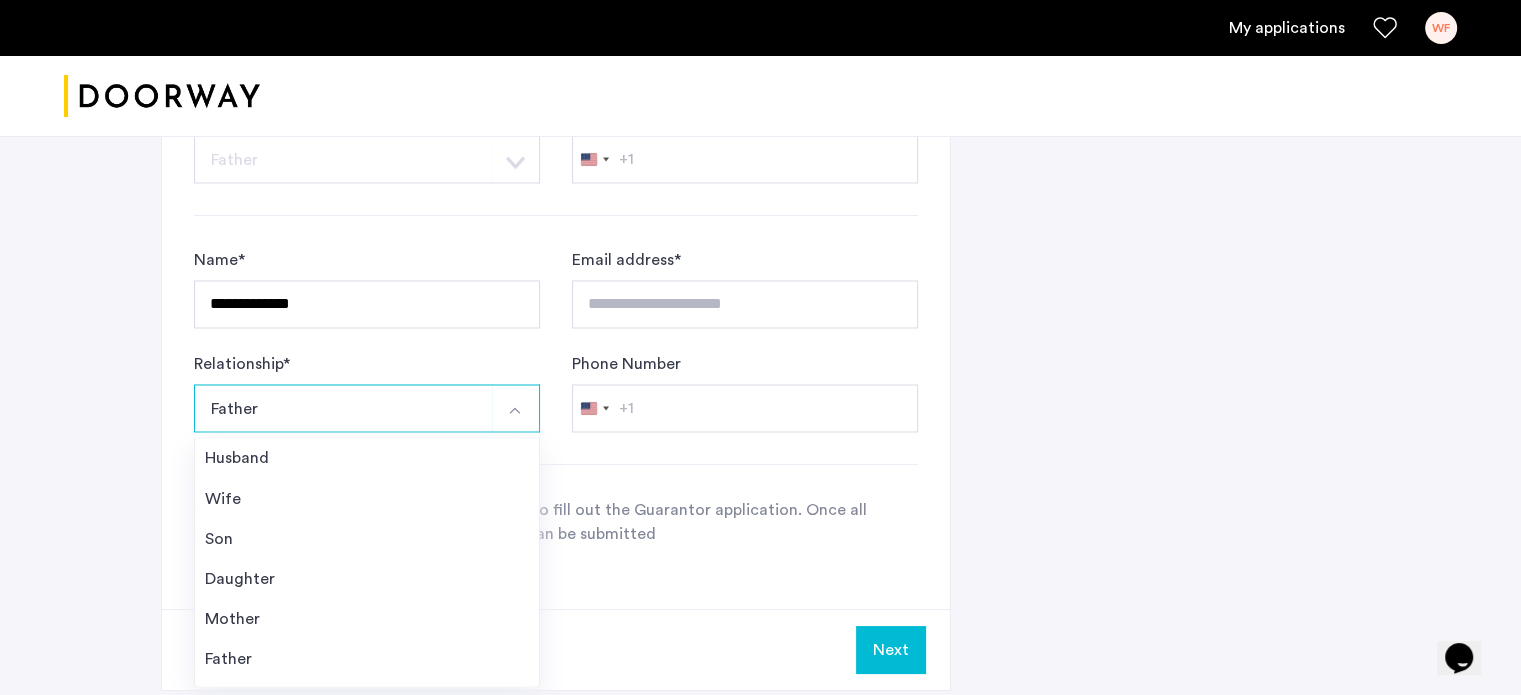 click on "Father" at bounding box center [343, 408] 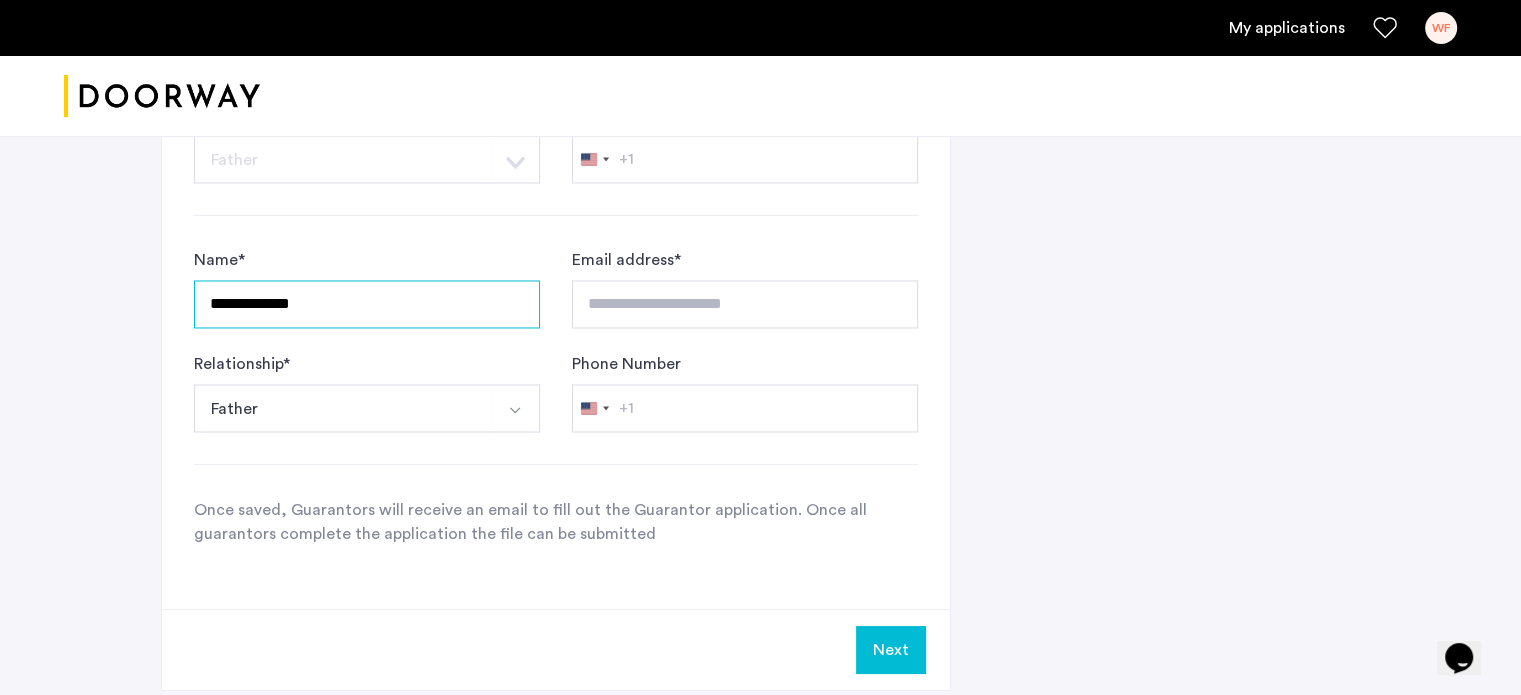 click on "**********" at bounding box center (367, 304) 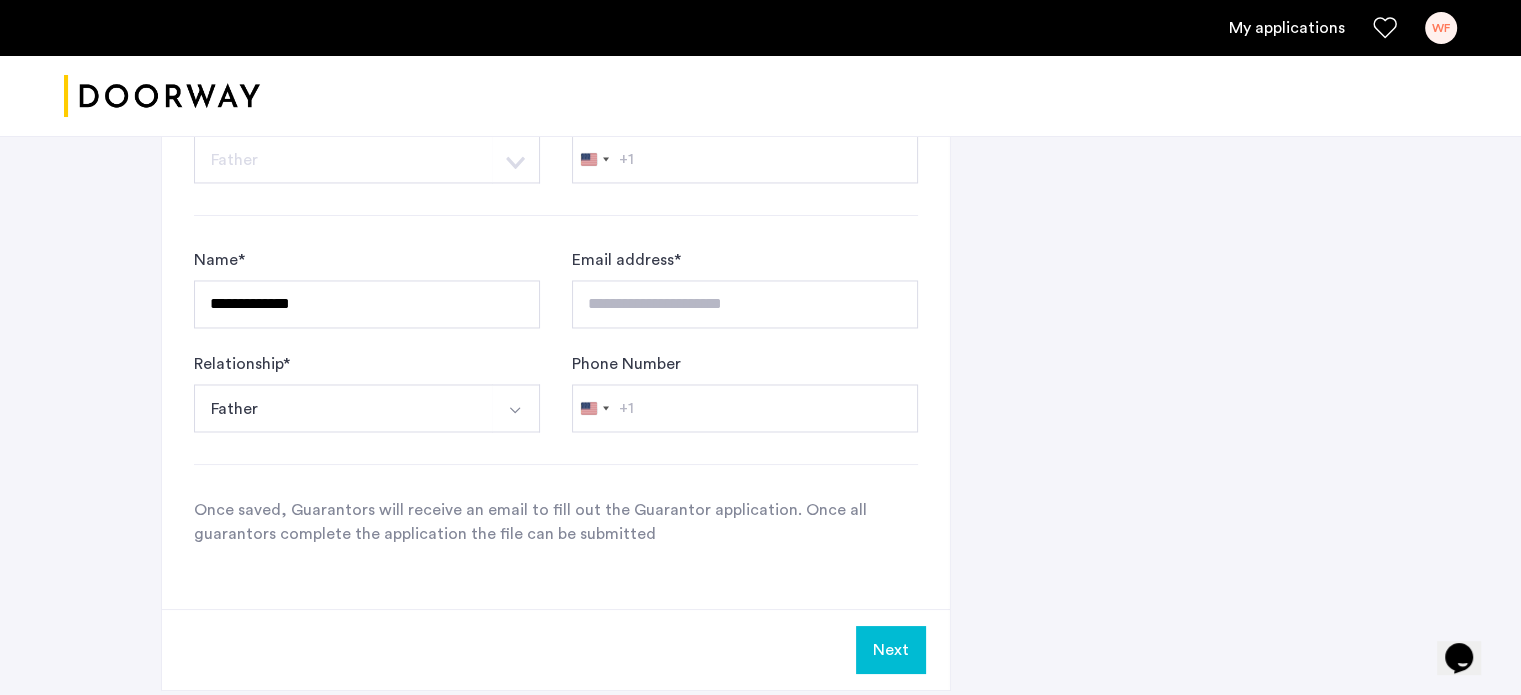 click on "Next" 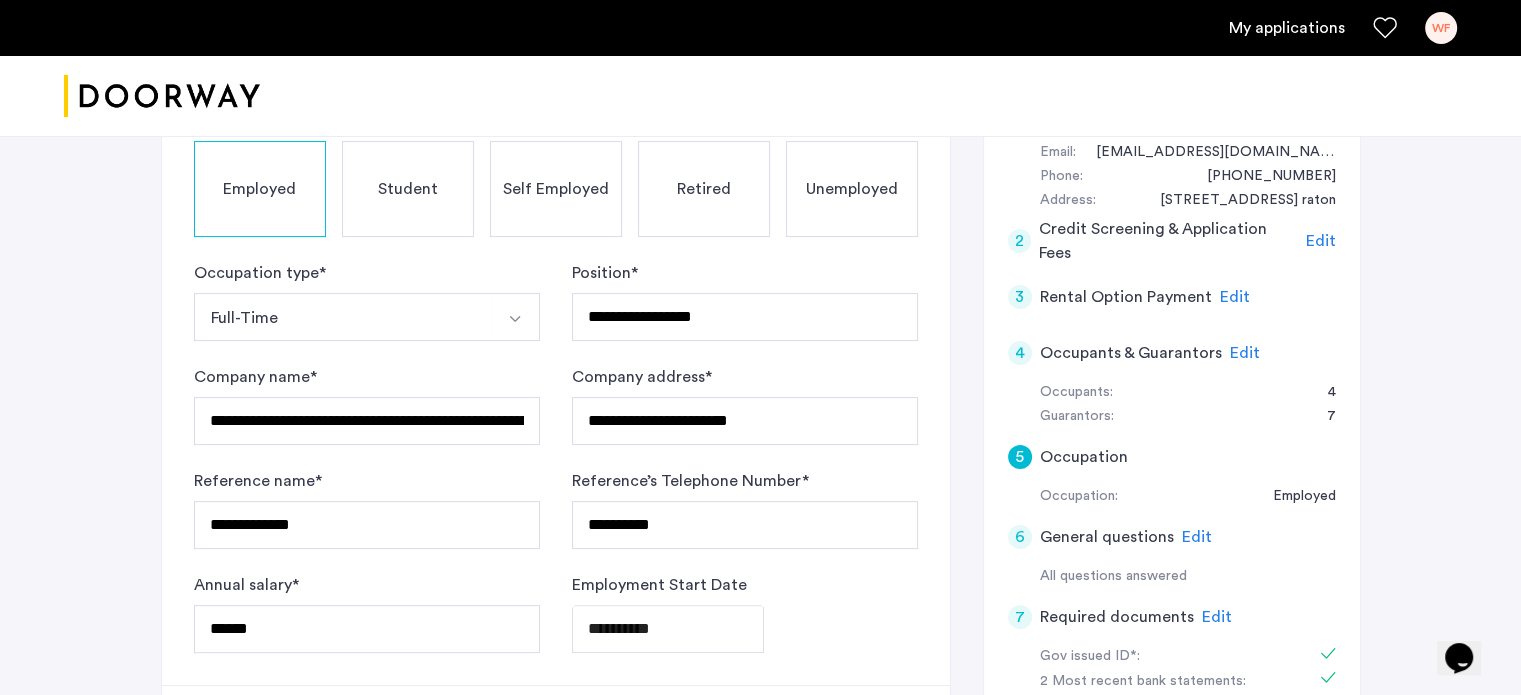 scroll, scrollTop: 900, scrollLeft: 0, axis: vertical 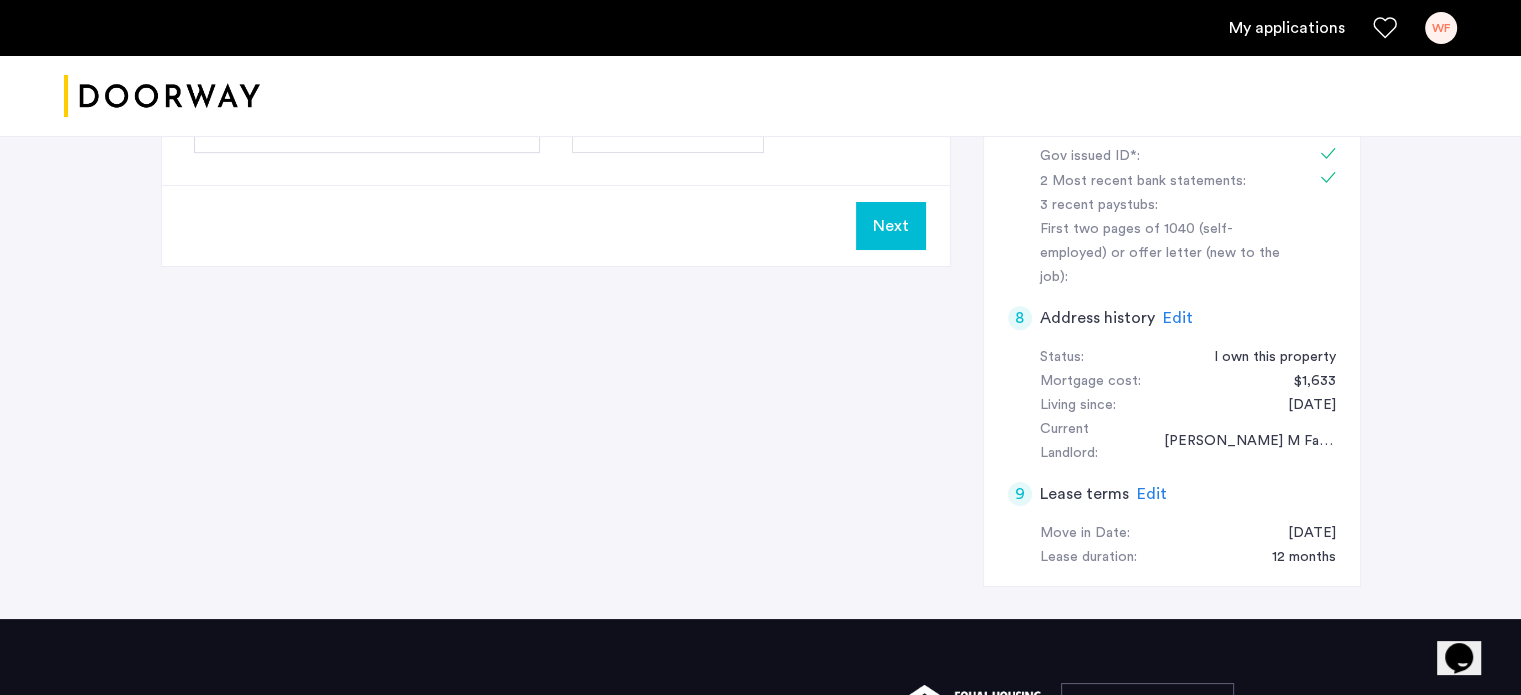 click on "Next" 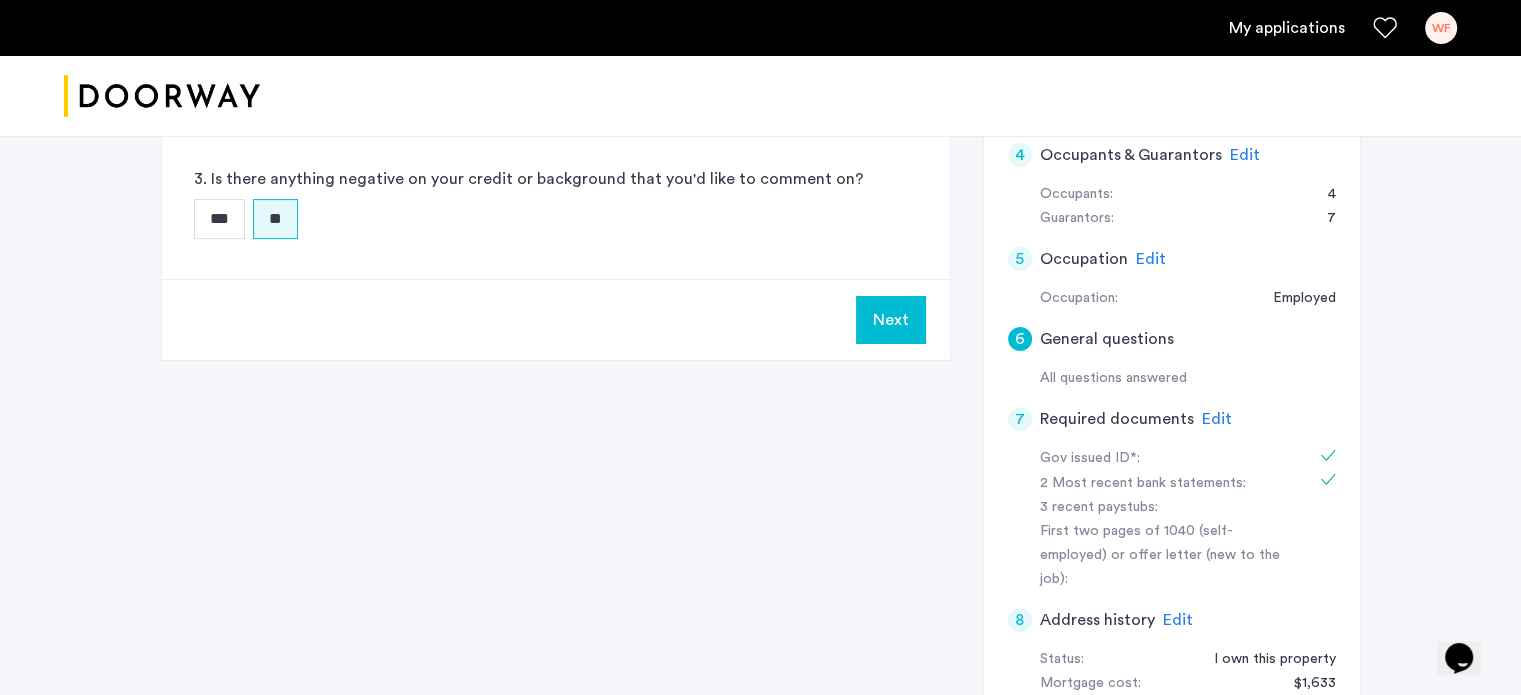 scroll, scrollTop: 500, scrollLeft: 0, axis: vertical 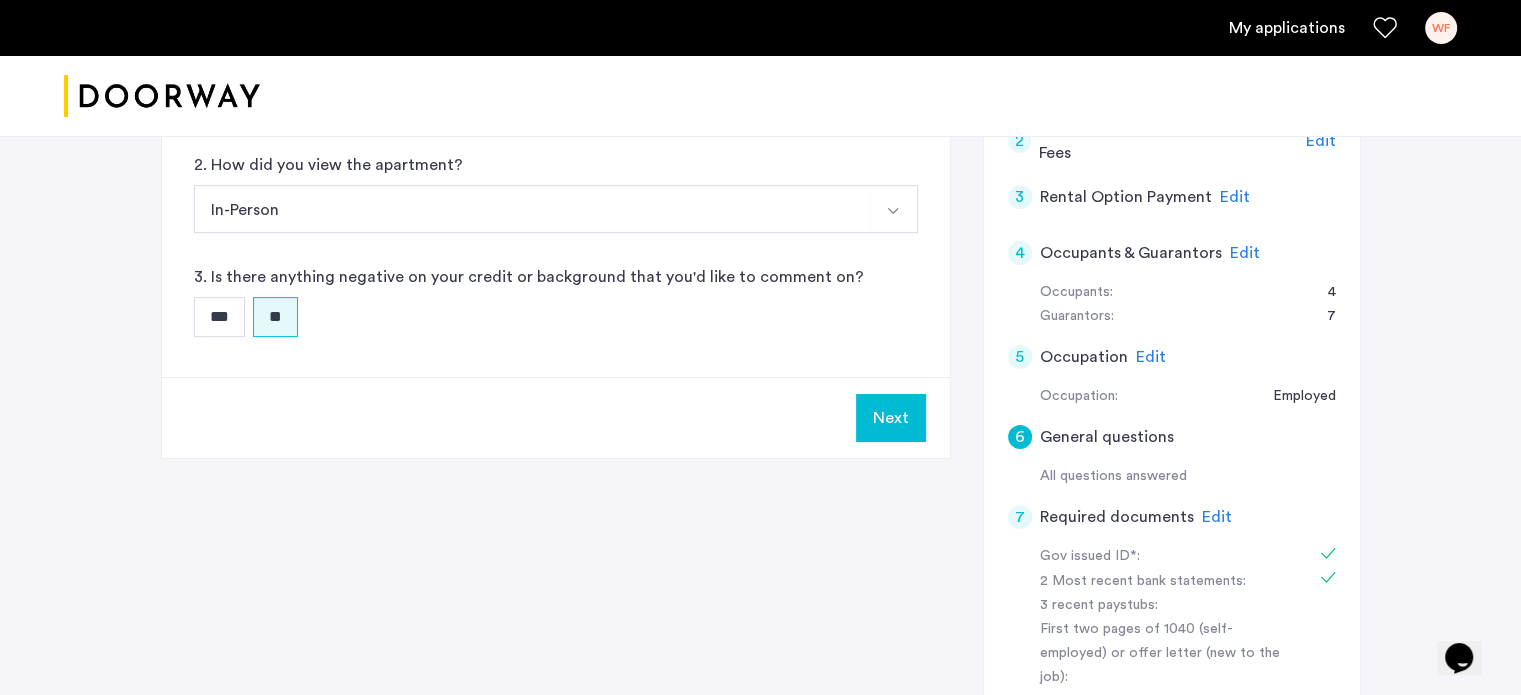 click on "Next" at bounding box center [891, 418] 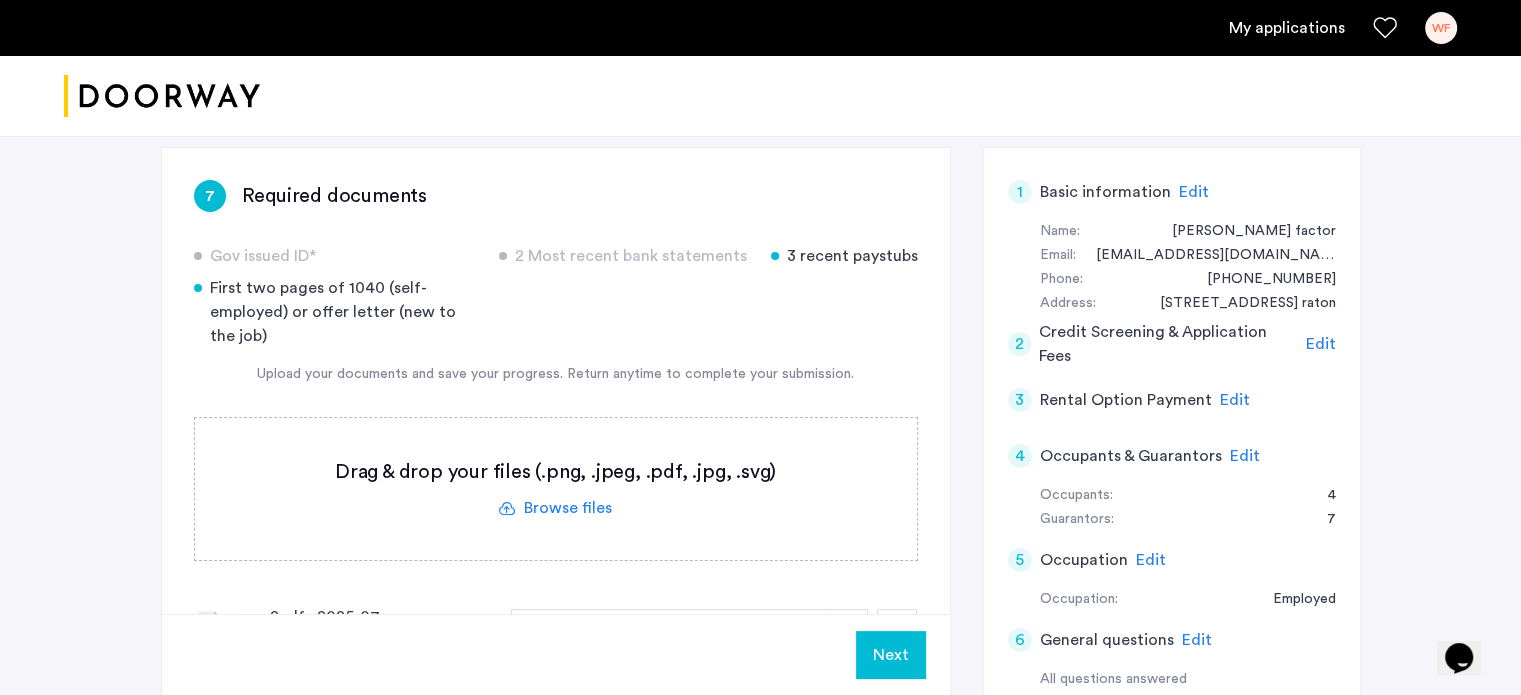 scroll, scrollTop: 300, scrollLeft: 0, axis: vertical 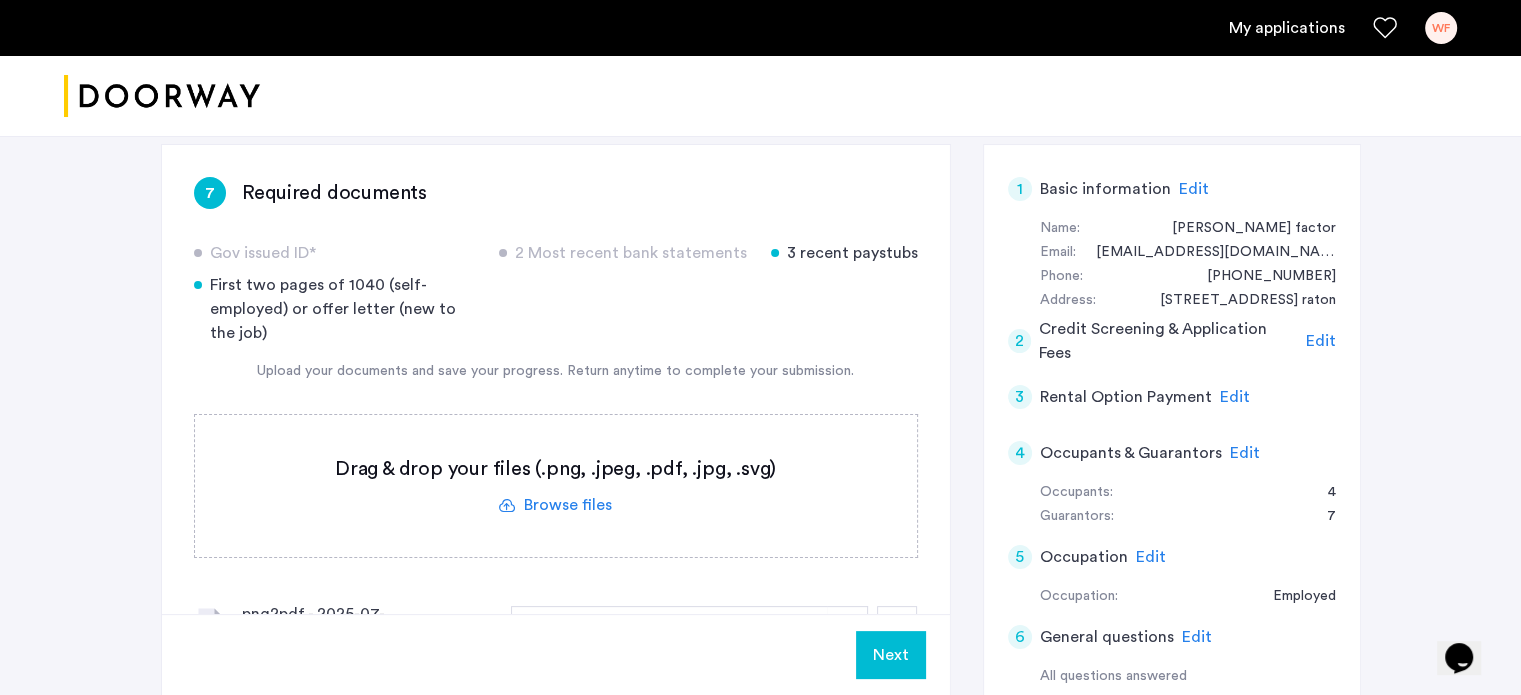 click on "Next" 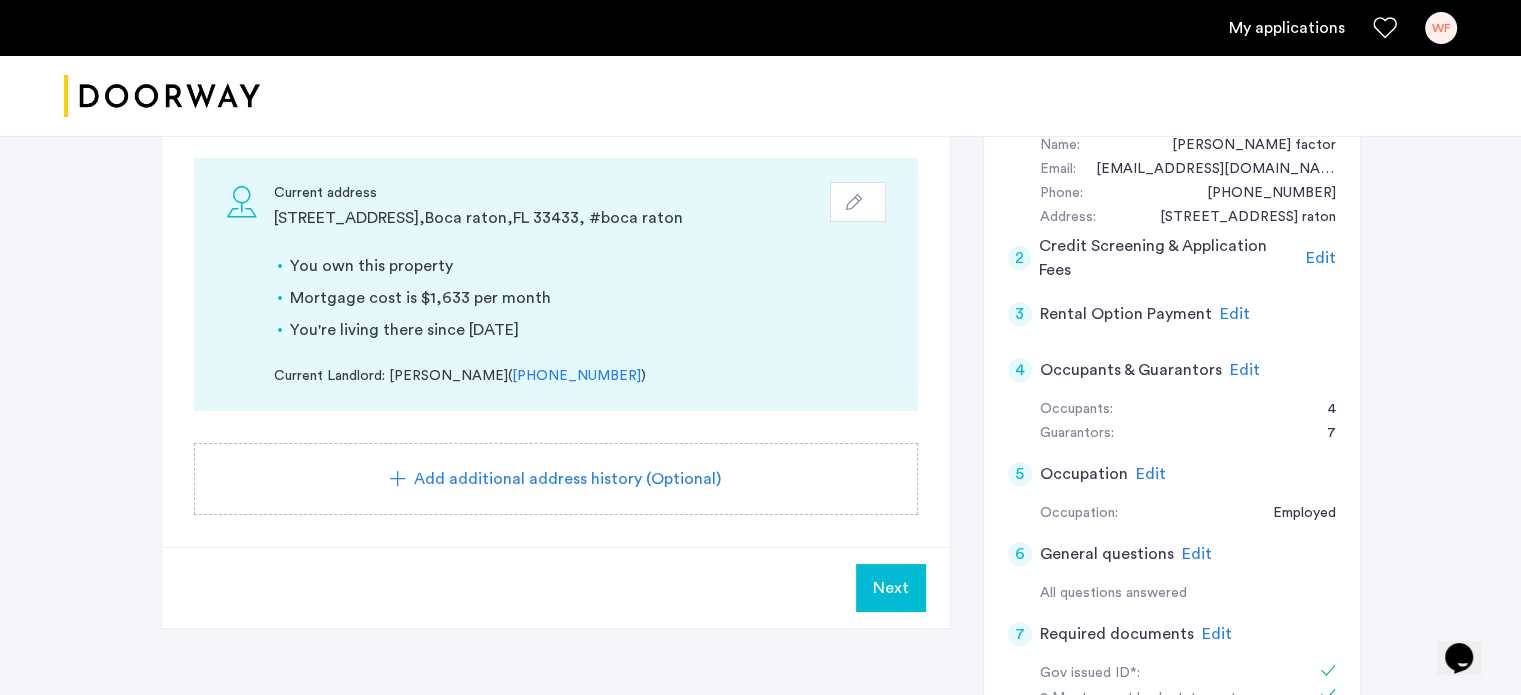 scroll, scrollTop: 400, scrollLeft: 0, axis: vertical 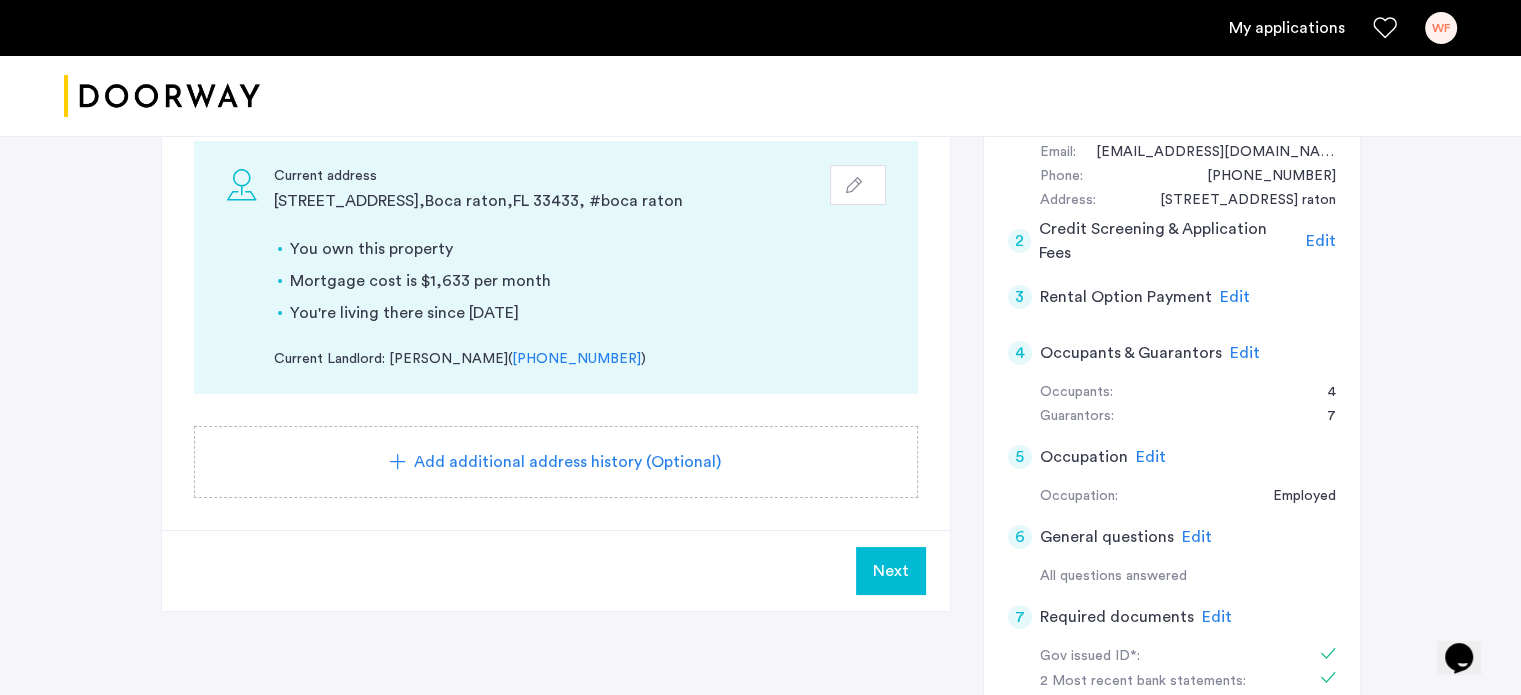 click on "Next" 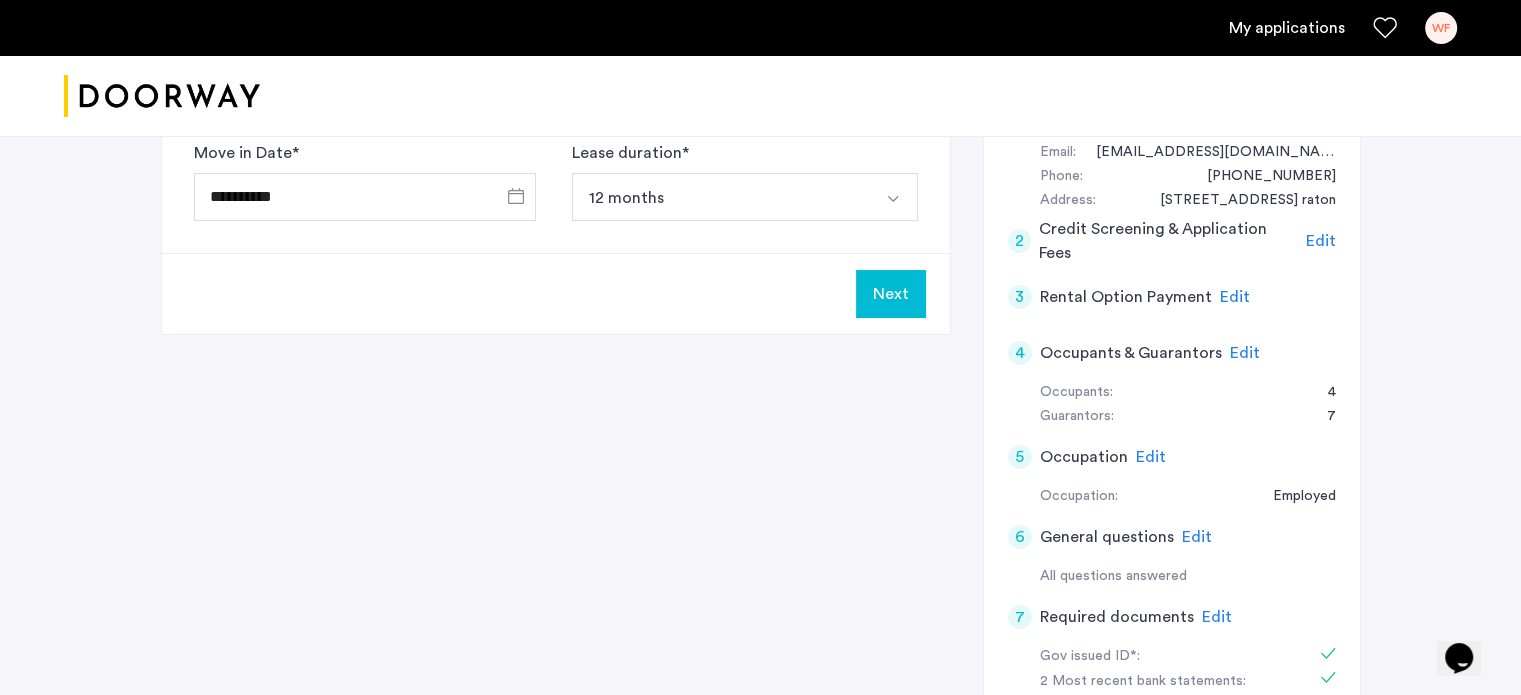 scroll, scrollTop: 200, scrollLeft: 0, axis: vertical 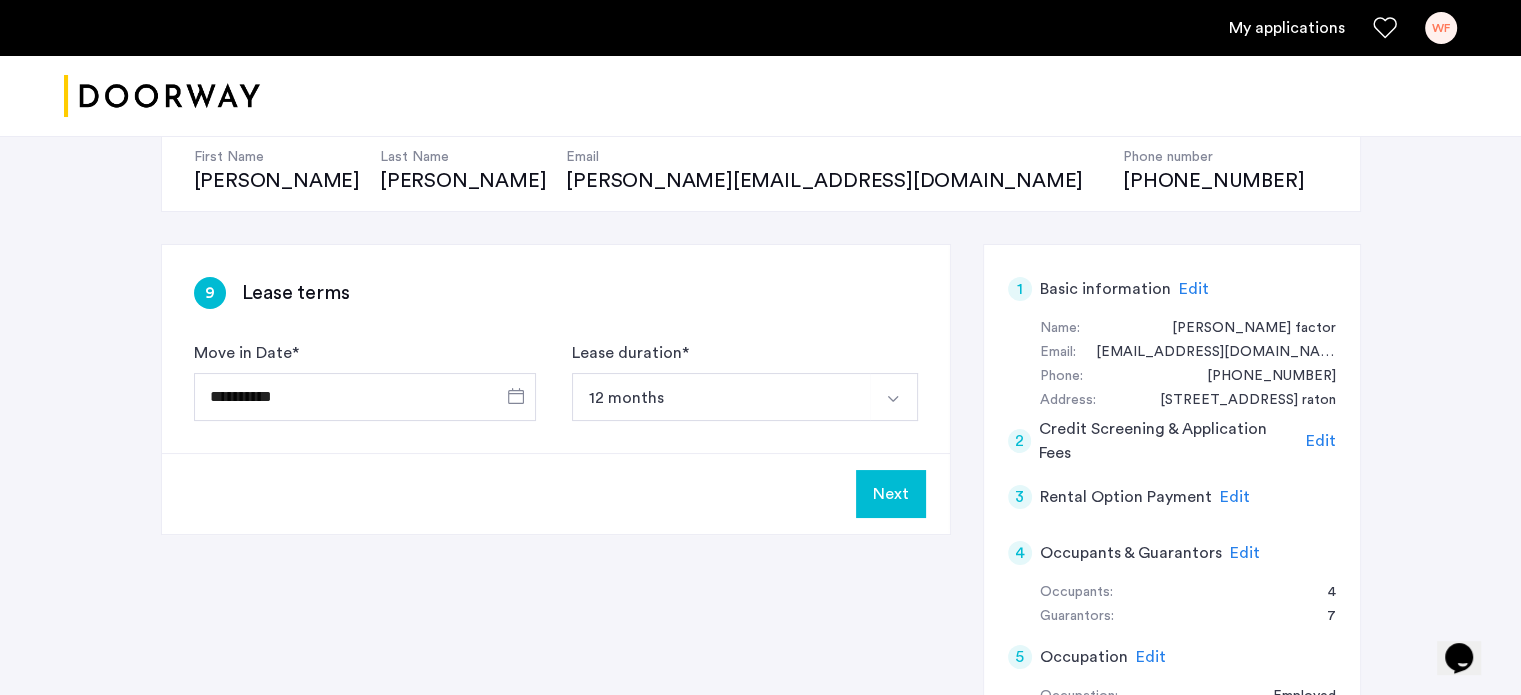 click on "Next" 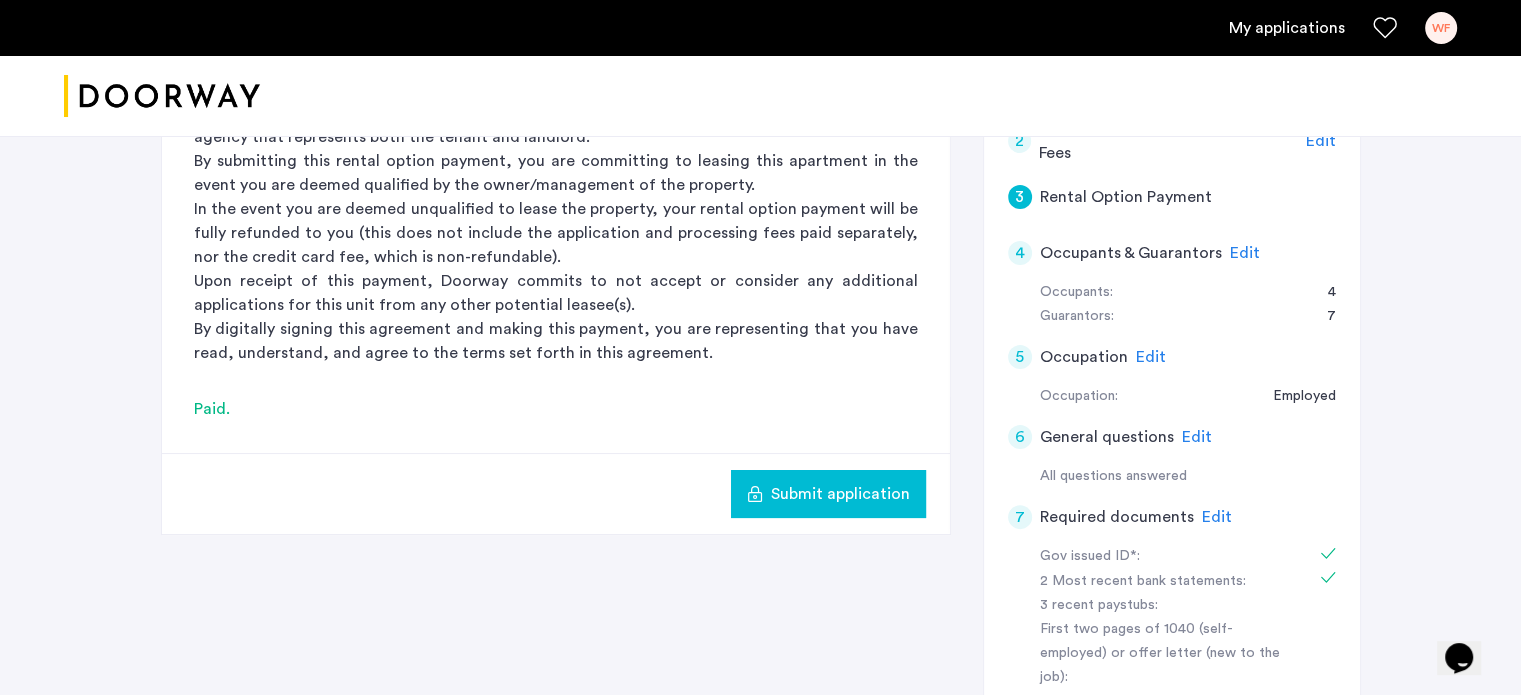 scroll, scrollTop: 600, scrollLeft: 0, axis: vertical 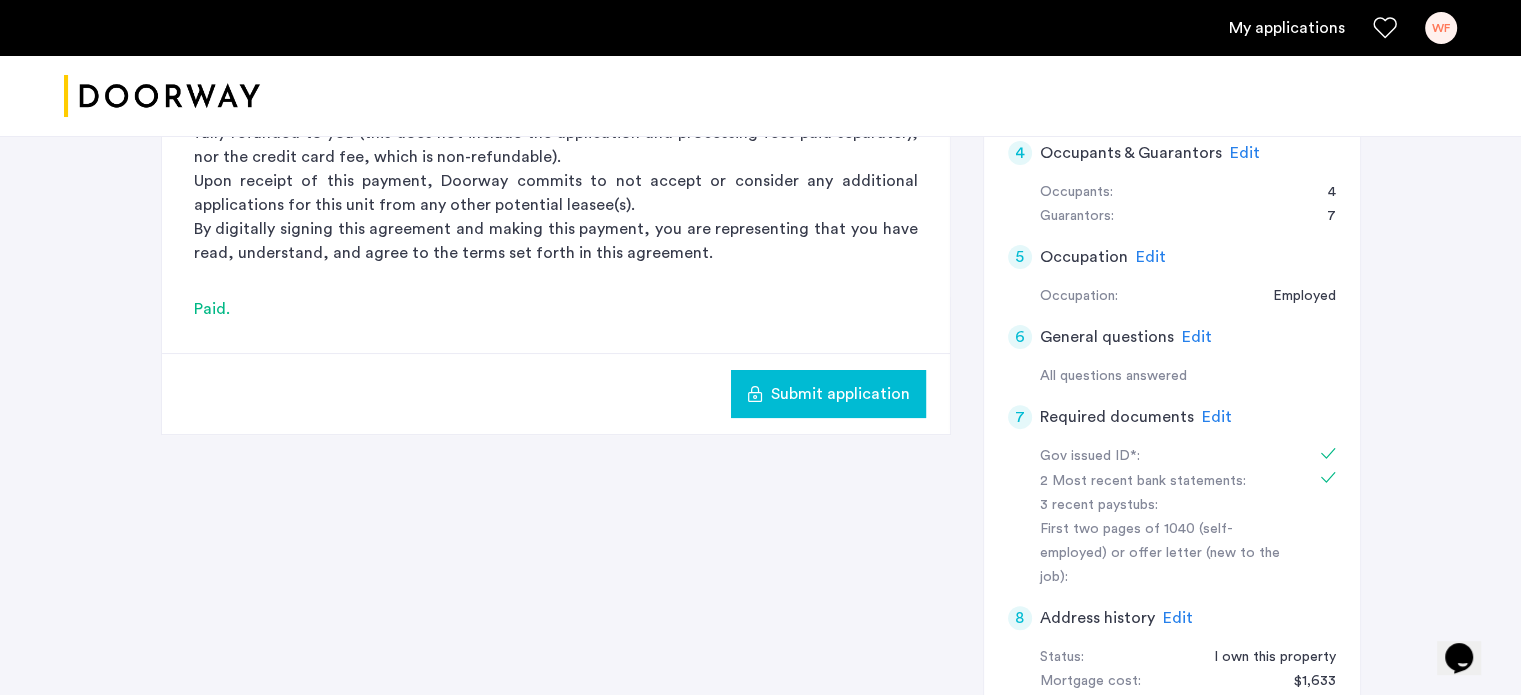 click on "Submit application" 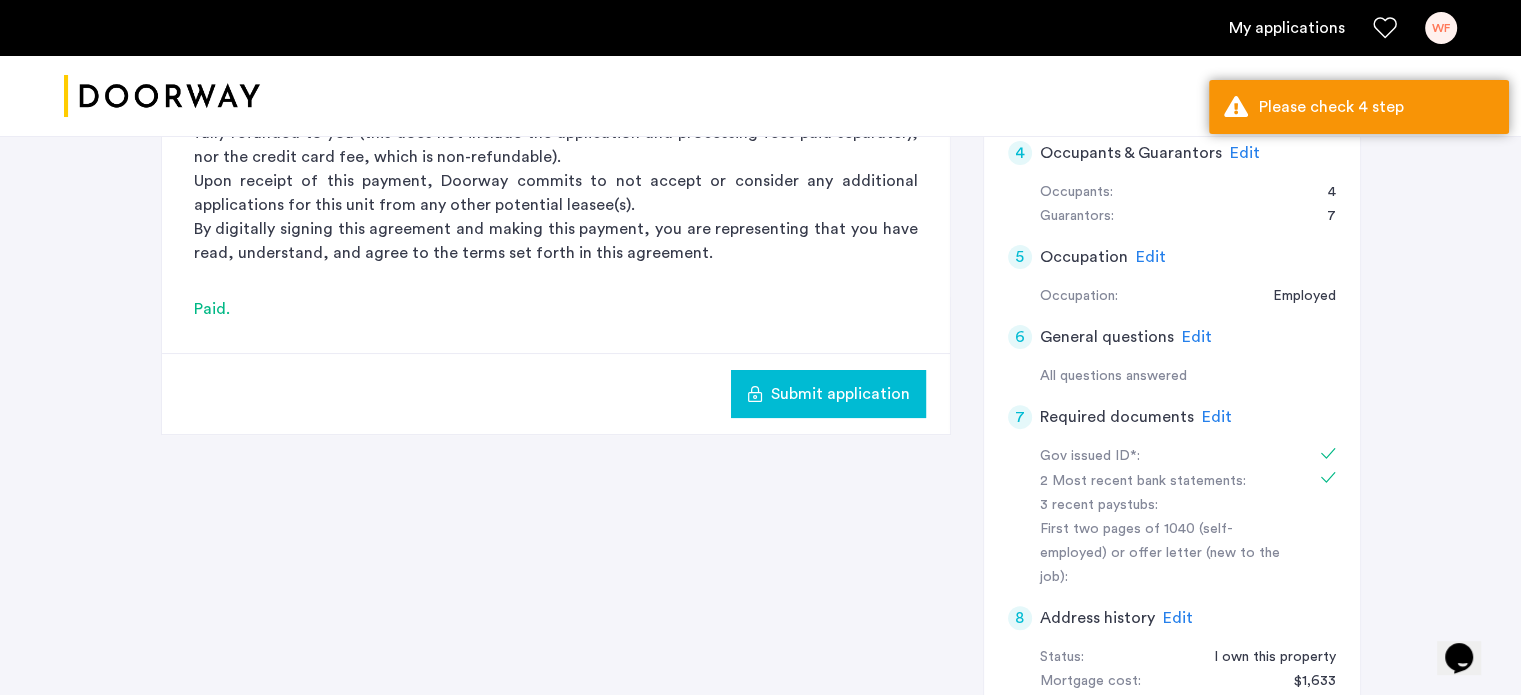 click on "Submit application" 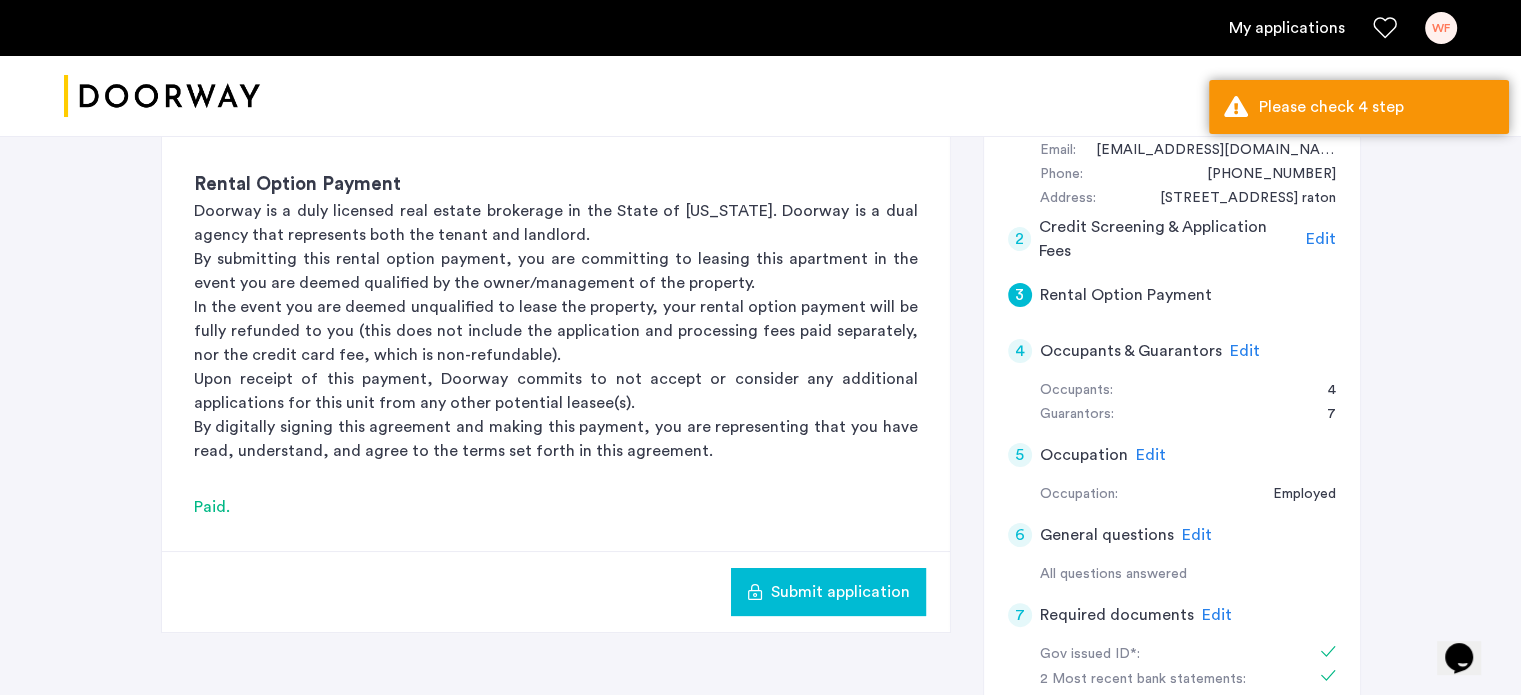 scroll, scrollTop: 400, scrollLeft: 0, axis: vertical 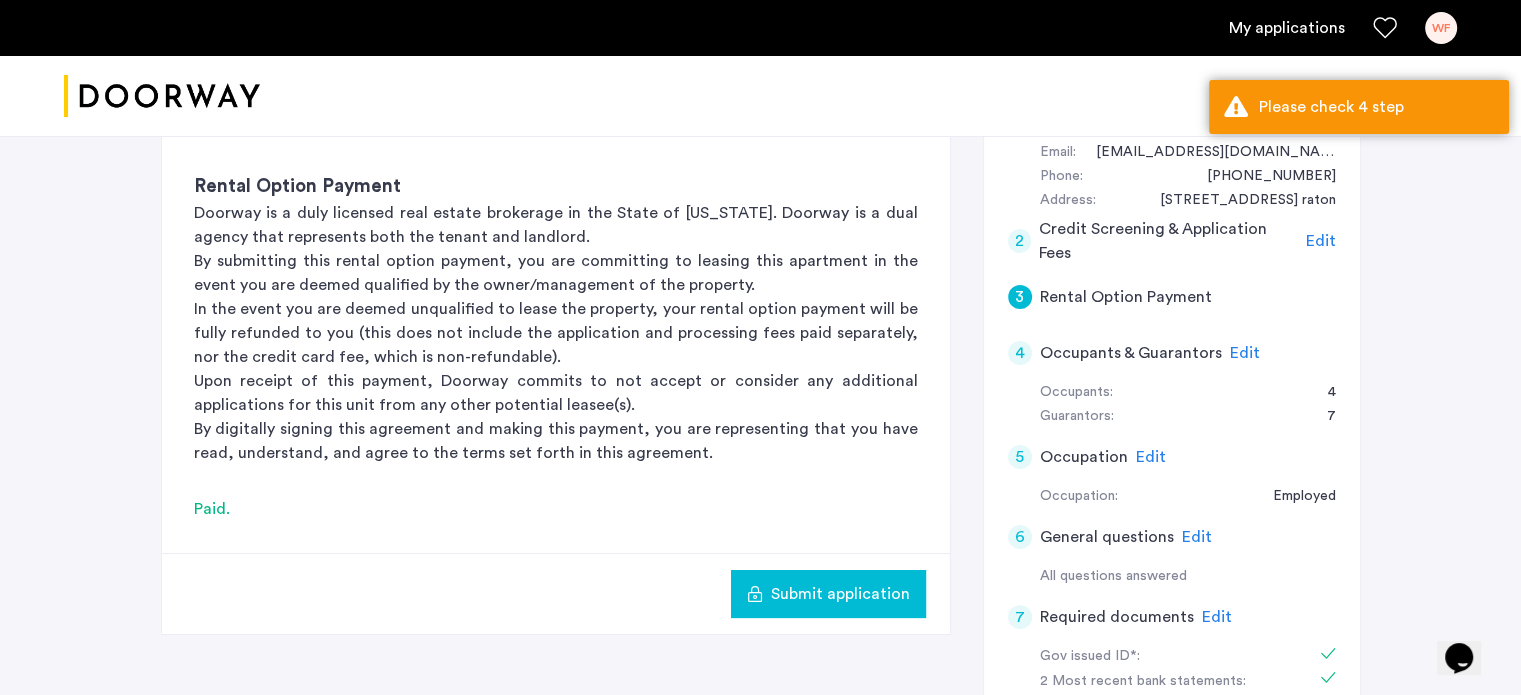 click on "Occupants & Guarantors" 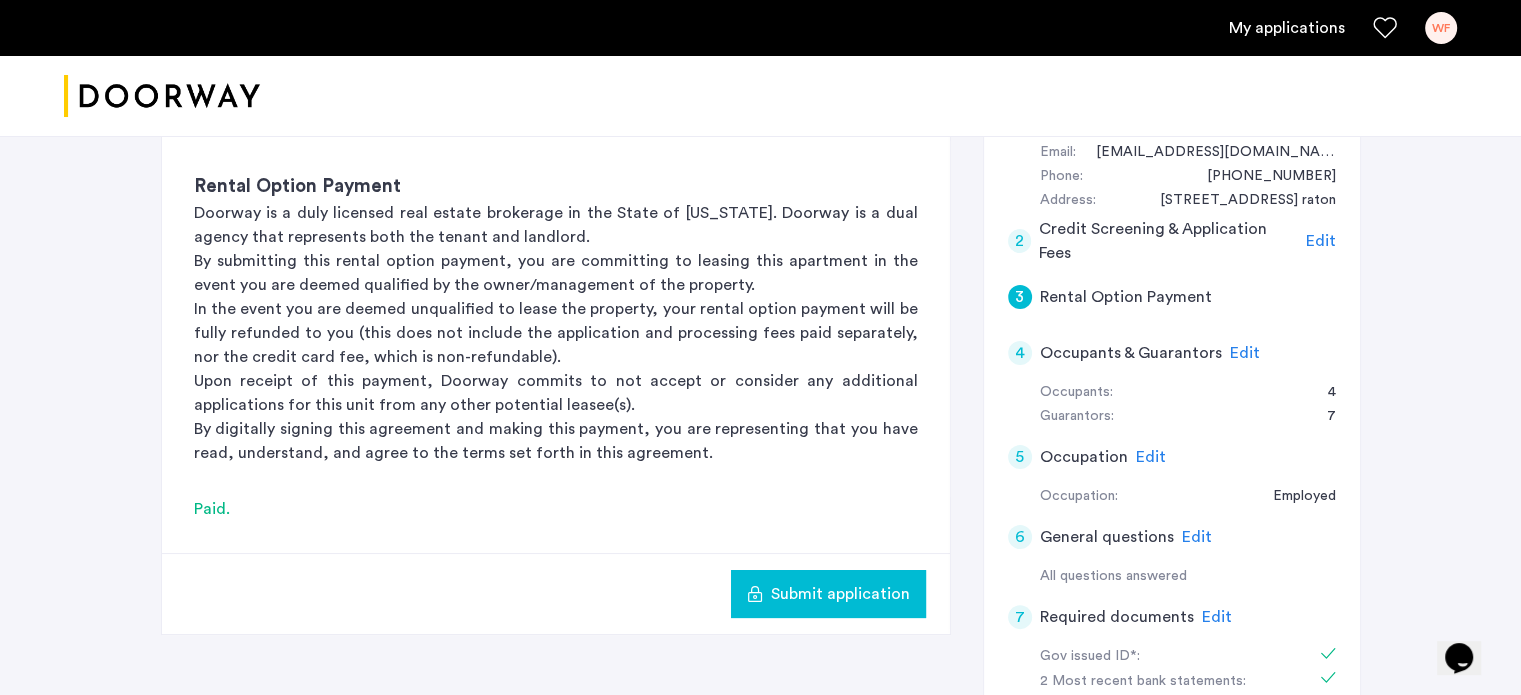 click on "Edit" 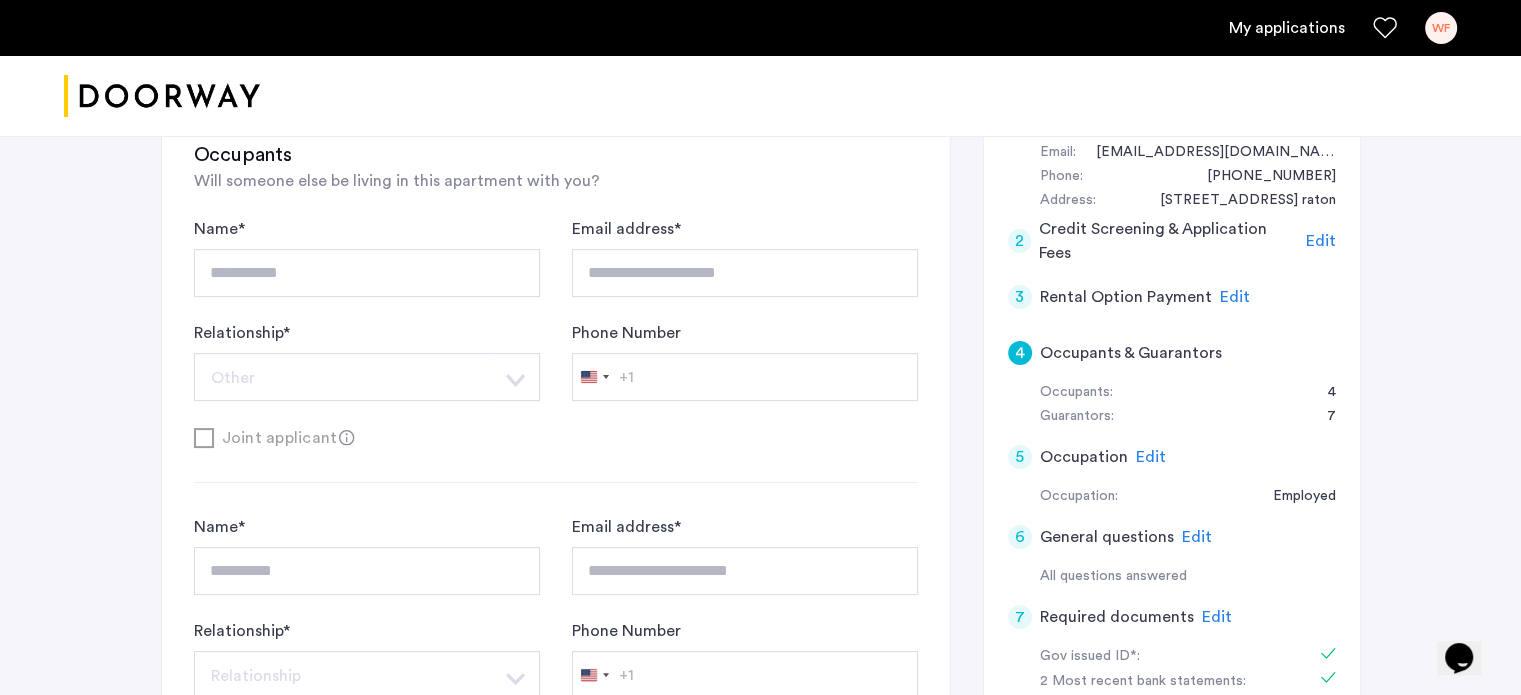 scroll, scrollTop: 200, scrollLeft: 0, axis: vertical 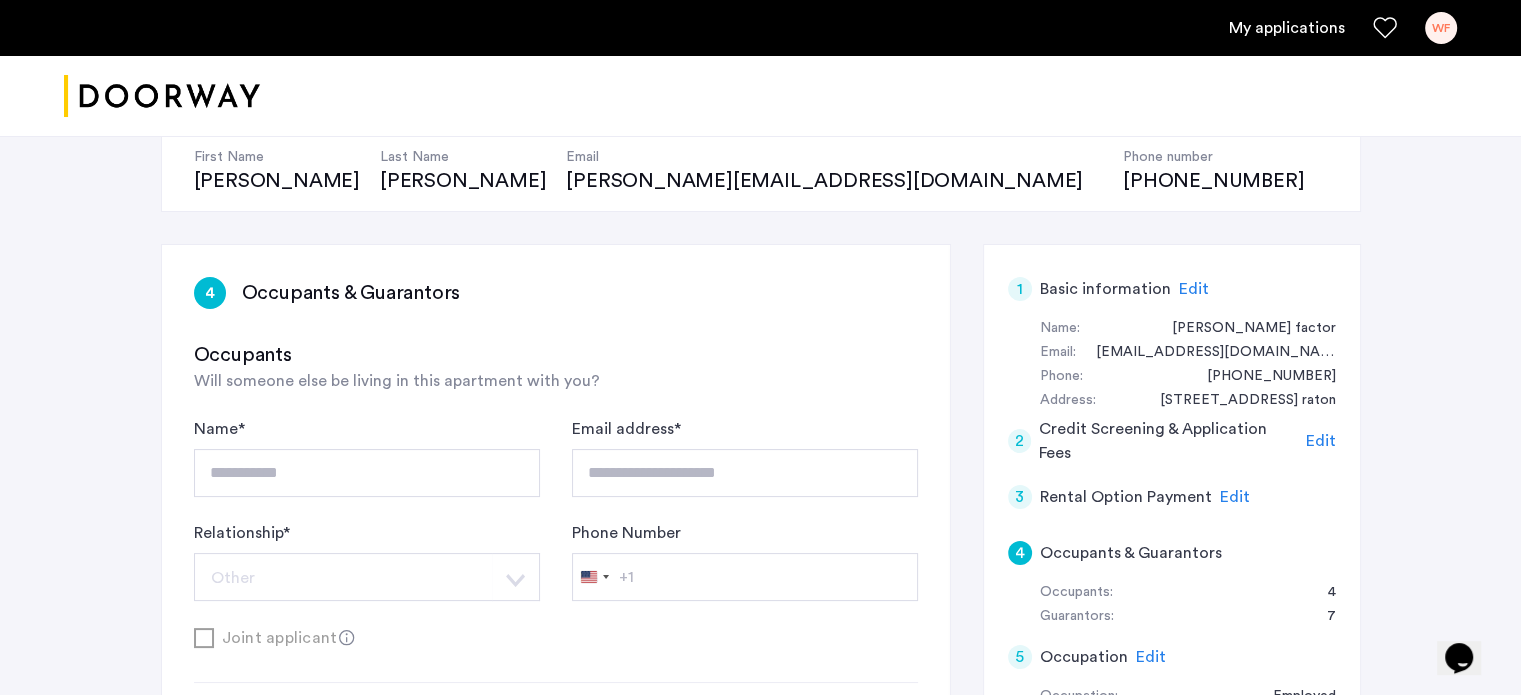 click on "Occupants & Guarantors" 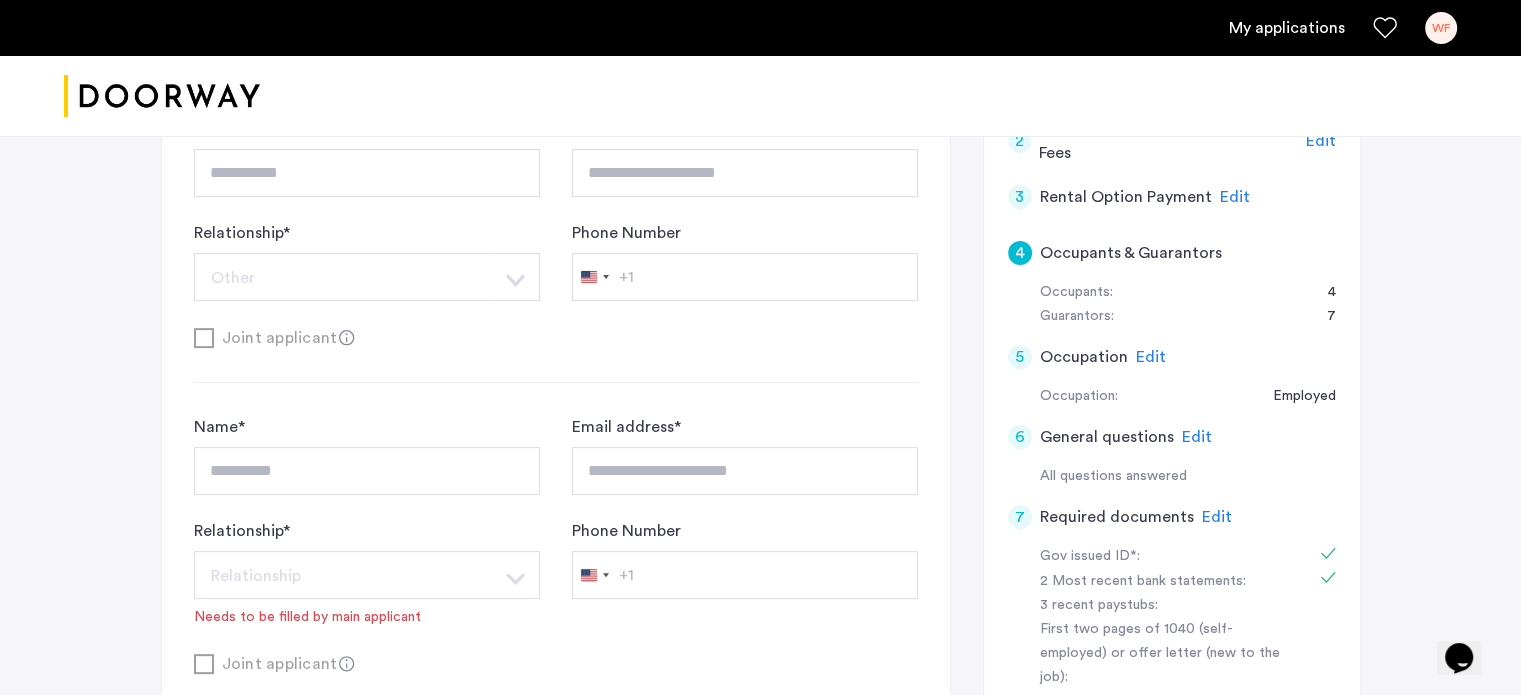 scroll, scrollTop: 0, scrollLeft: 0, axis: both 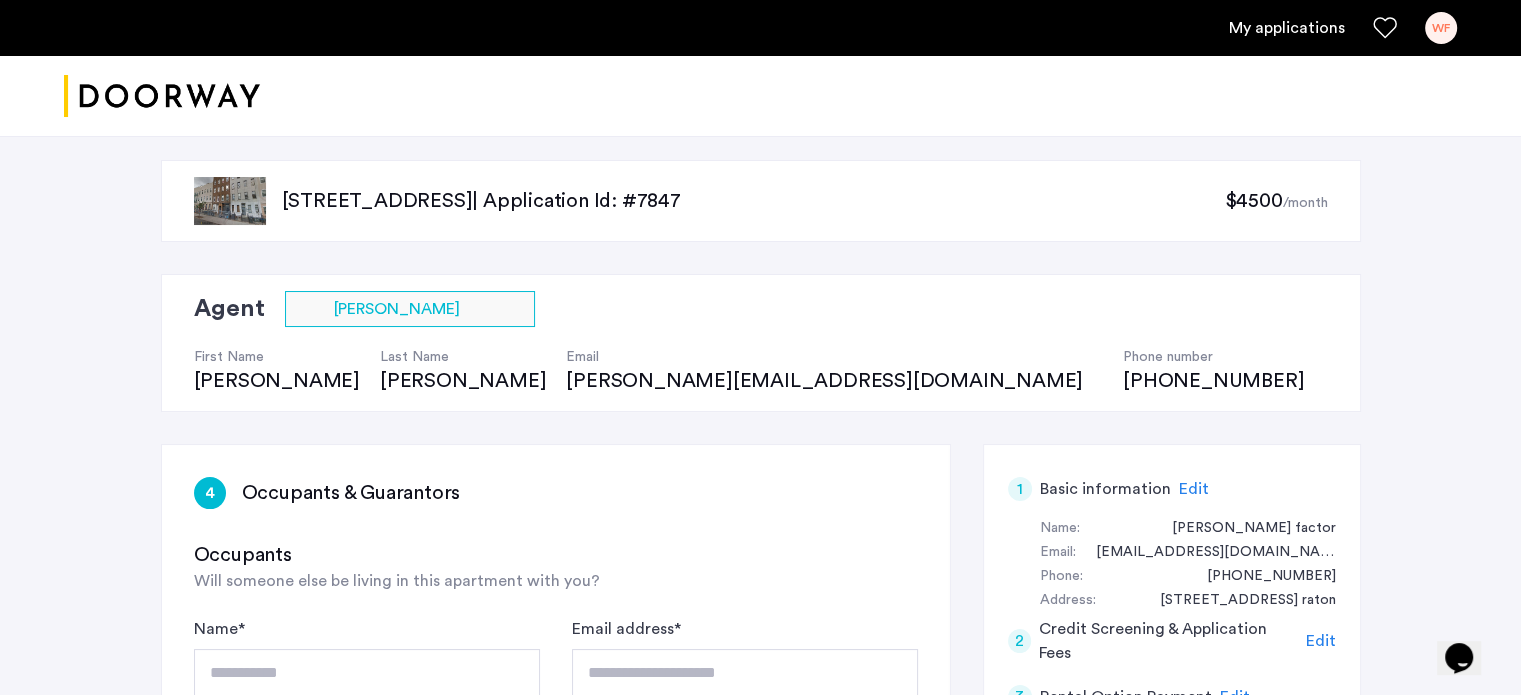 click on "My applications" at bounding box center [1287, 28] 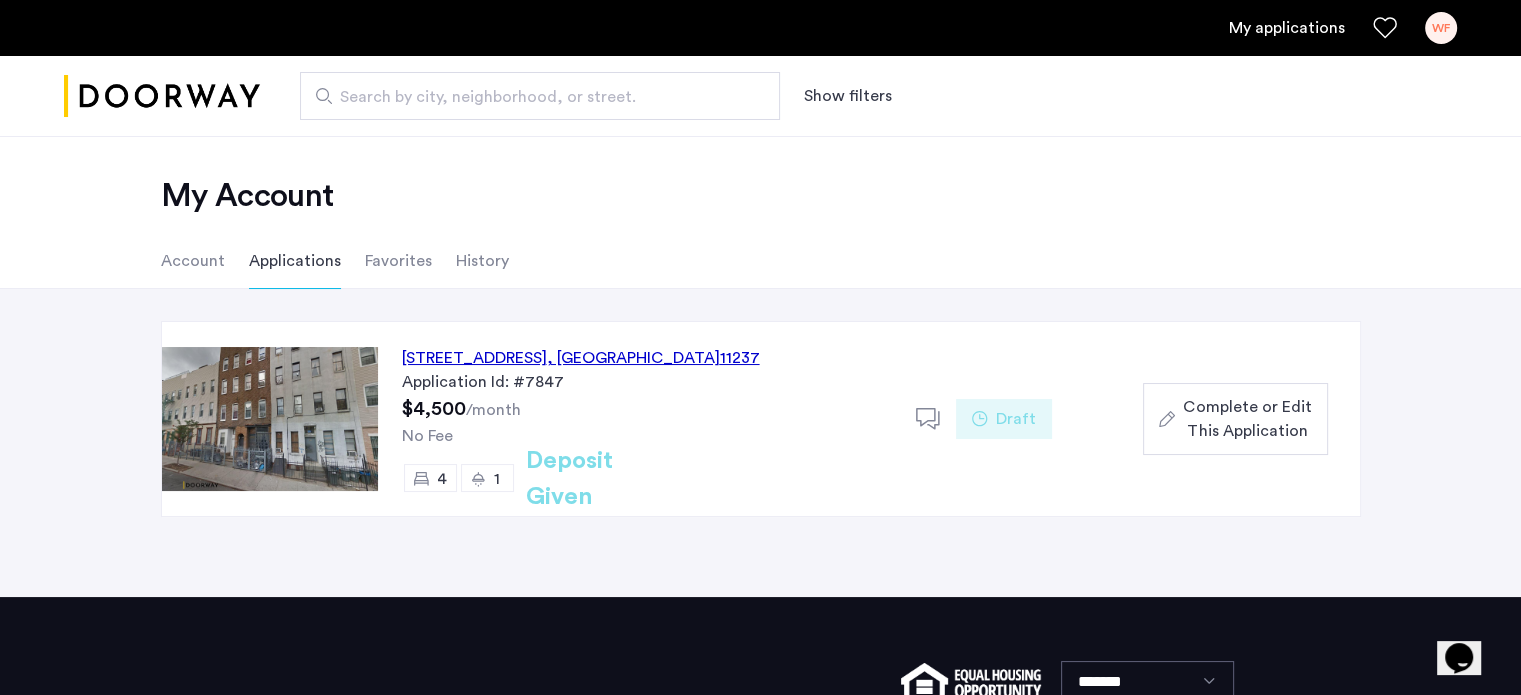 click on "Complete or Edit This Application" 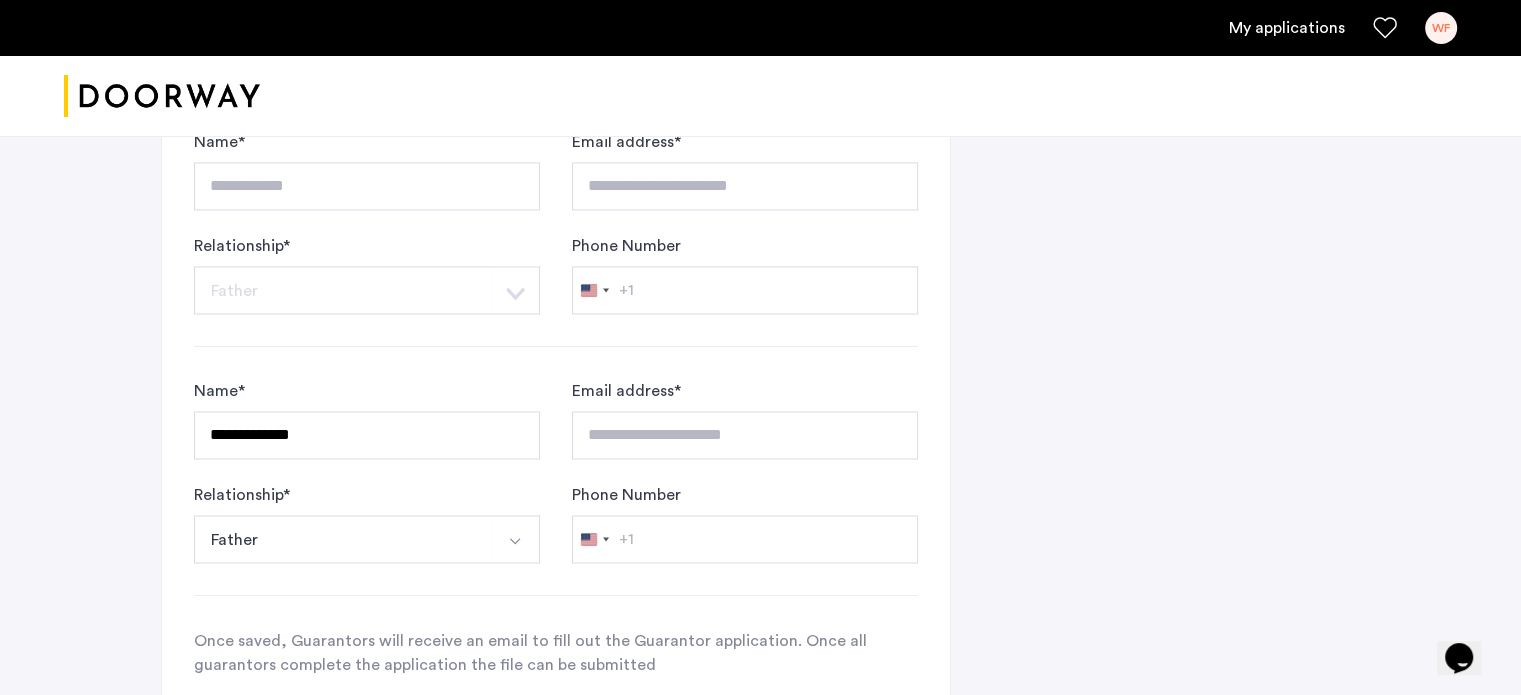 scroll, scrollTop: 3611, scrollLeft: 0, axis: vertical 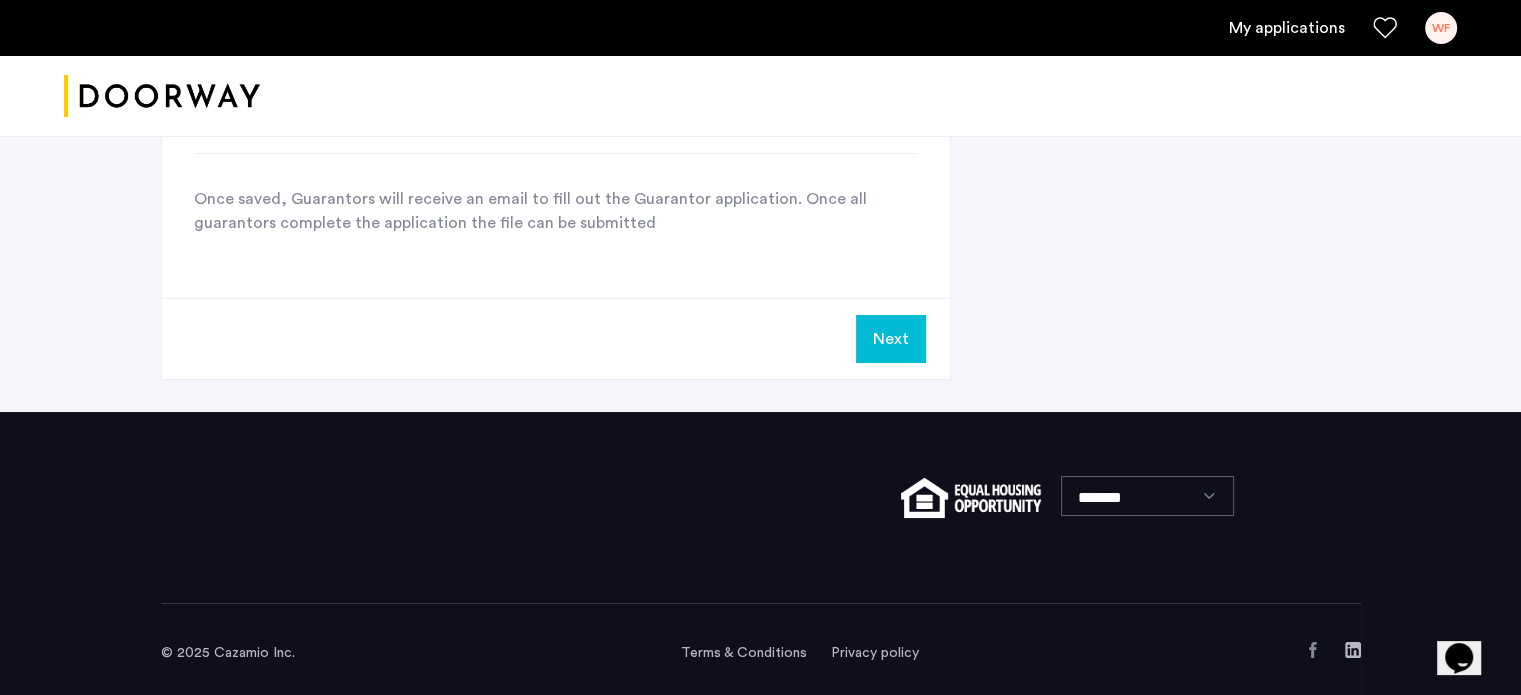 click on "Next" 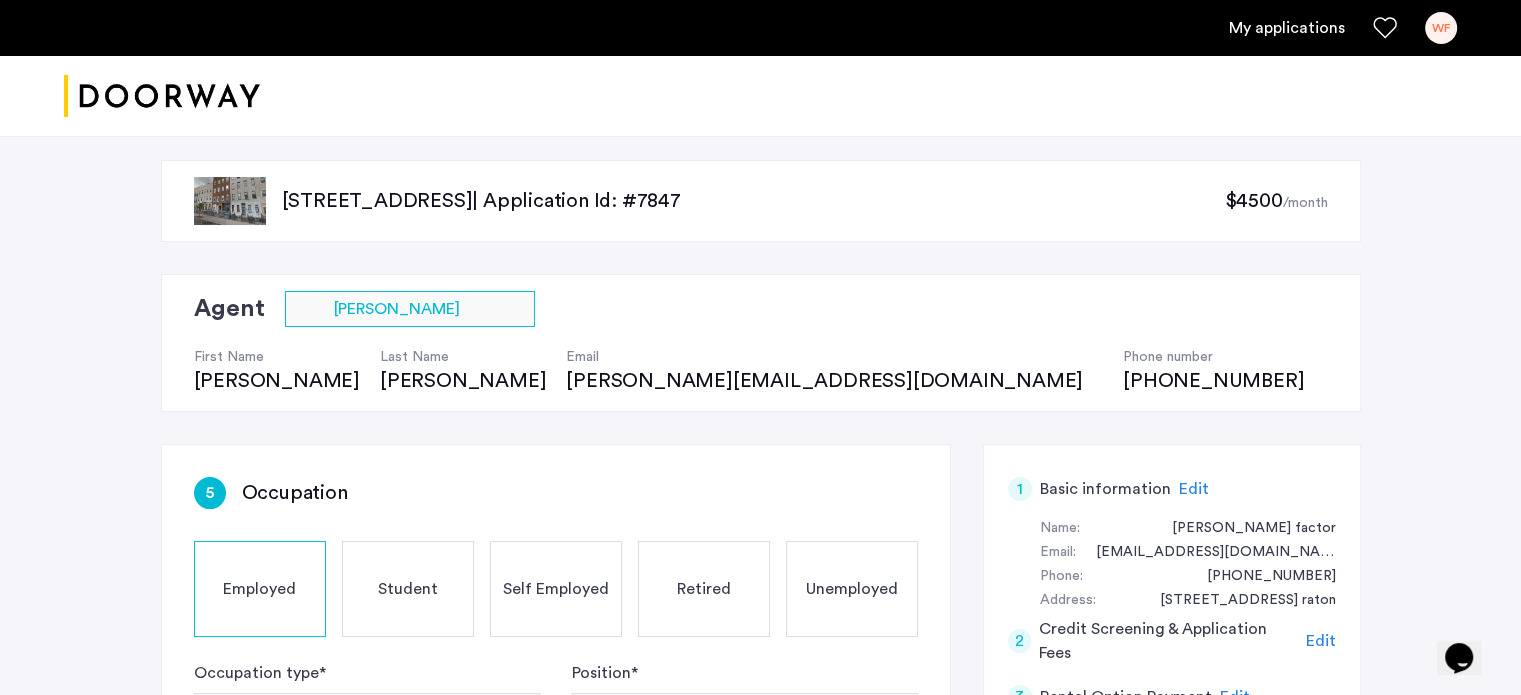 click on "Agent Select agent × Britney  Rodriguez First Name Britney  Last Name Rodriguez Email britney@doorway.nyc Phone number (956) 236-9032" 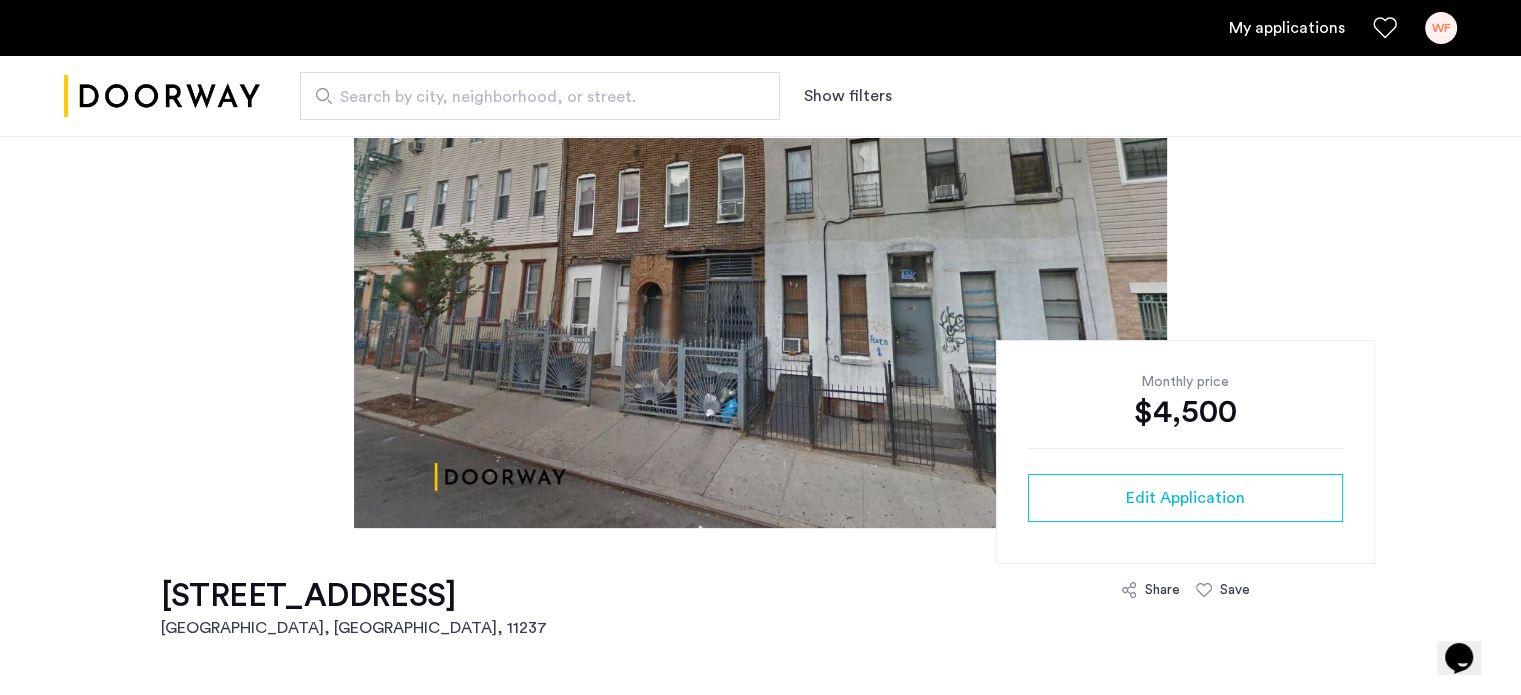 scroll, scrollTop: 0, scrollLeft: 0, axis: both 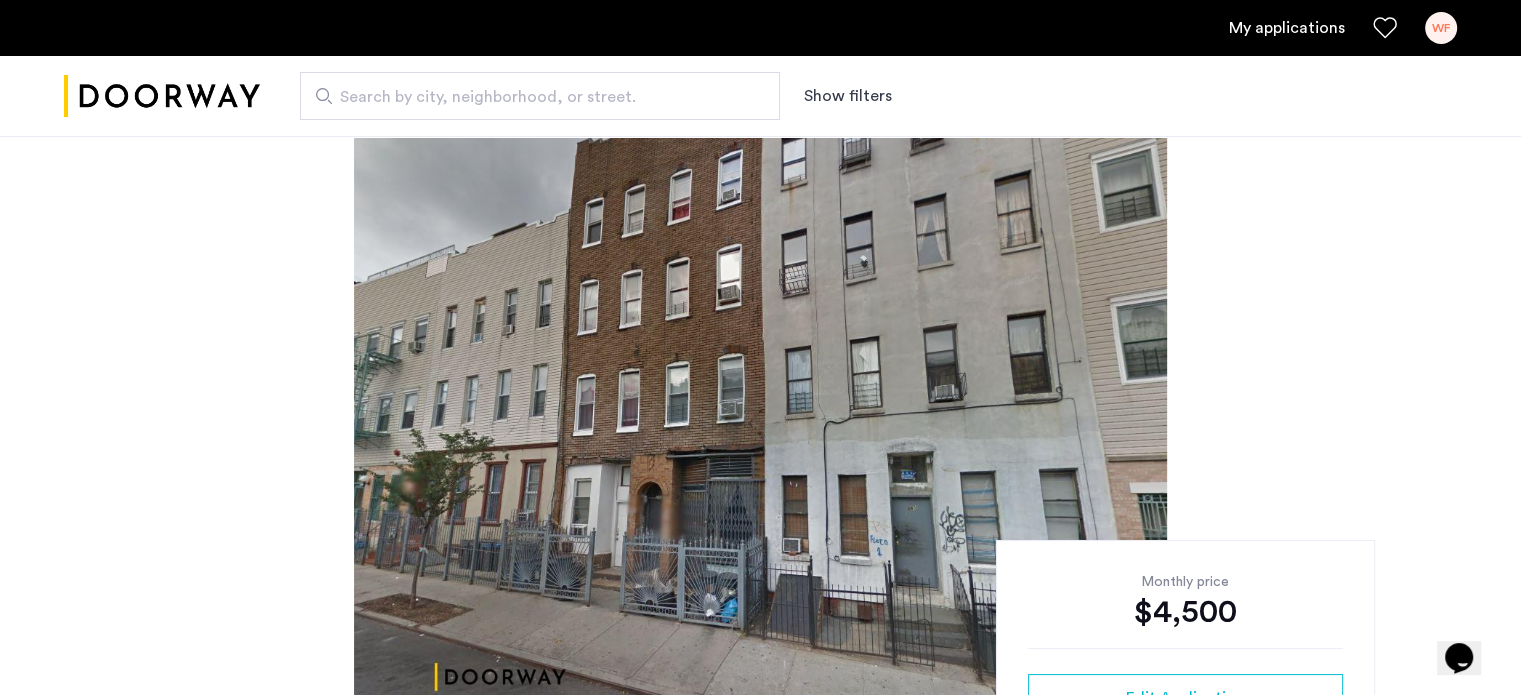 click at bounding box center [162, 96] 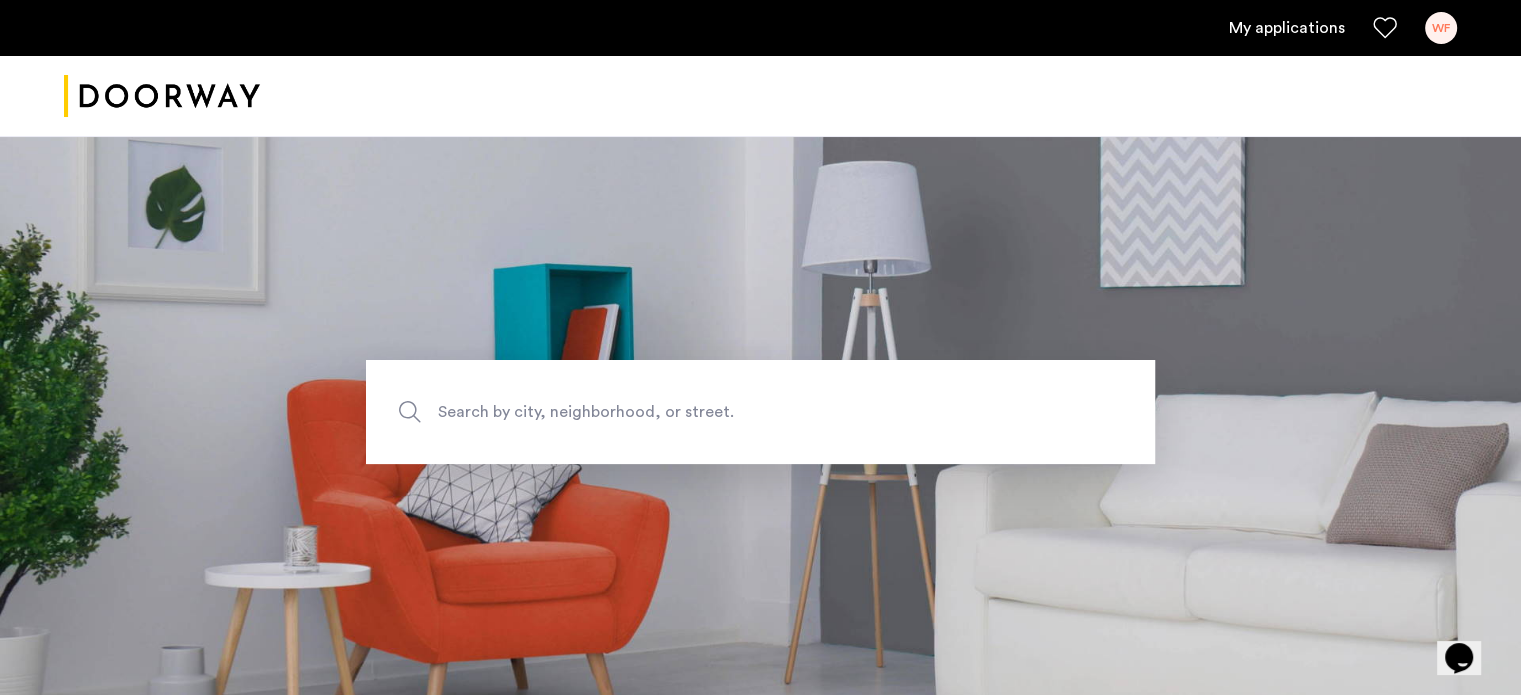 click on "My applications" at bounding box center [1287, 28] 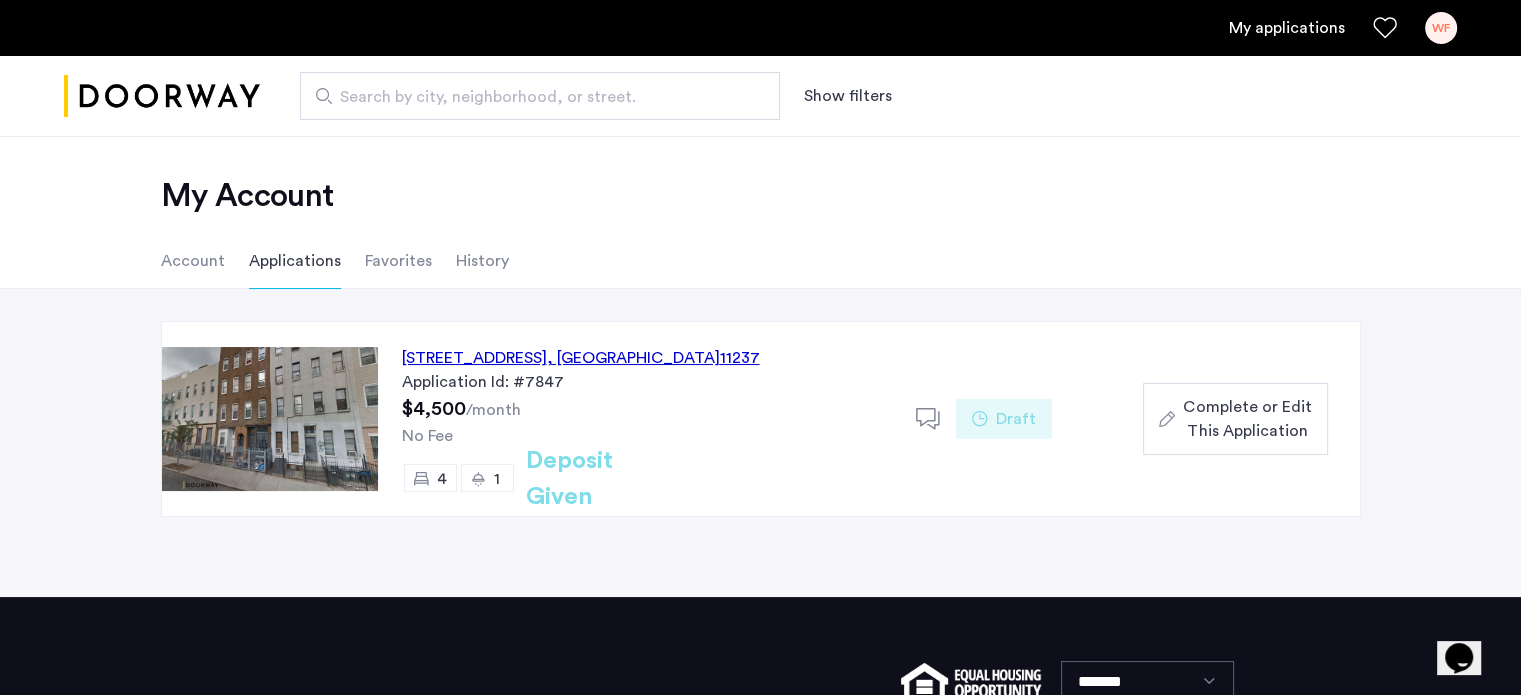 click on "245 Jefferson Street, Unit 2L, Brooklyn , NY  11237" 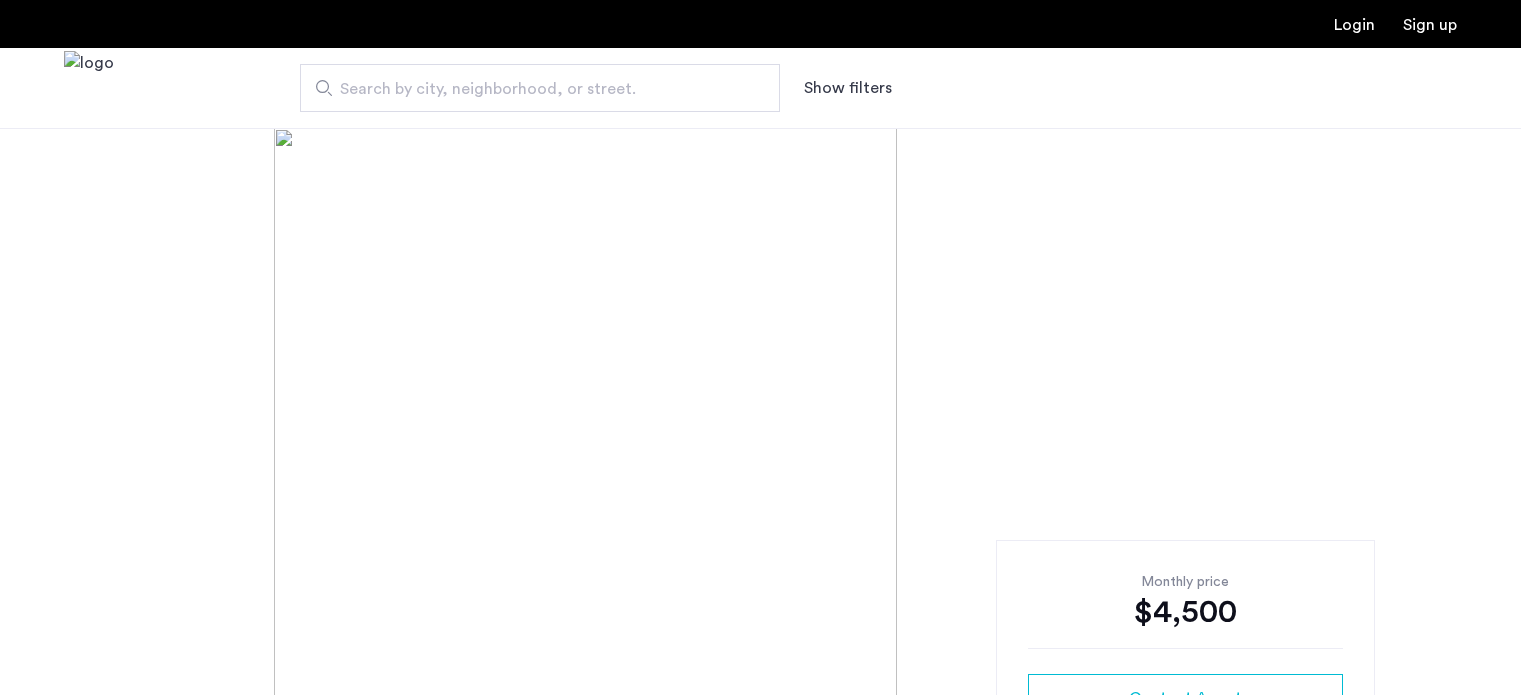 scroll, scrollTop: 0, scrollLeft: 0, axis: both 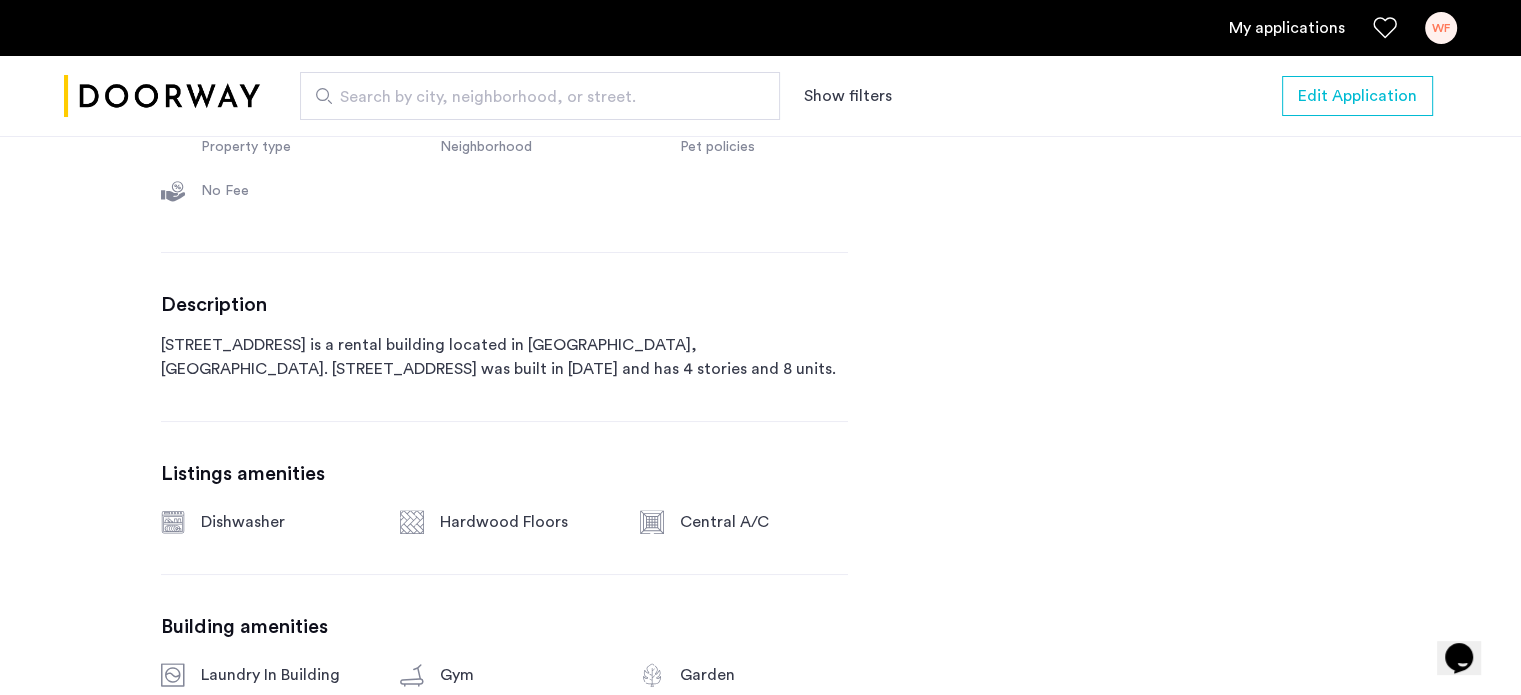 click on "My applications" at bounding box center (1287, 28) 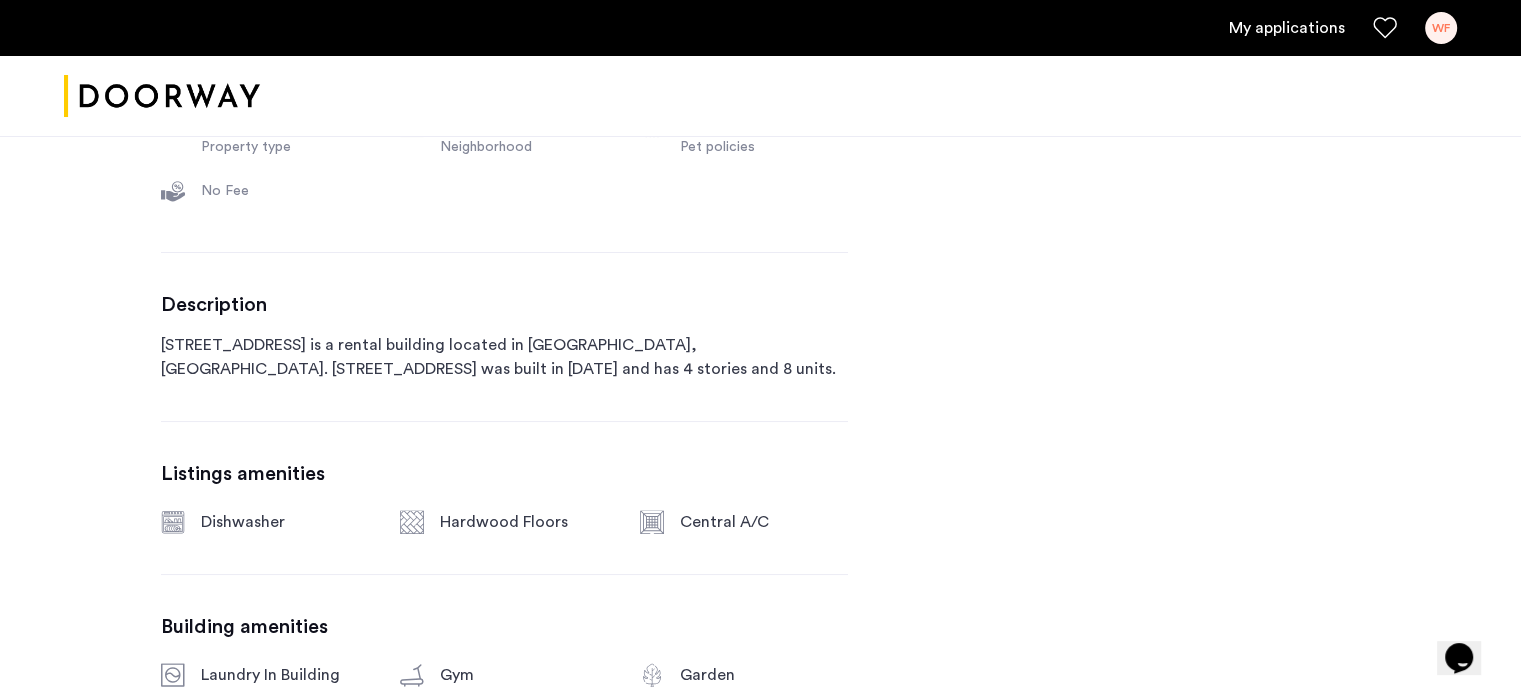 scroll, scrollTop: 0, scrollLeft: 0, axis: both 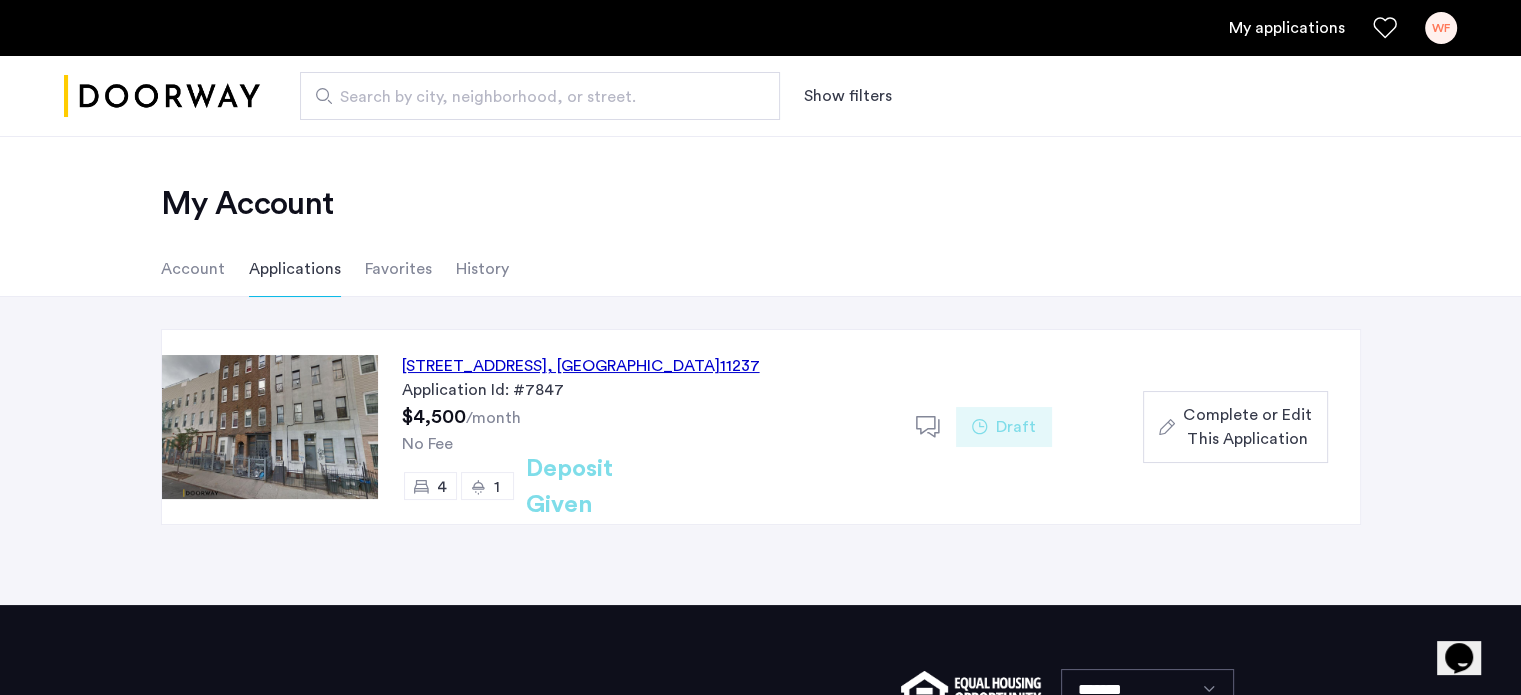 click on "245 Jefferson Street, Unit 2L, Brooklyn , NY  11237" 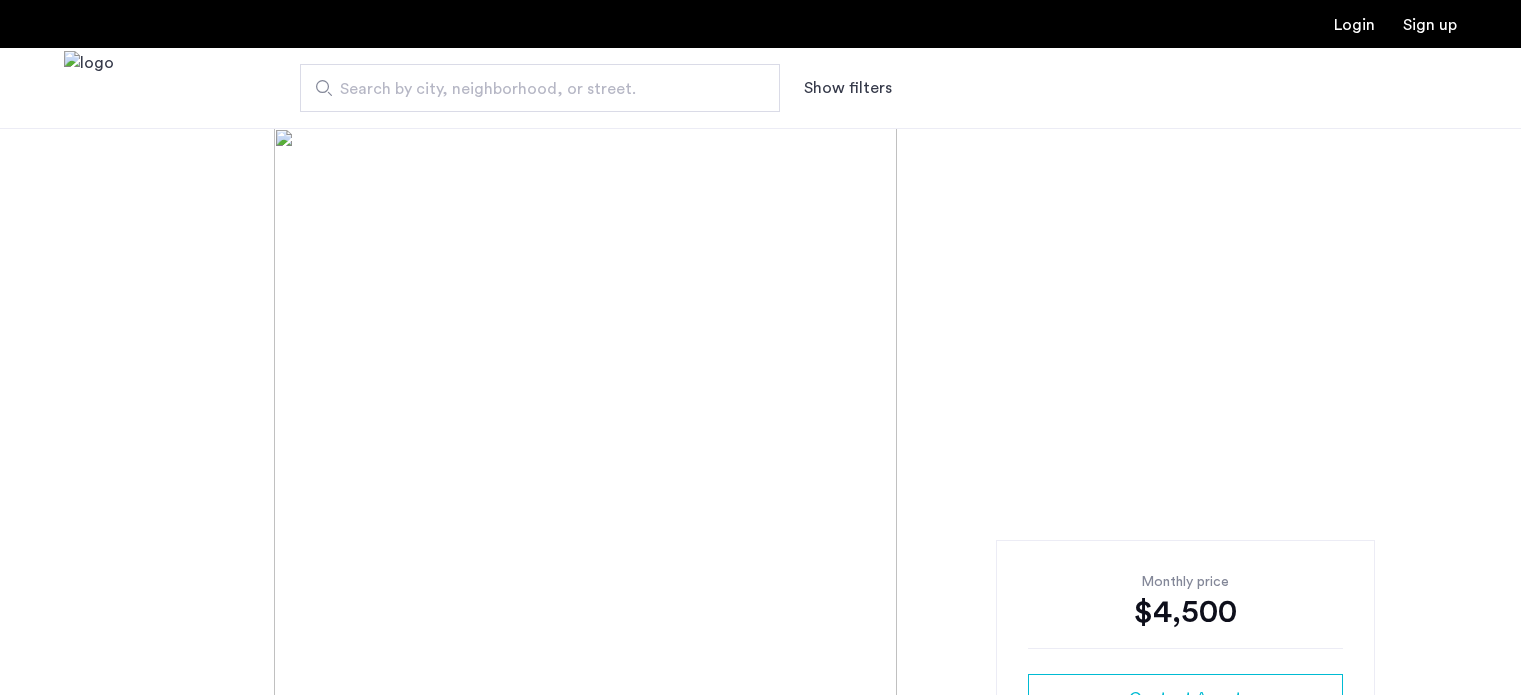 scroll, scrollTop: 0, scrollLeft: 0, axis: both 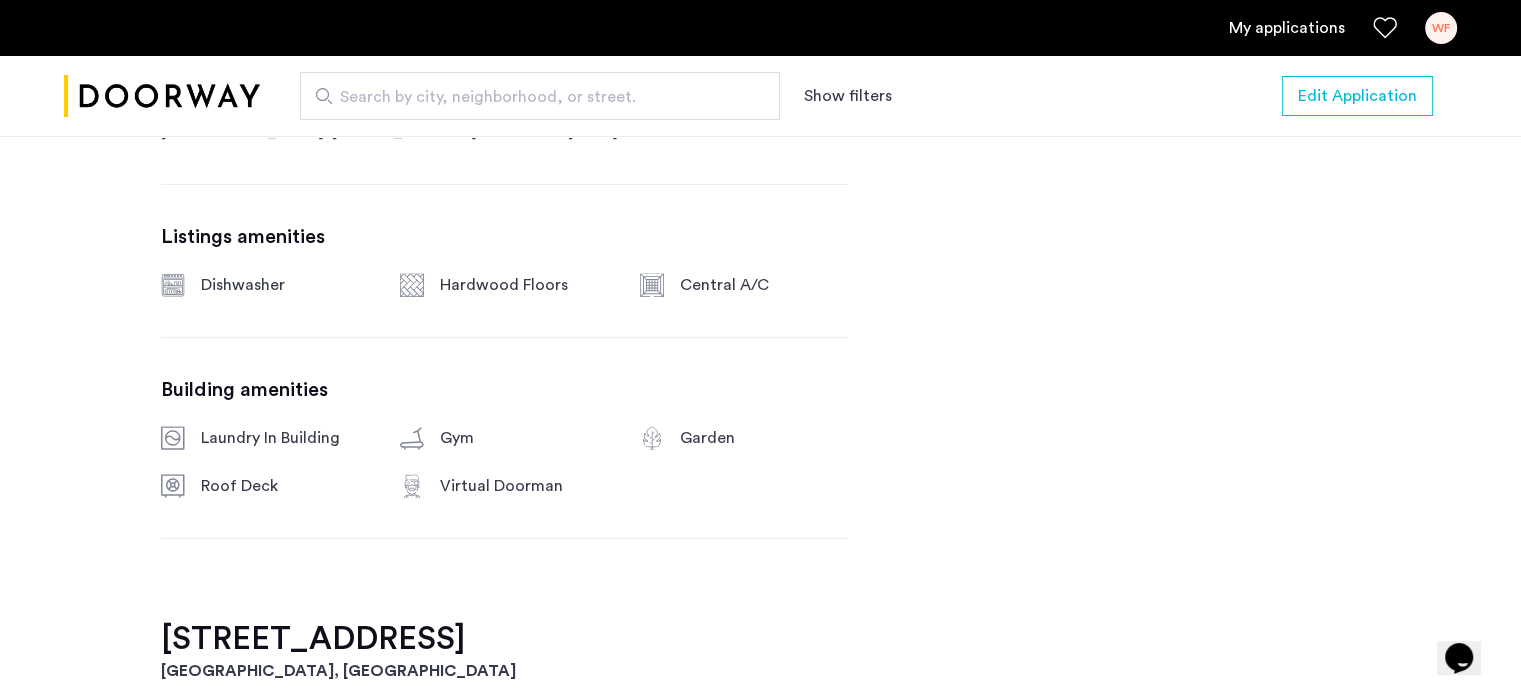 click on "WF" at bounding box center [1441, 28] 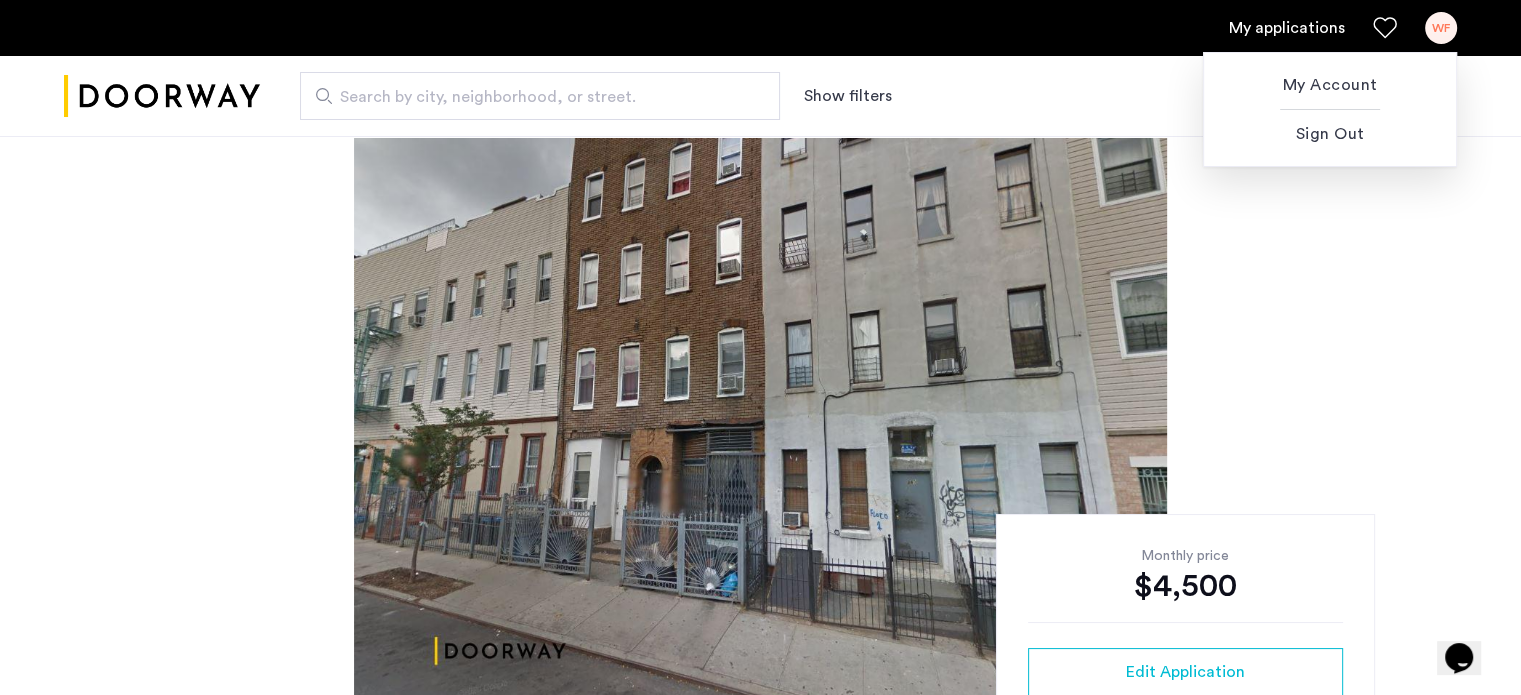 scroll, scrollTop: 0, scrollLeft: 0, axis: both 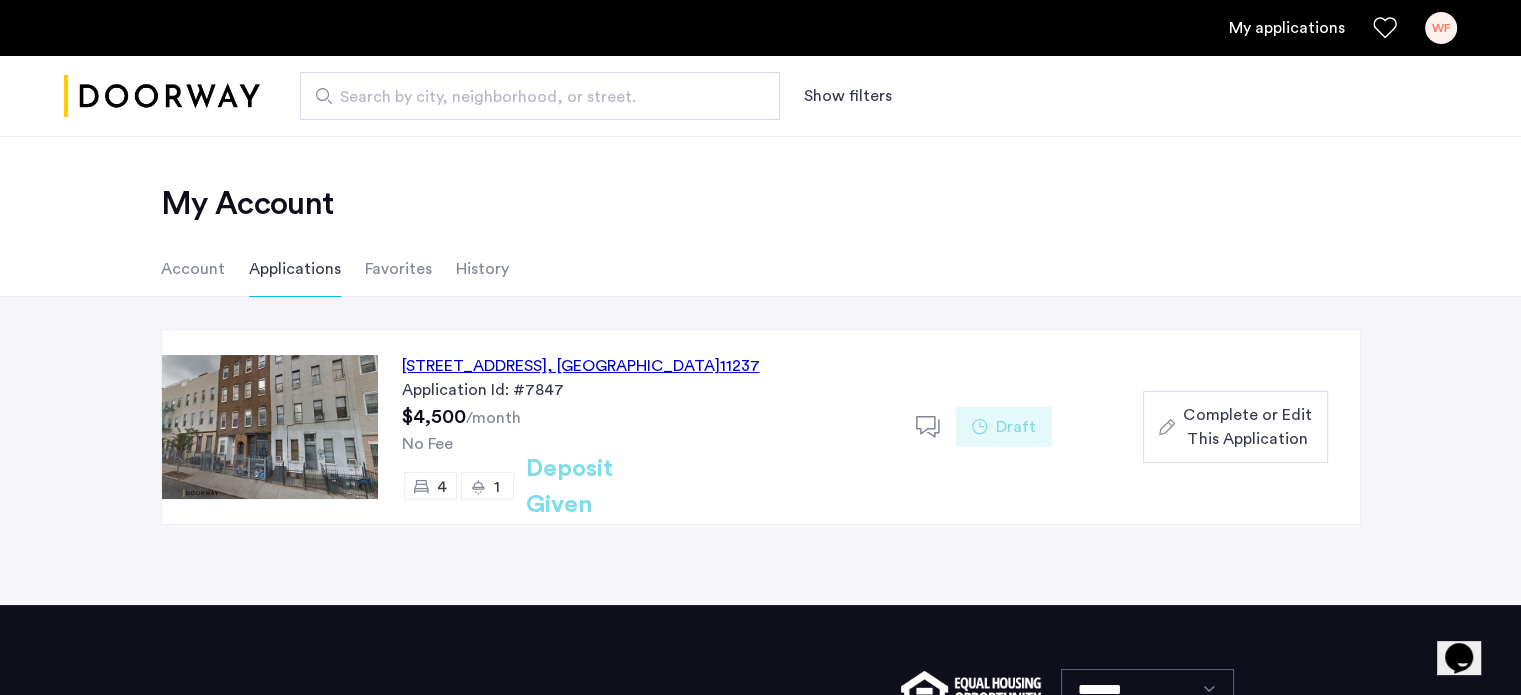click on "[STREET_ADDRESS]" 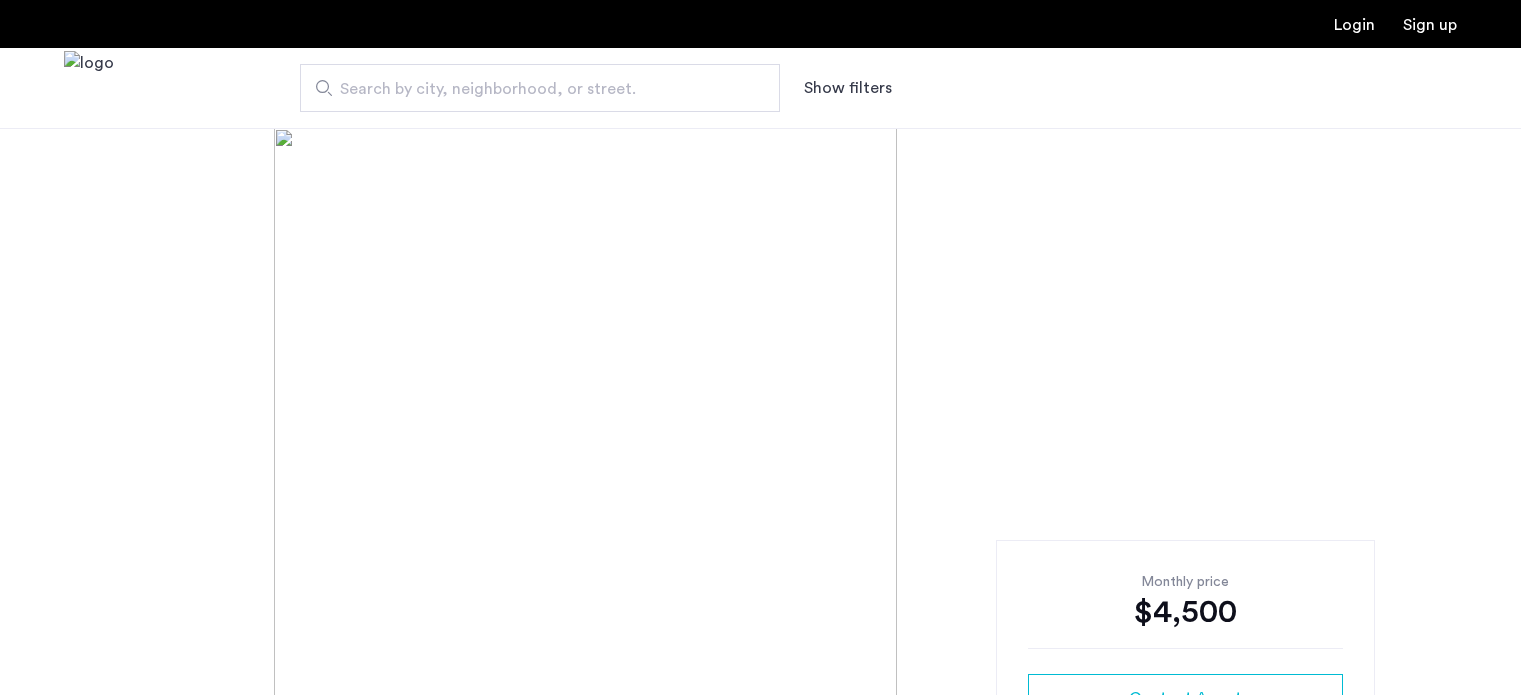 scroll, scrollTop: 0, scrollLeft: 0, axis: both 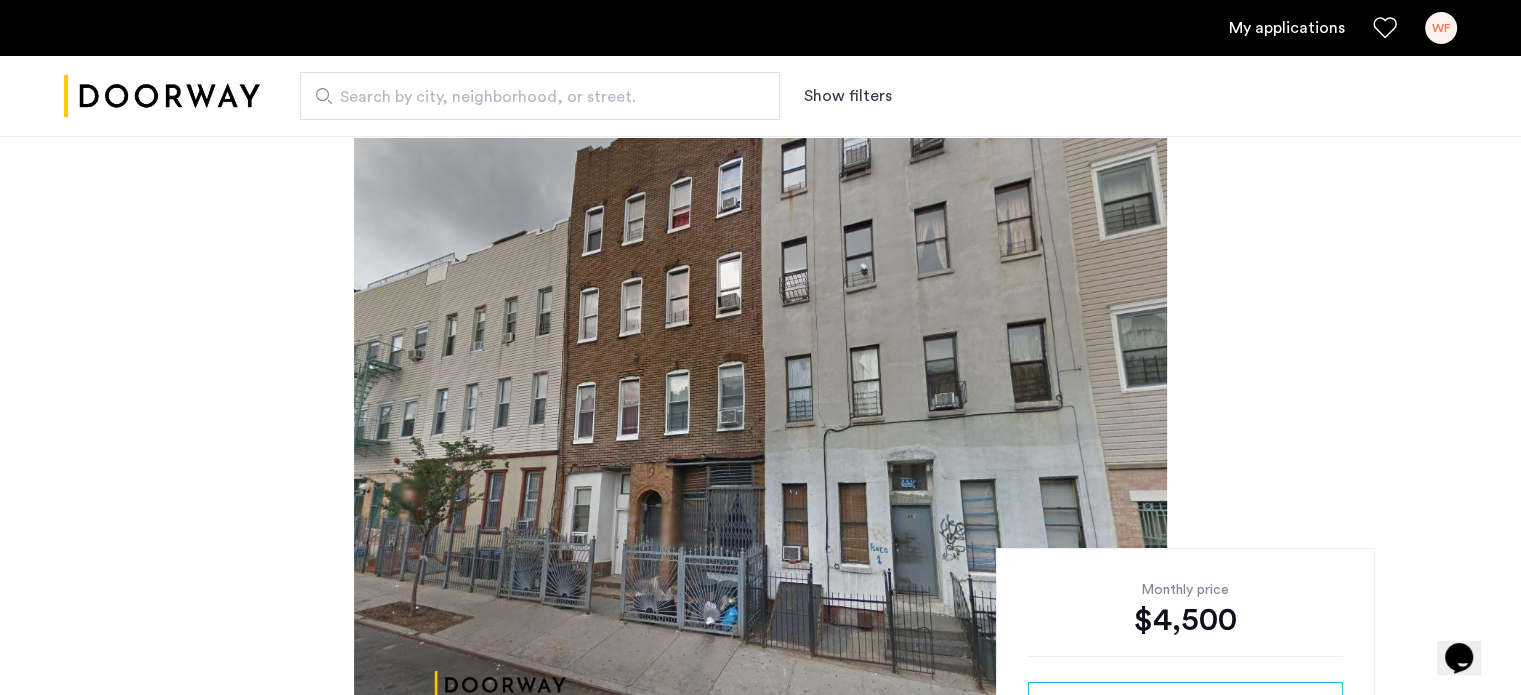 click on "My applications" at bounding box center (1287, 28) 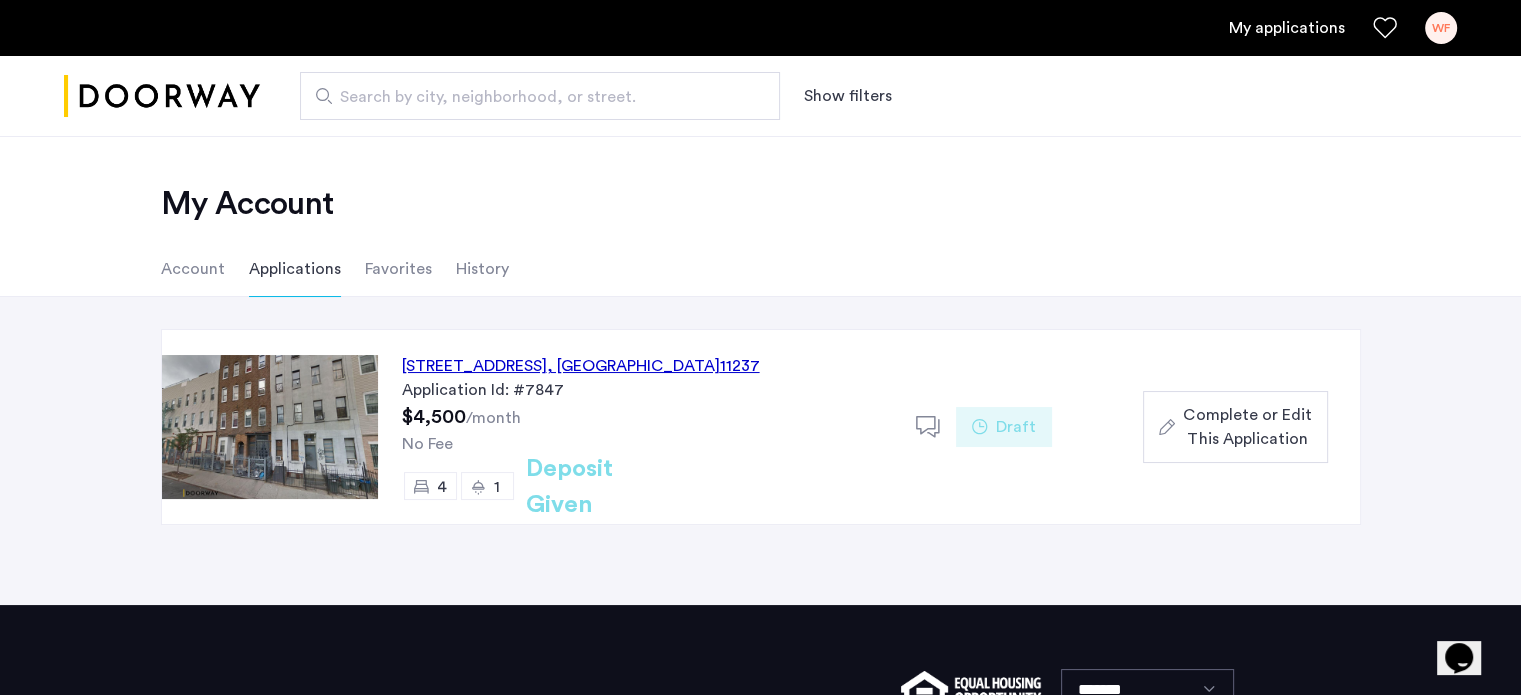 click on ", [GEOGRAPHIC_DATA]" 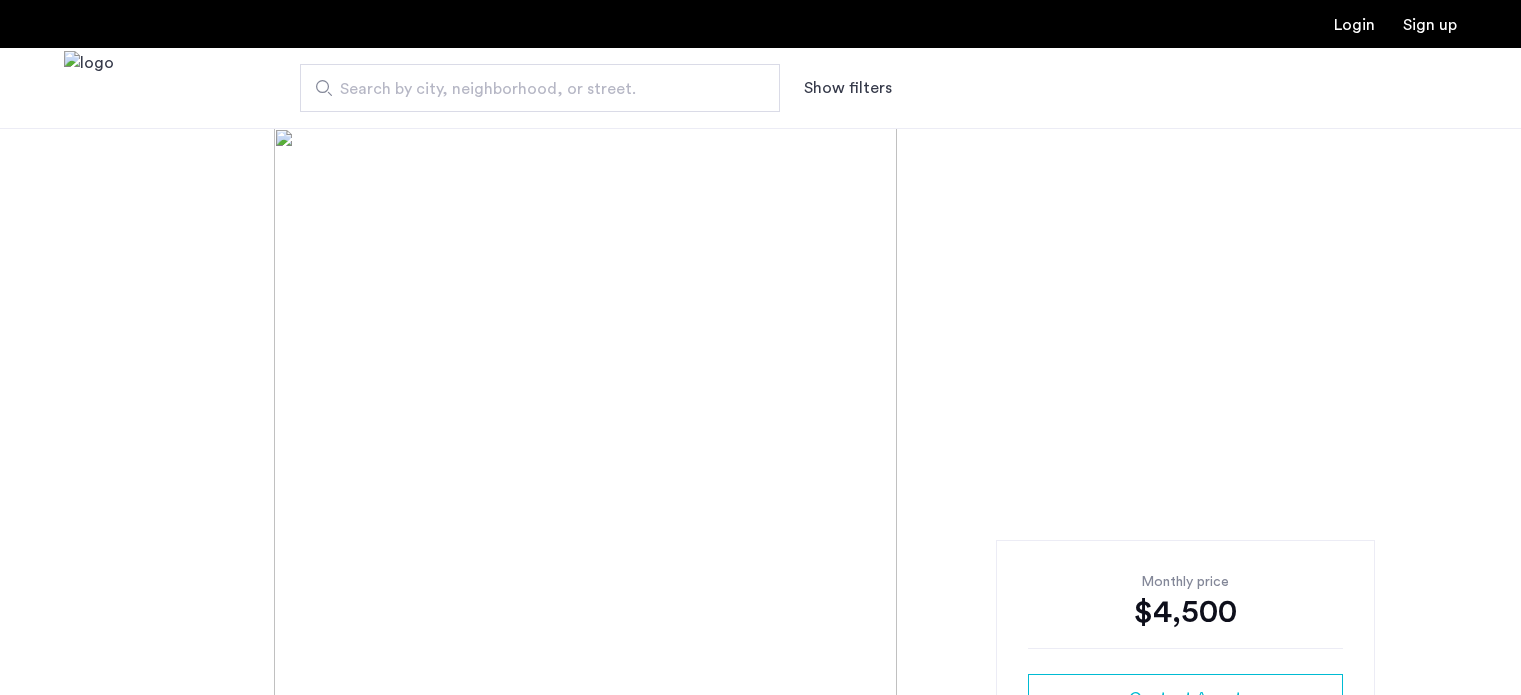 scroll, scrollTop: 0, scrollLeft: 0, axis: both 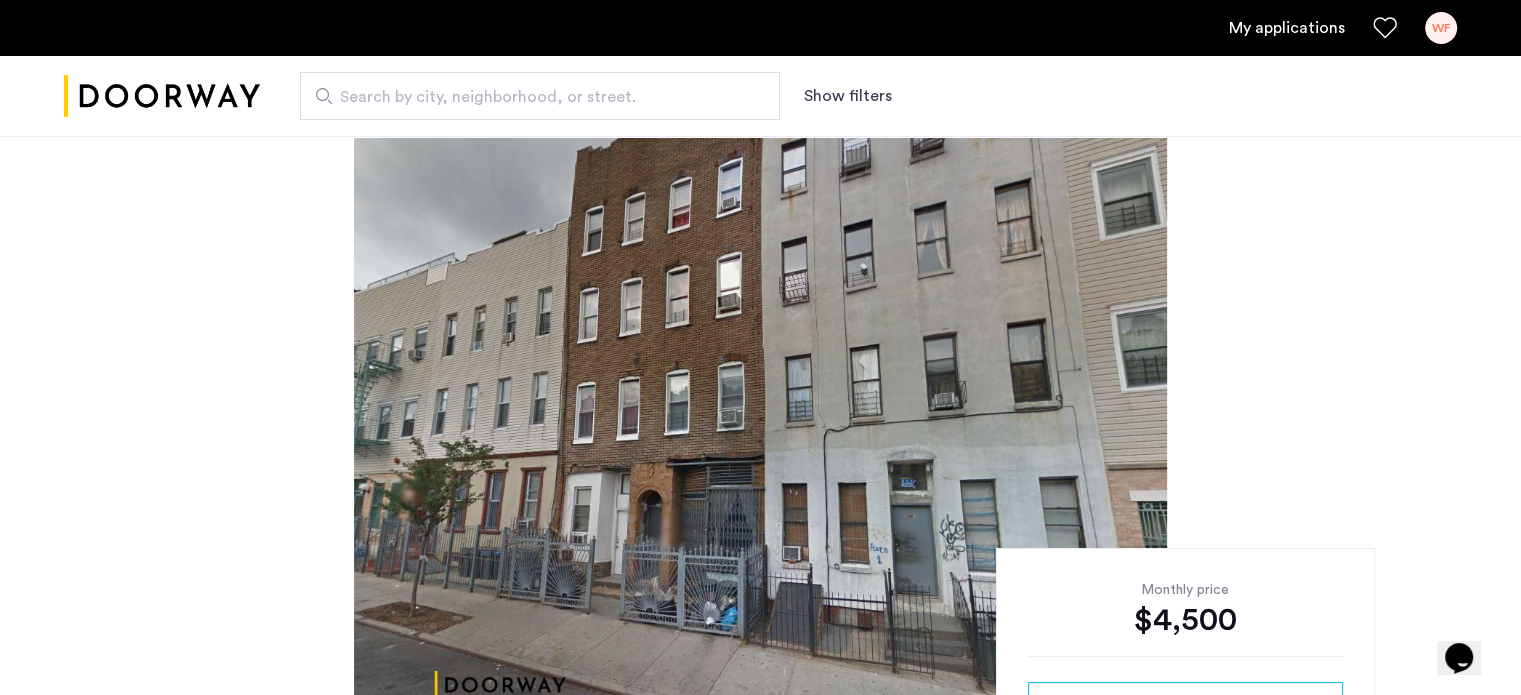 click on "My applications" at bounding box center (1287, 28) 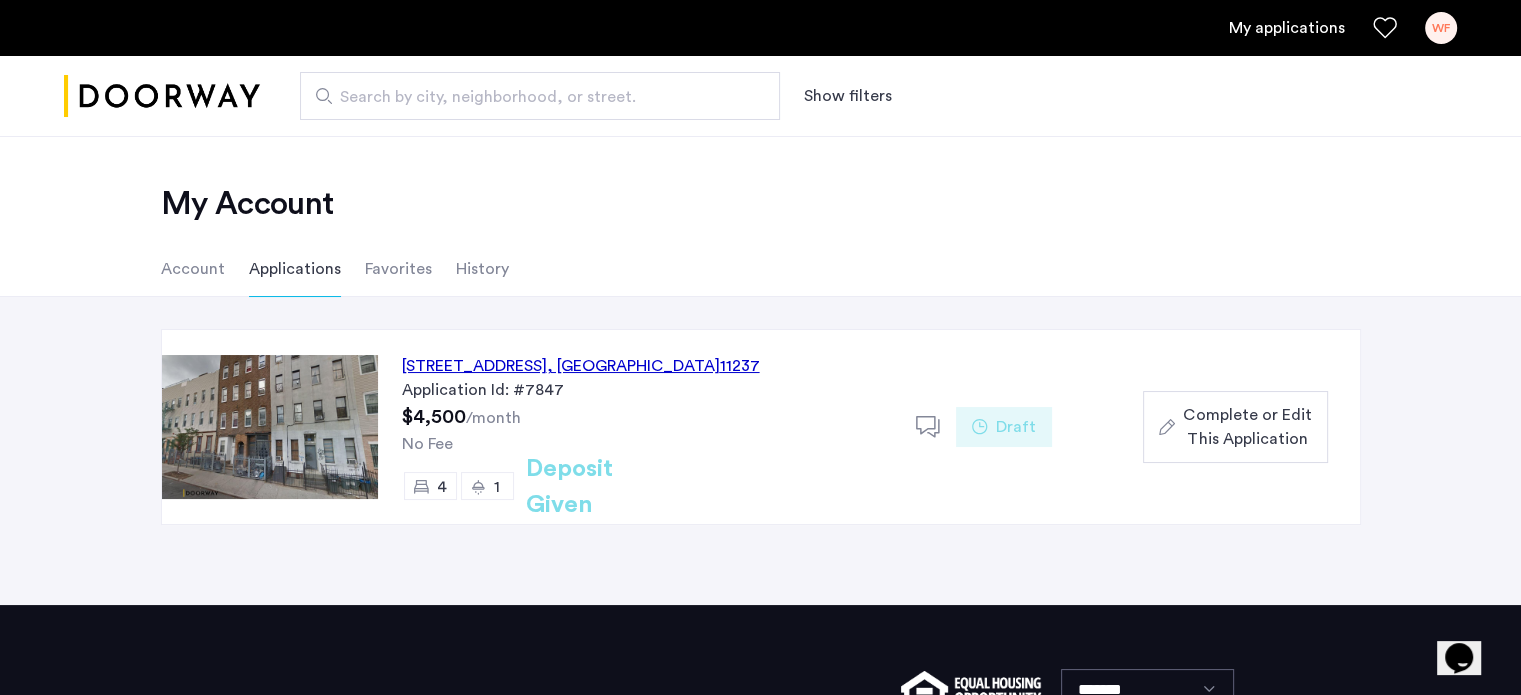 click on "WF" at bounding box center (1441, 28) 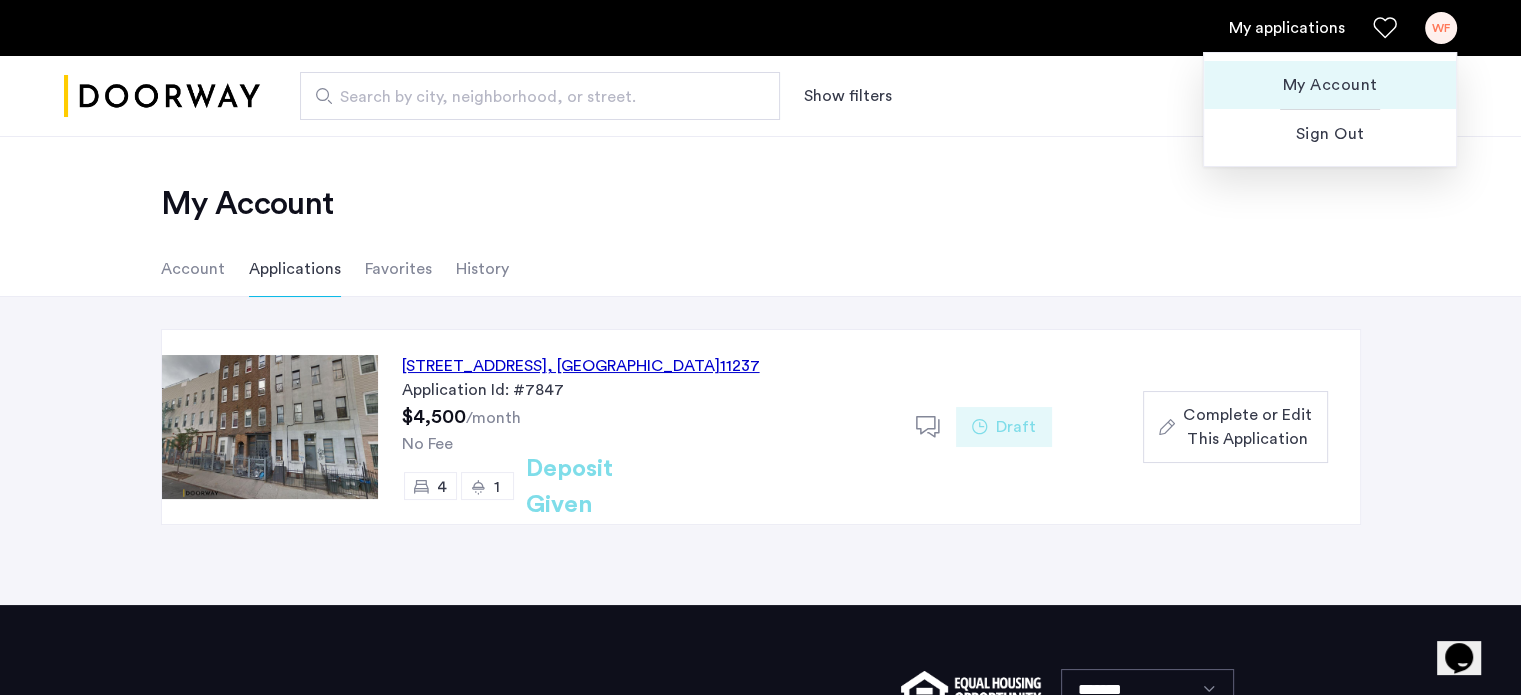 click on "My Account" at bounding box center [1330, 85] 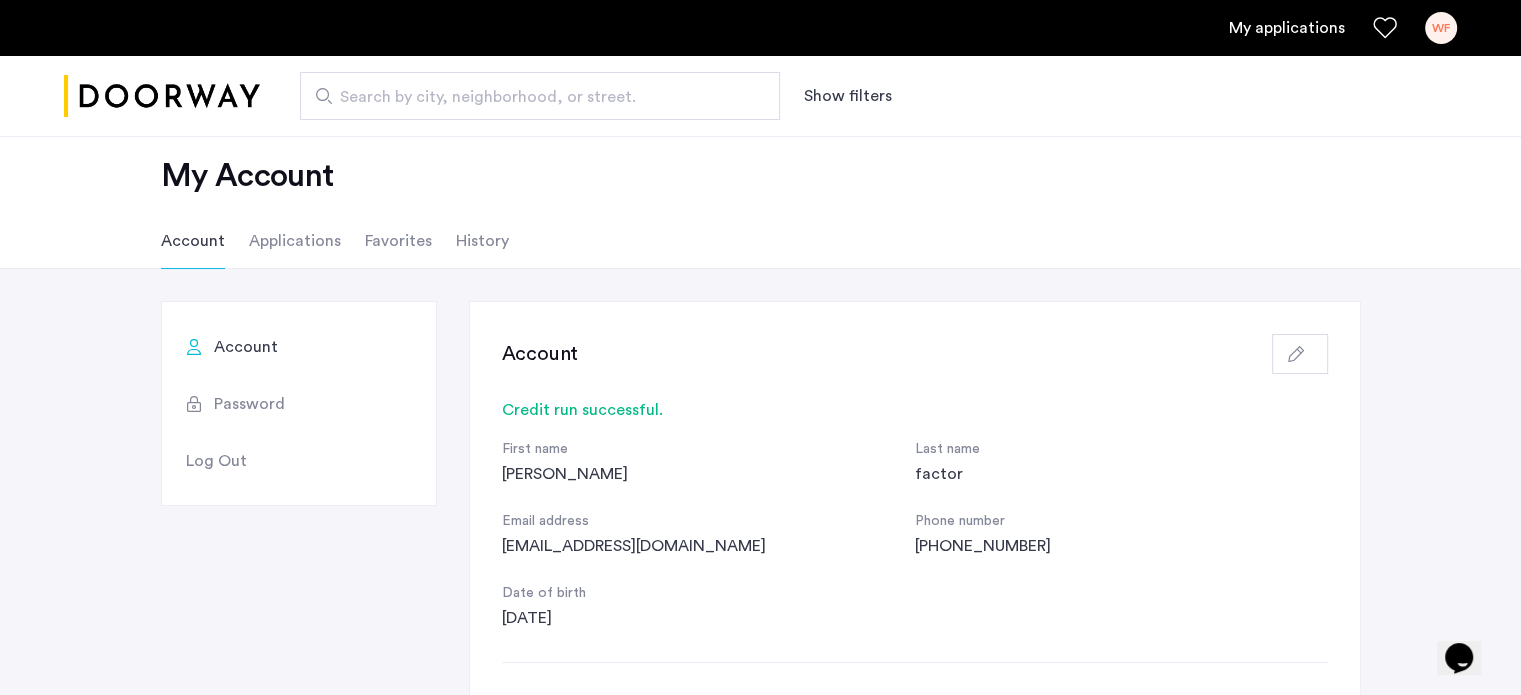 scroll, scrollTop: 0, scrollLeft: 0, axis: both 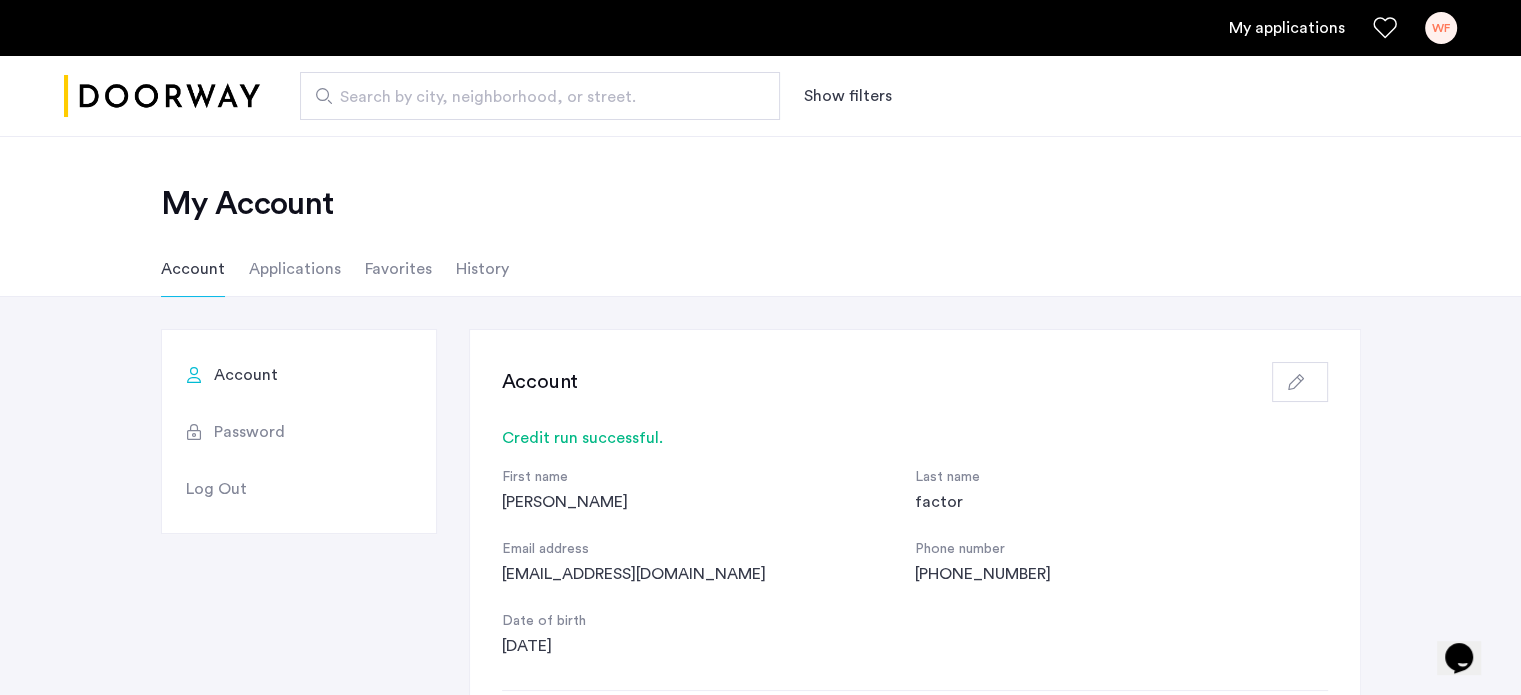 click on "Applications" 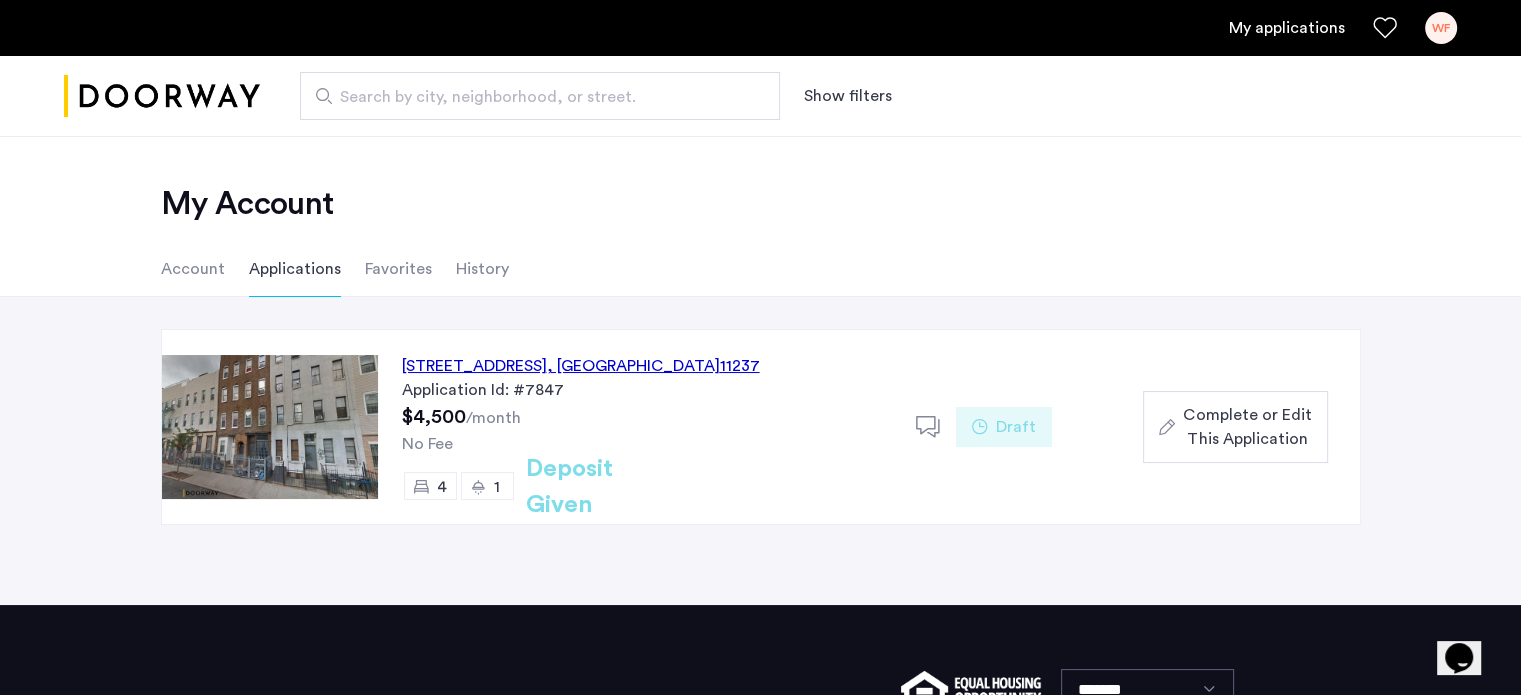click on "Complete or Edit This Application" 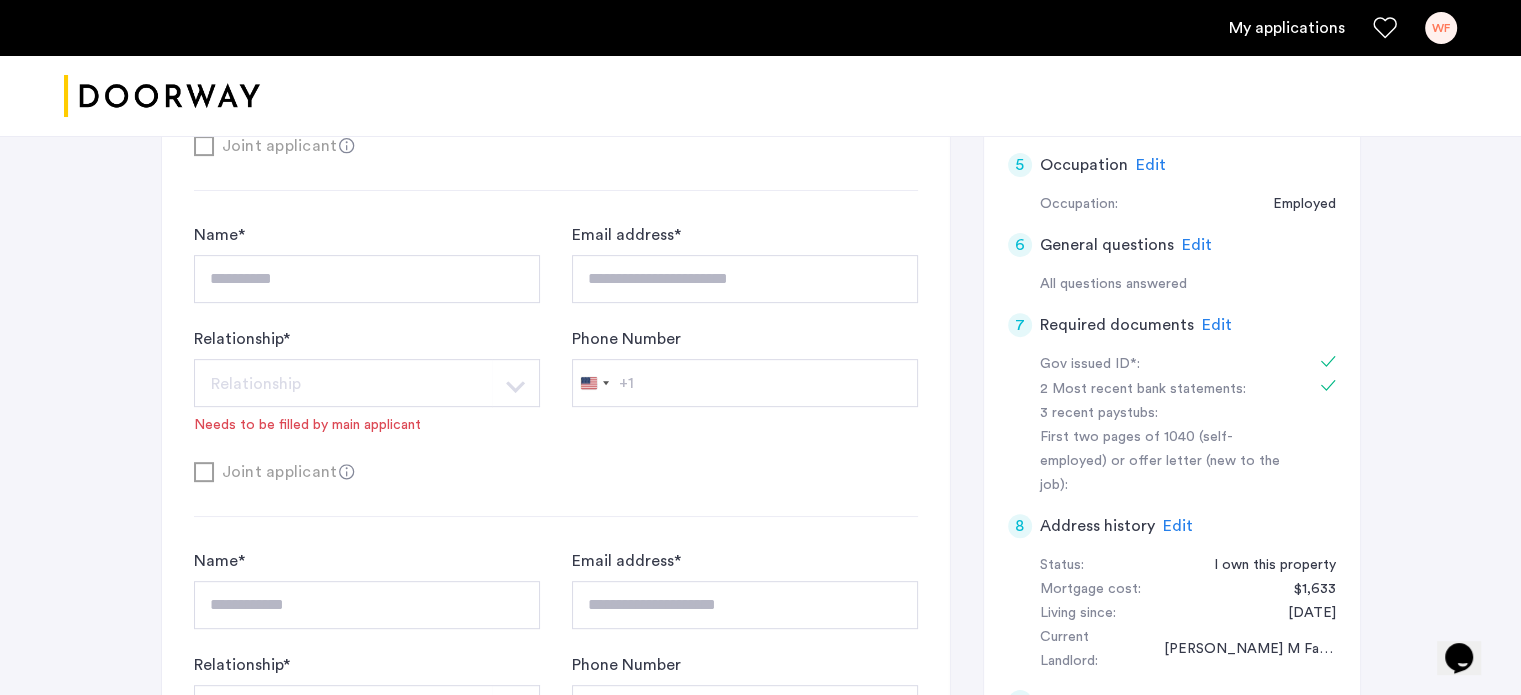 scroll, scrollTop: 700, scrollLeft: 0, axis: vertical 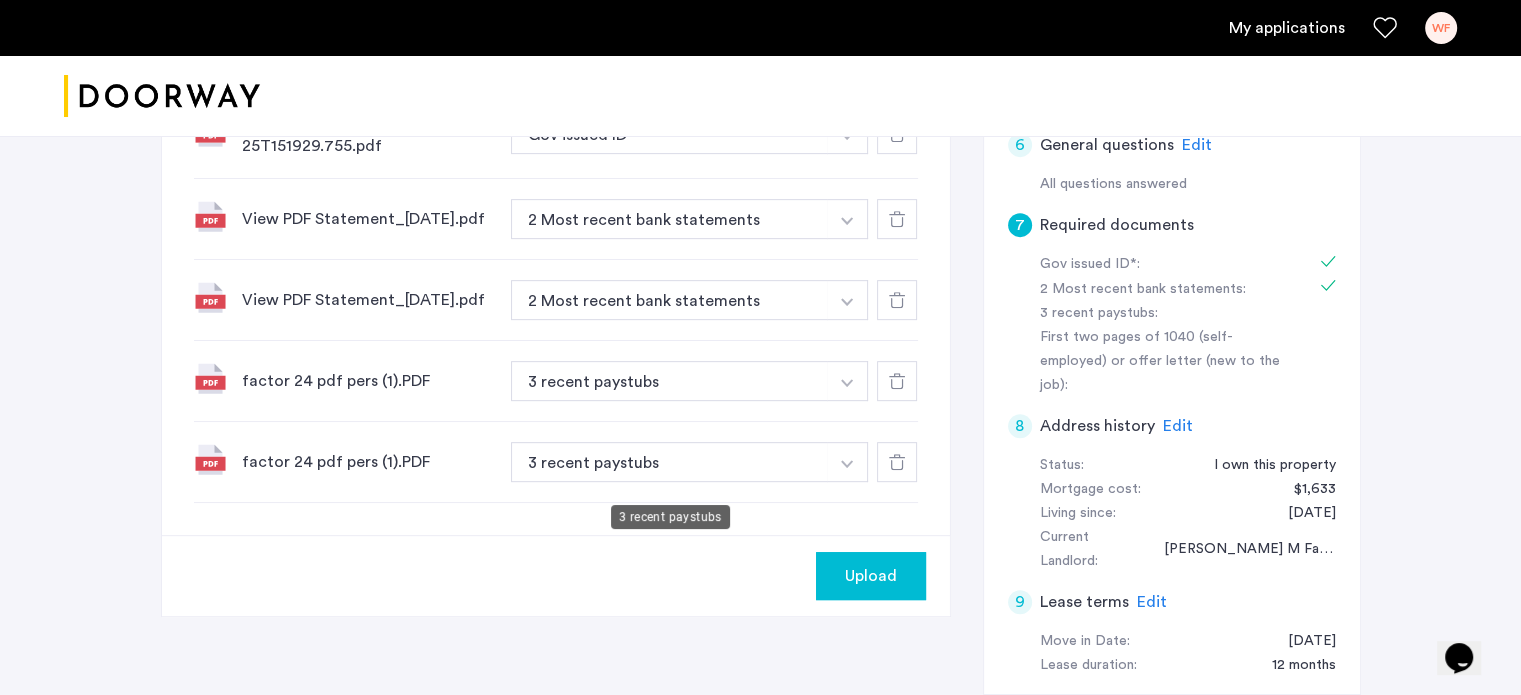 click on "3 recent paystubs" at bounding box center (670, 462) 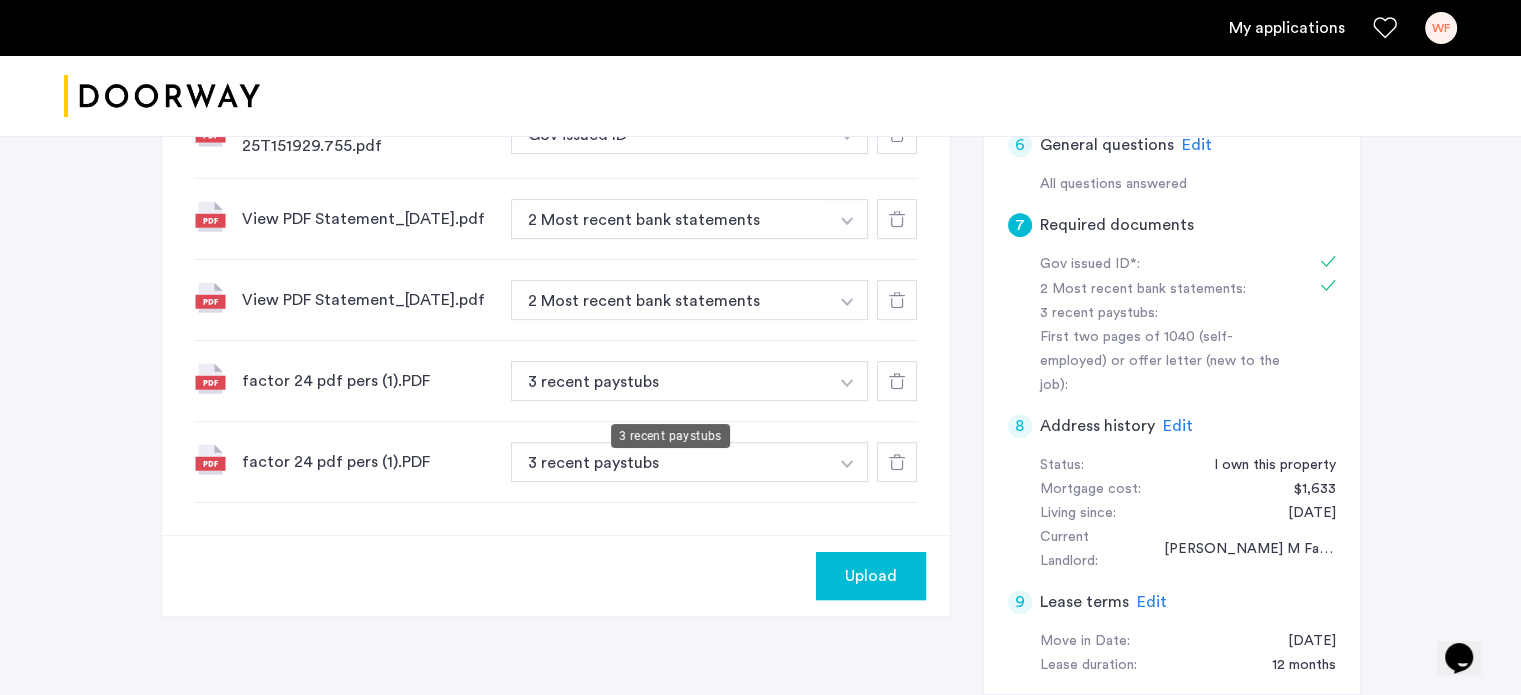 click on "3 recent paystubs" at bounding box center [670, 381] 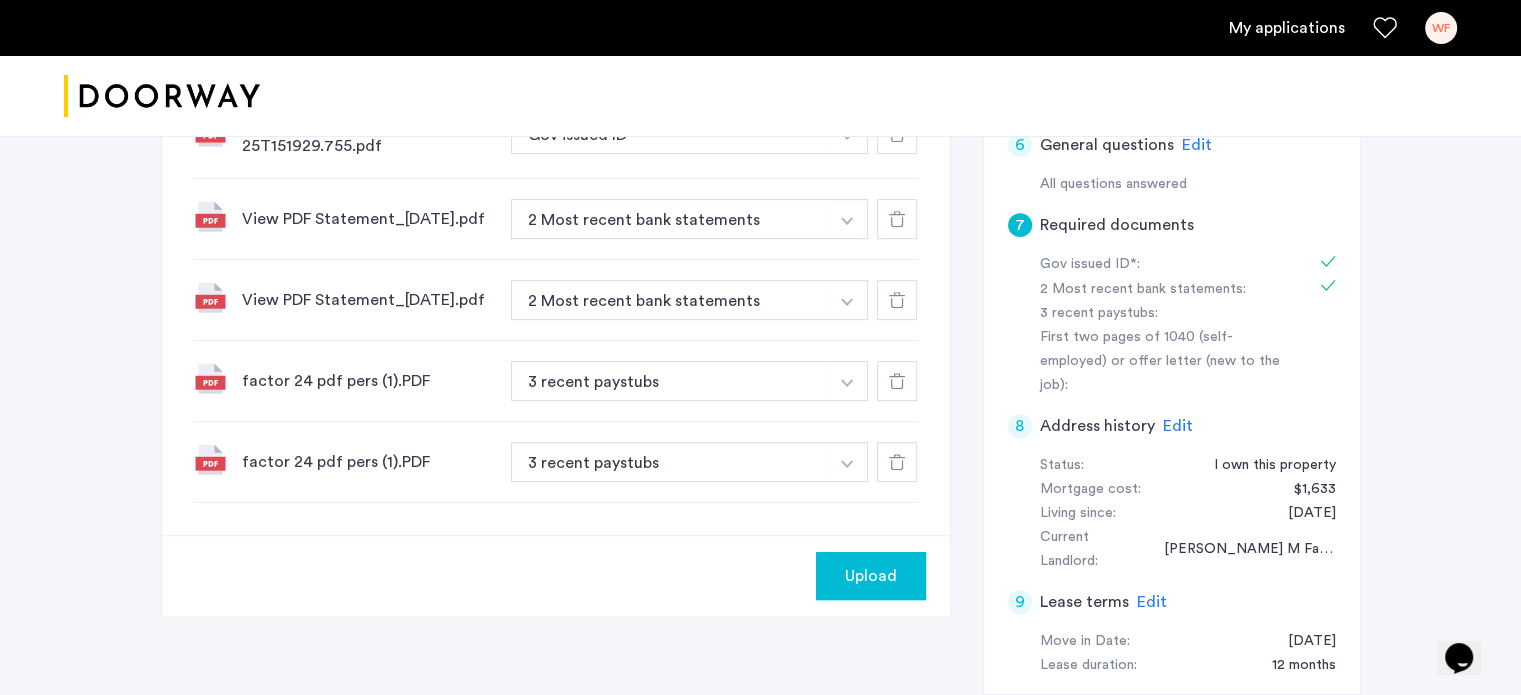 click on "Upload" 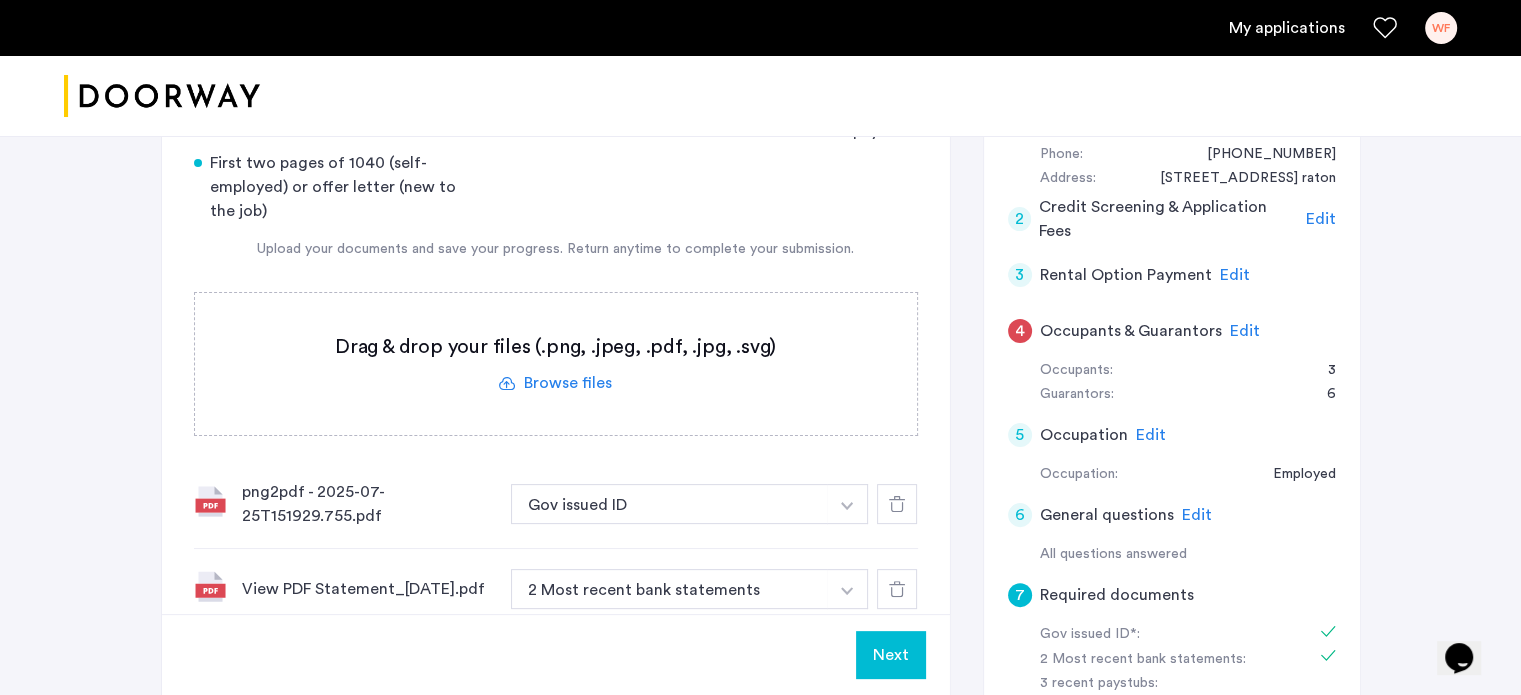 scroll, scrollTop: 300, scrollLeft: 0, axis: vertical 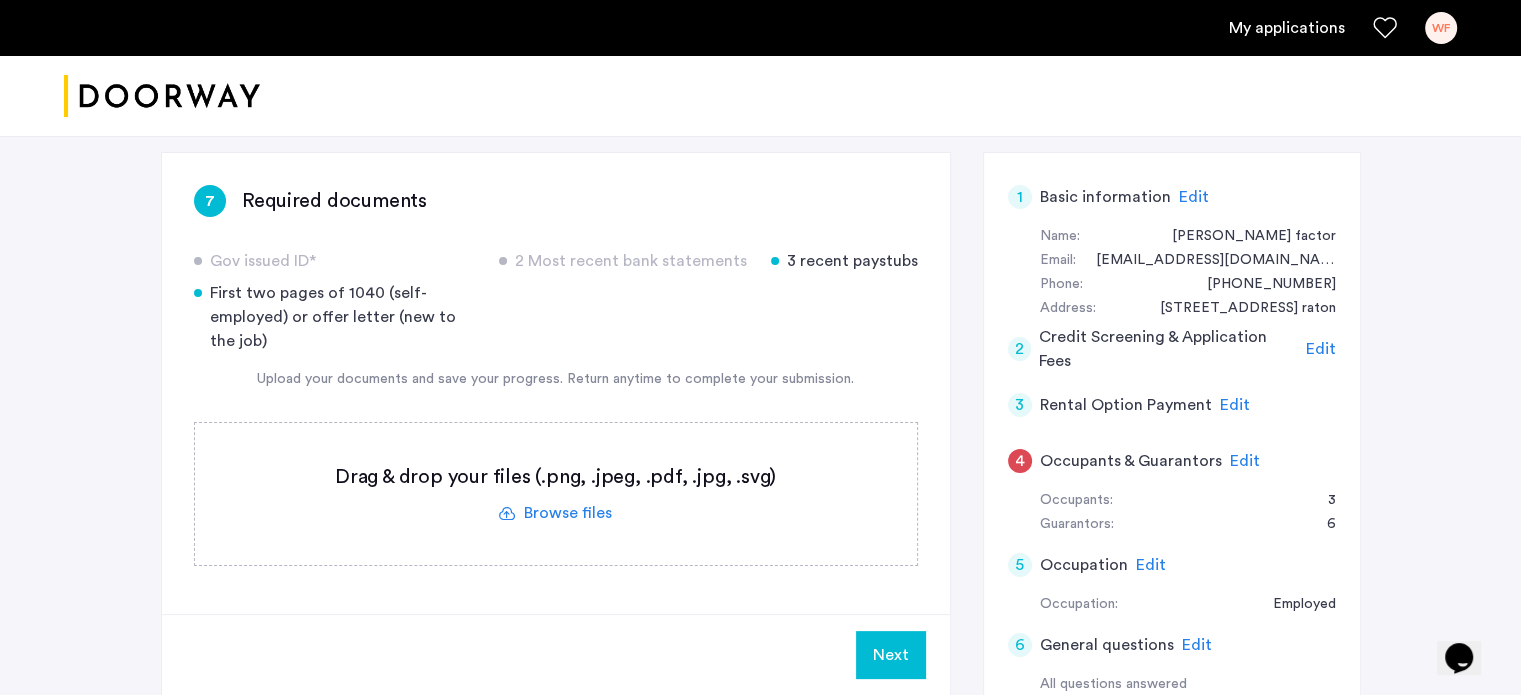 click on "First two pages of 1040 (self-employed) or offer letter (new to the job)" 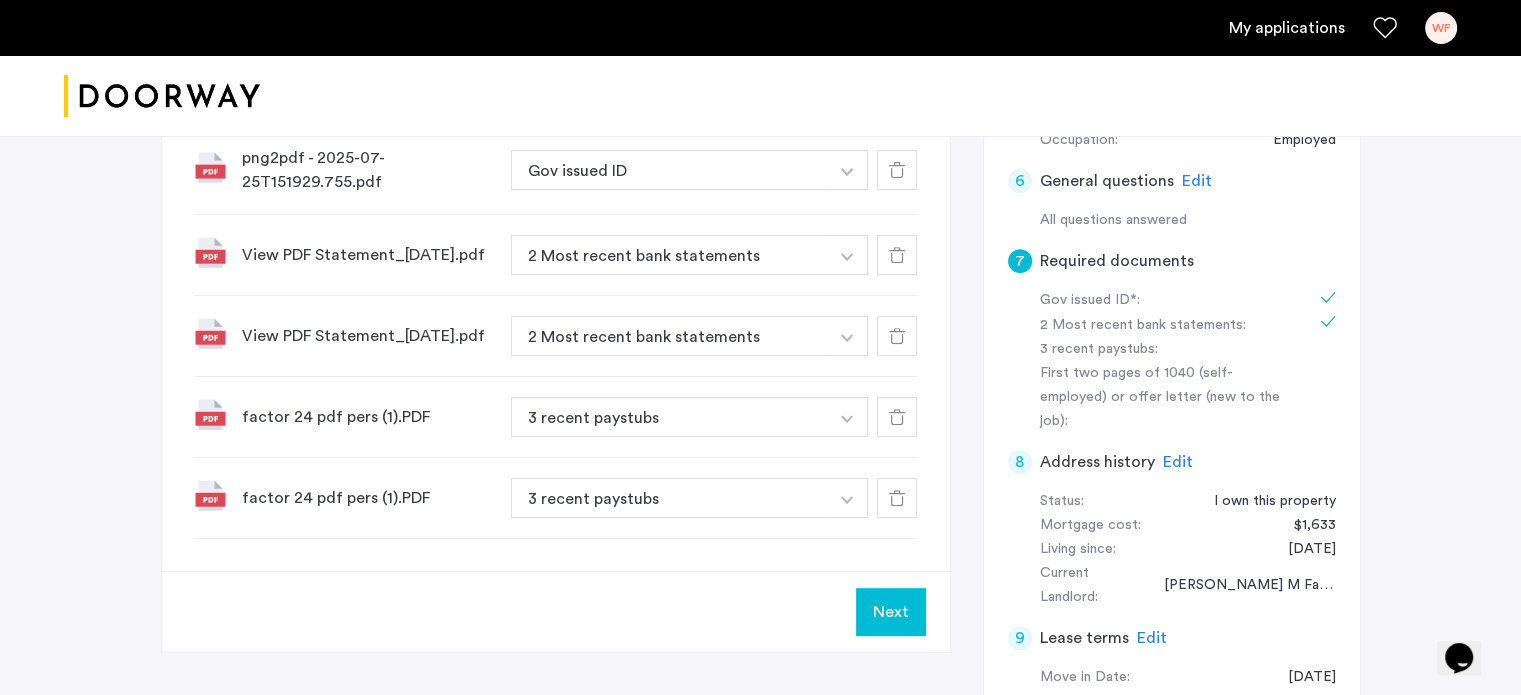 scroll, scrollTop: 800, scrollLeft: 0, axis: vertical 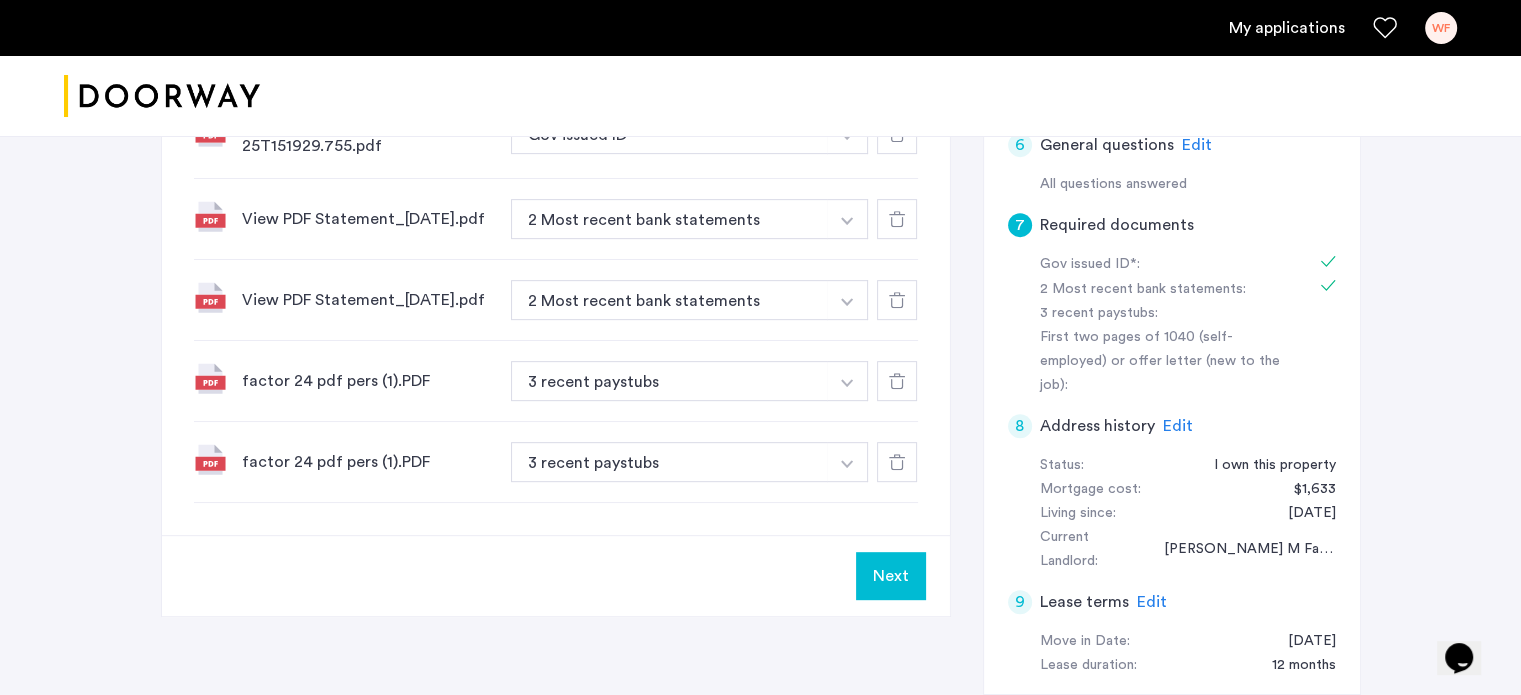 click on "Next" 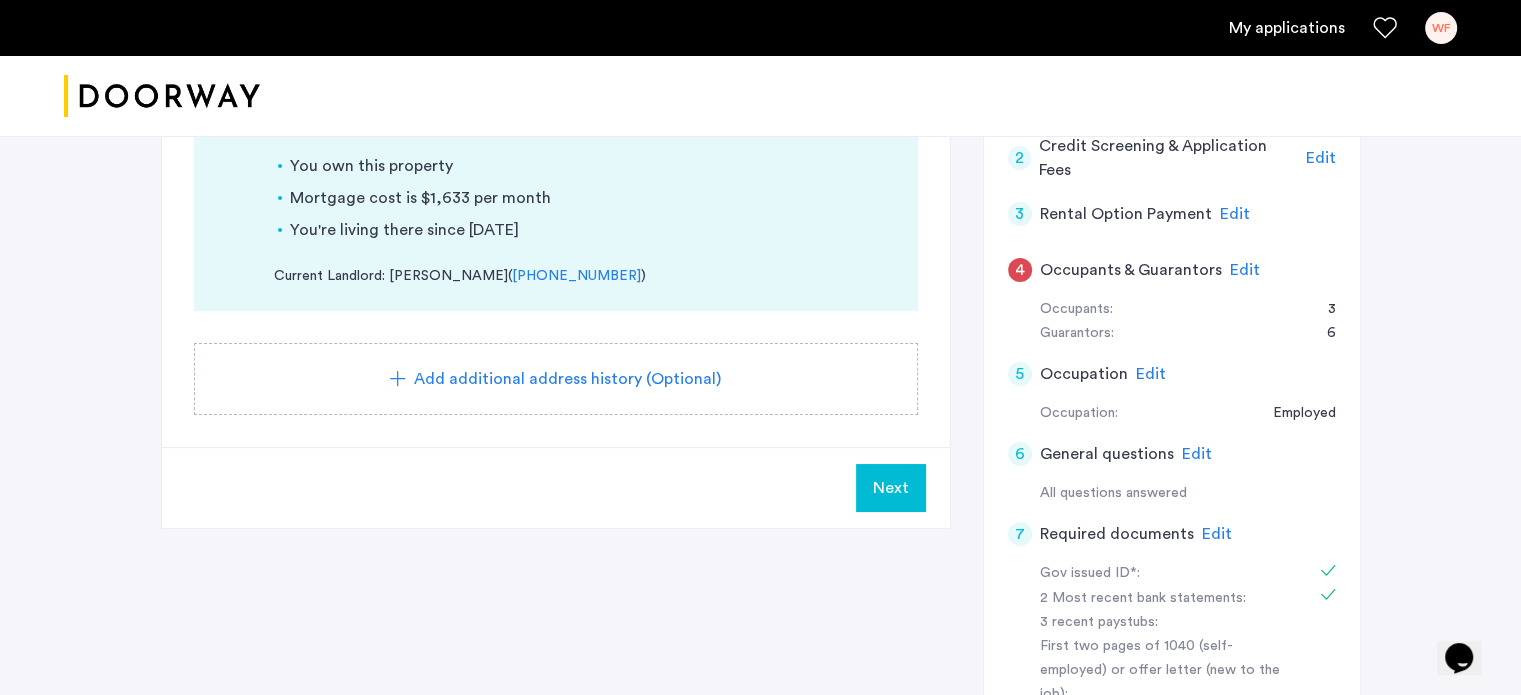 scroll, scrollTop: 500, scrollLeft: 0, axis: vertical 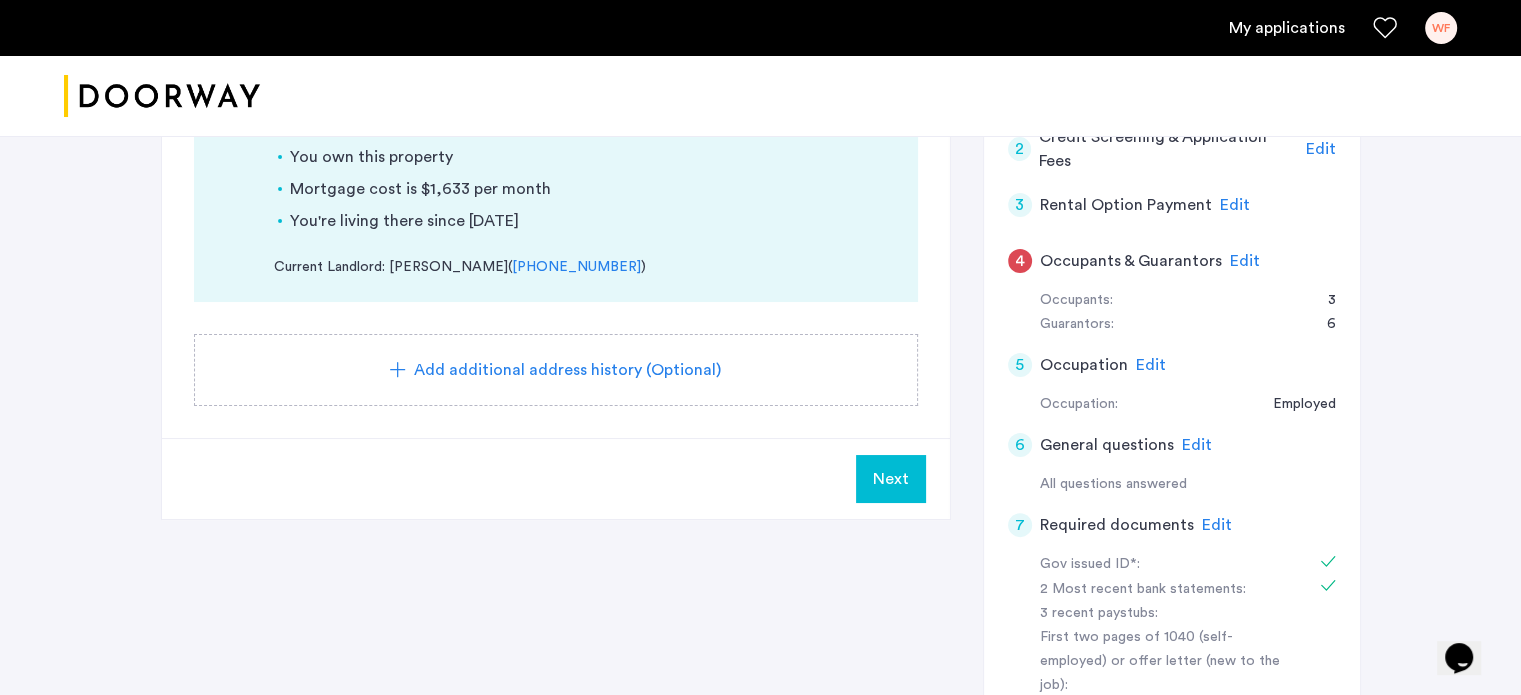 click on "Next" 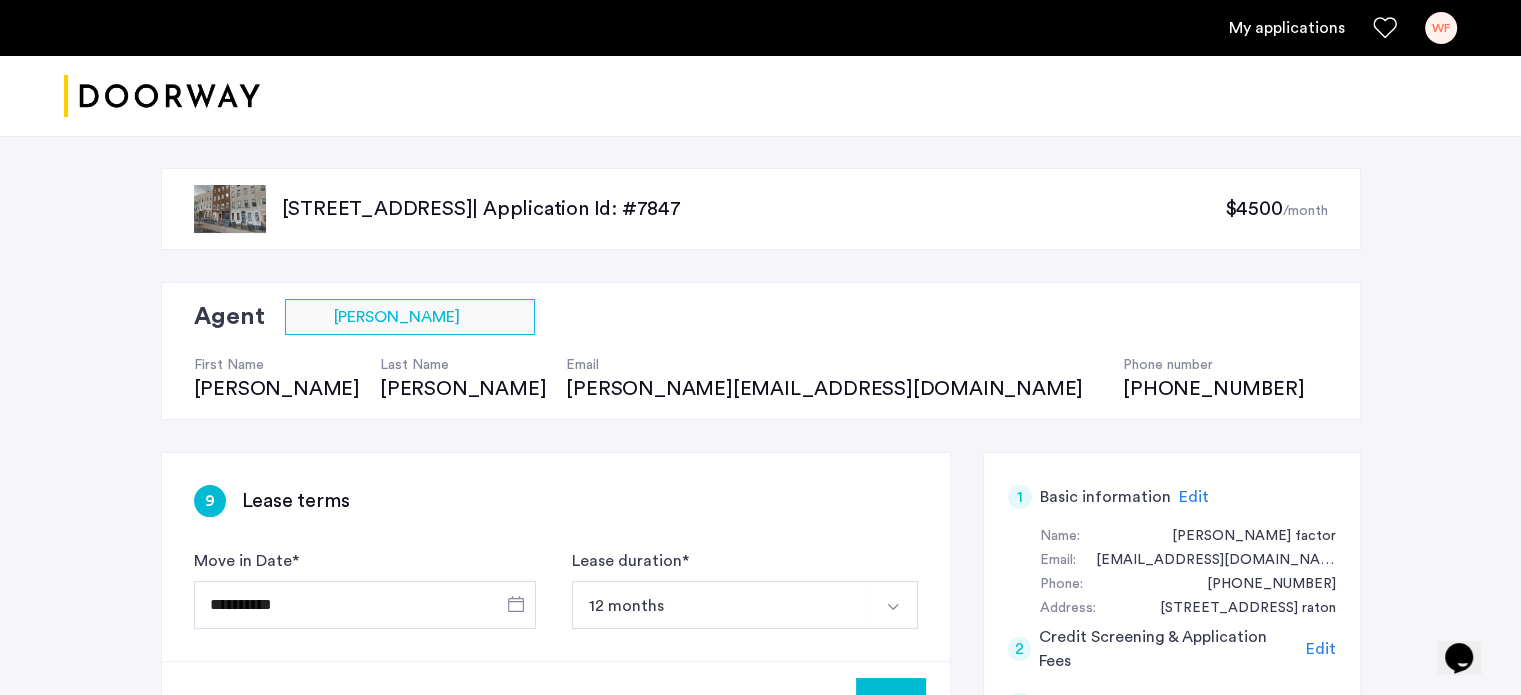 scroll, scrollTop: 200, scrollLeft: 0, axis: vertical 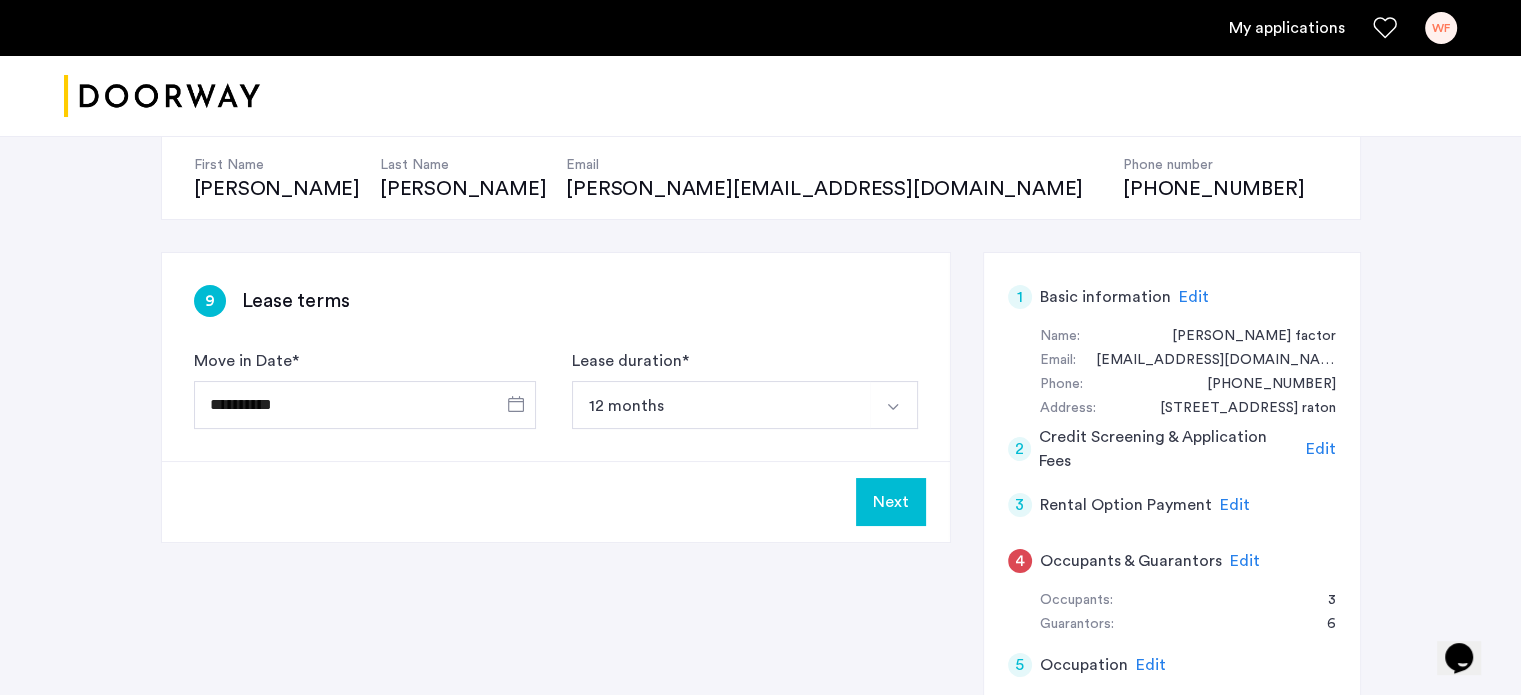 click on "Next" 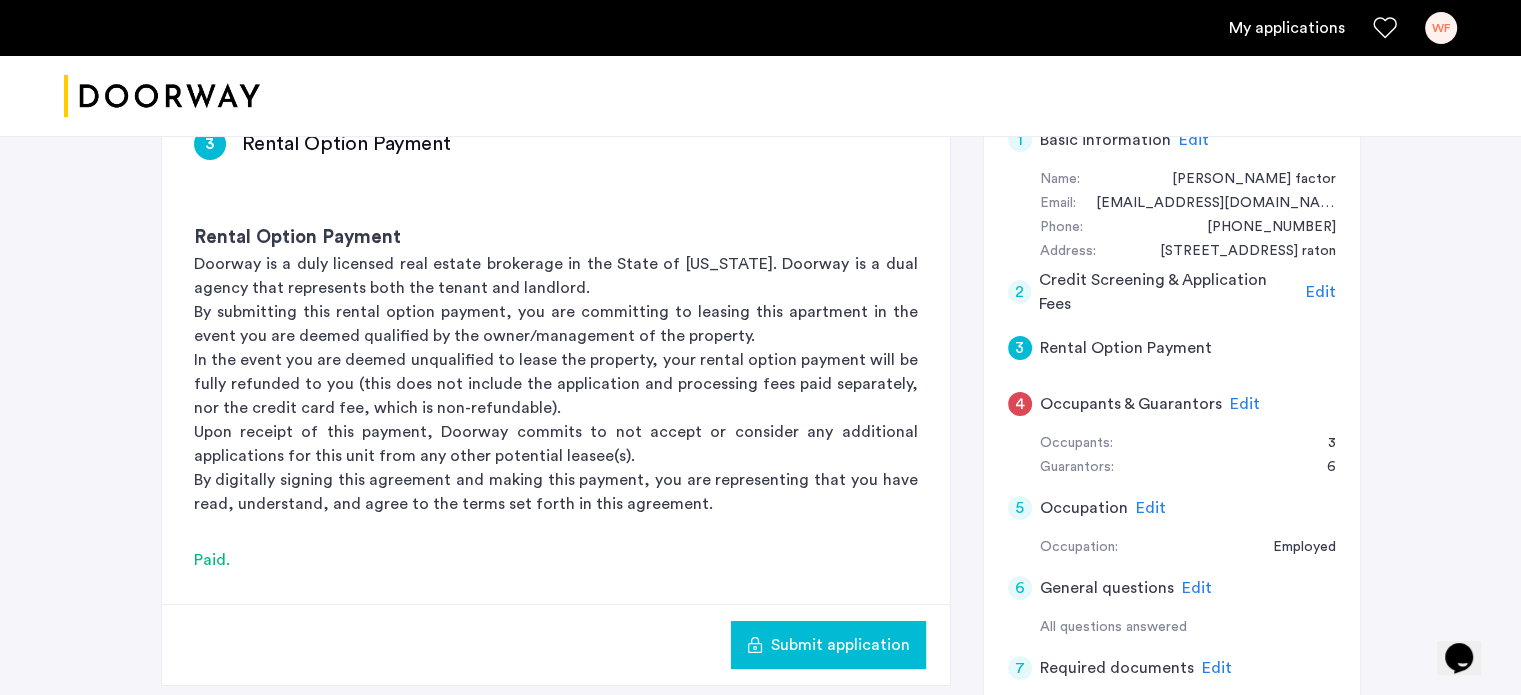 scroll, scrollTop: 400, scrollLeft: 0, axis: vertical 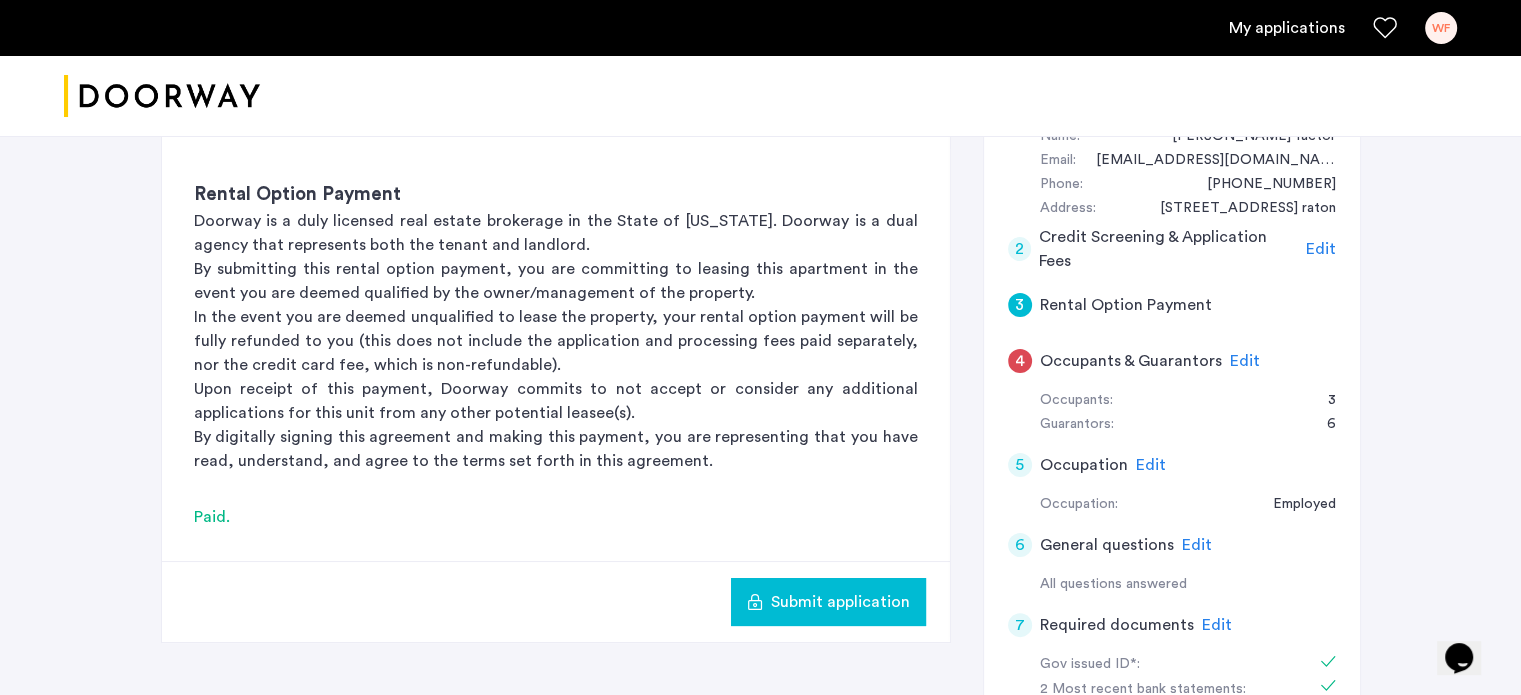 click on "Submit application" 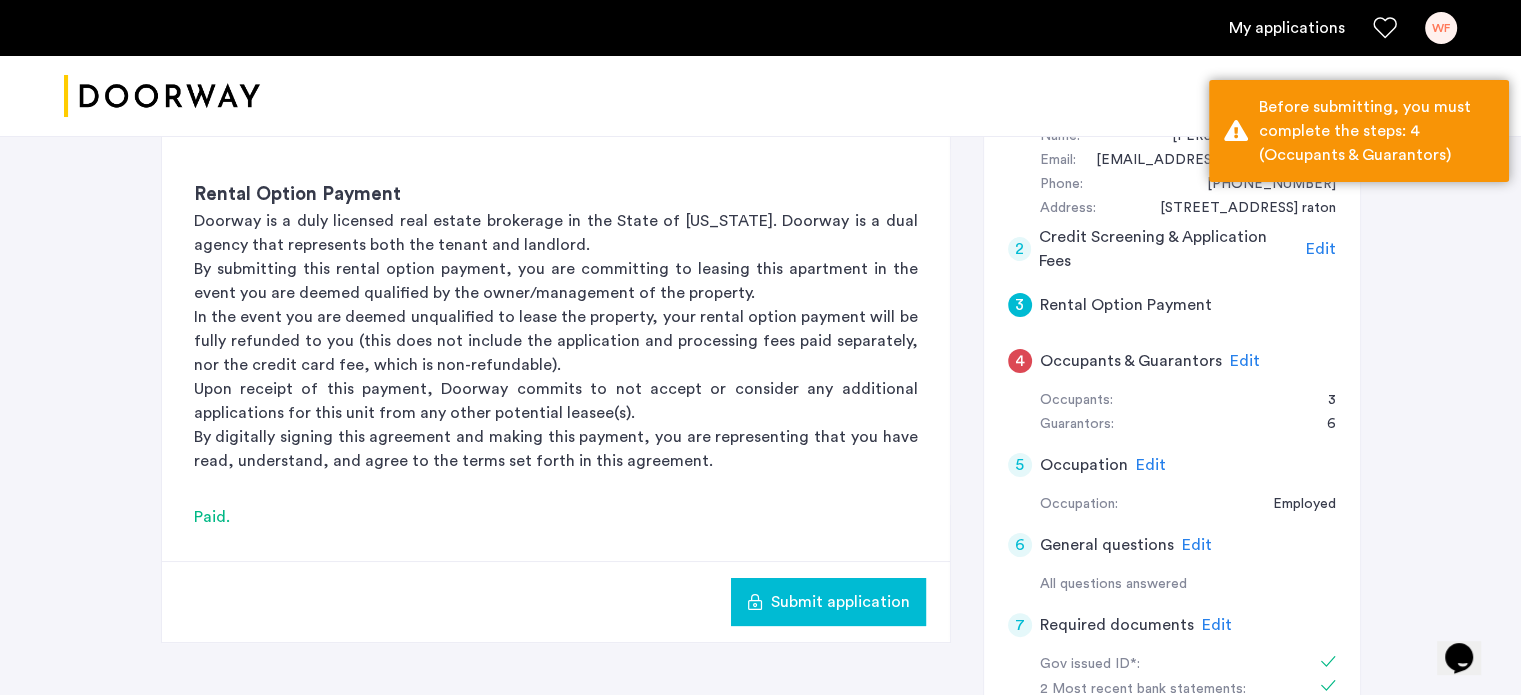 click on "Submit application" 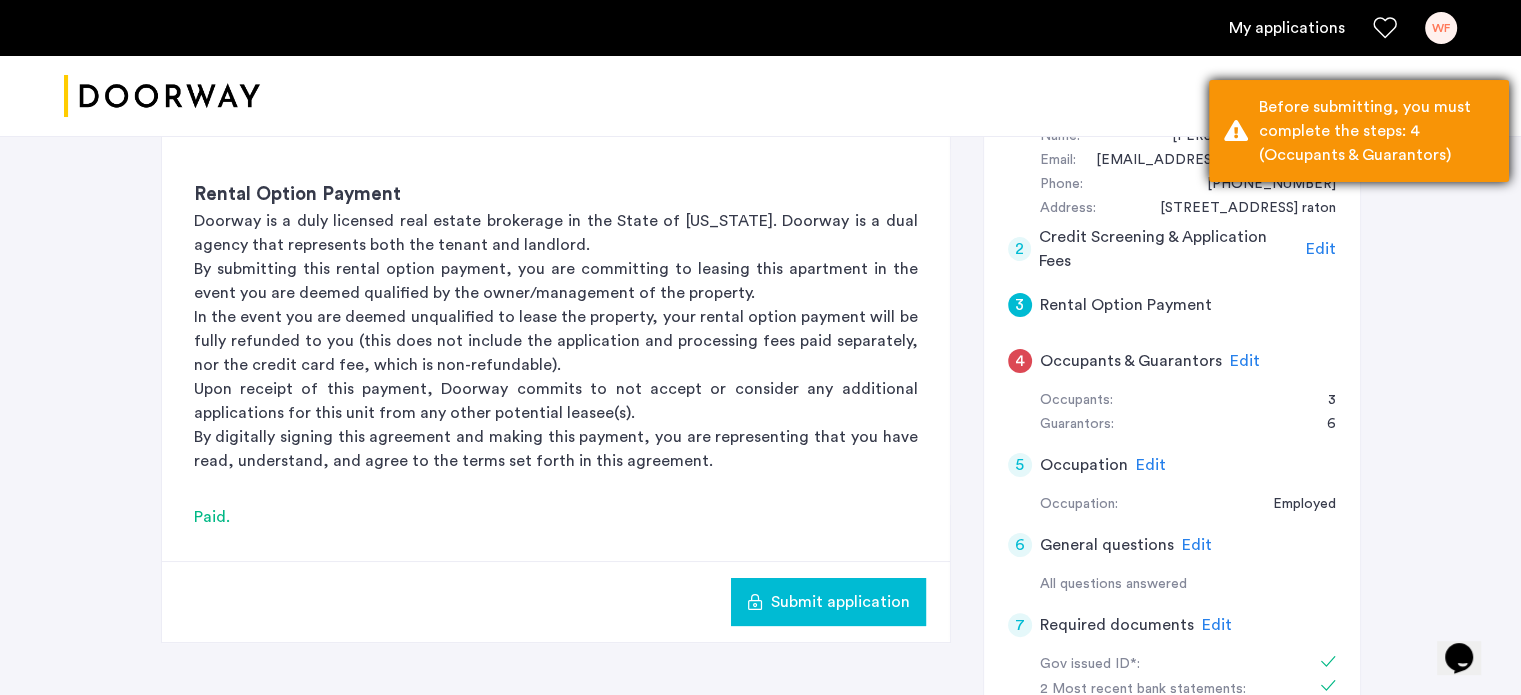 click on "Before submitting, you must complete the steps: 4 (Occupants & Guarantors)" at bounding box center (1376, 131) 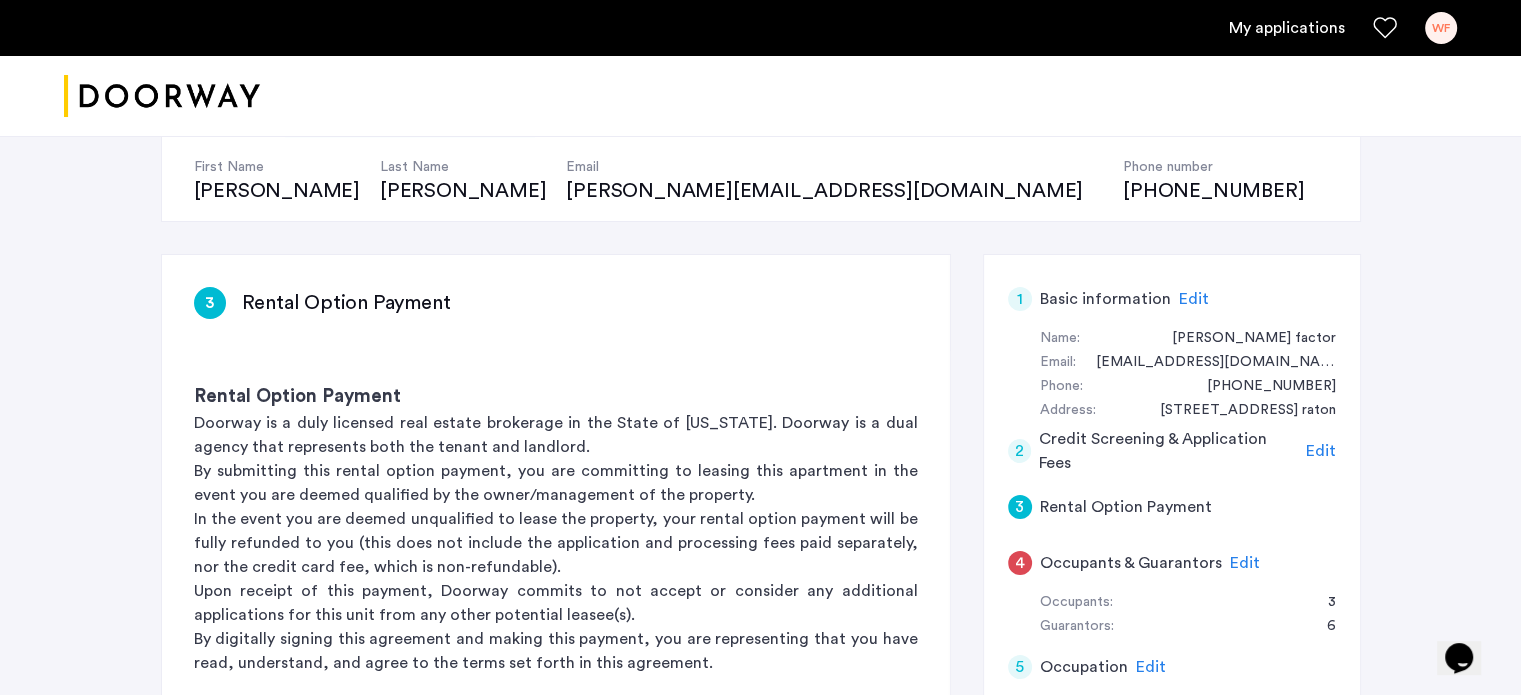 scroll, scrollTop: 200, scrollLeft: 0, axis: vertical 